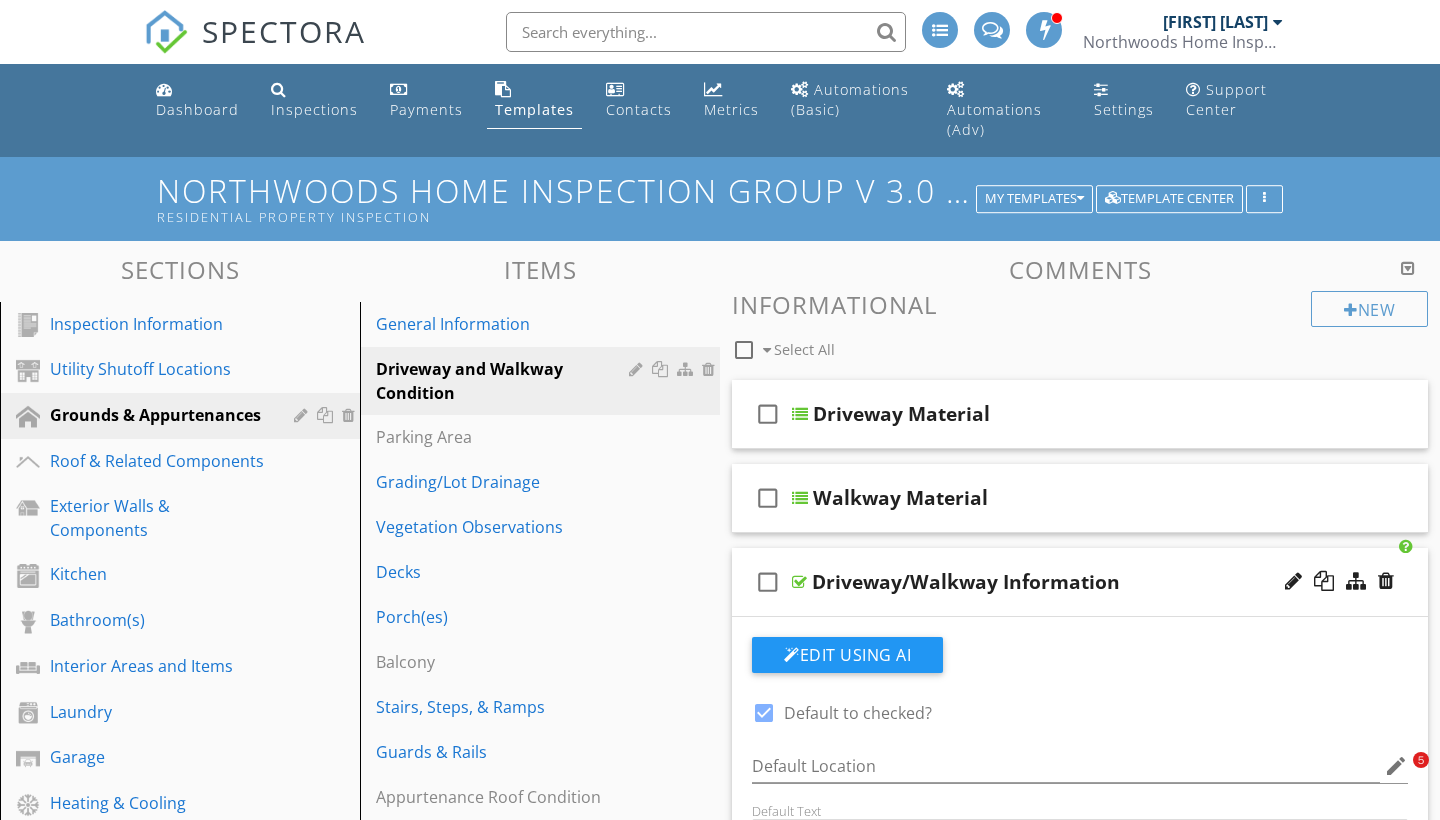 scroll, scrollTop: 0, scrollLeft: 0, axis: both 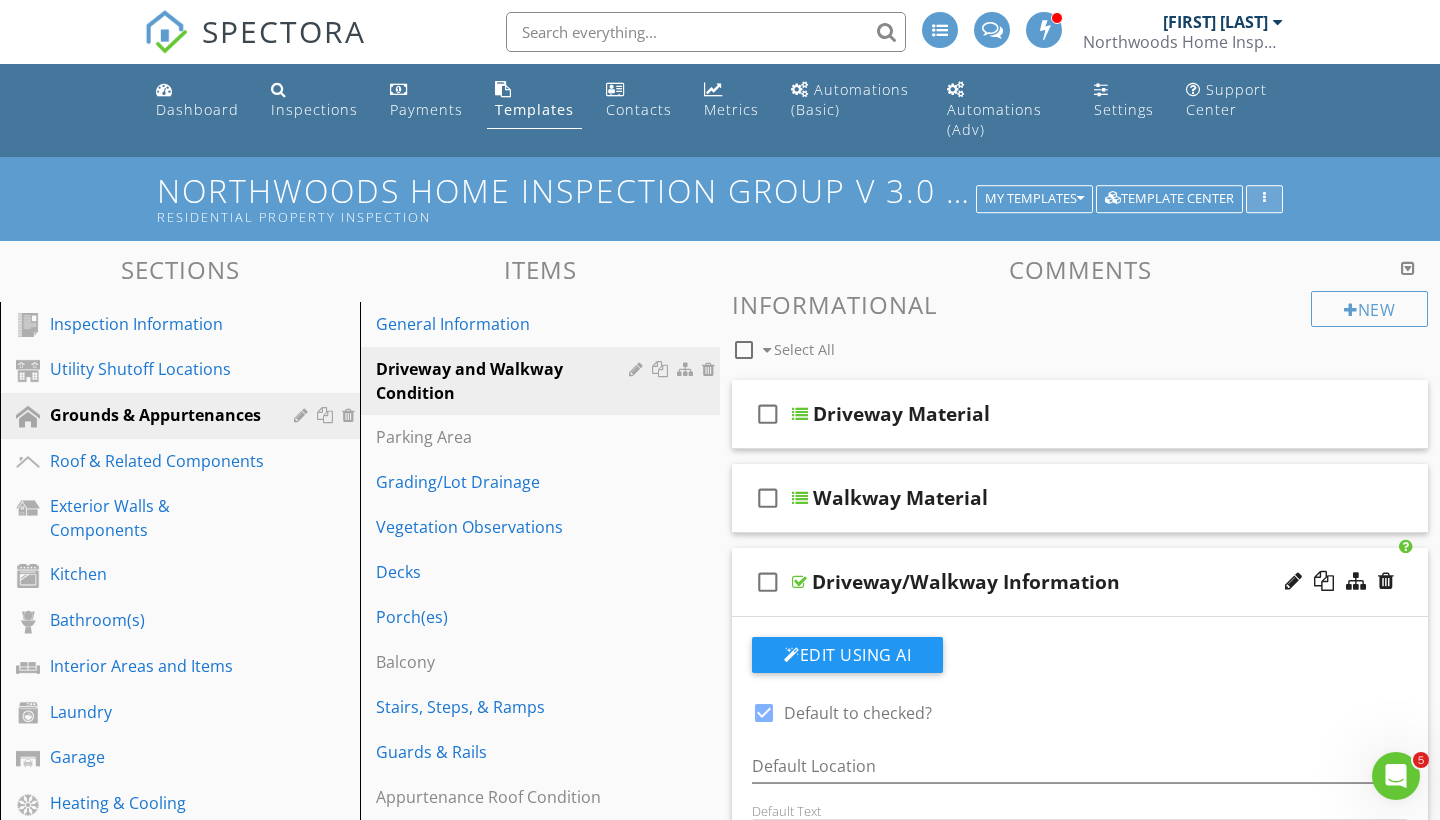 click at bounding box center [1264, 199] 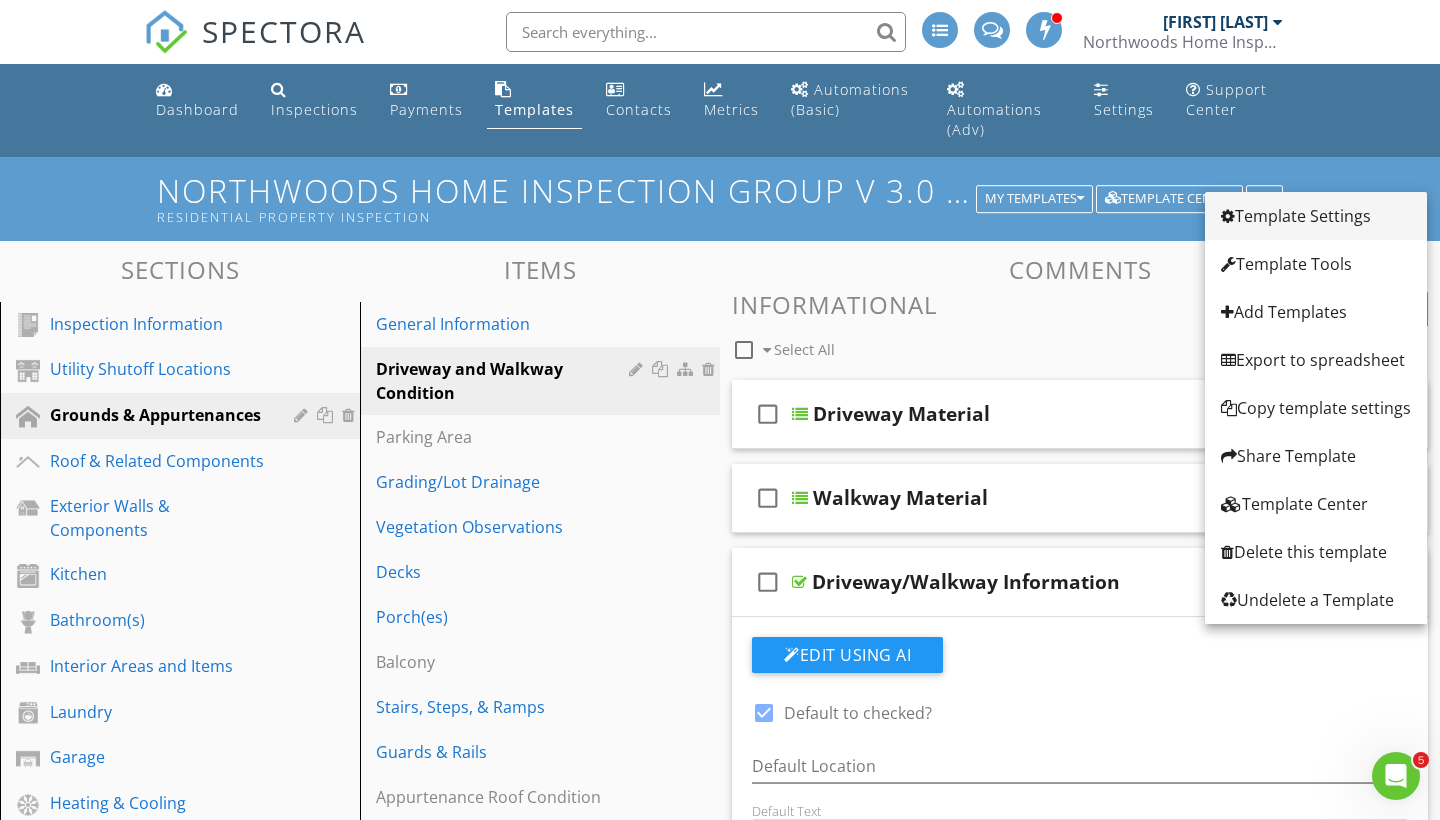 click on "Template Settings" at bounding box center (1316, 216) 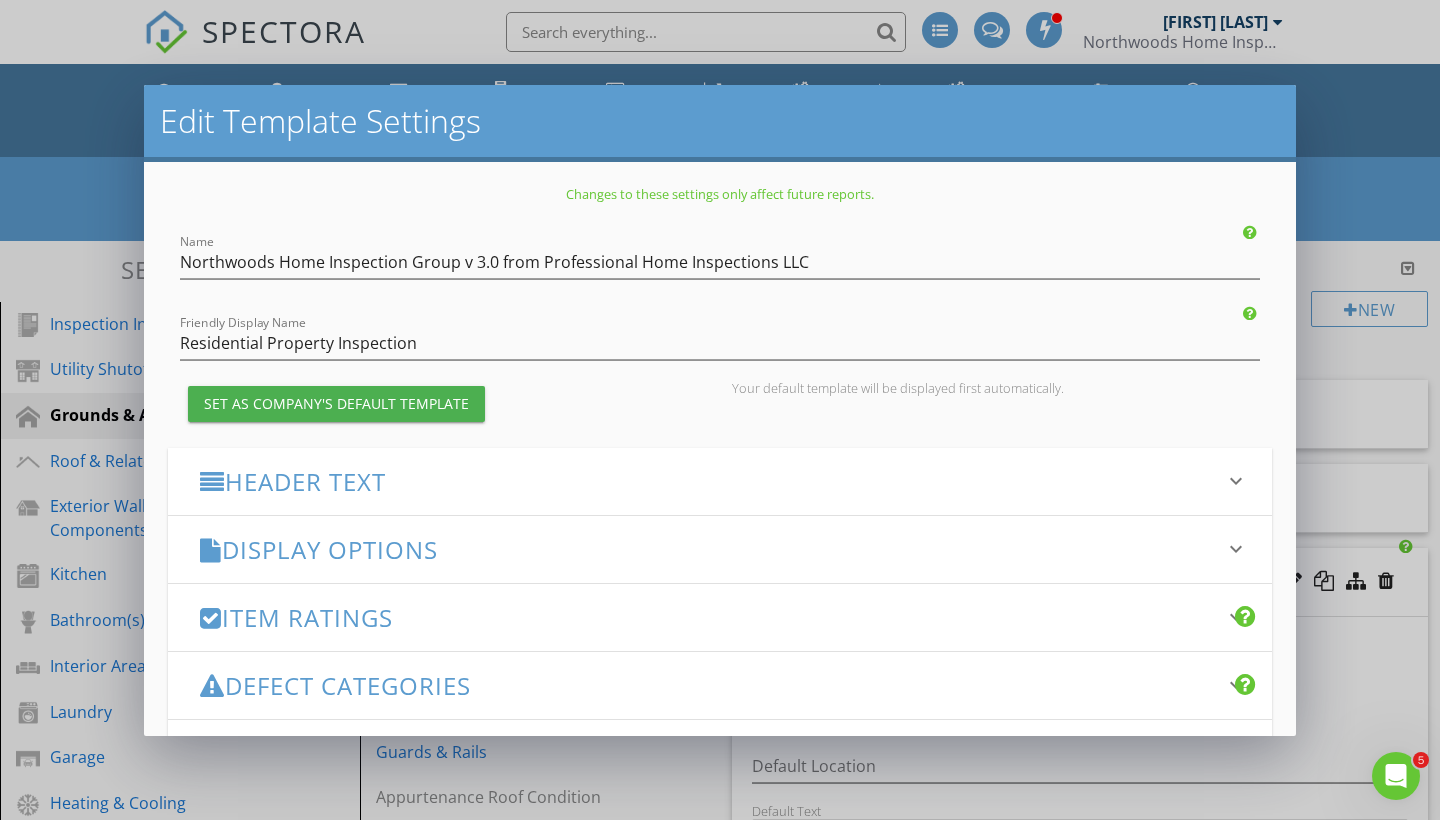 click on "Header Text" at bounding box center (708, 481) 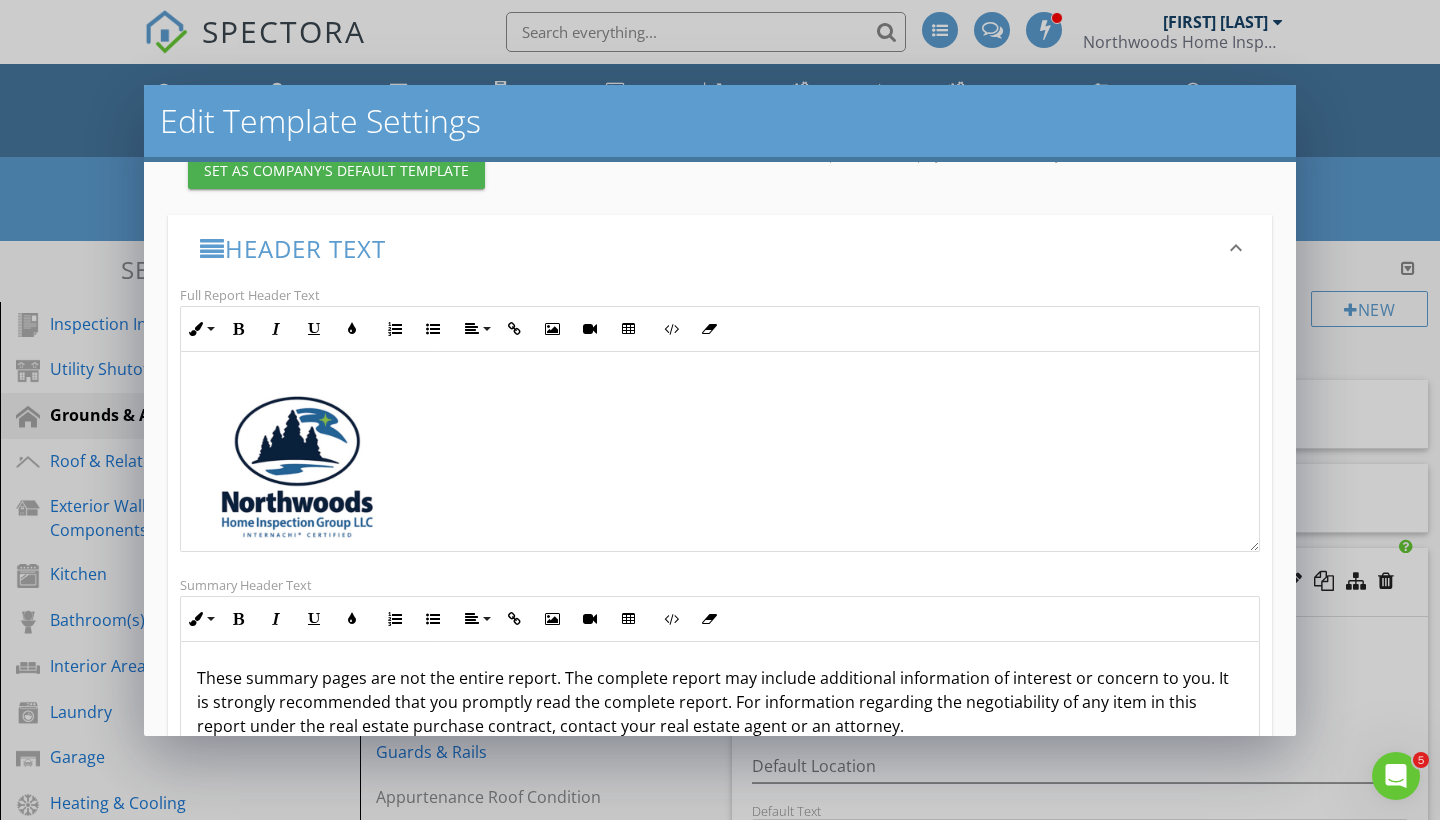 scroll, scrollTop: 236, scrollLeft: 0, axis: vertical 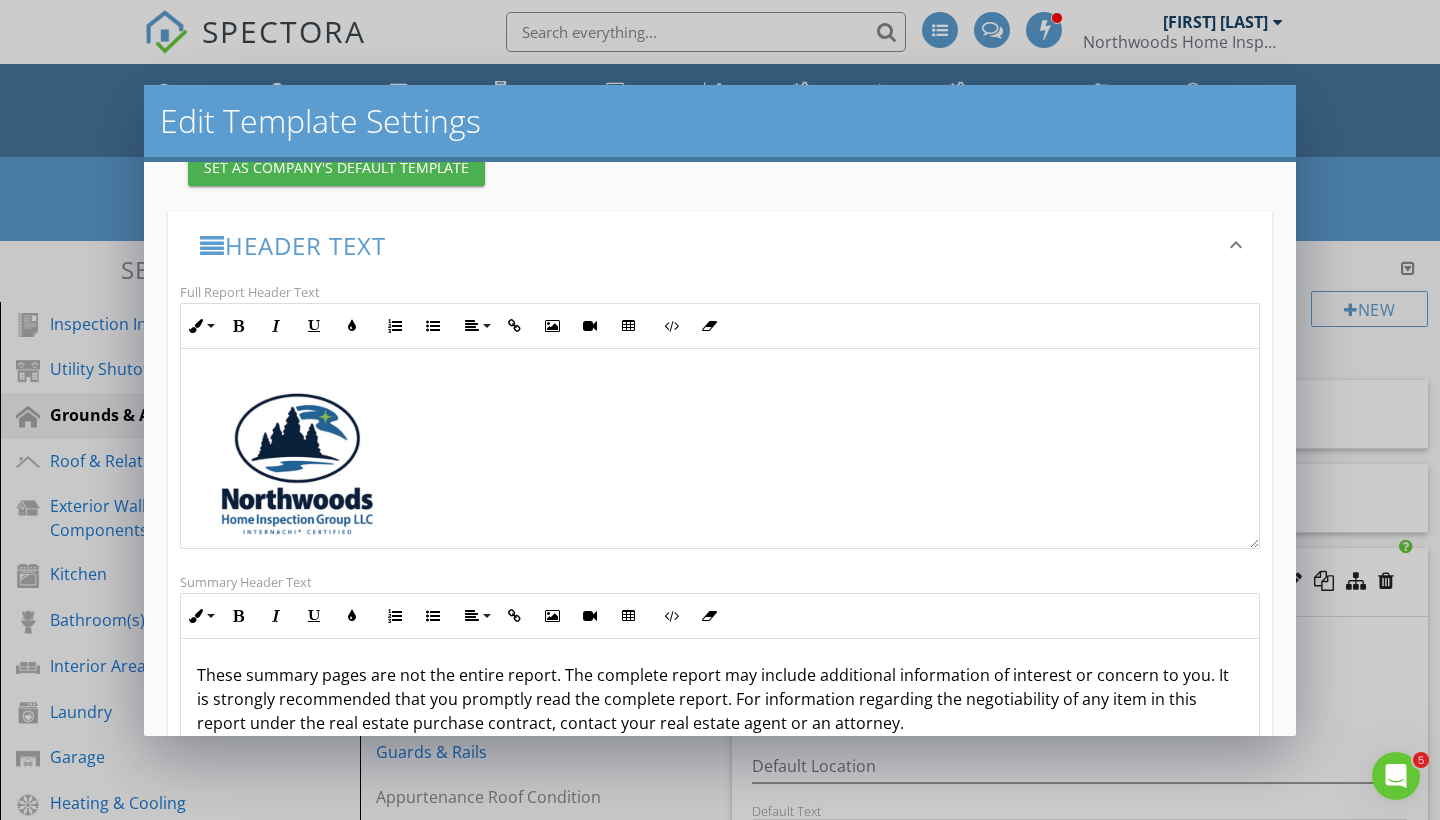 click at bounding box center [297, 471] 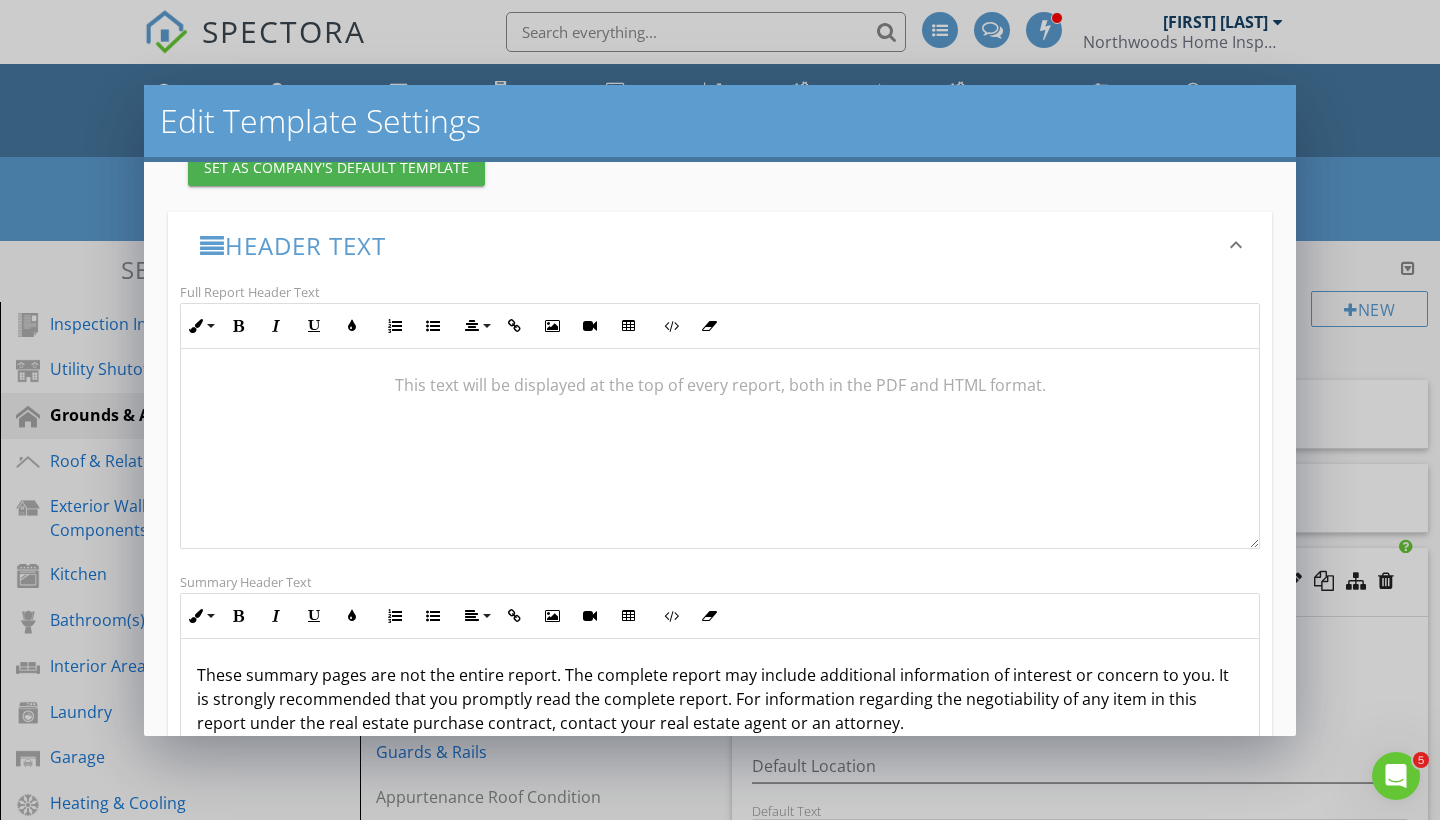 type 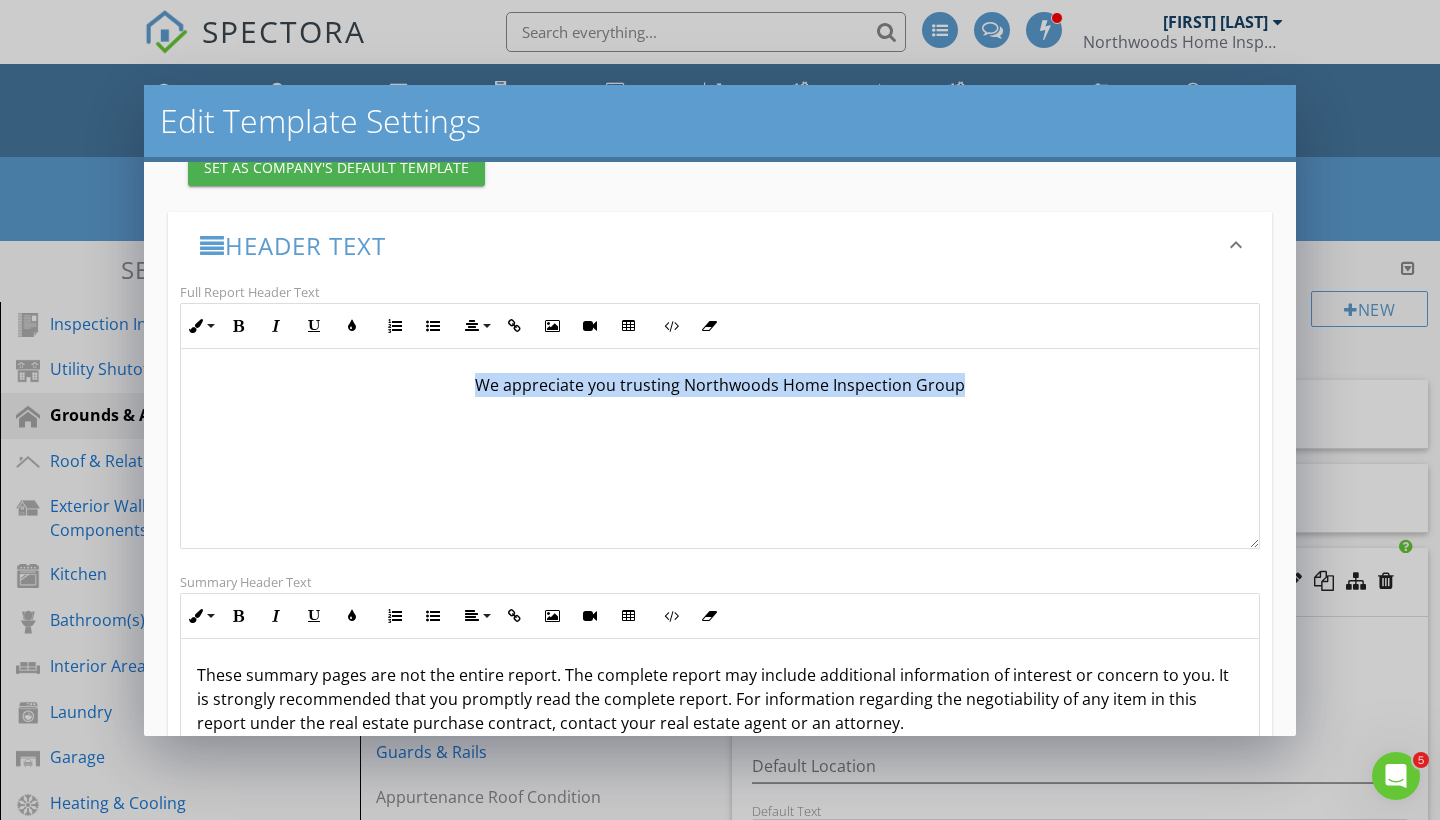 drag, startPoint x: 481, startPoint y: 384, endPoint x: 816, endPoint y: 427, distance: 337.7484 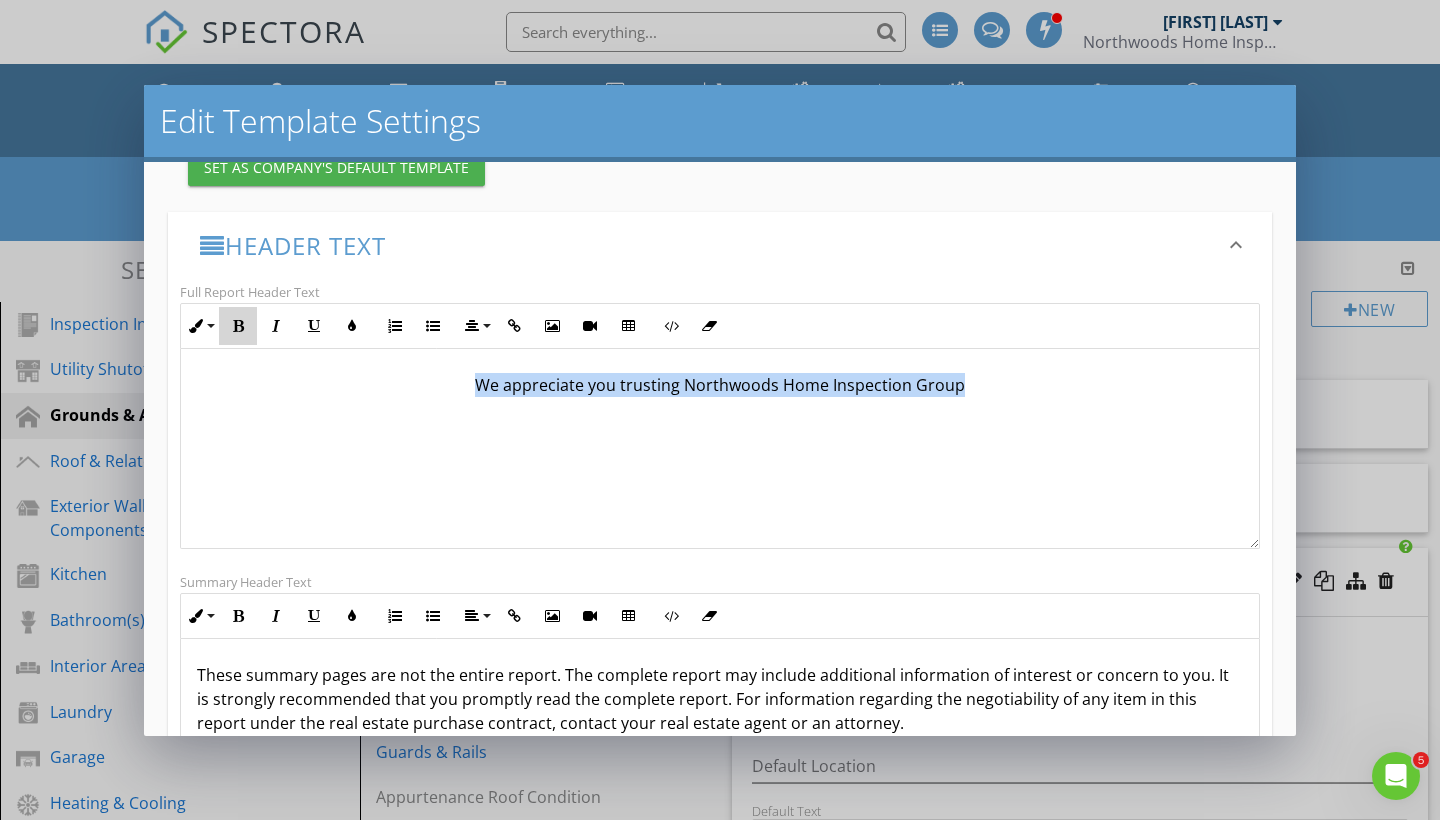 click at bounding box center [238, 326] 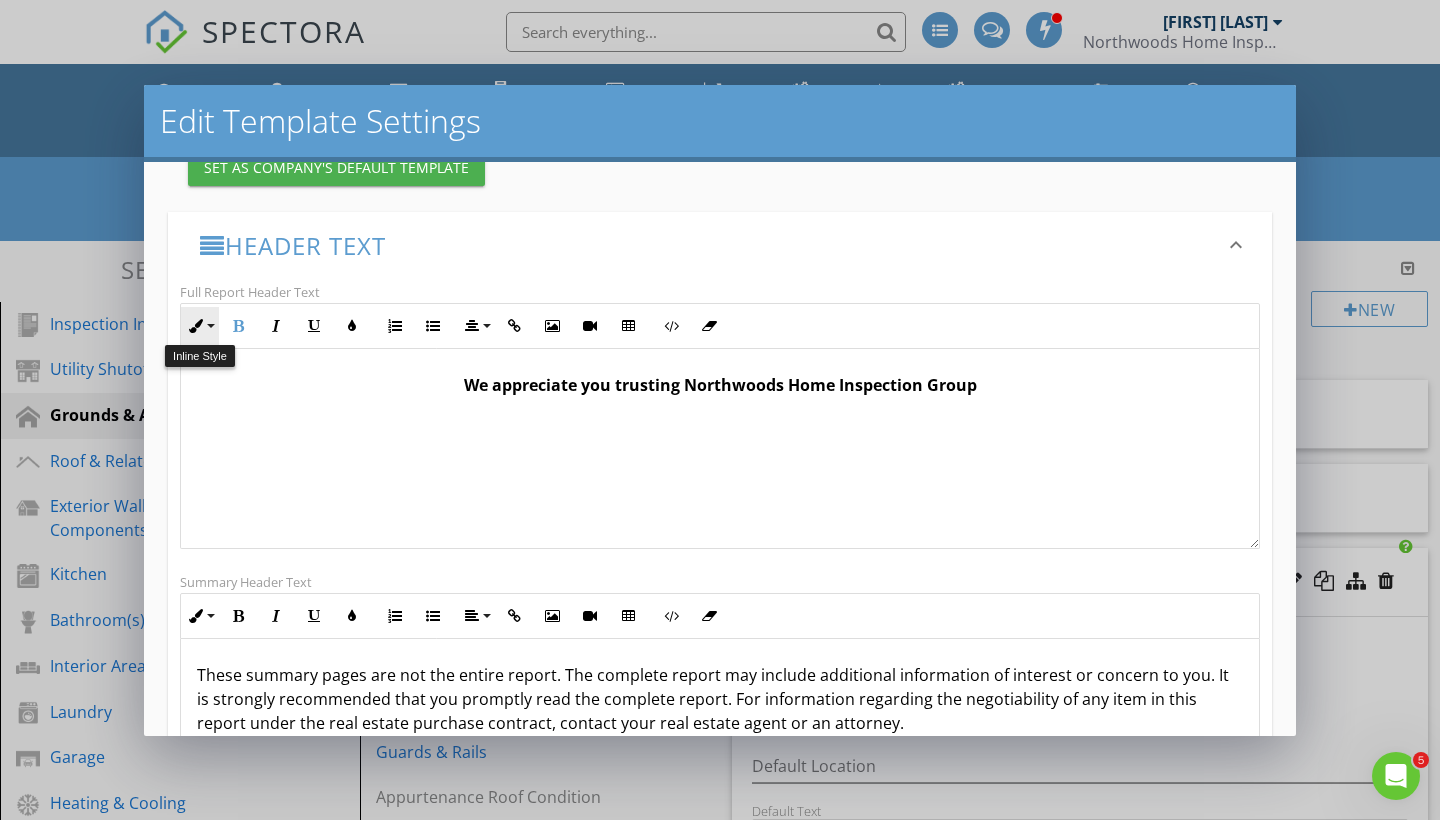 click on "Inline Style" at bounding box center [200, 326] 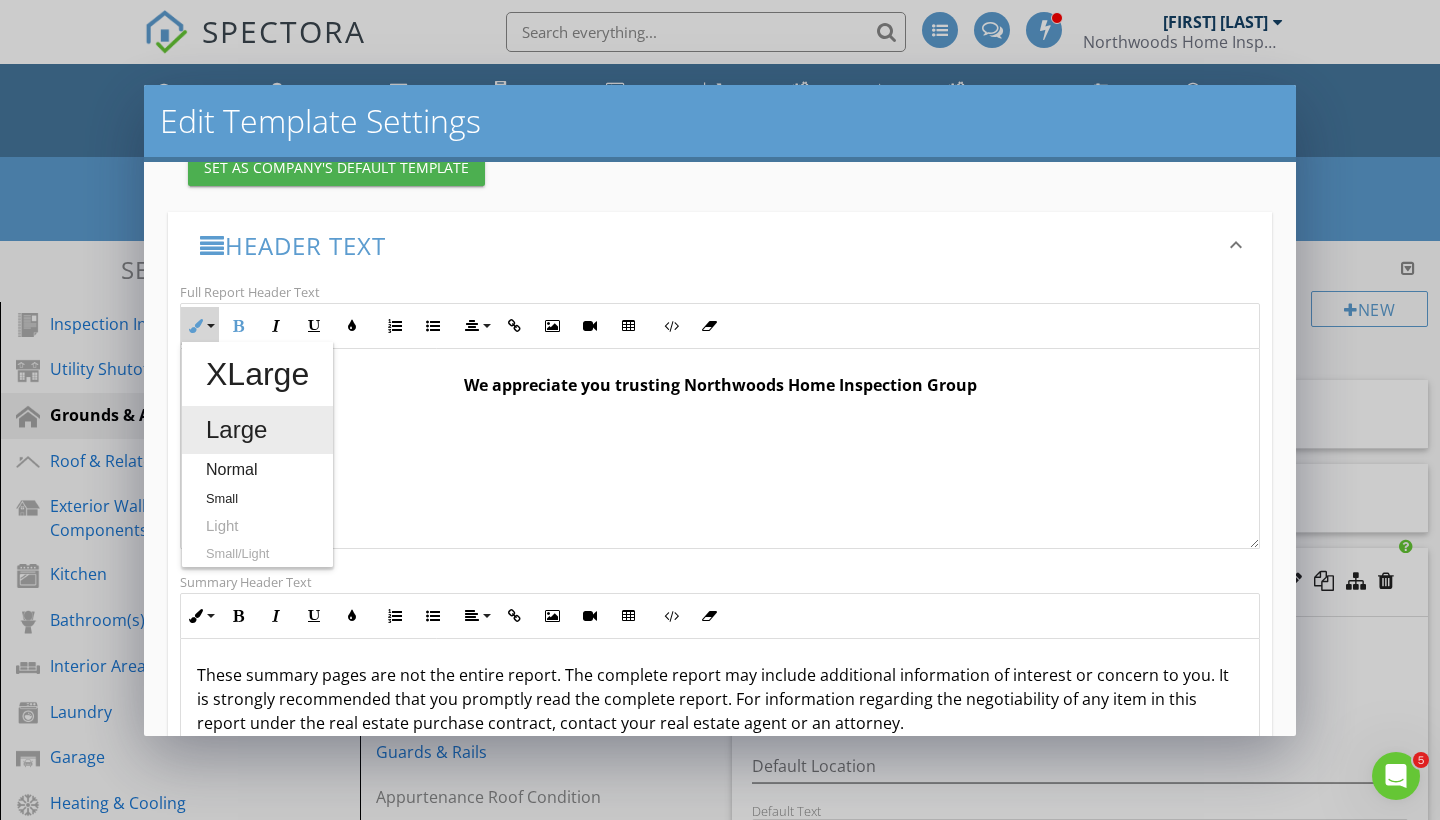 click on "Large" at bounding box center (257, 430) 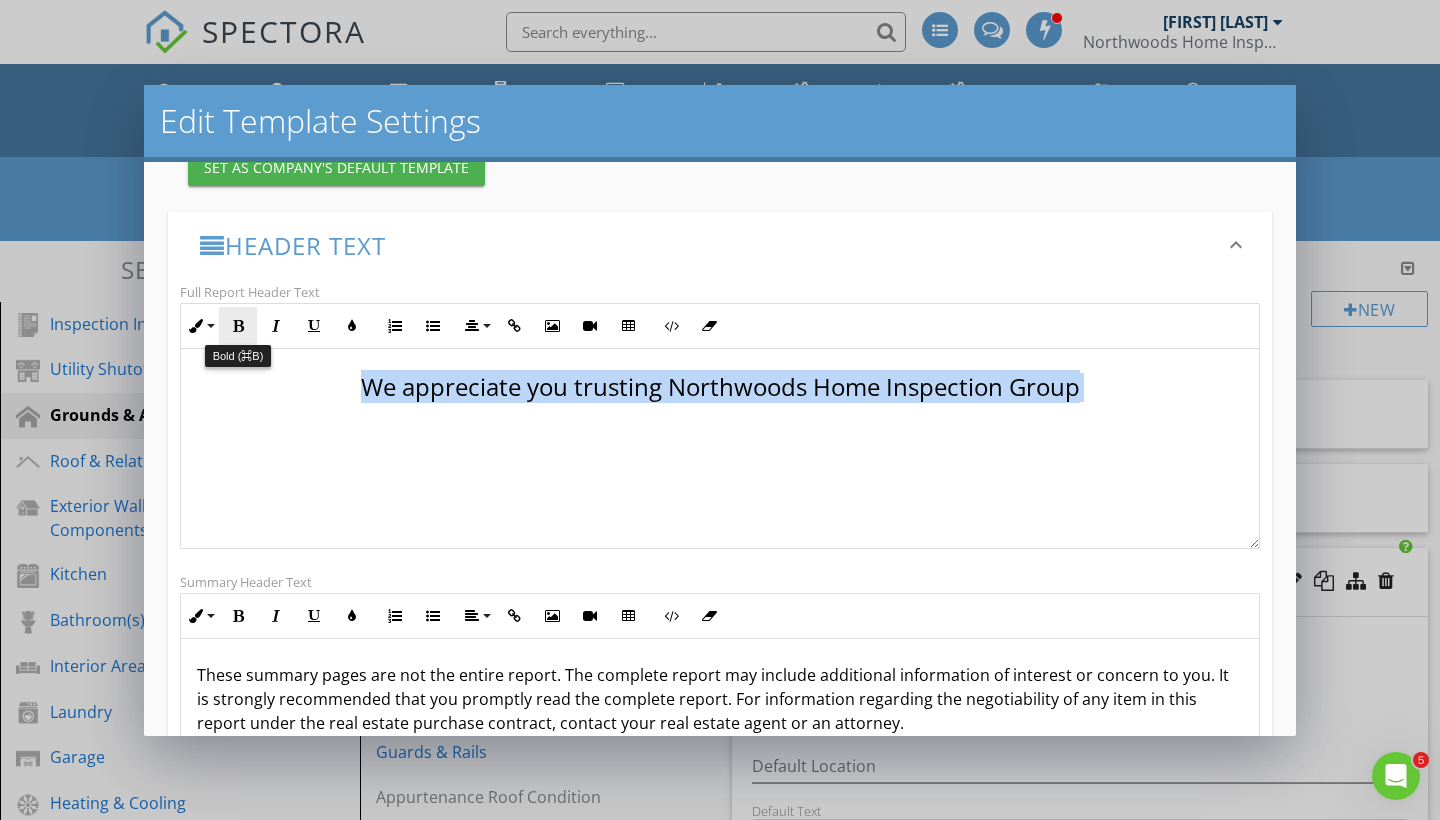 click at bounding box center (238, 326) 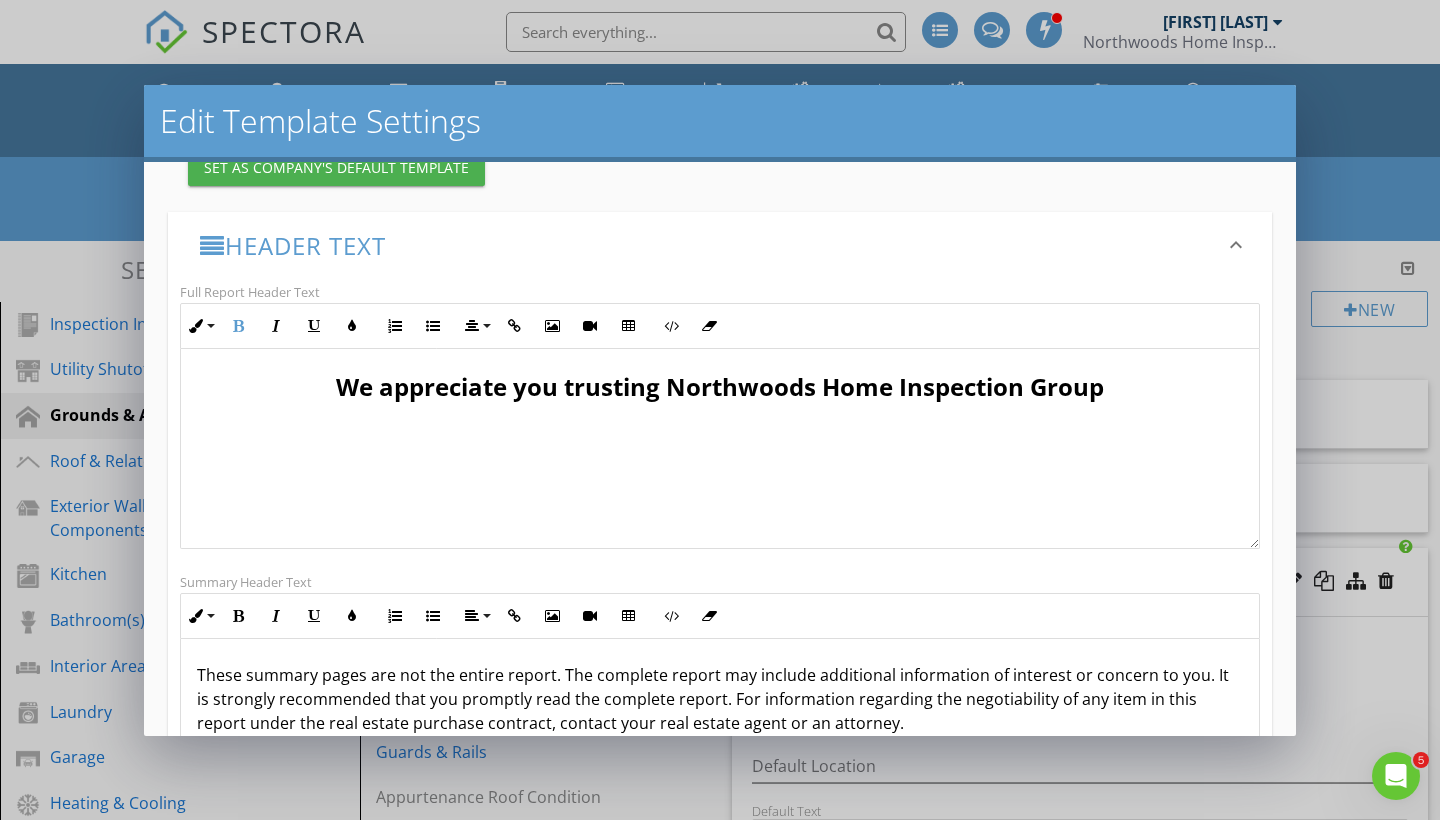 click on "Header Text" at bounding box center (708, 245) 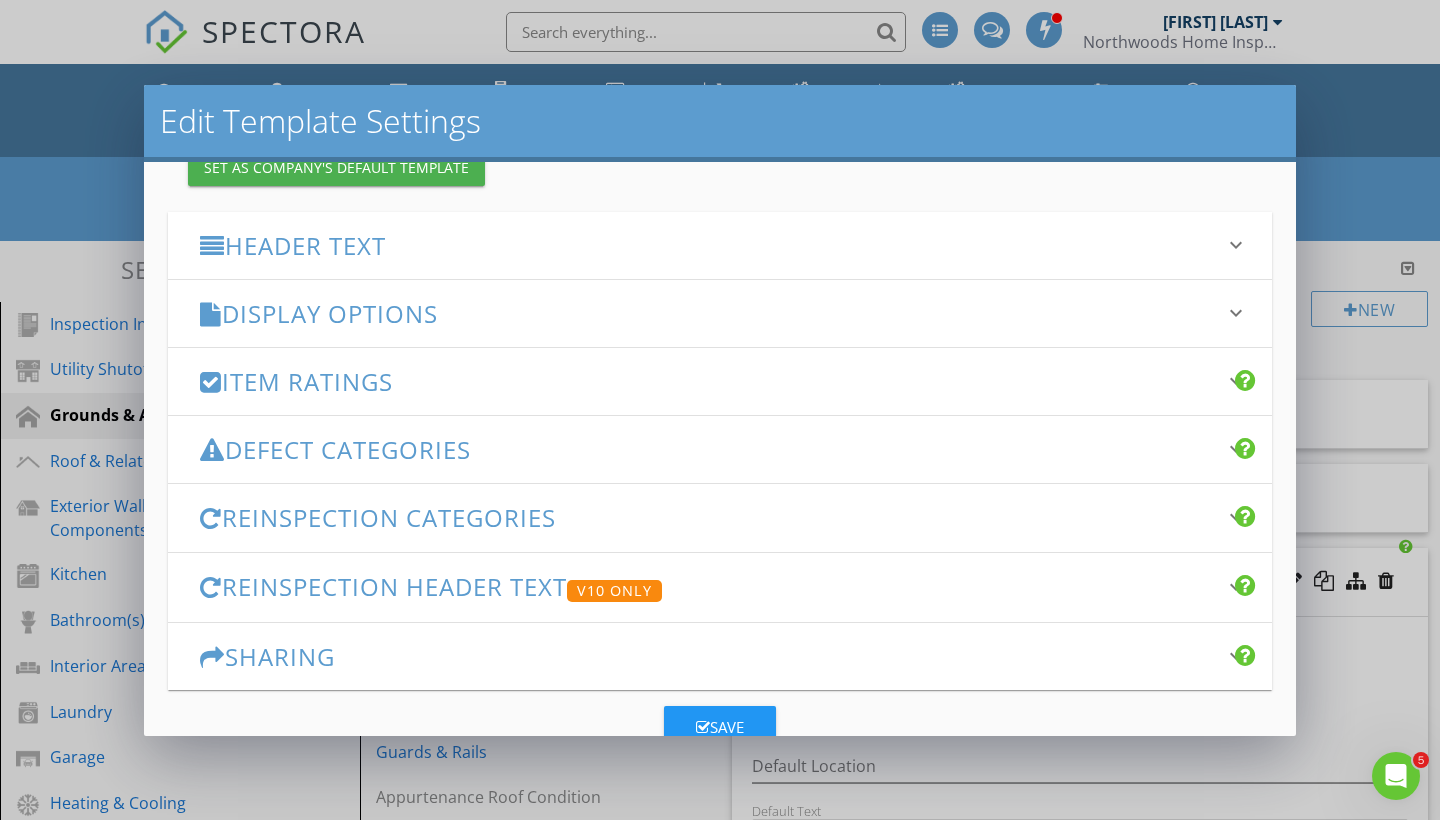 click on "Header Text
keyboard_arrow_down" at bounding box center (720, 245) 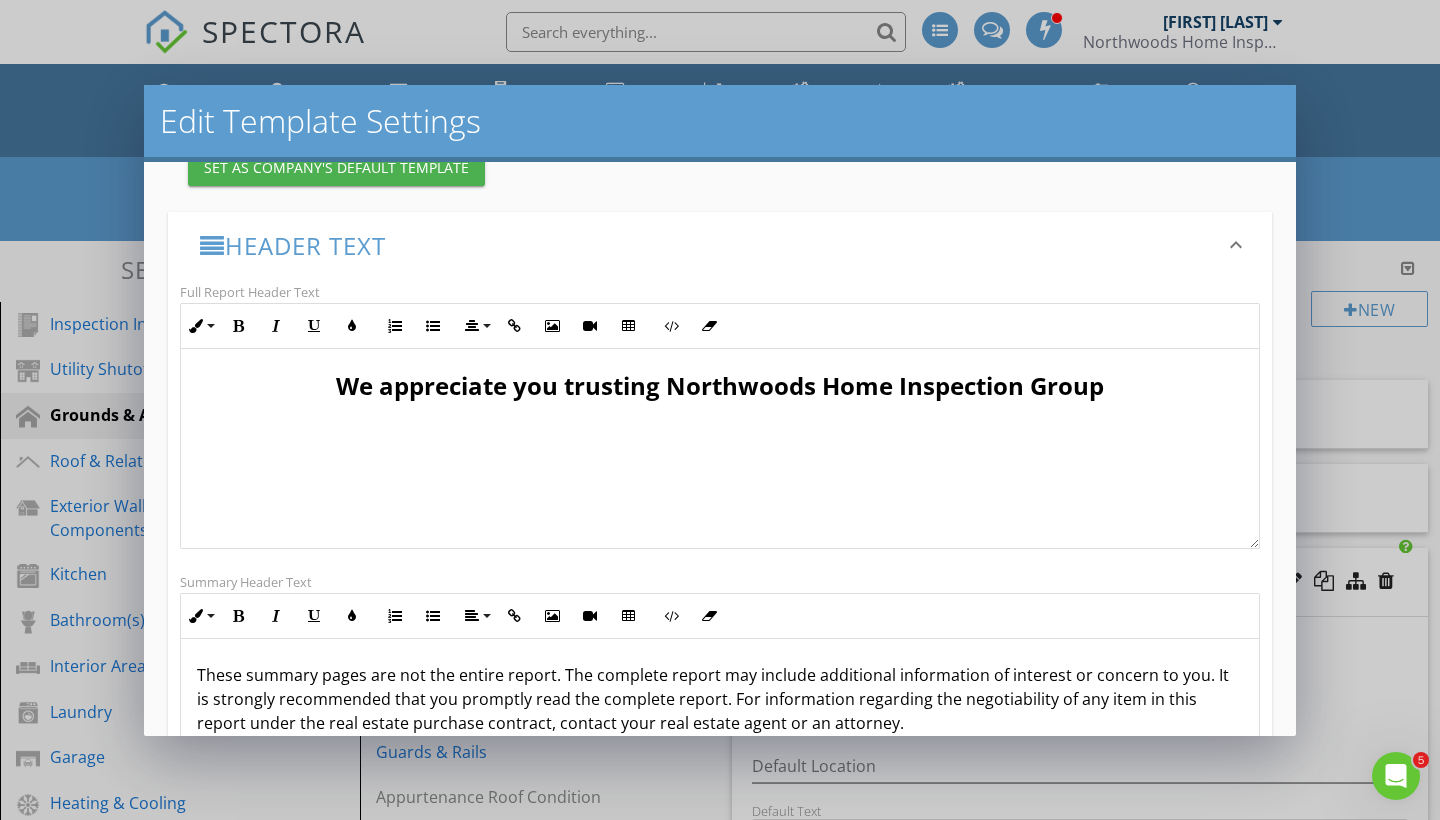 scroll, scrollTop: 1, scrollLeft: 0, axis: vertical 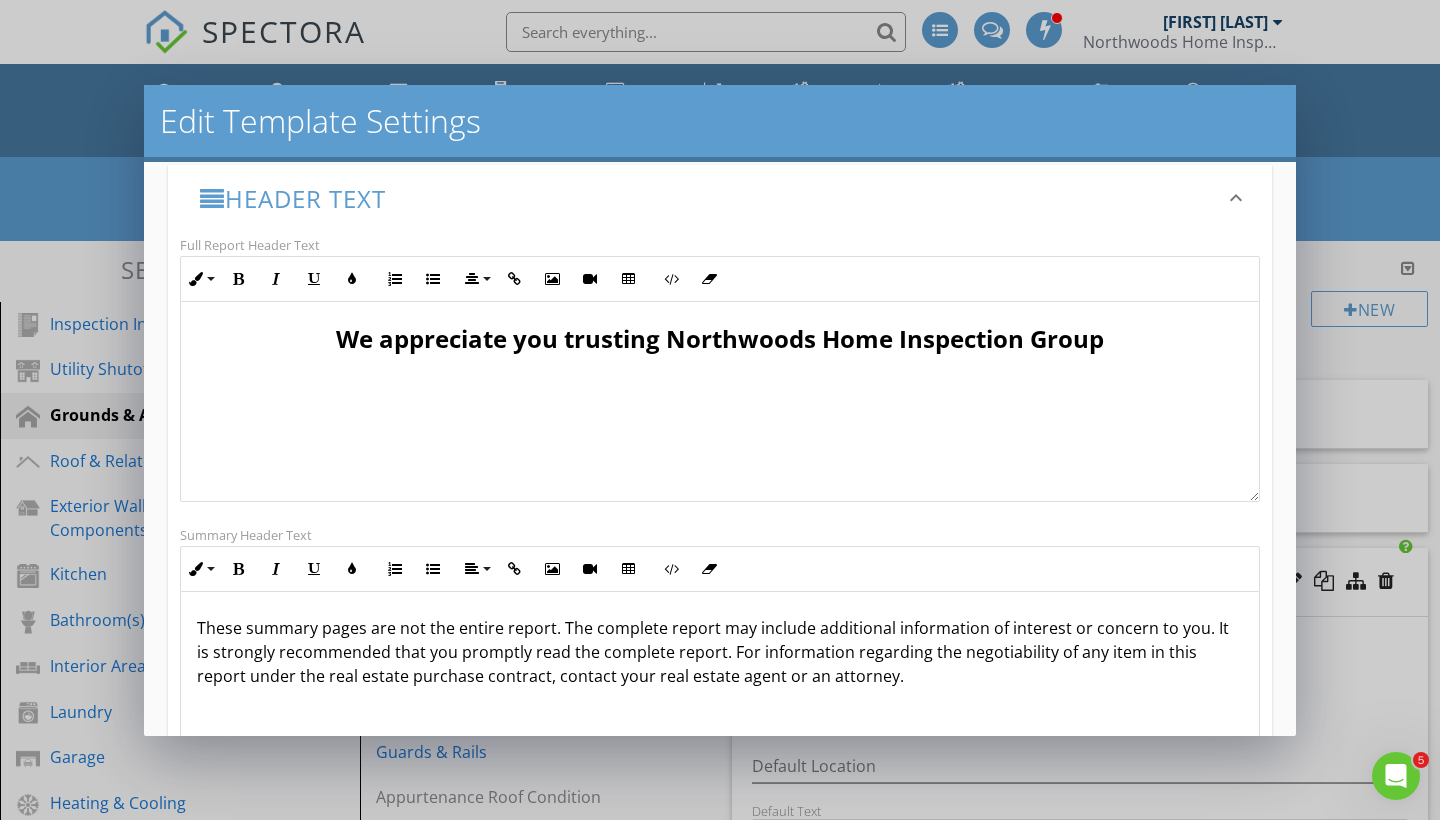 click on "We appreciate you trusting Northwoods Home Inspection Group" at bounding box center (720, 401) 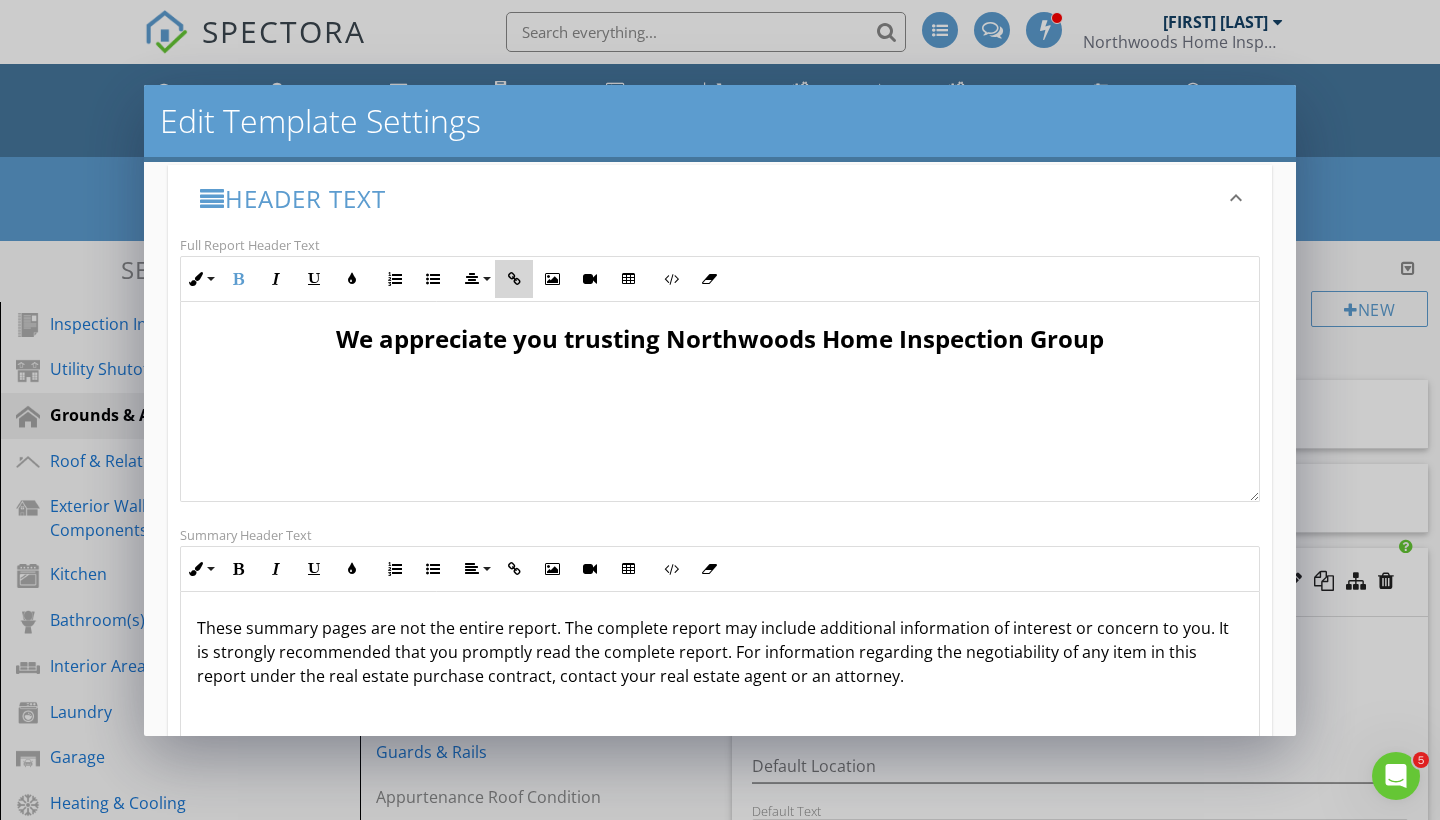 click at bounding box center (514, 279) 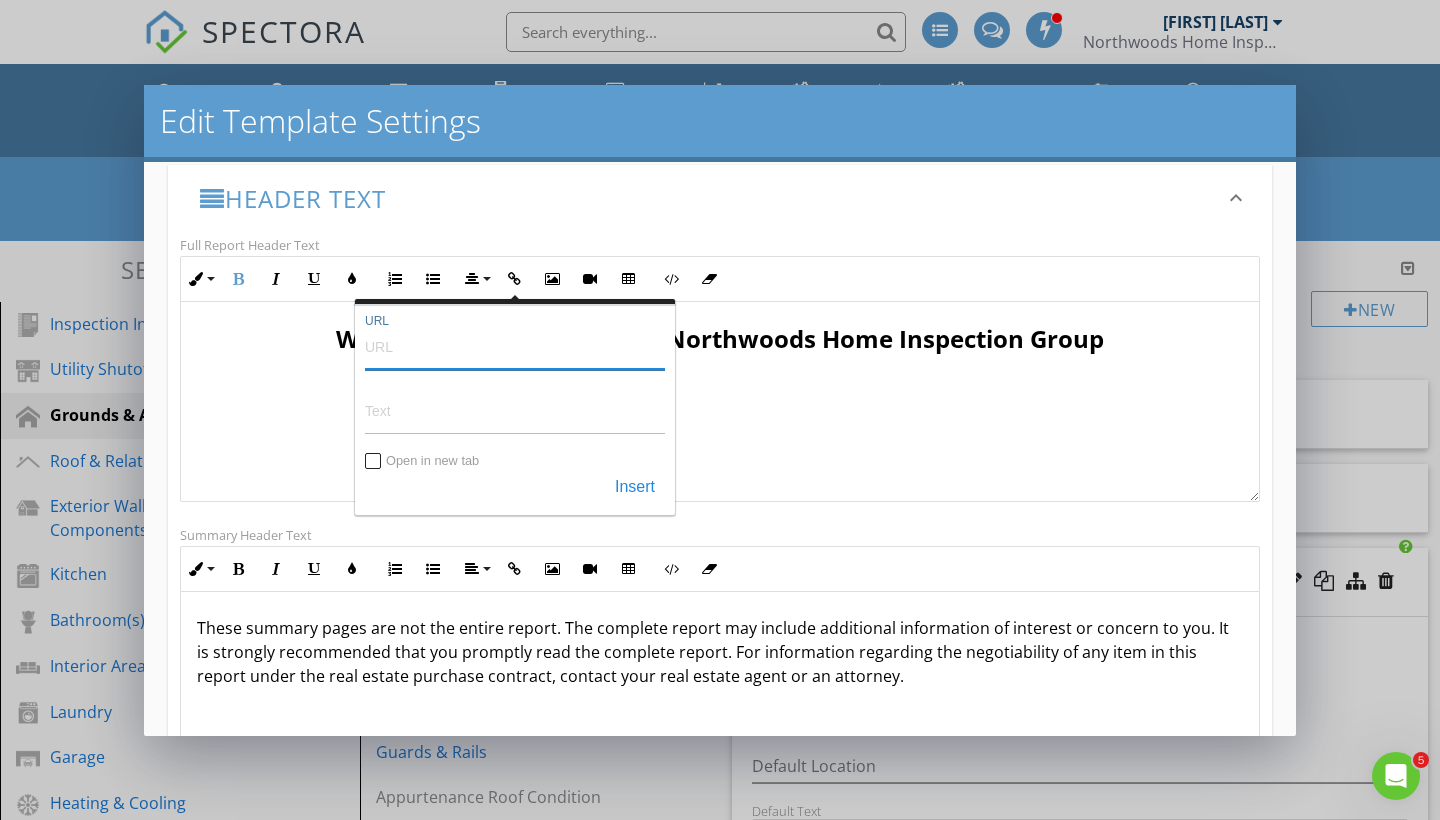 click on "URL" at bounding box center [515, 346] 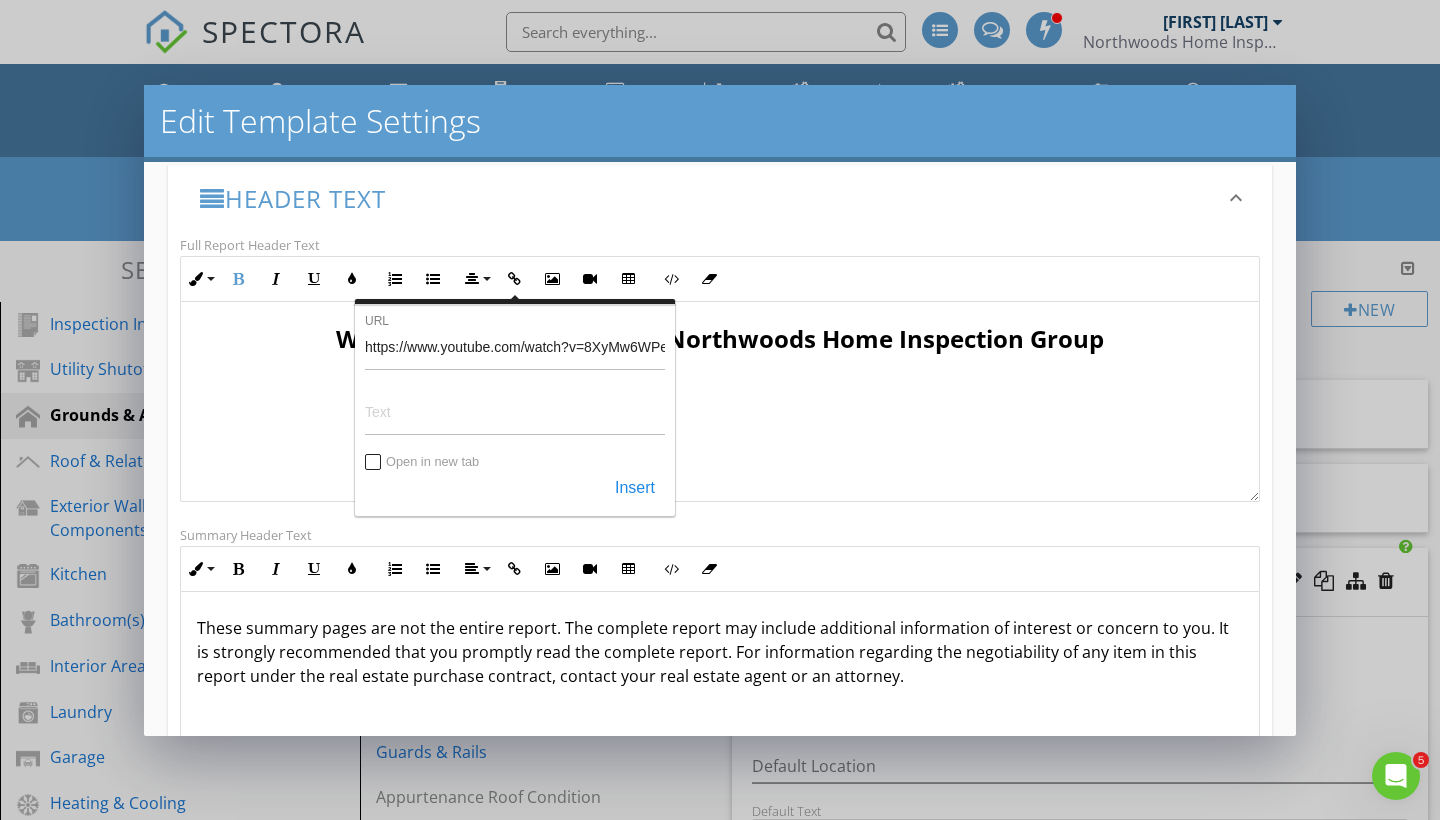 click on "Header Text
keyboard_arrow_down" at bounding box center [720, 198] 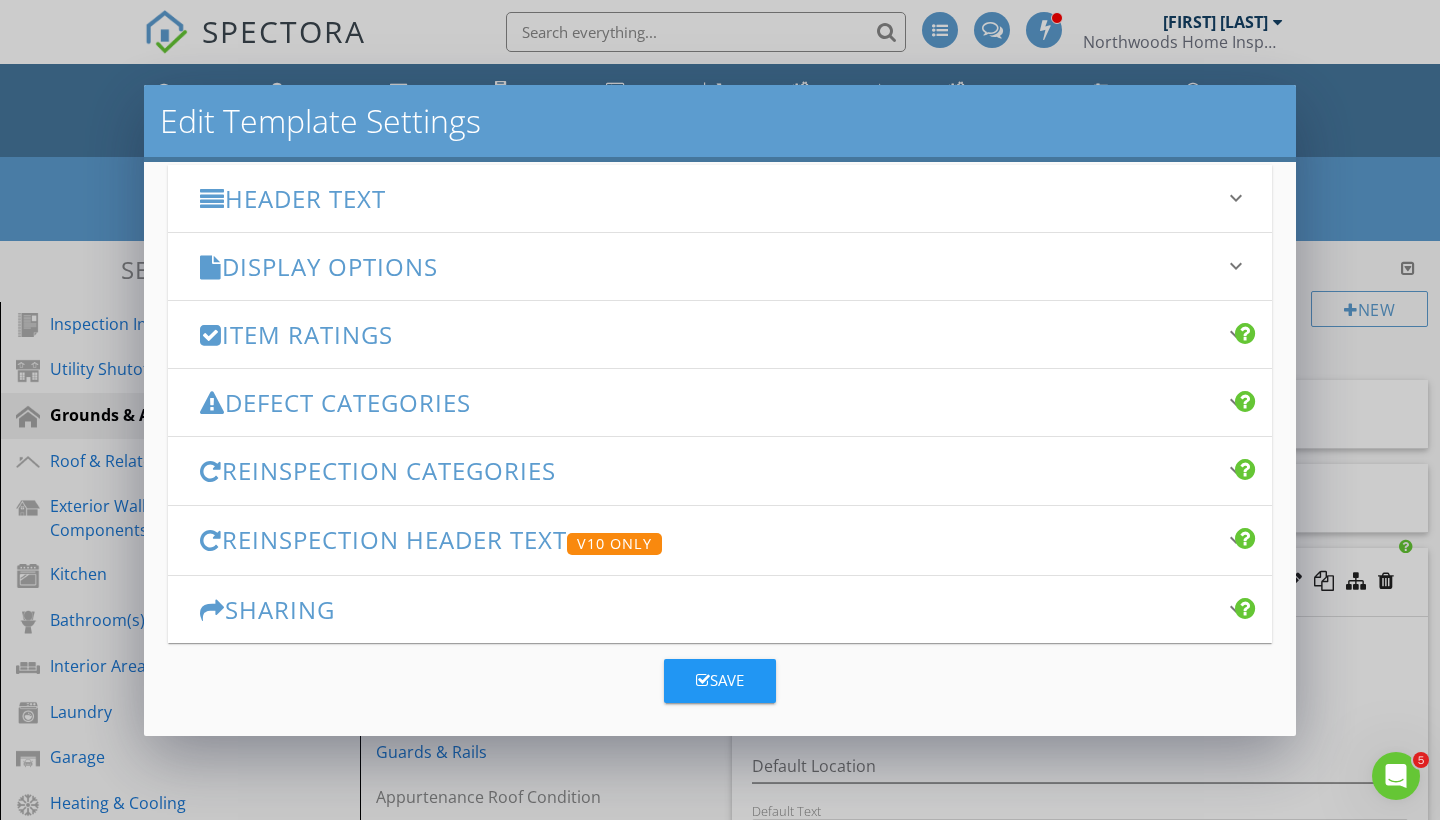 click on "Header Text" at bounding box center (708, 198) 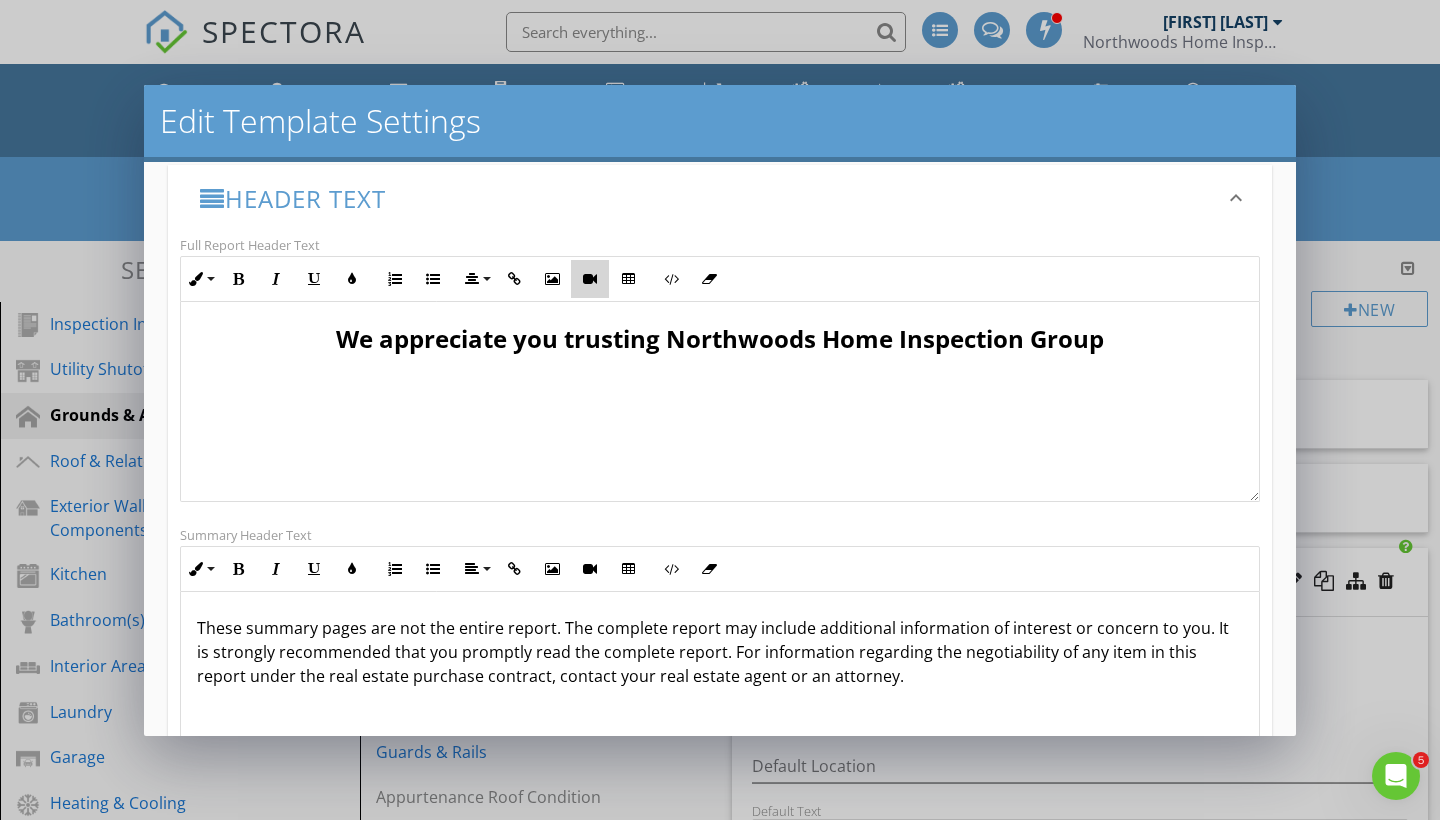 click at bounding box center (590, 279) 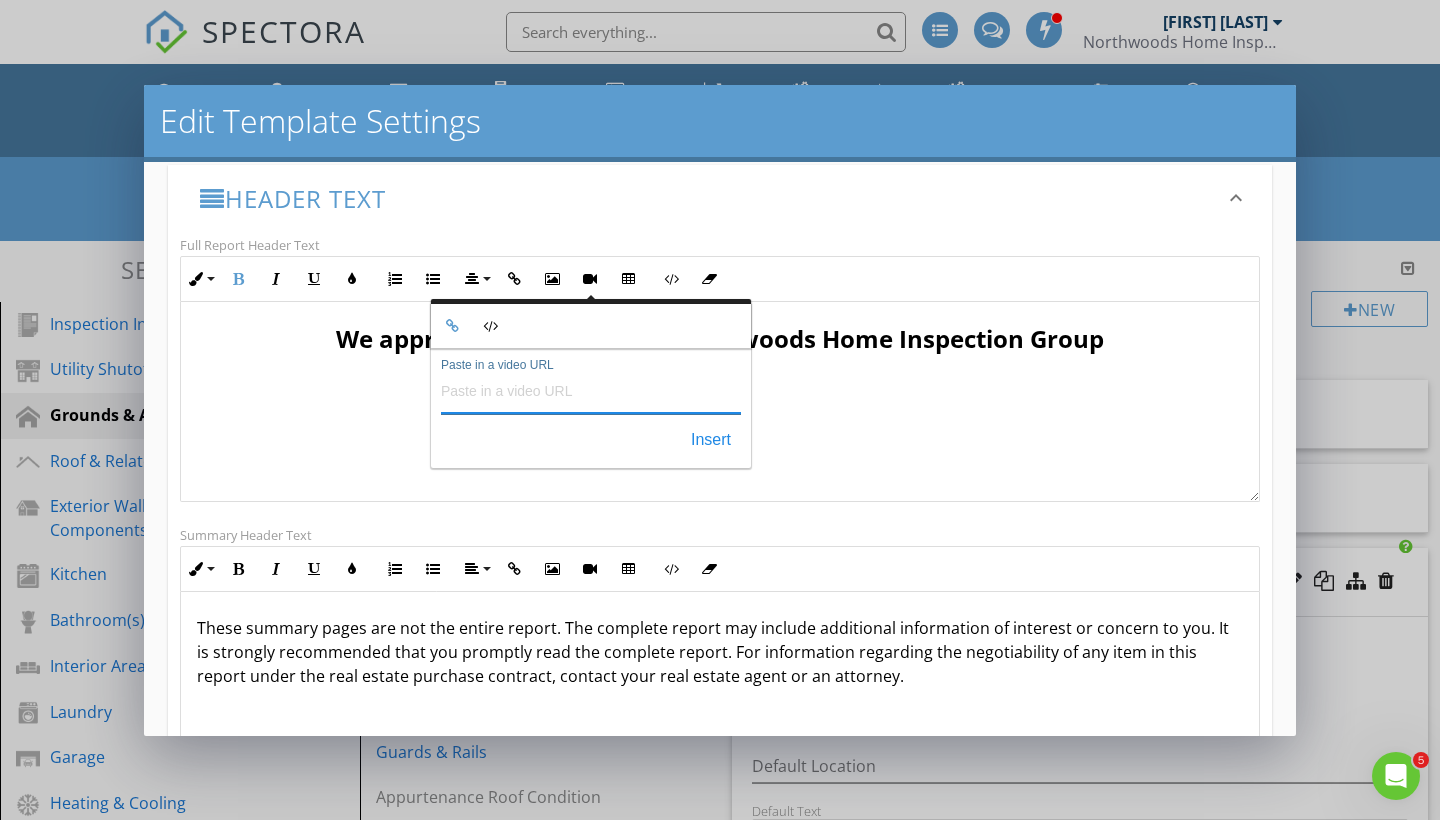 click on "Paste in a video URL" at bounding box center [591, 390] 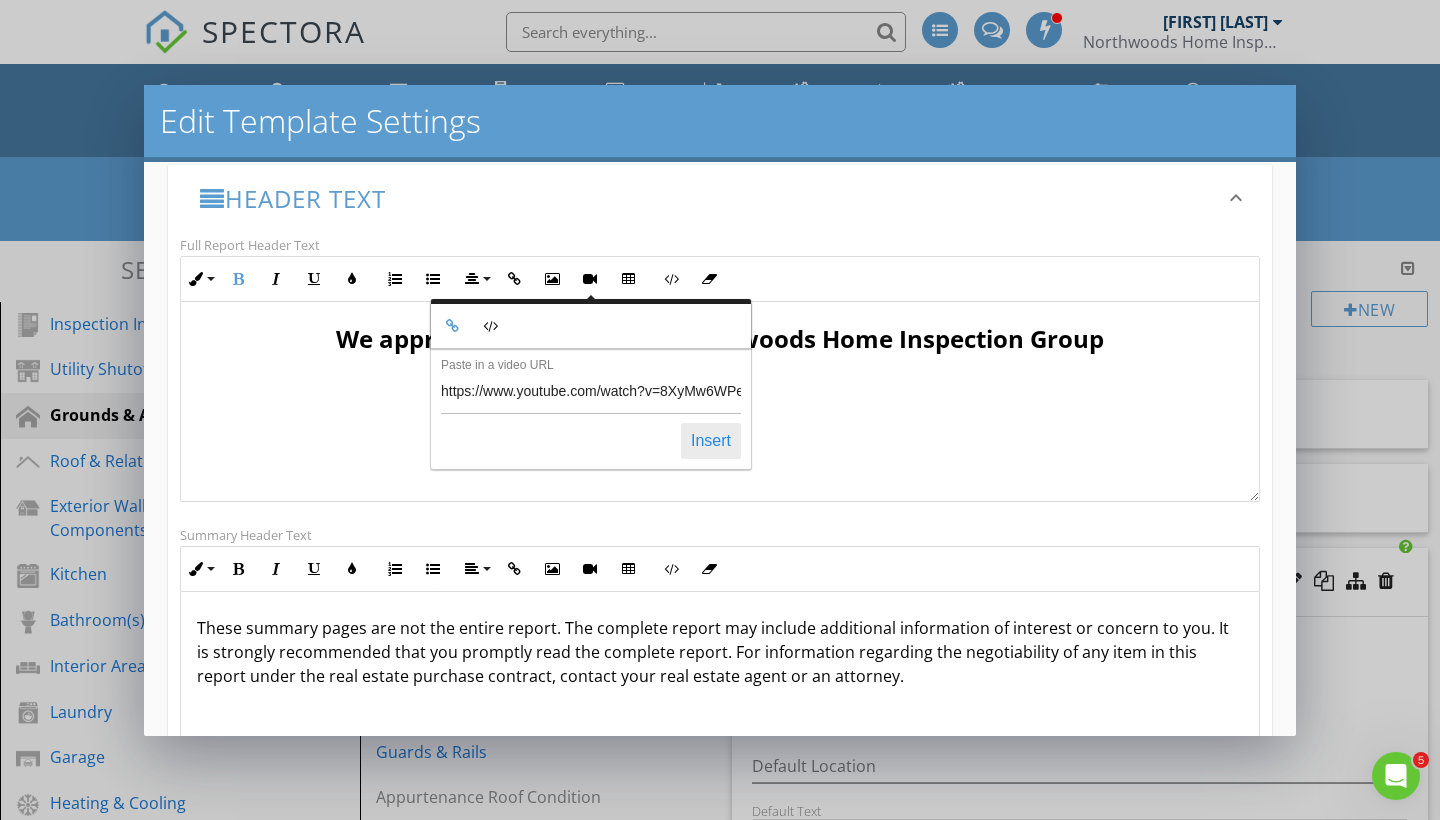 click on "Insert" at bounding box center (711, 441) 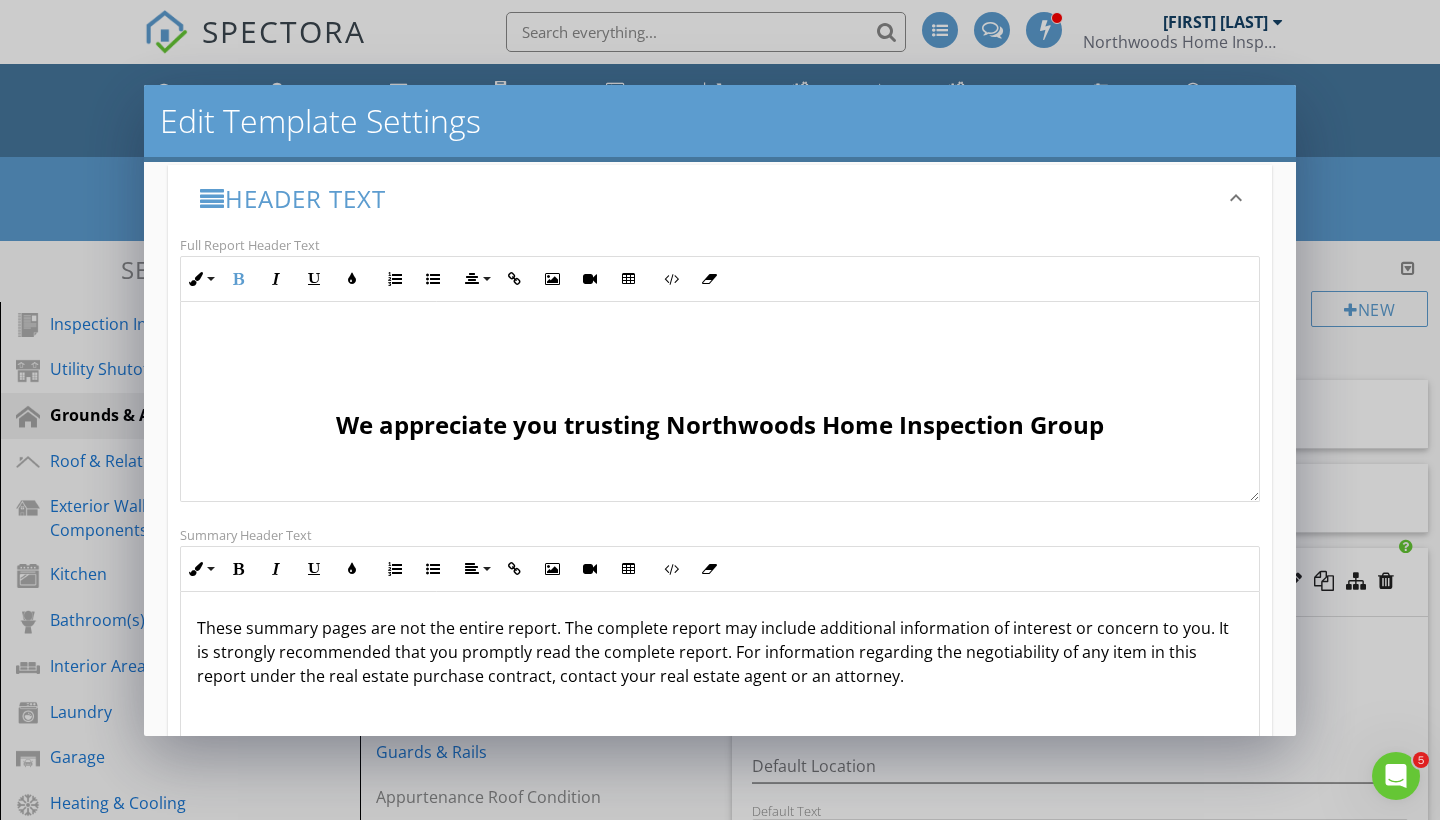 scroll, scrollTop: 279, scrollLeft: 0, axis: vertical 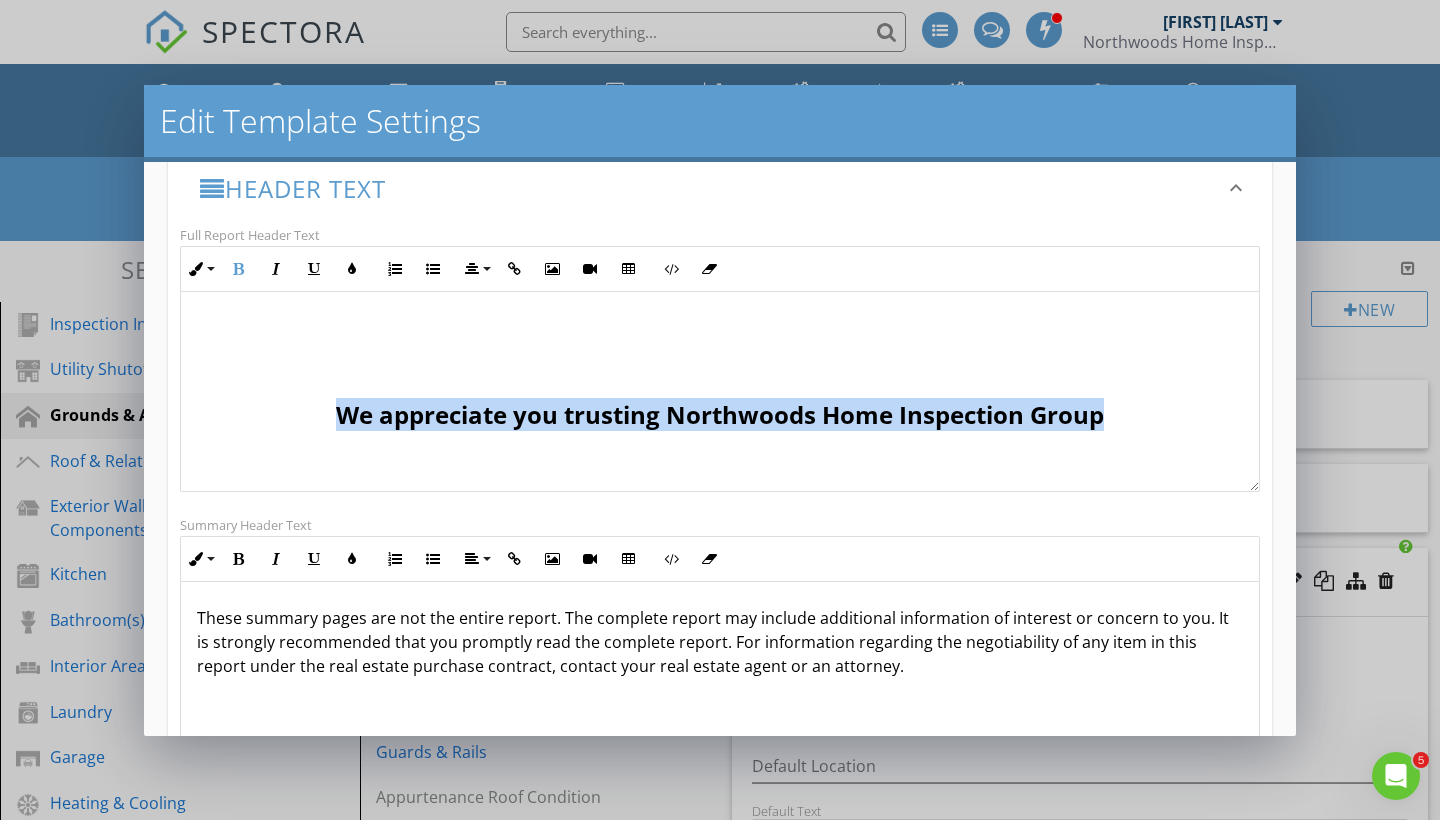 drag, startPoint x: 1132, startPoint y: 421, endPoint x: 342, endPoint y: 422, distance: 790.0006 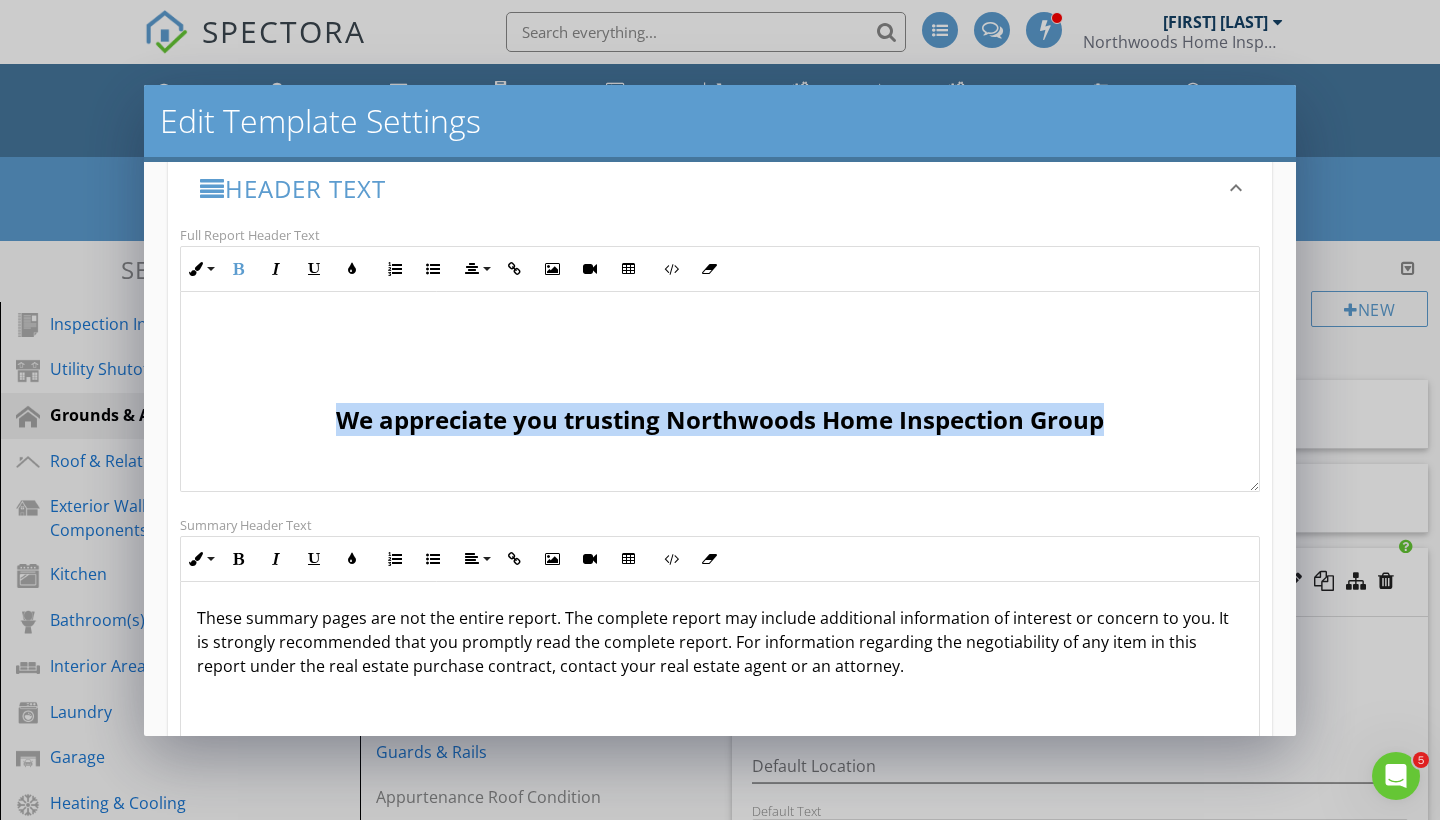 copy on "We appreciate you trusting Northwoods Home Inspection Group" 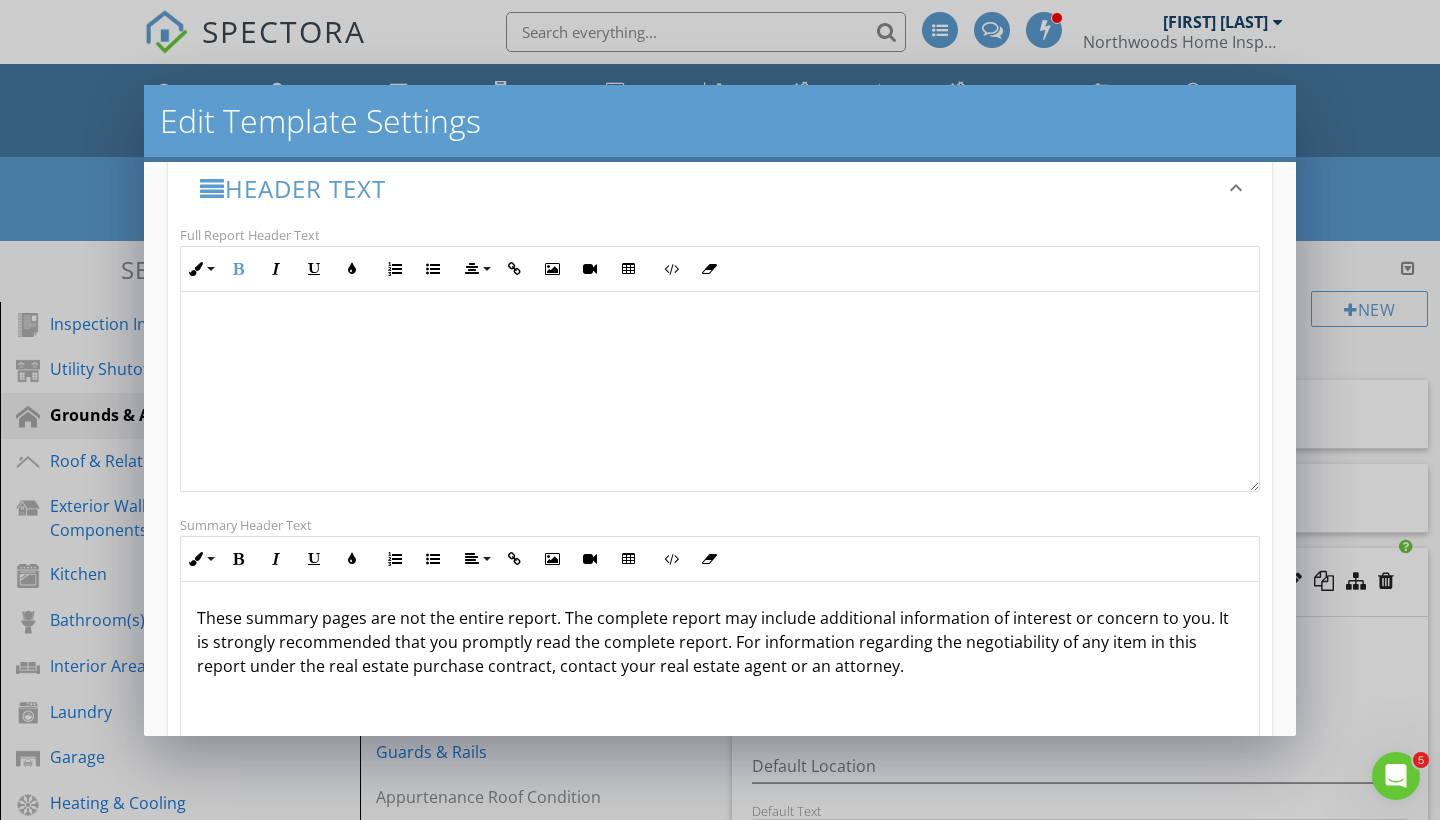 scroll, scrollTop: 0, scrollLeft: 0, axis: both 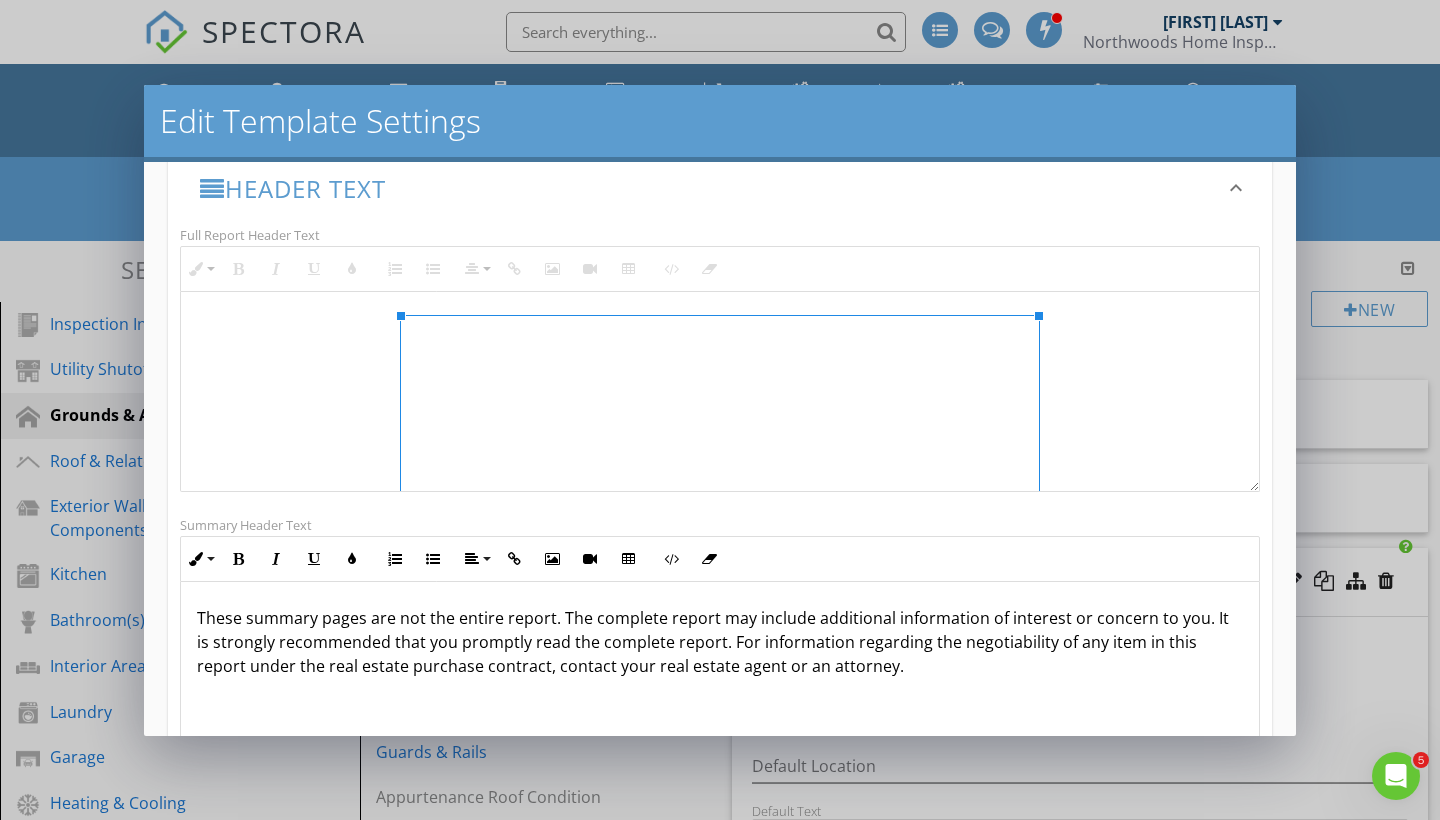 click at bounding box center [720, 498] 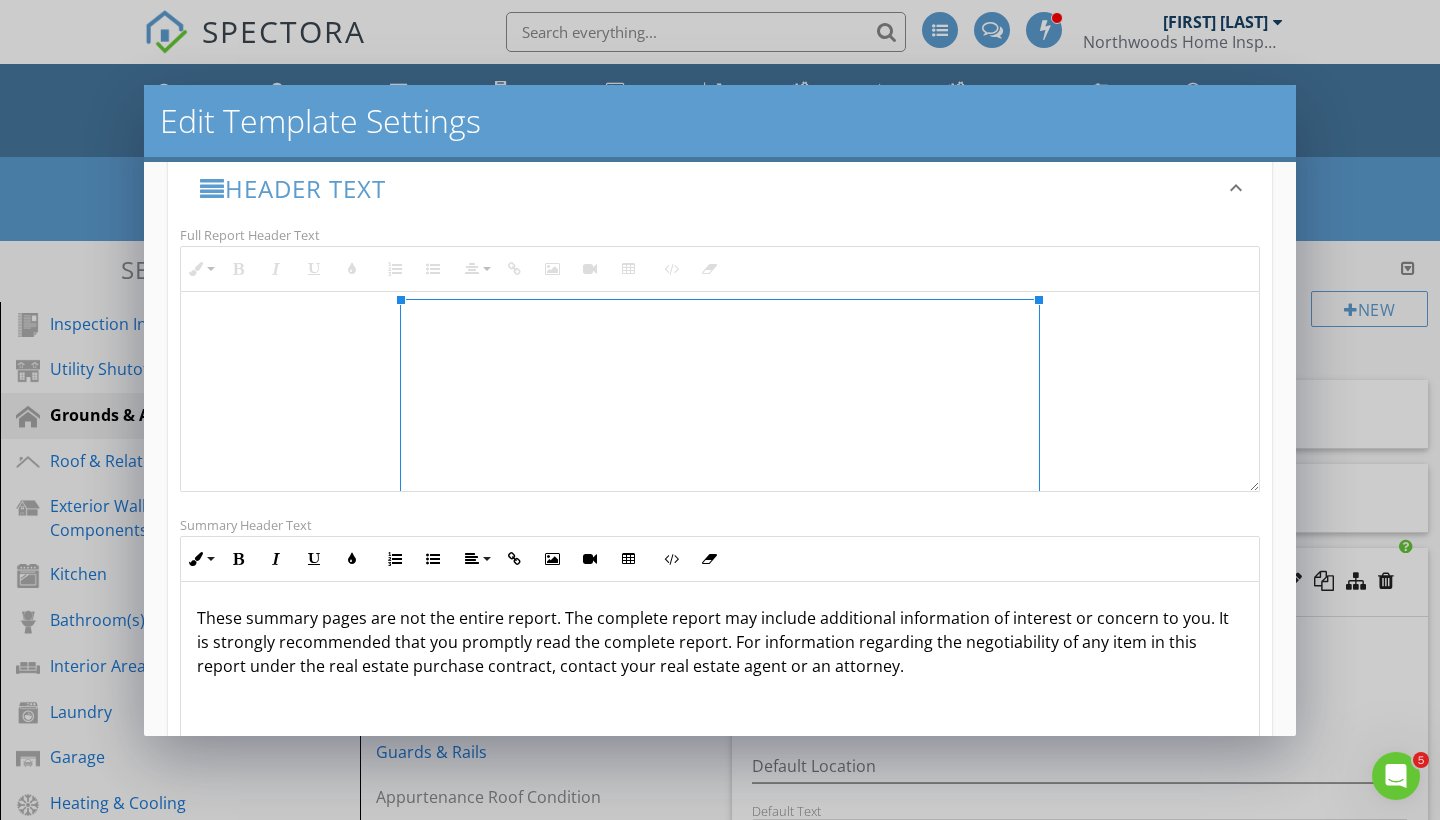 click at bounding box center (720, 482) 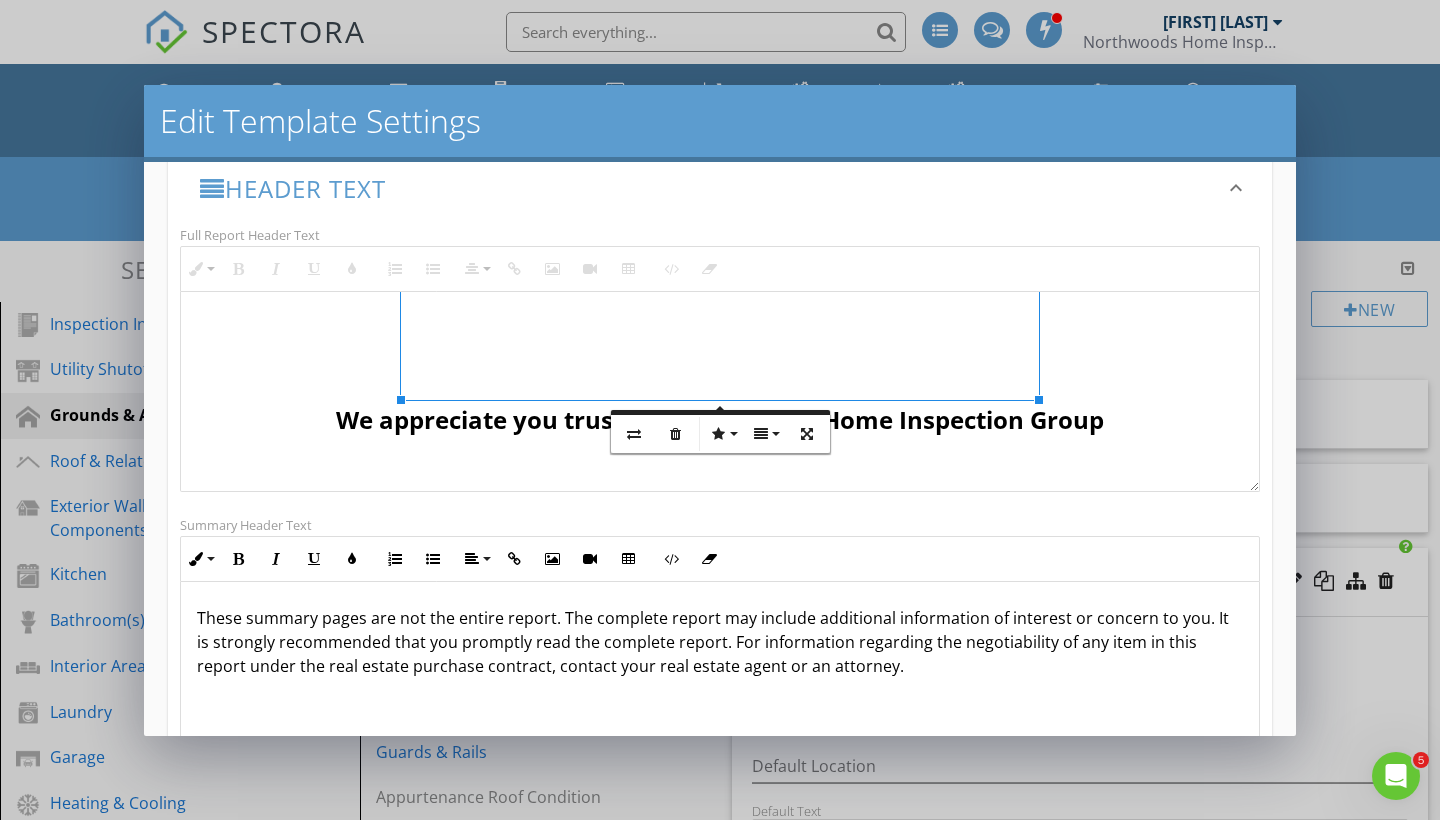scroll, scrollTop: 274, scrollLeft: 0, axis: vertical 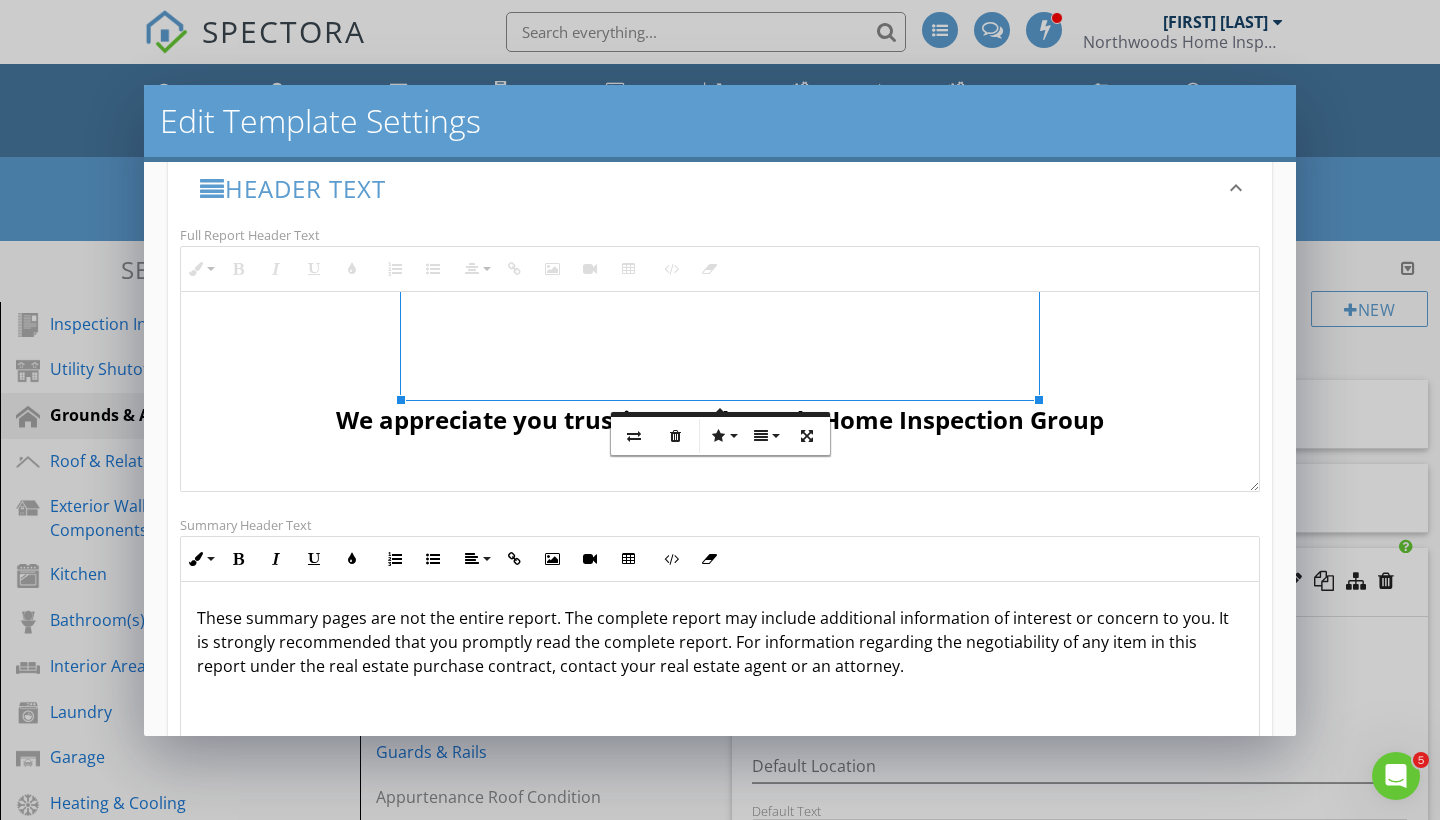 click on "We appreciate you trusting Northwoods Home Inspection Group" at bounding box center (720, 238) 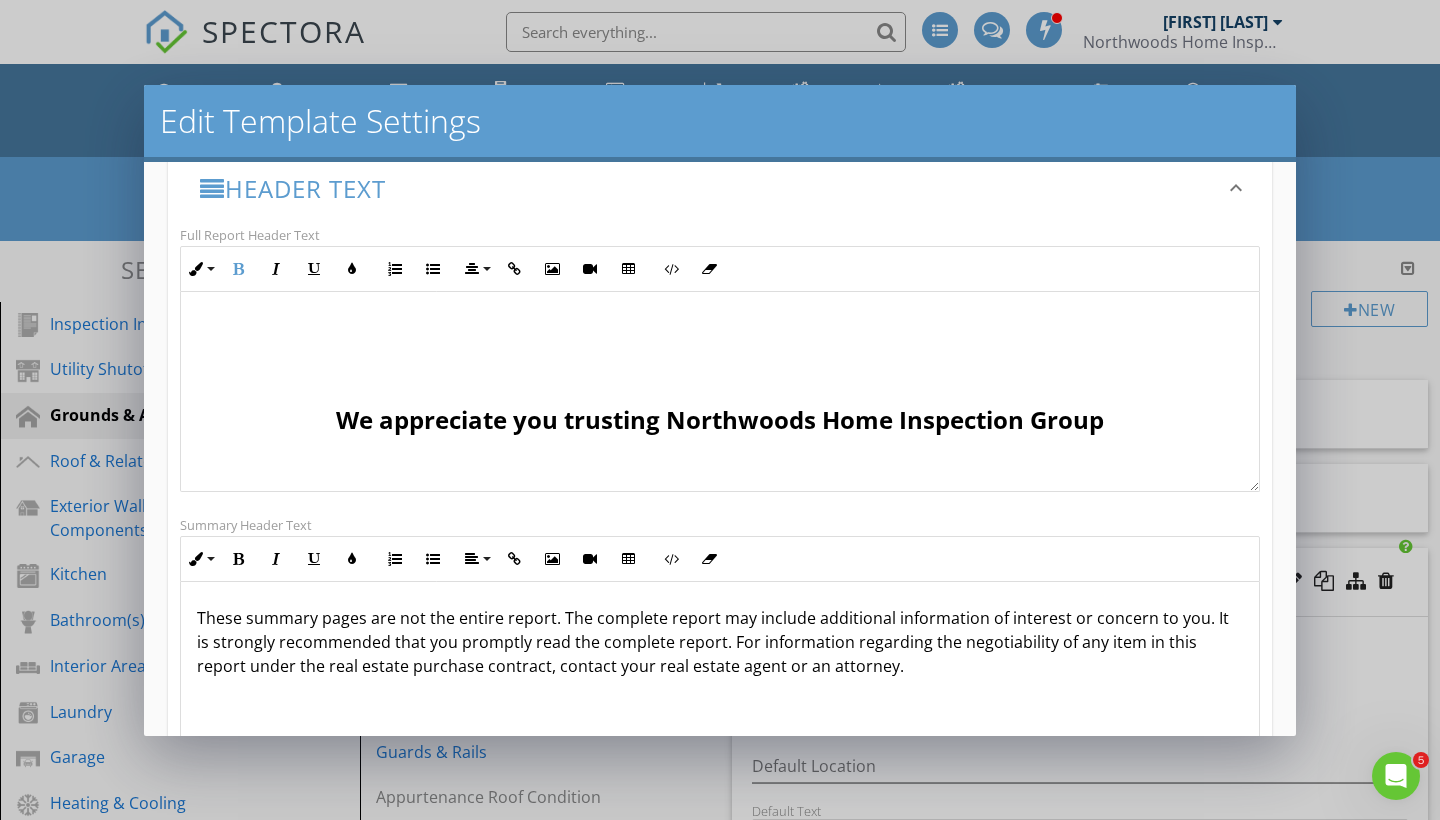 click at bounding box center (720, 224) 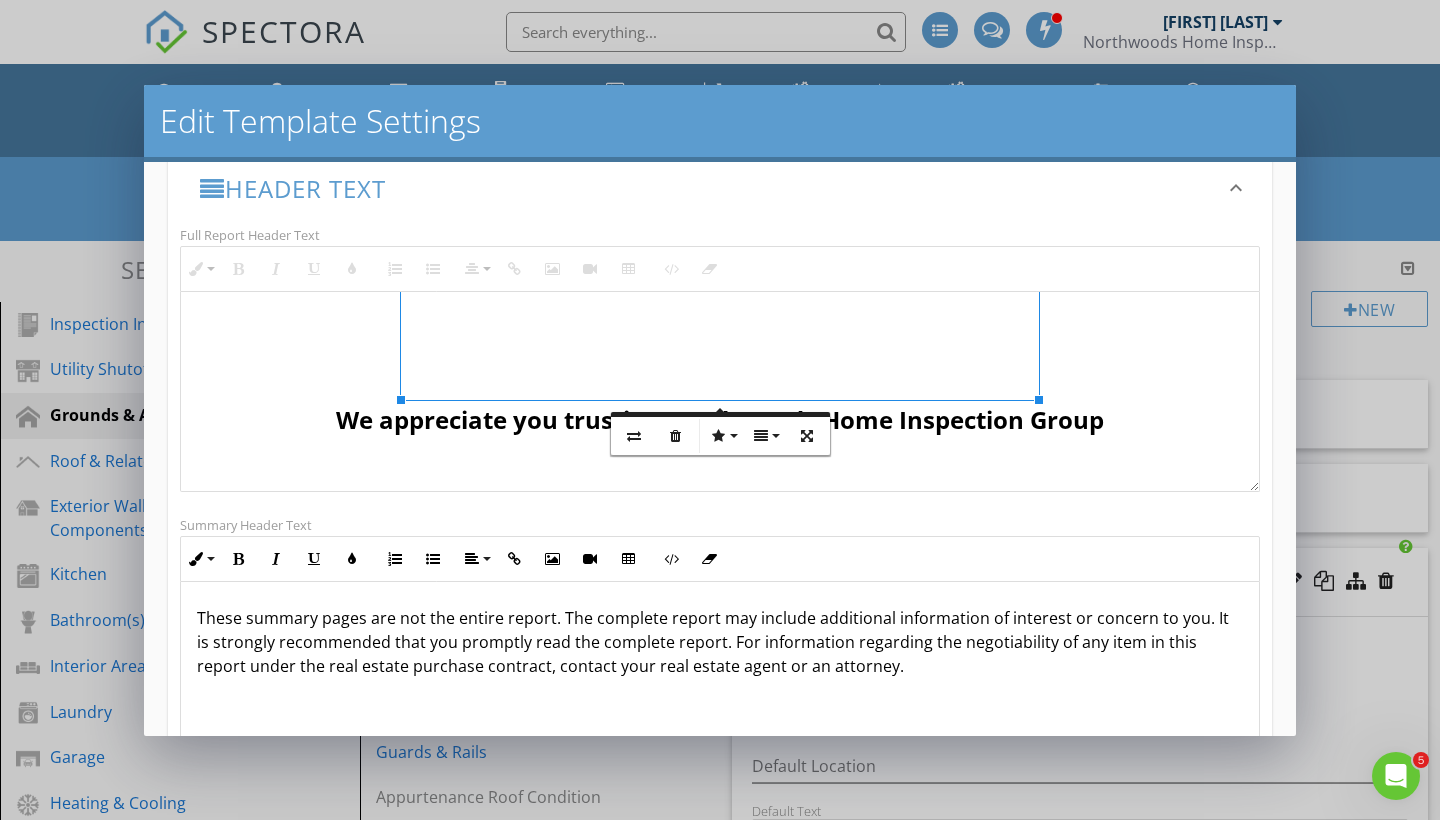 click on "Edit Template Settings" at bounding box center [720, 123] 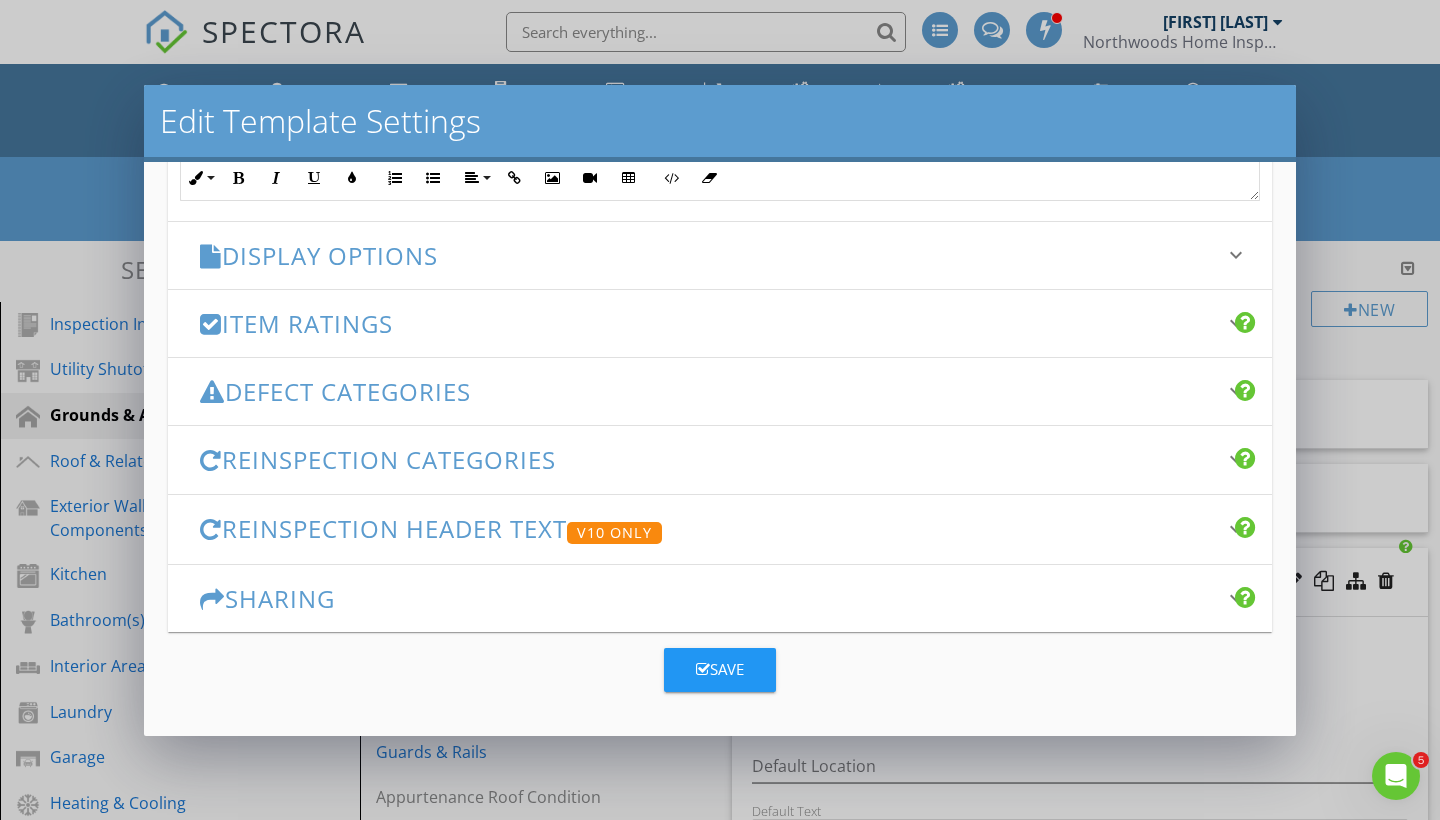 scroll, scrollTop: 873, scrollLeft: 0, axis: vertical 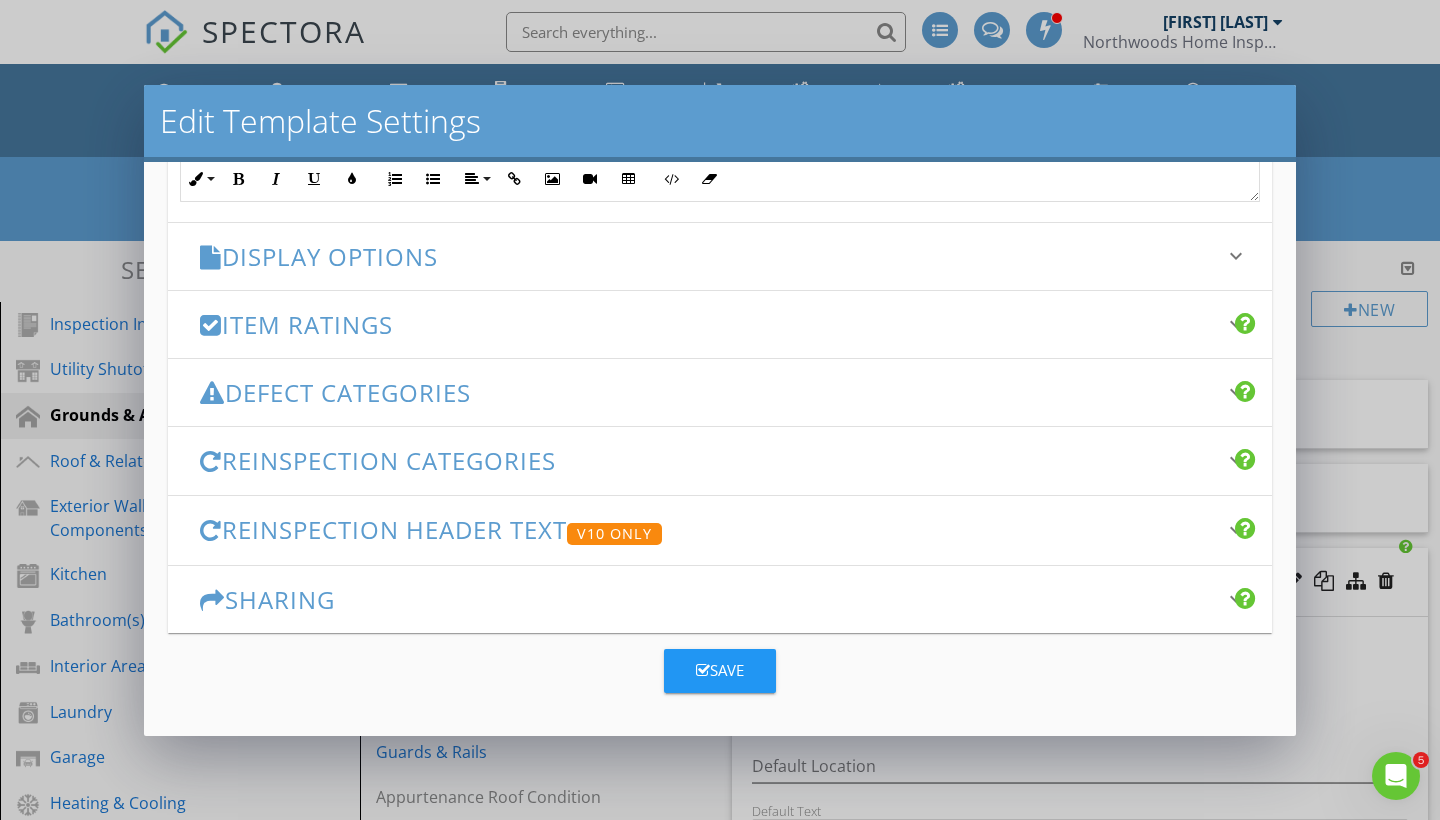 click on "Save" at bounding box center (720, 671) 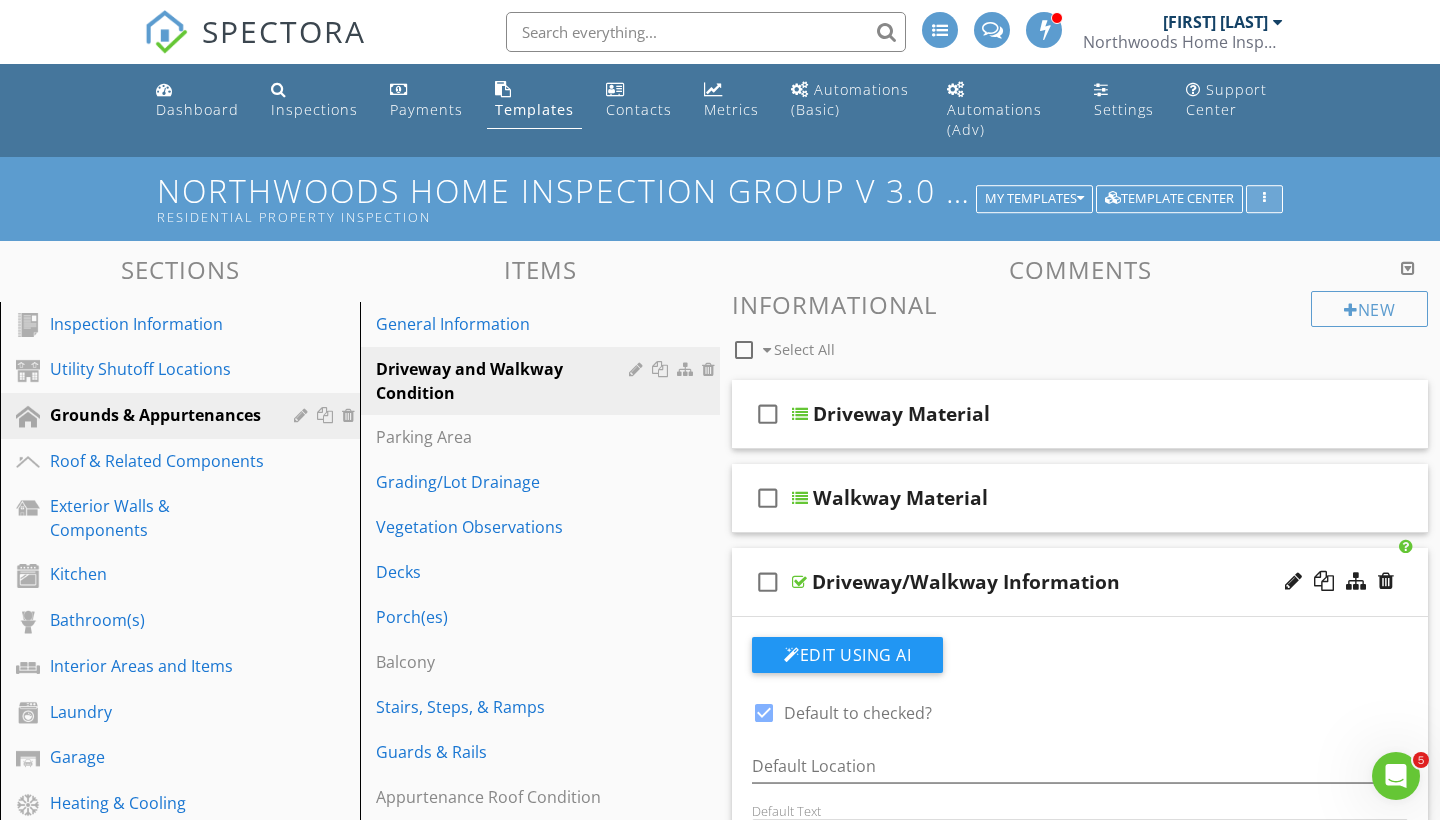 click at bounding box center (1264, 199) 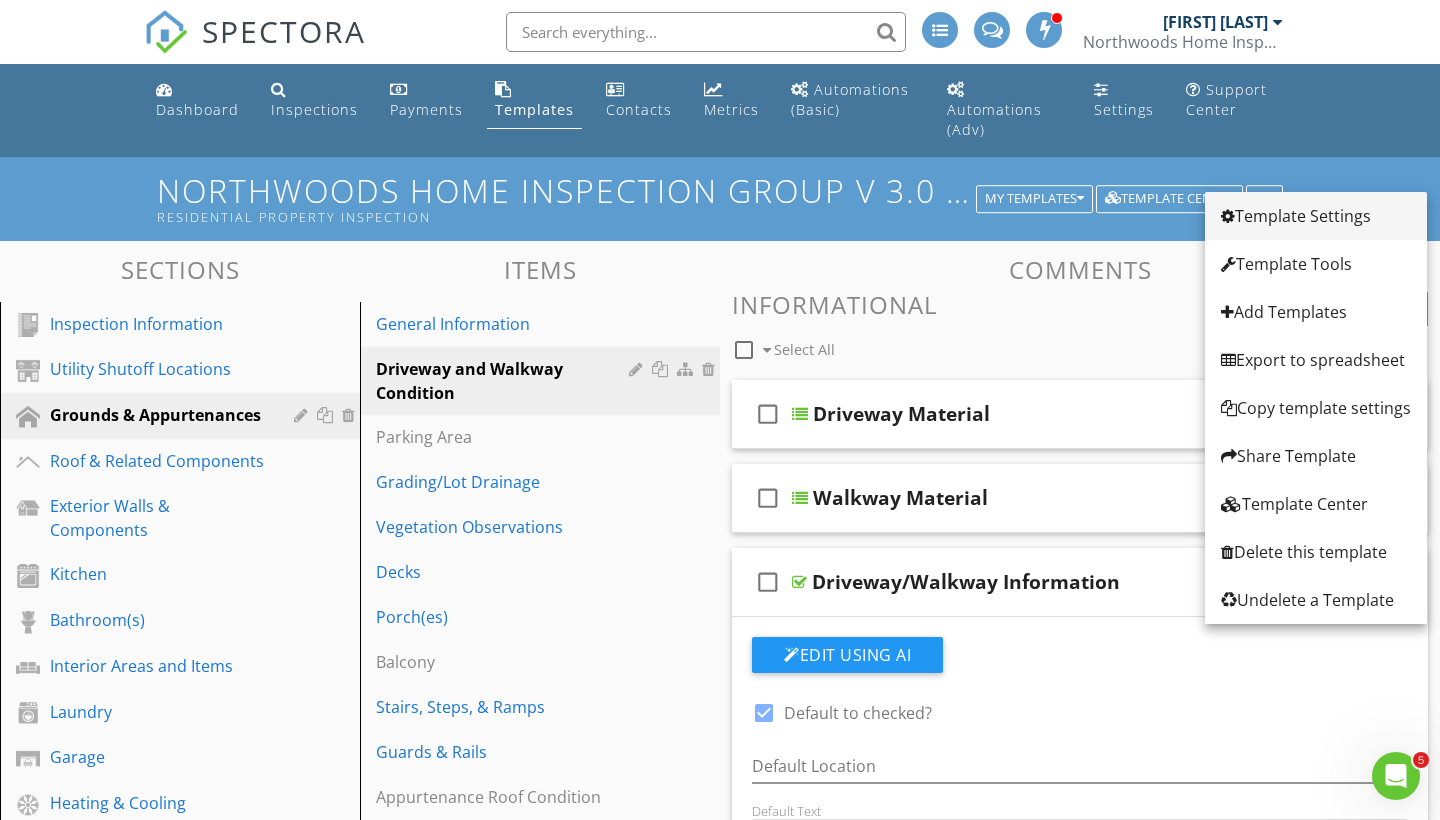 click on "Template Settings" at bounding box center (1316, 216) 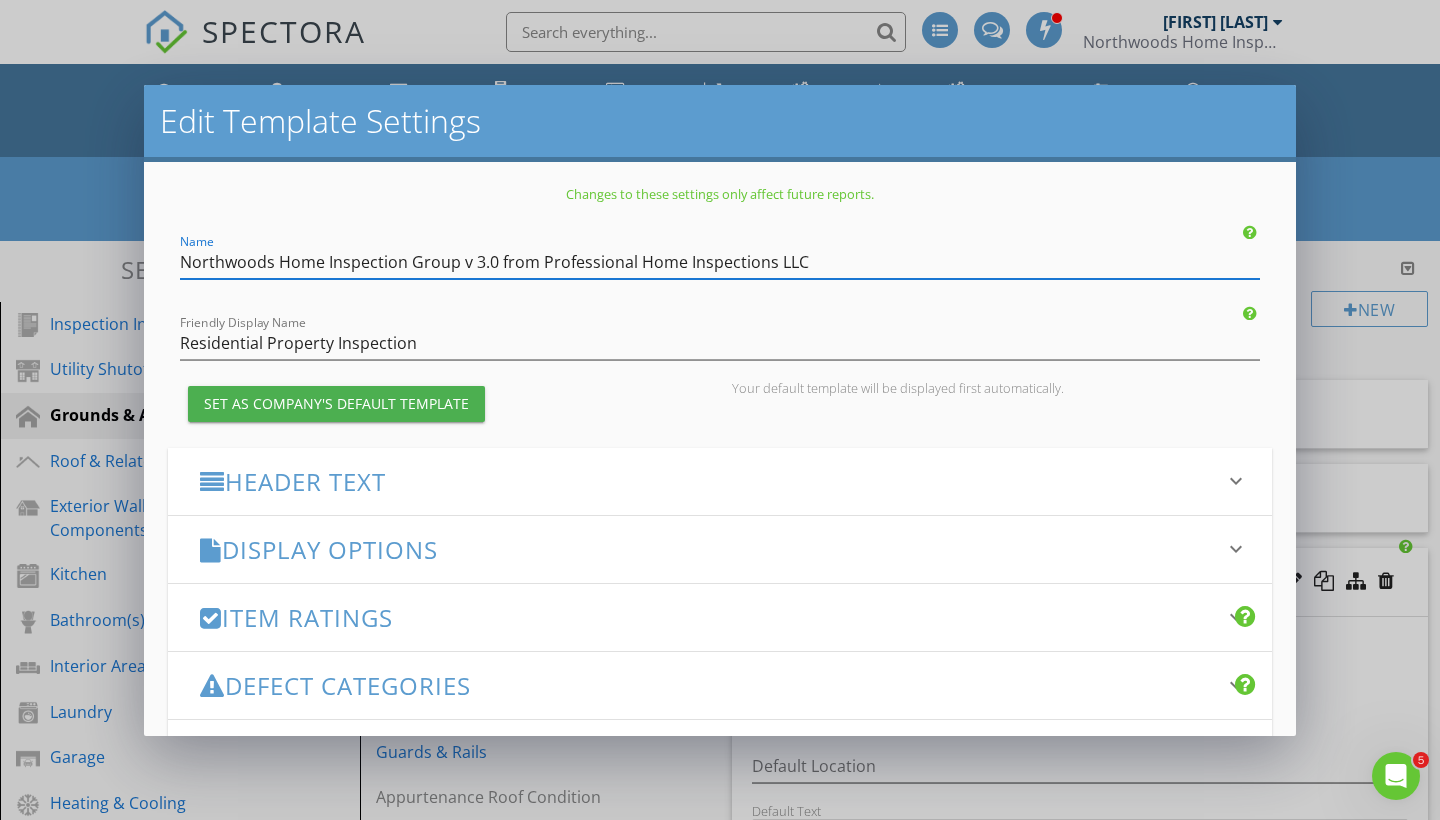 click on "Header Text" at bounding box center (708, 481) 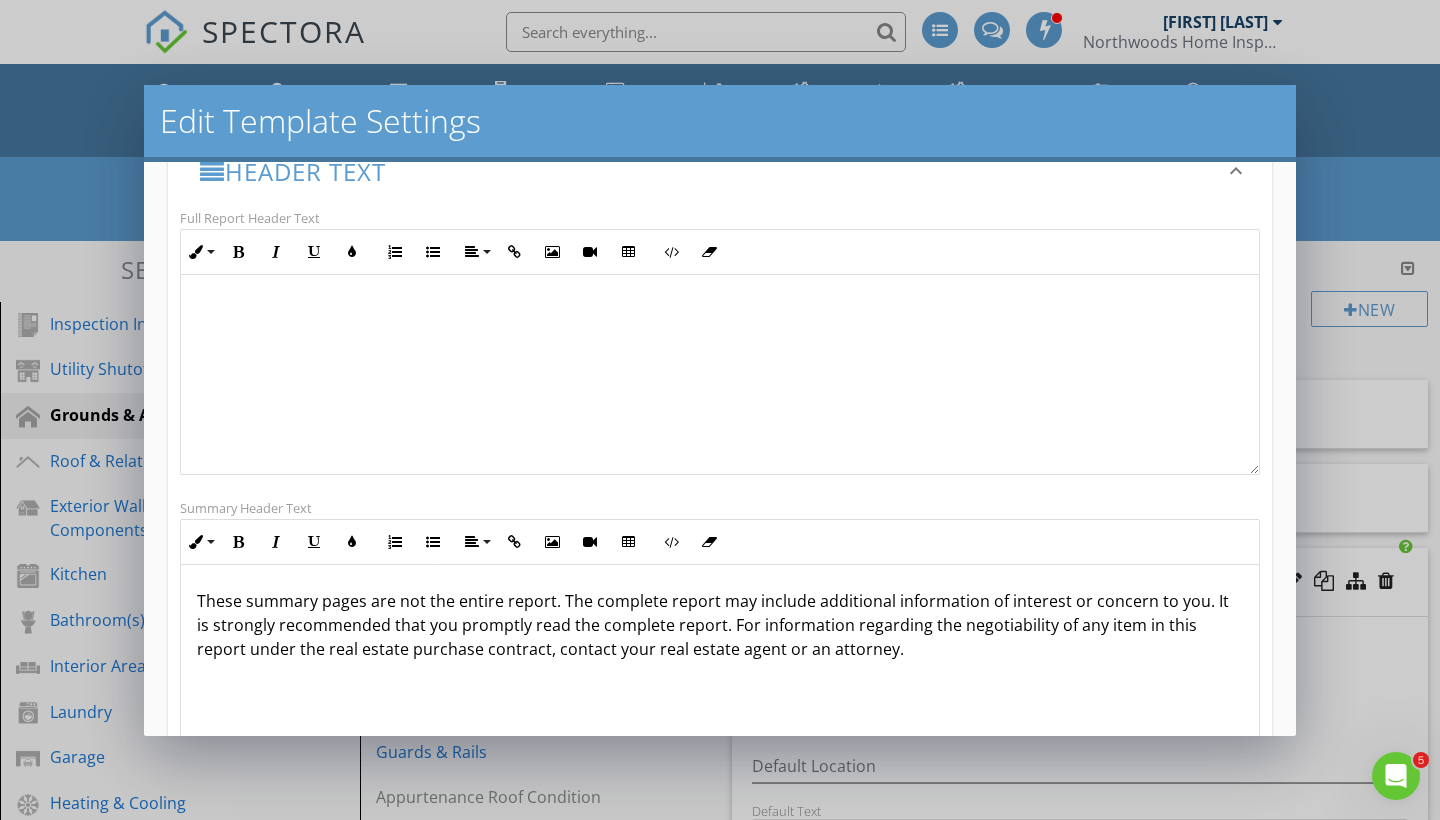 scroll, scrollTop: 311, scrollLeft: 0, axis: vertical 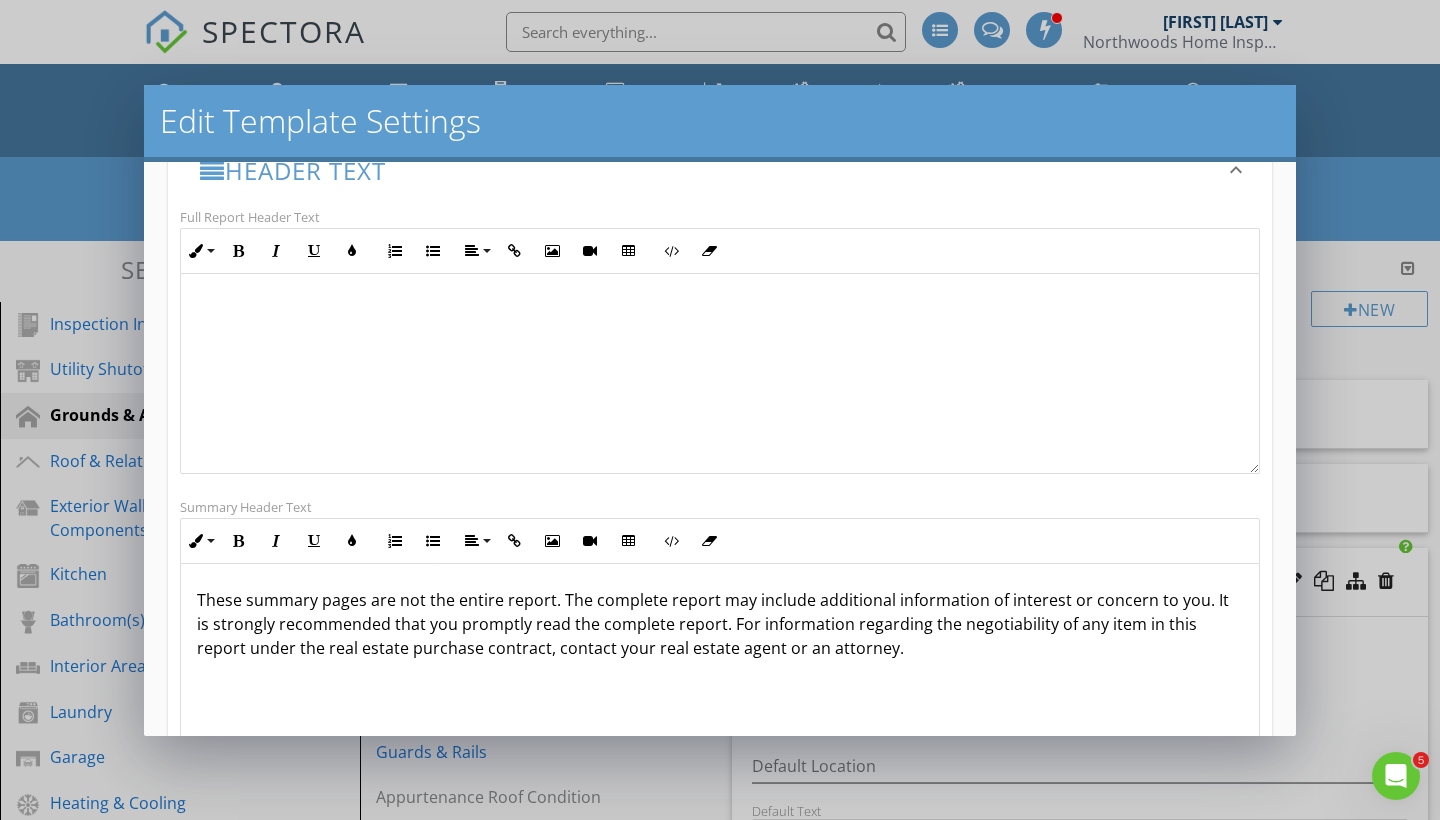 click at bounding box center [720, 480] 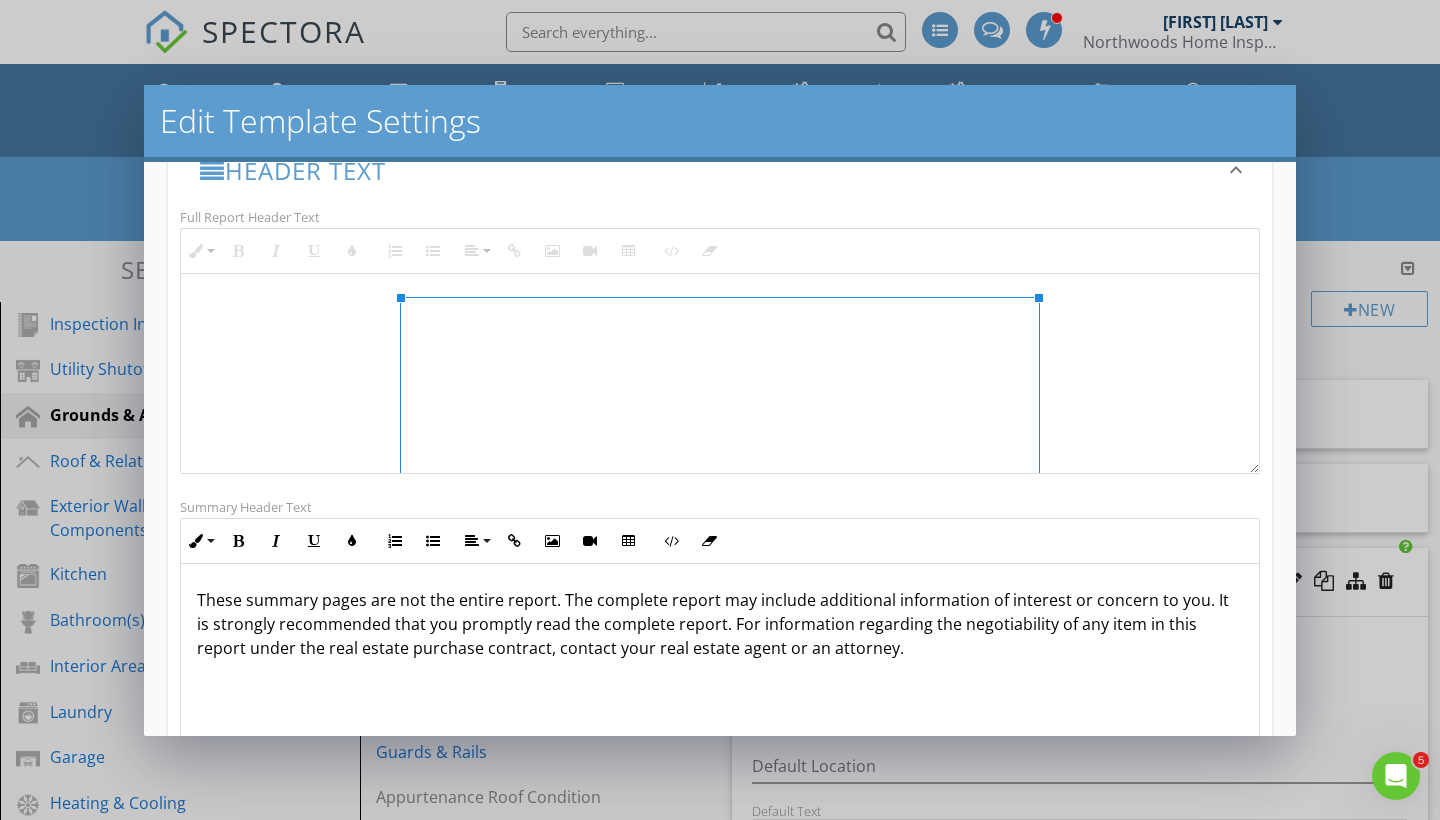 click at bounding box center [720, 480] 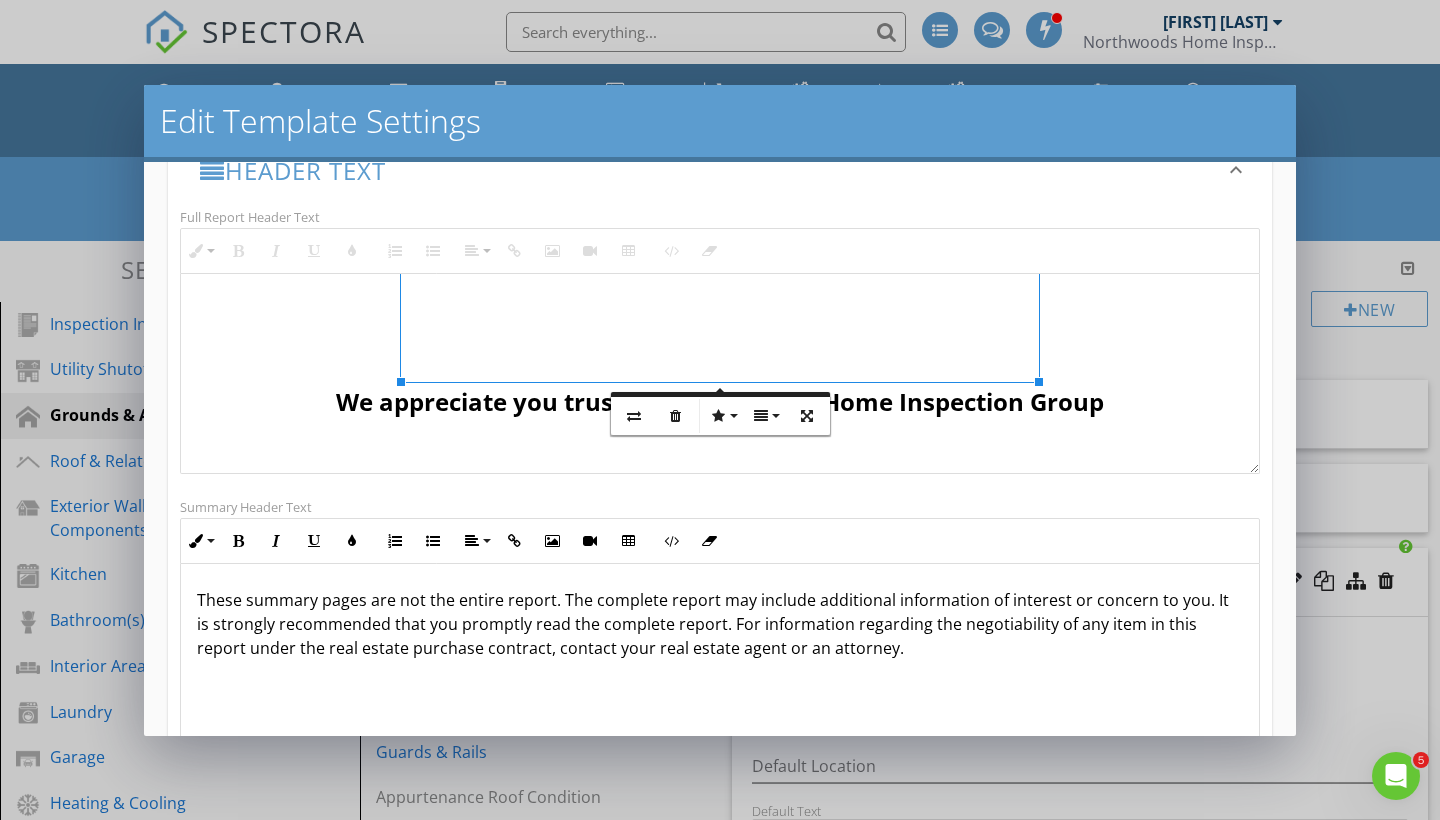 scroll, scrollTop: 274, scrollLeft: 0, axis: vertical 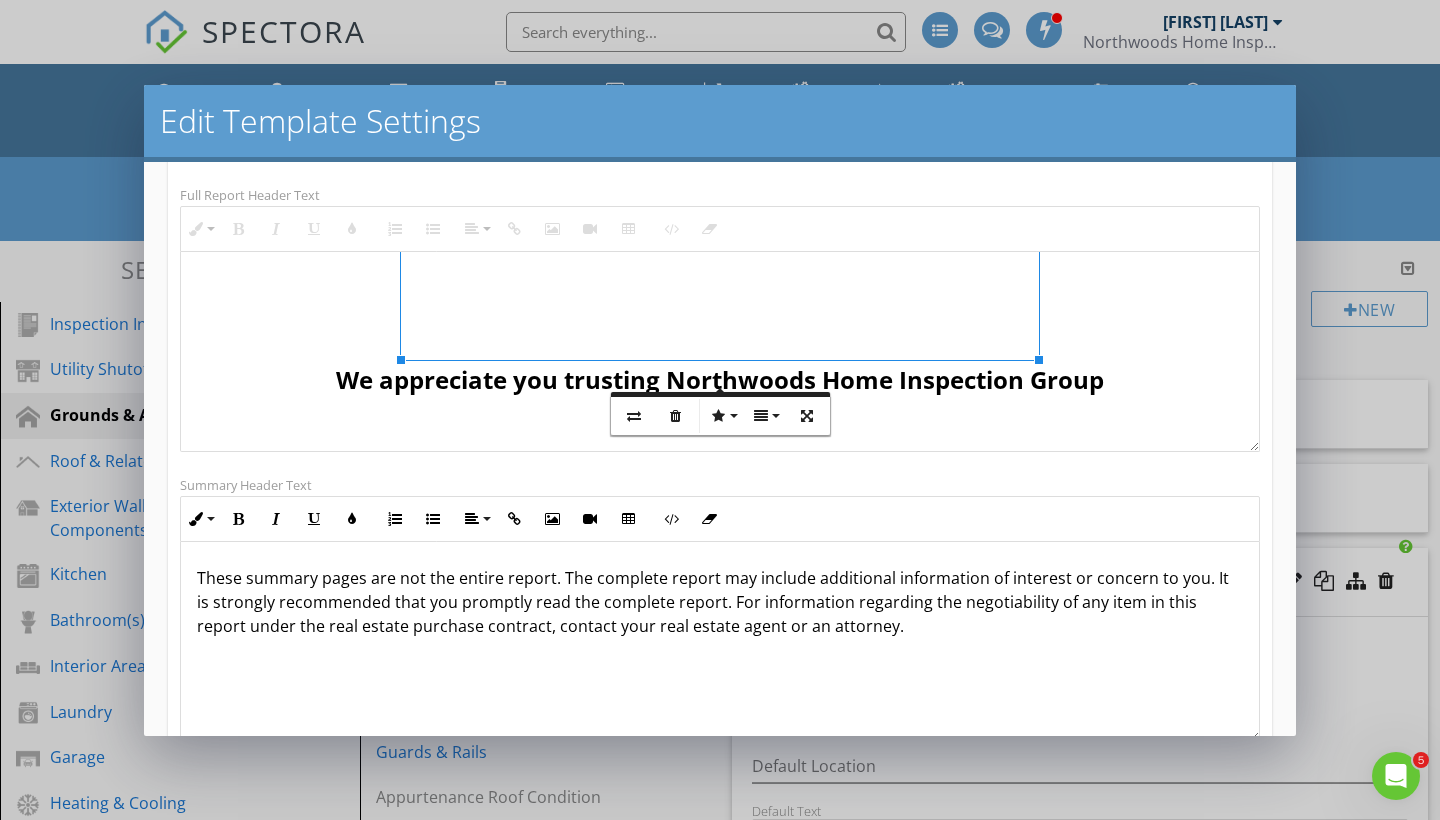 click at bounding box center (720, 184) 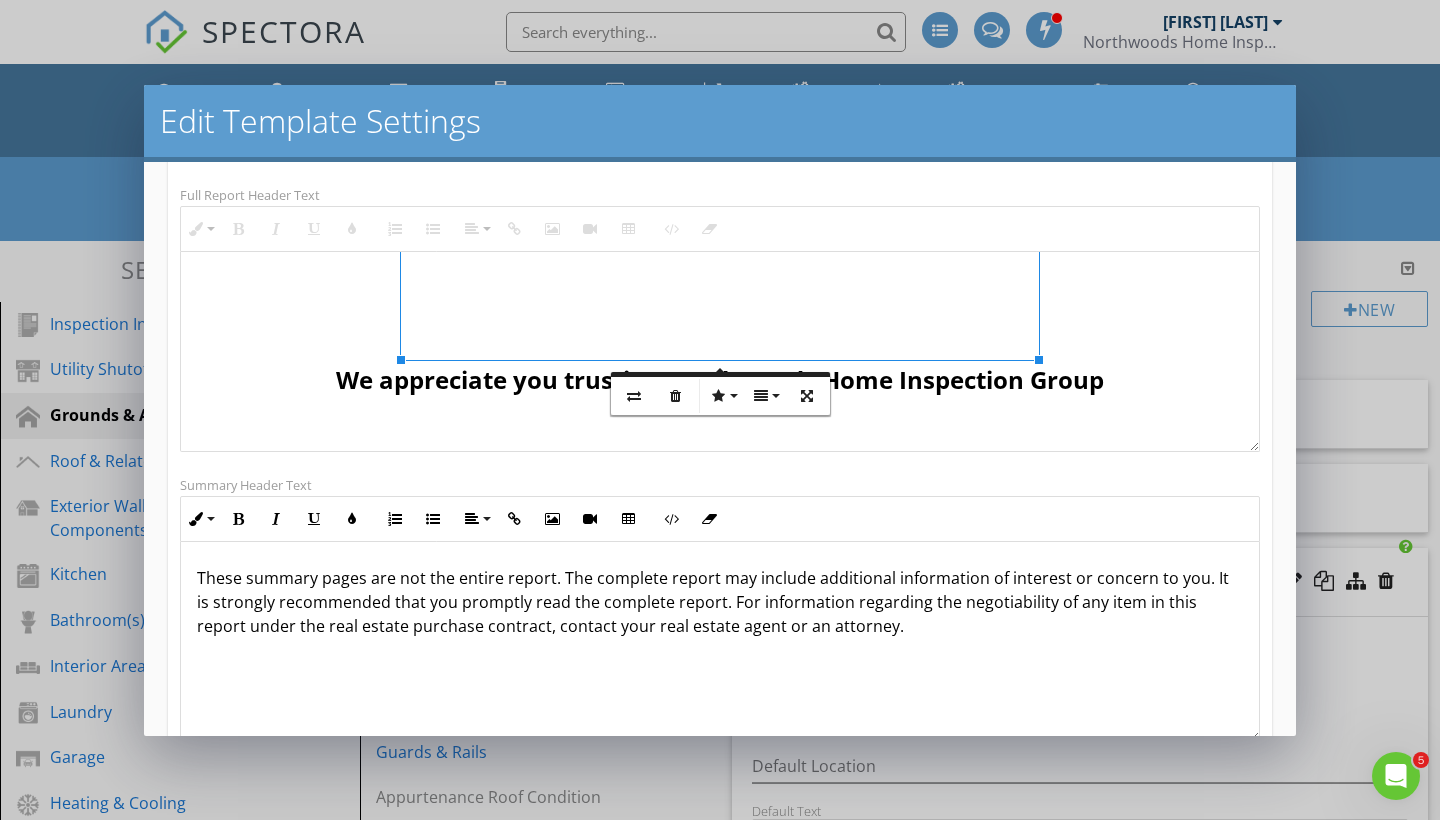 click at bounding box center (720, 184) 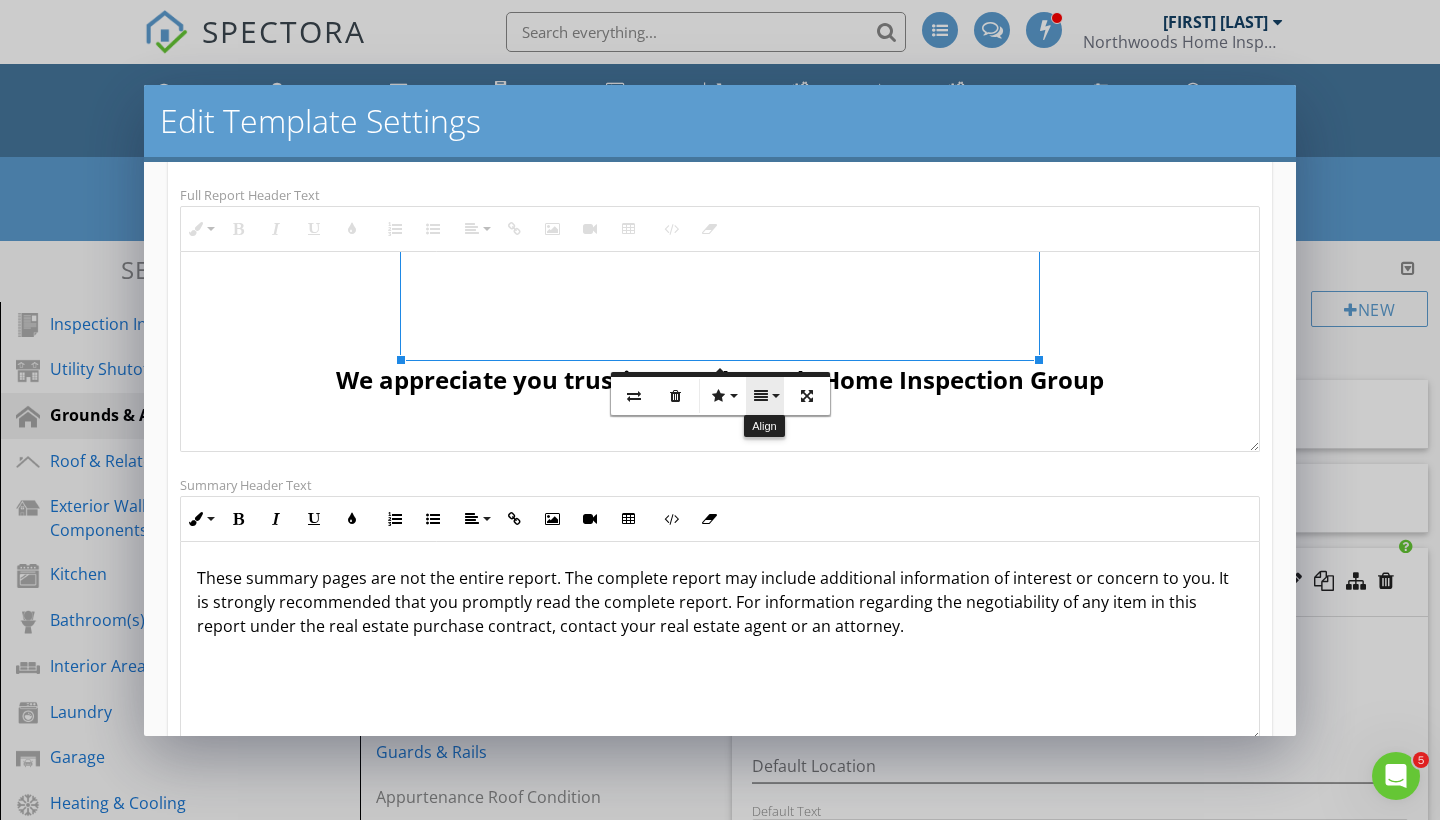 click on "Align" at bounding box center [765, 396] 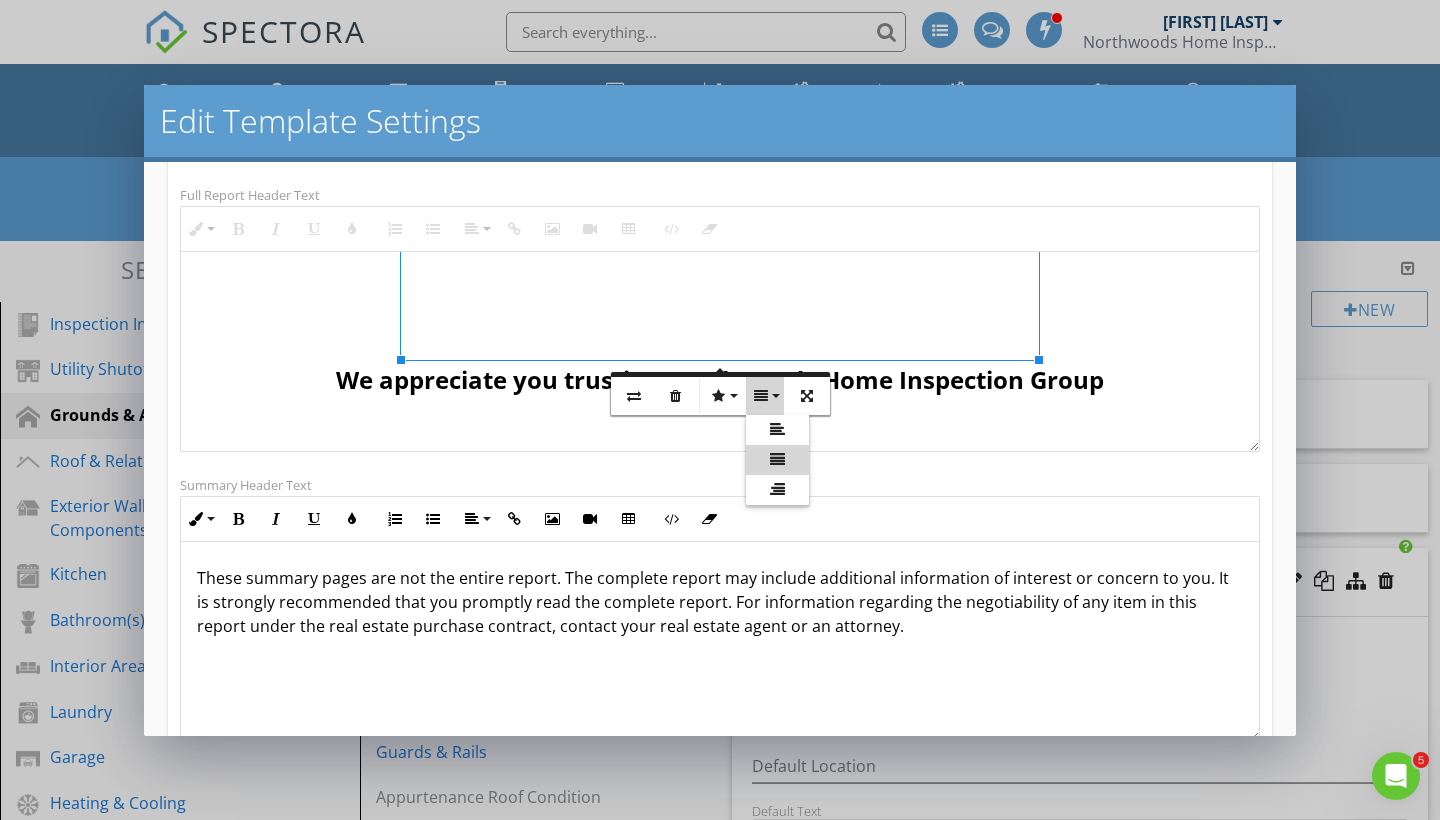 click at bounding box center [720, 184] 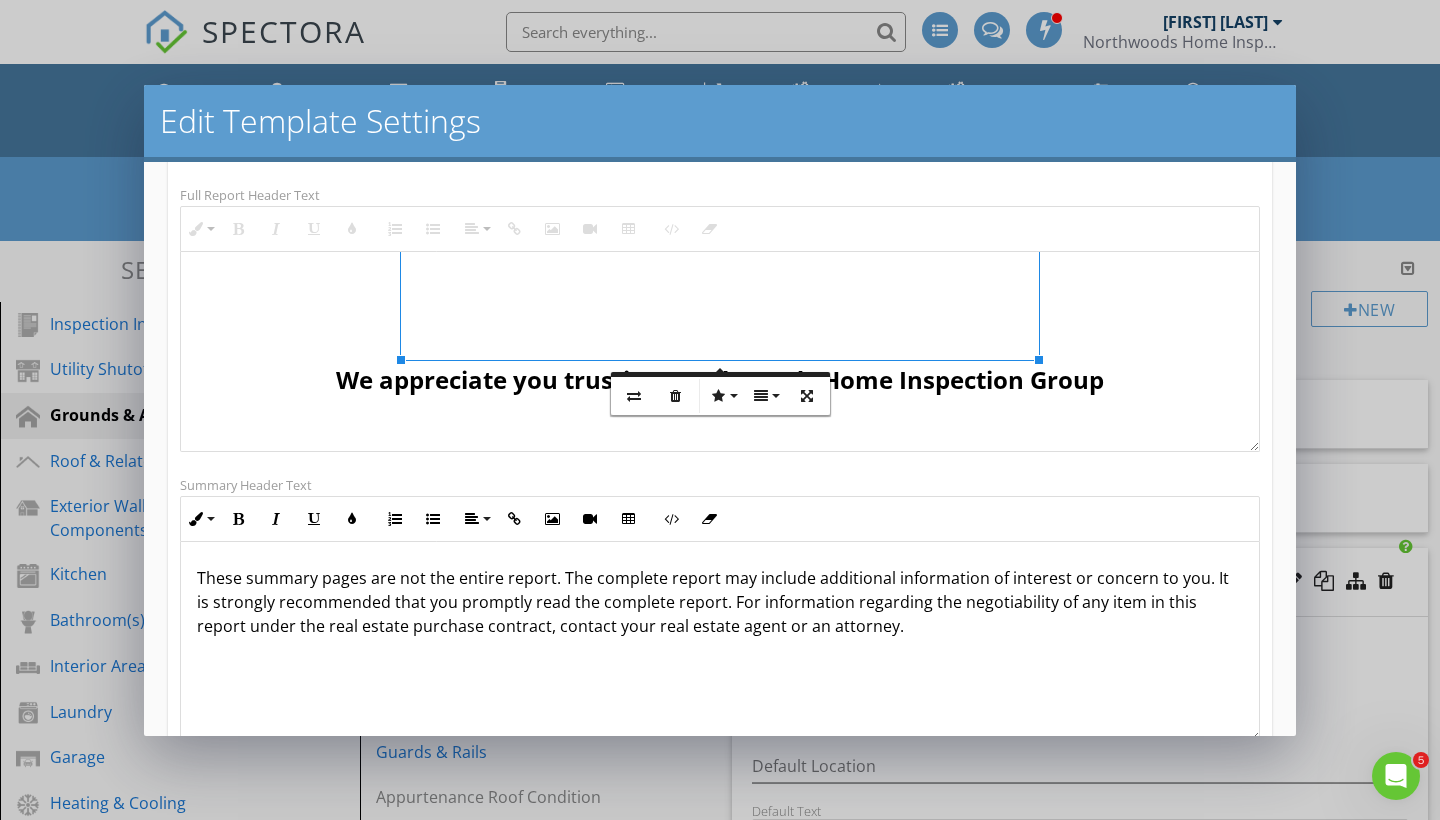click on "We appreciate you trusting Northwoods Home Inspection Group" at bounding box center [720, 199] 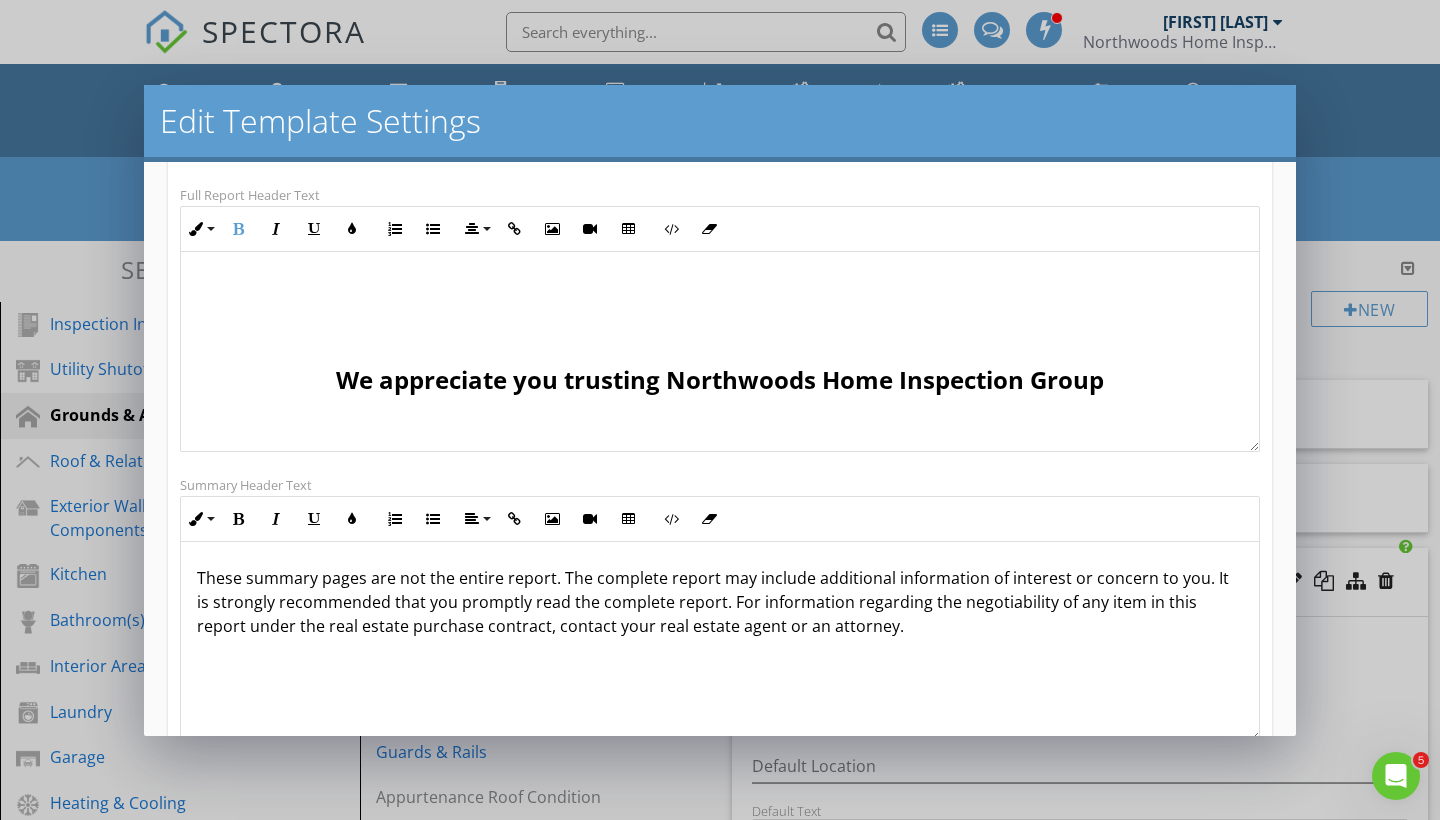 click at bounding box center [720, 184] 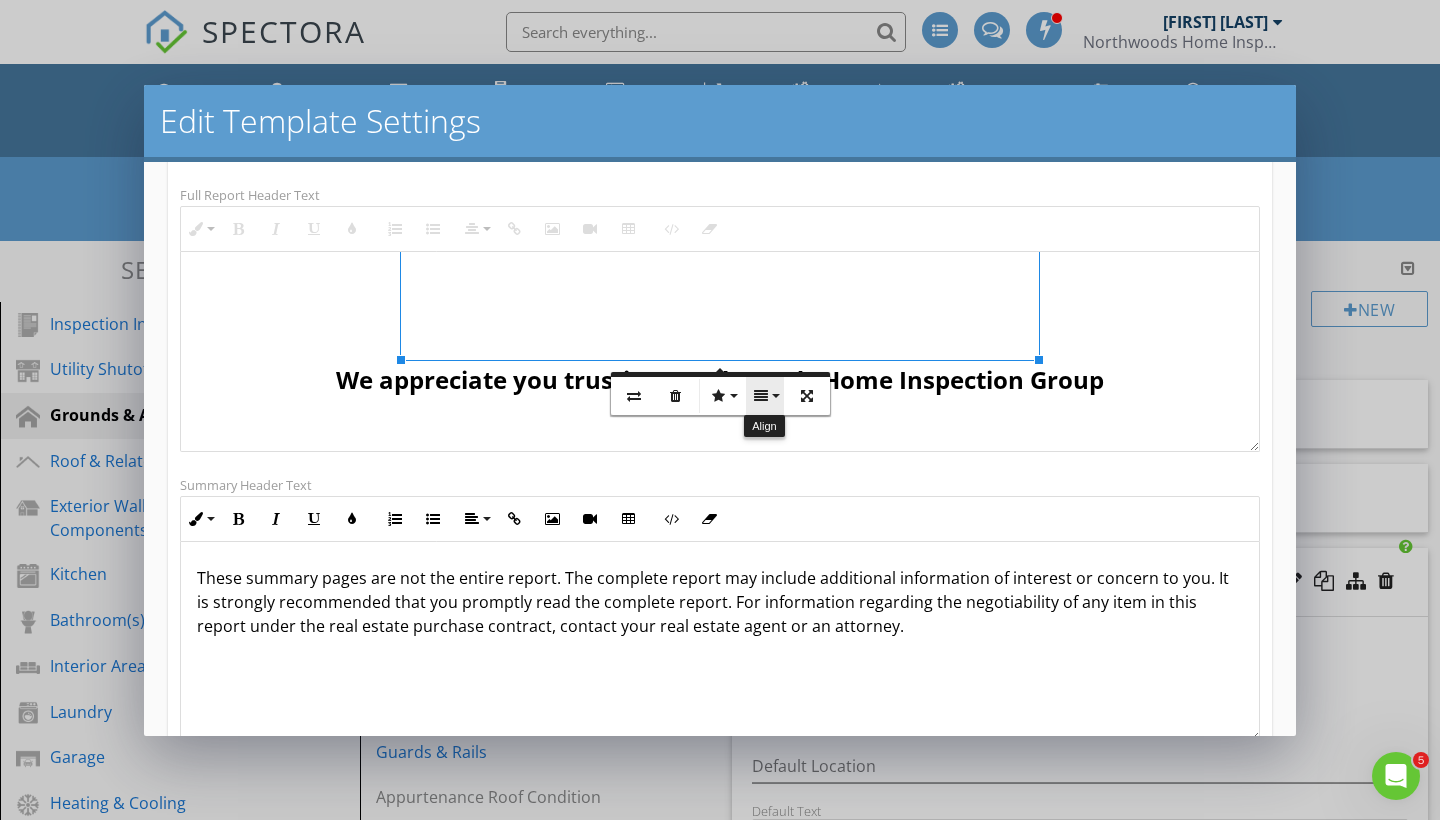 click at bounding box center [761, 396] 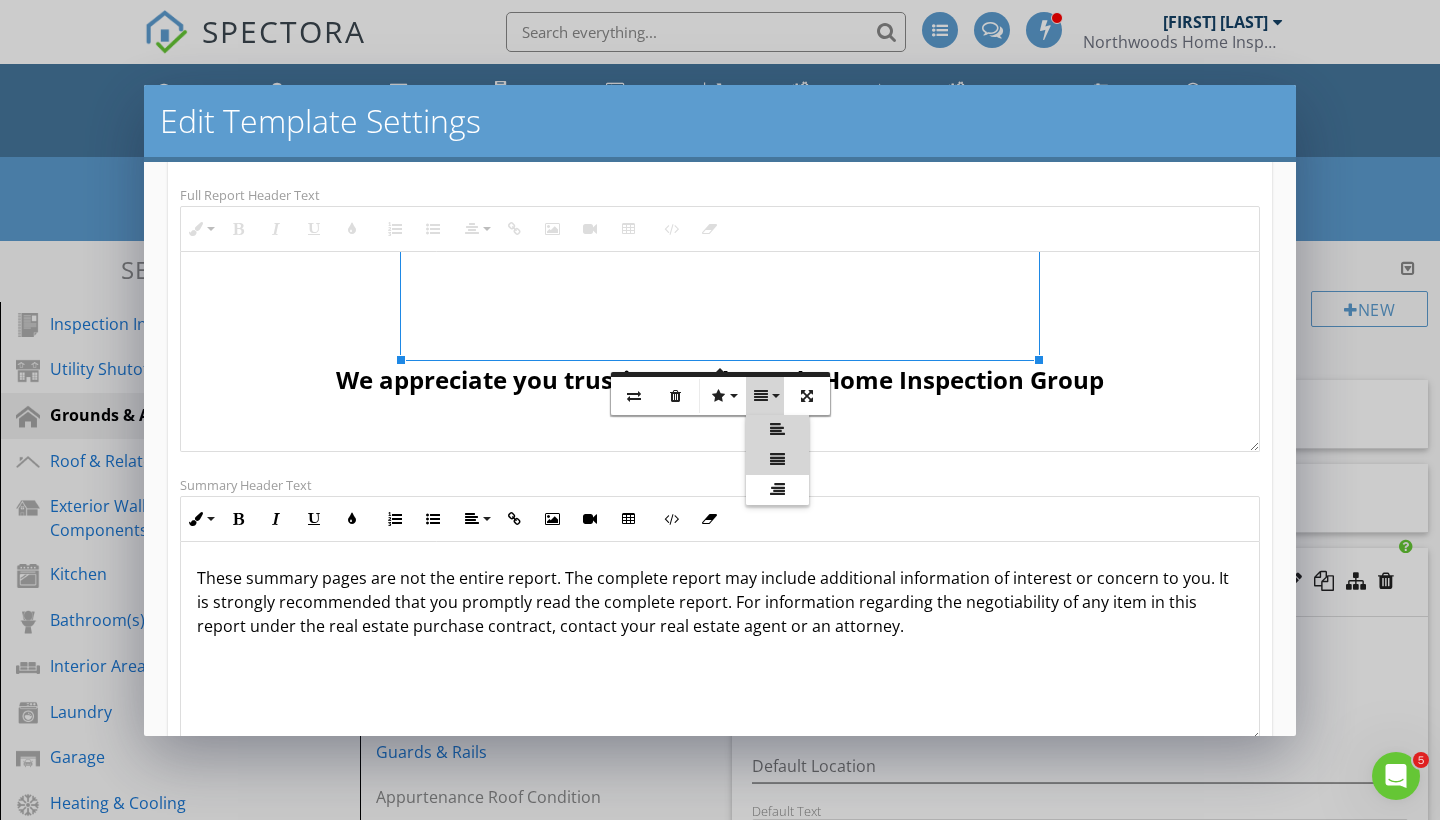 click at bounding box center (777, 429) 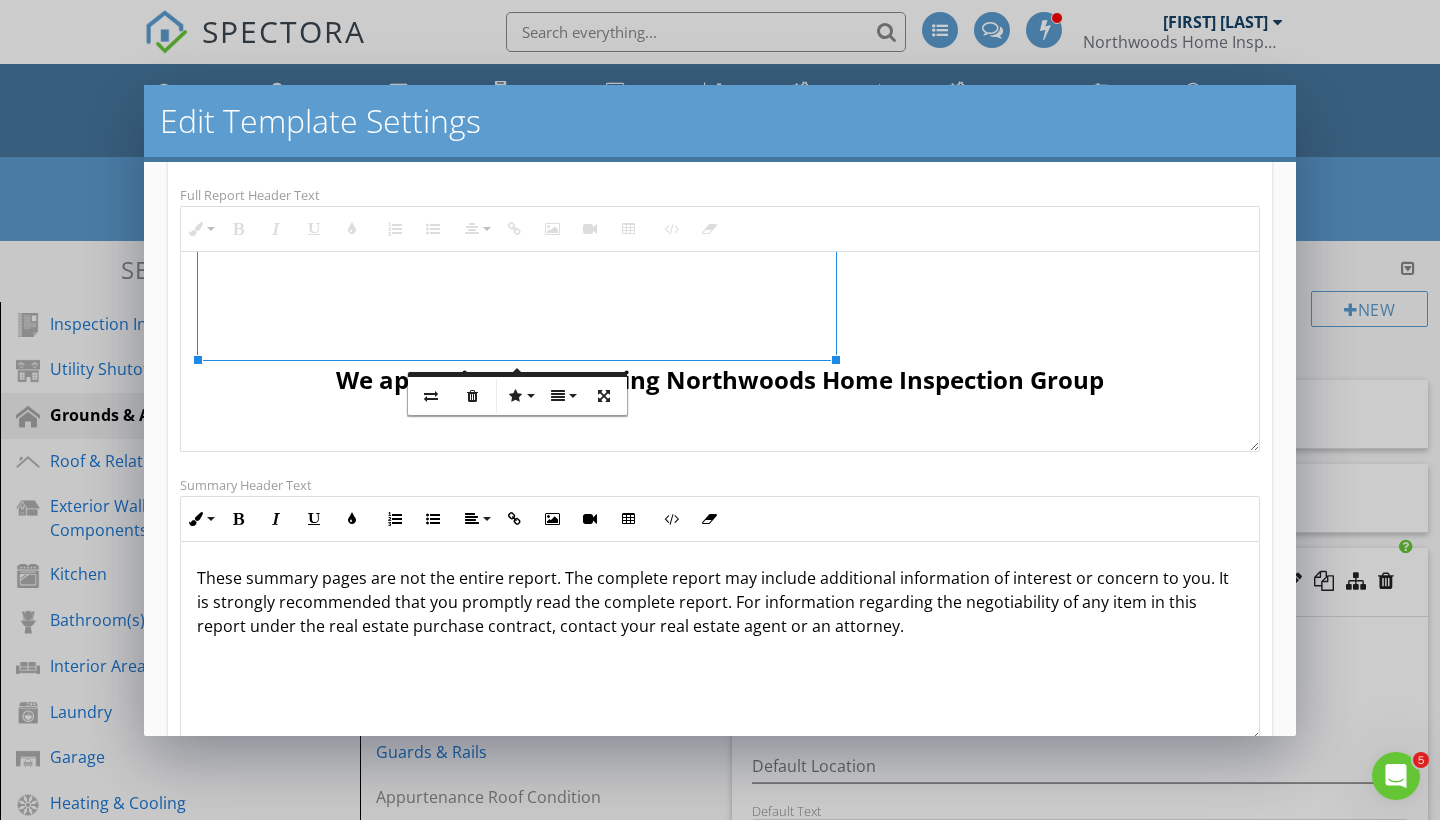 click at bounding box center (720, 184) 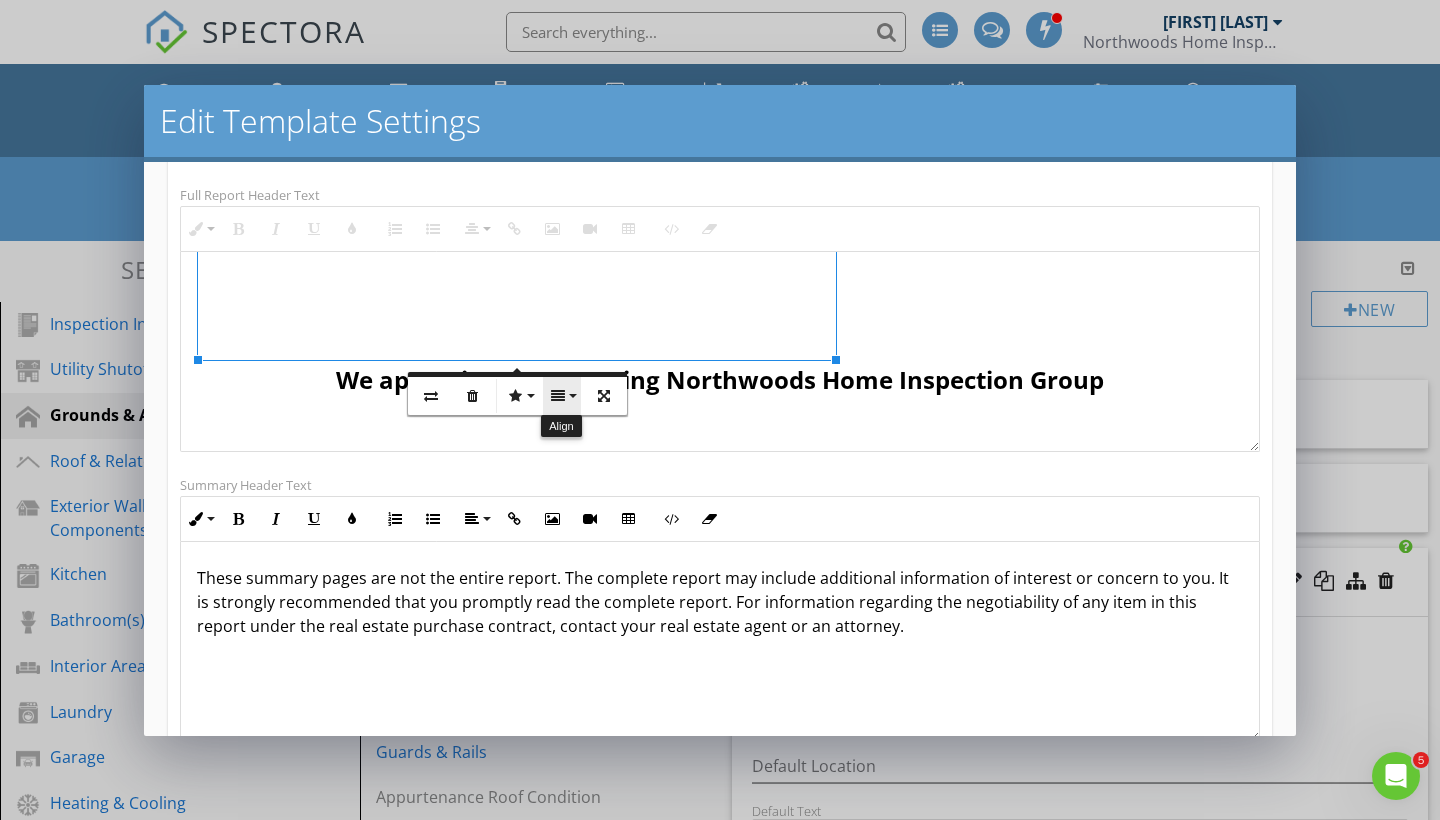 click on "Align" at bounding box center [562, 396] 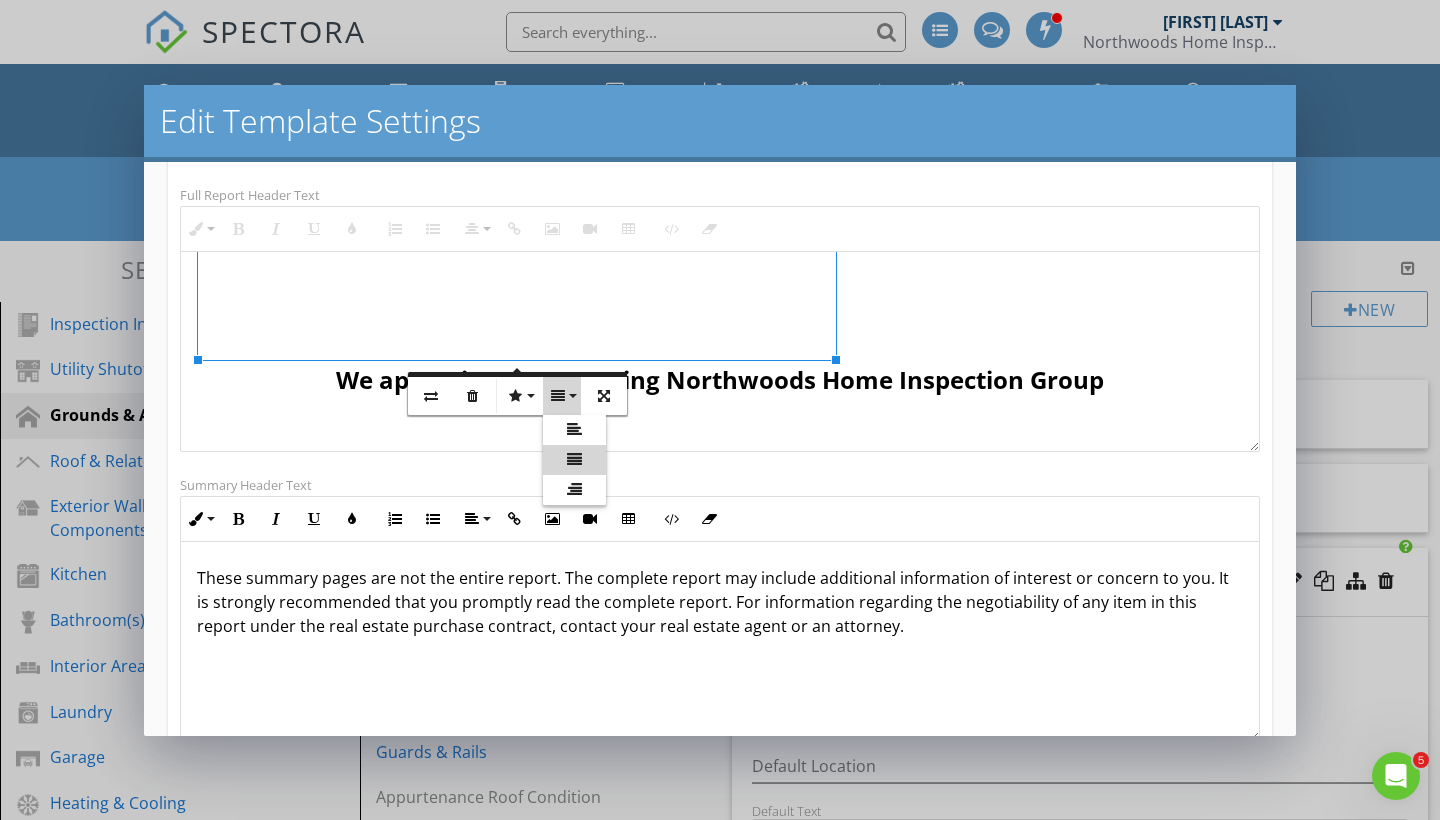 click on "None" at bounding box center [574, 460] 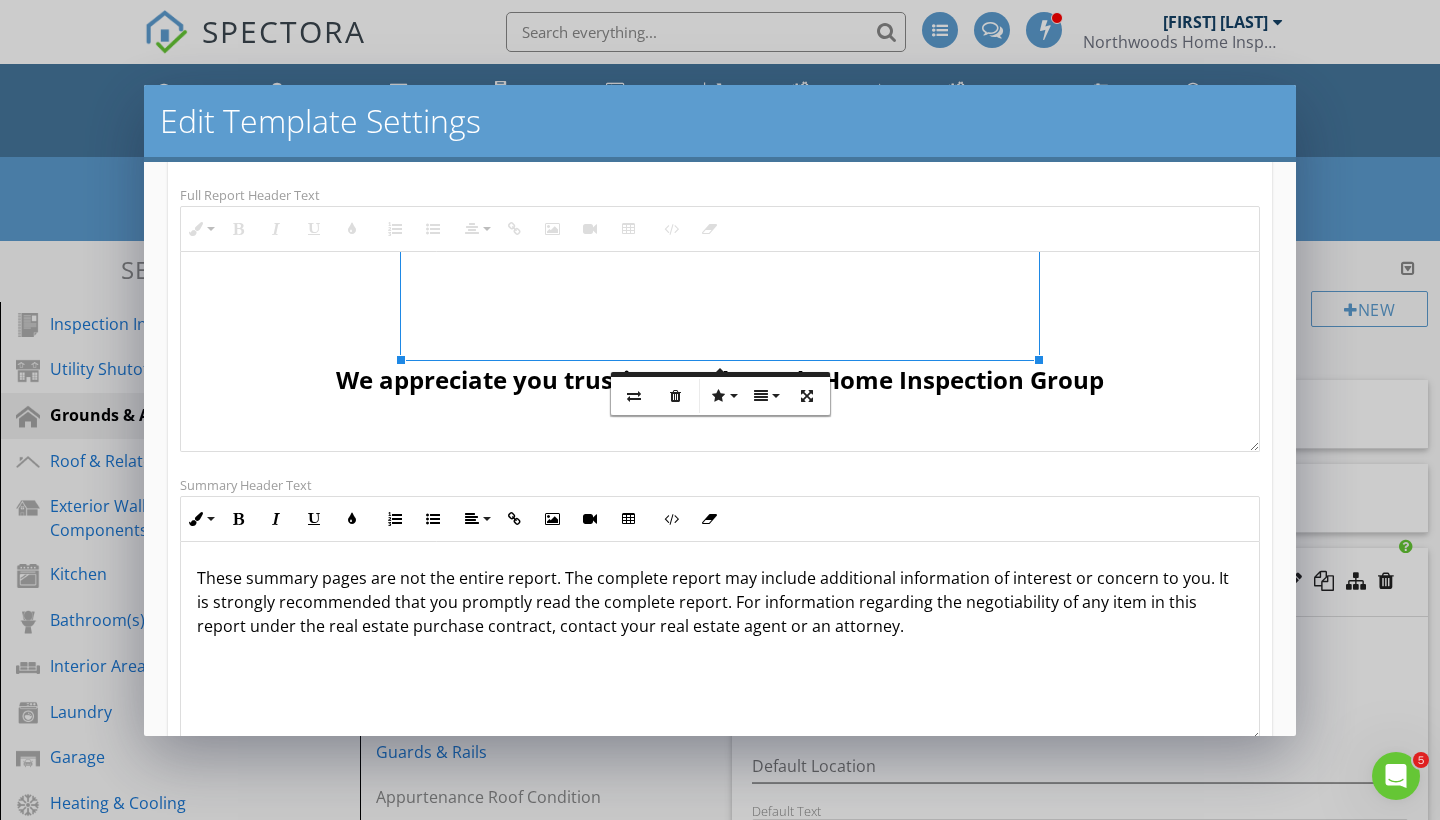 click at bounding box center [720, 184] 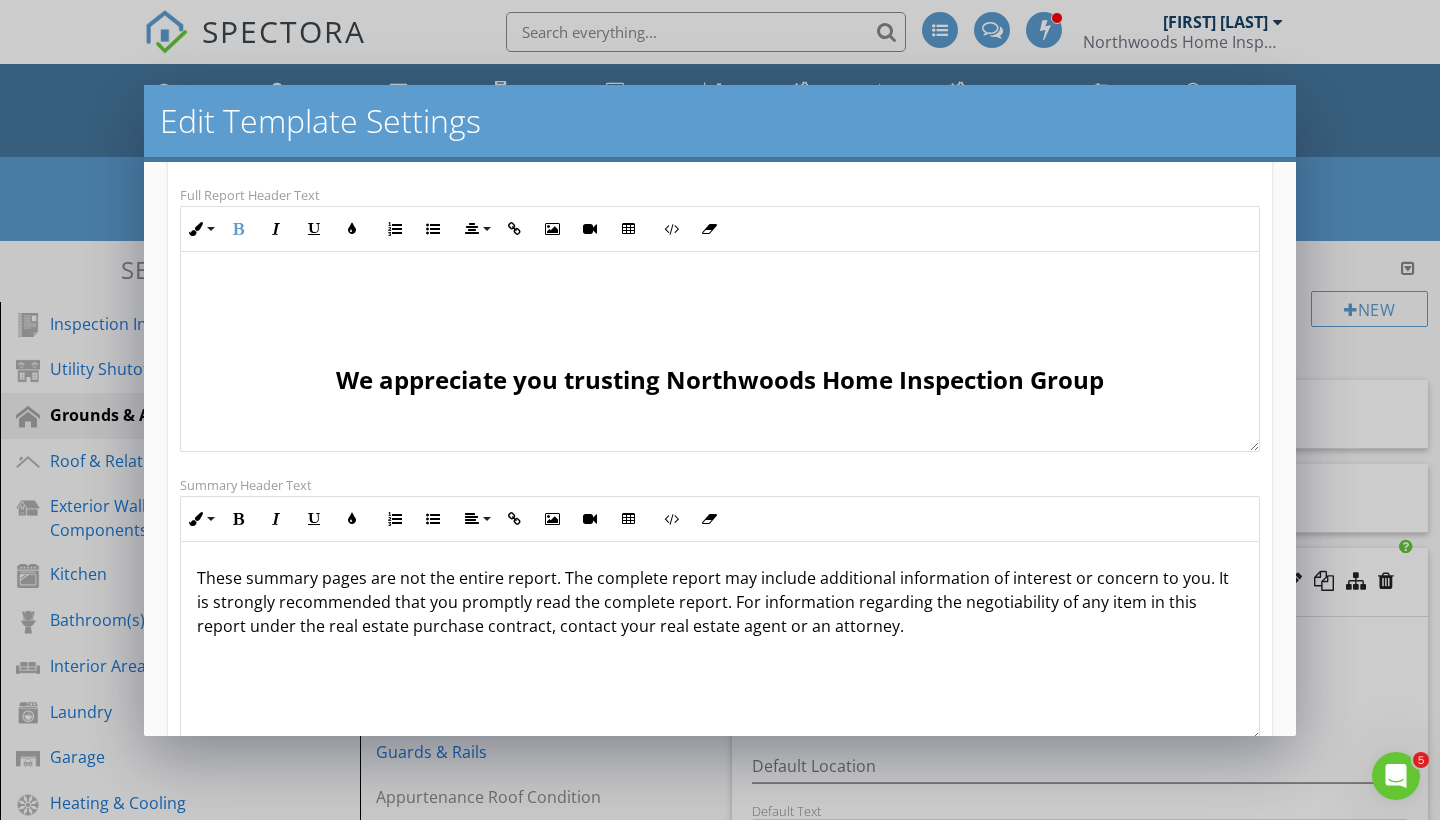 click at bounding box center [720, 184] 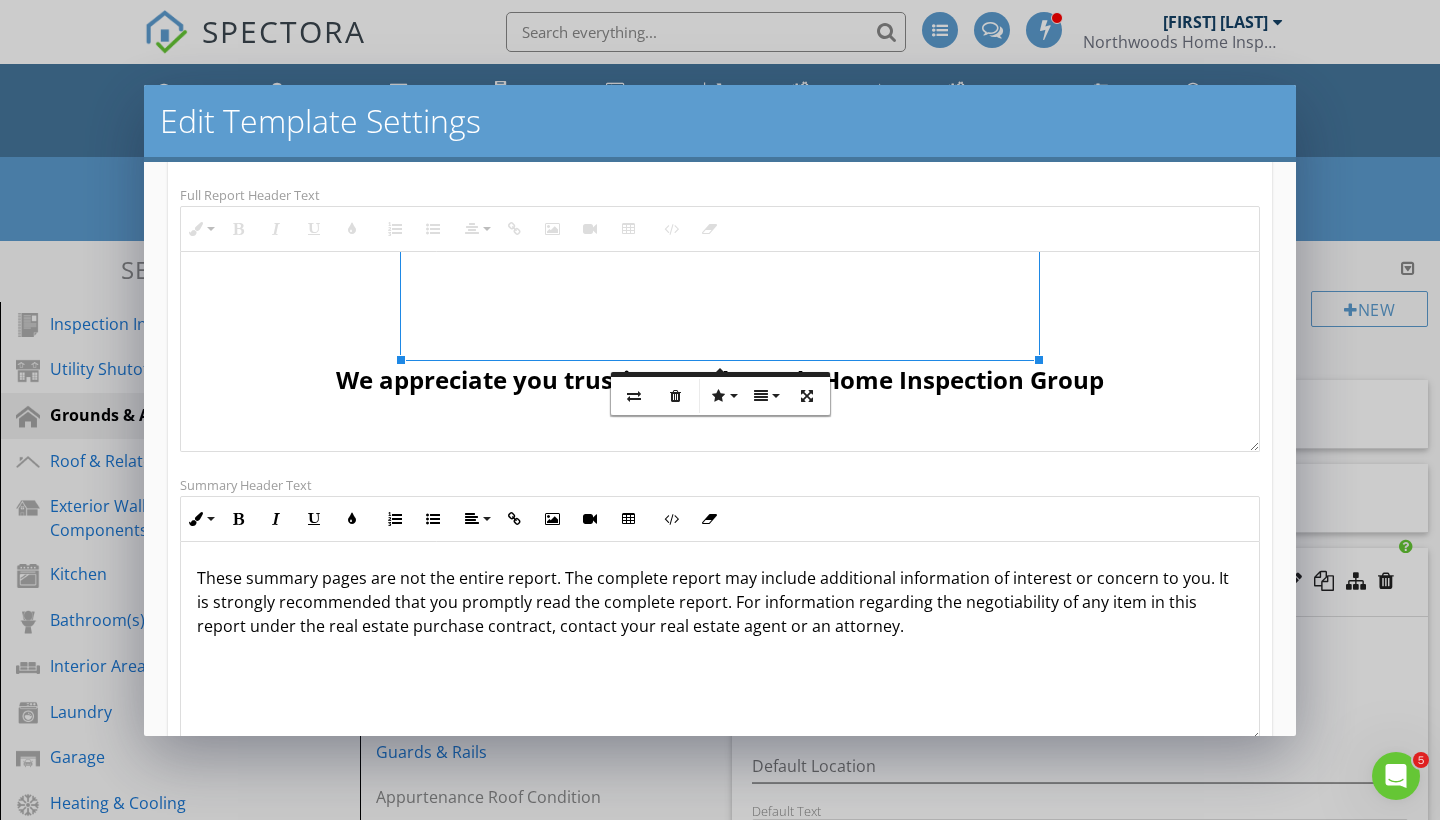 click on "We appreciate you trusting Northwoods Home Inspection Group" at bounding box center (720, 198) 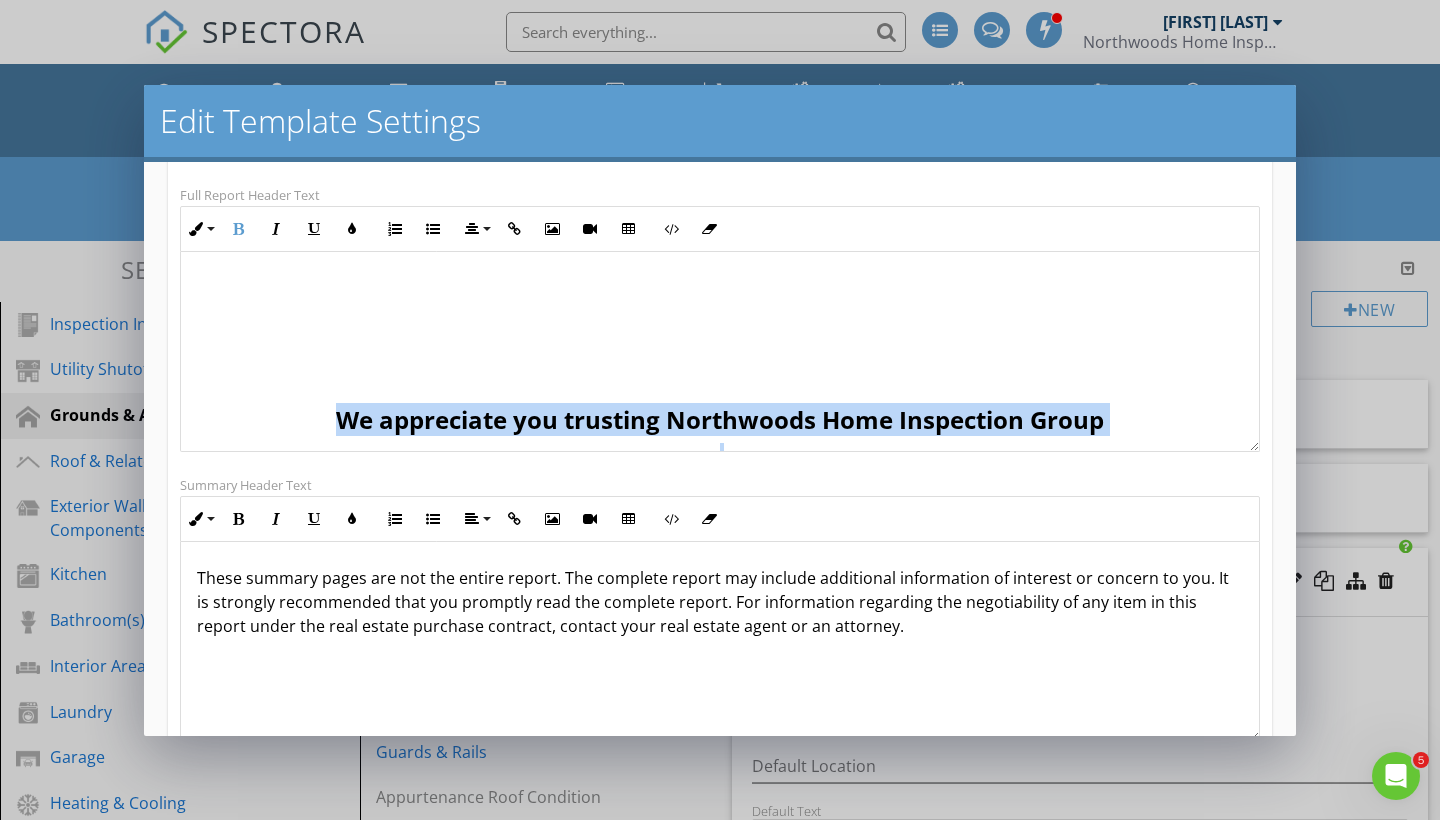 scroll, scrollTop: 314, scrollLeft: 0, axis: vertical 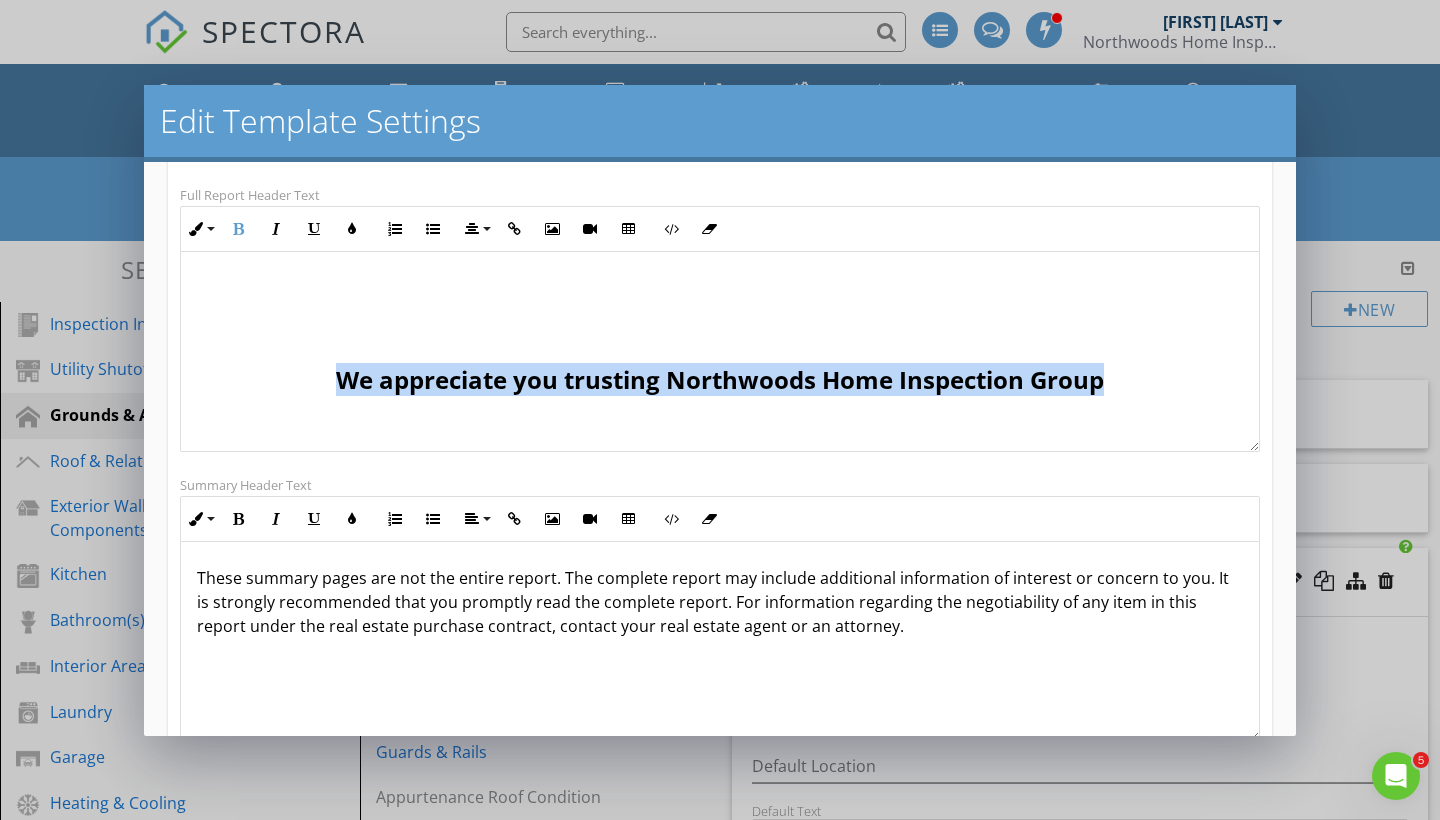 drag, startPoint x: 333, startPoint y: 423, endPoint x: 1103, endPoint y: 378, distance: 771.31384 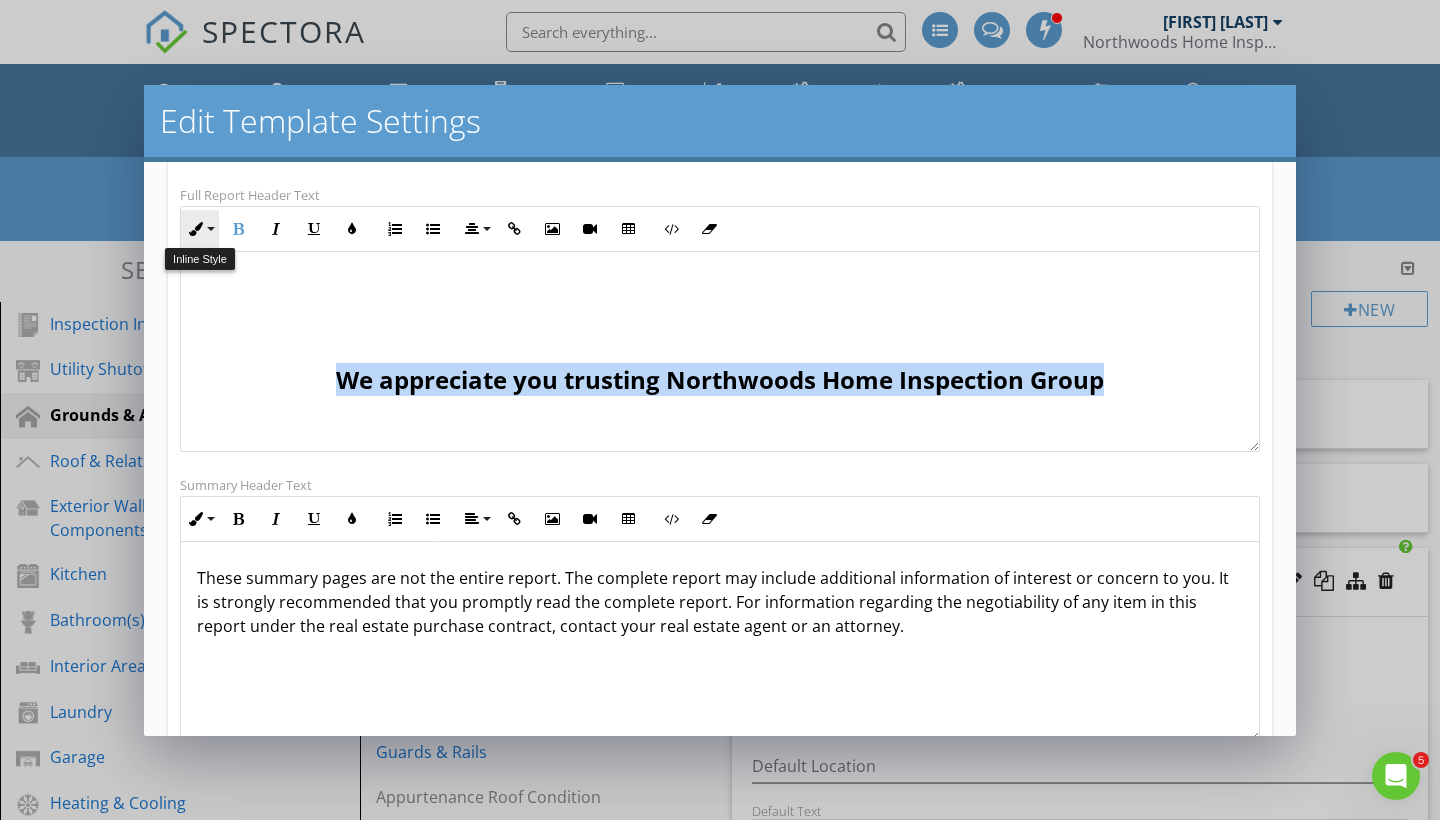click on "Inline Style" at bounding box center [200, 229] 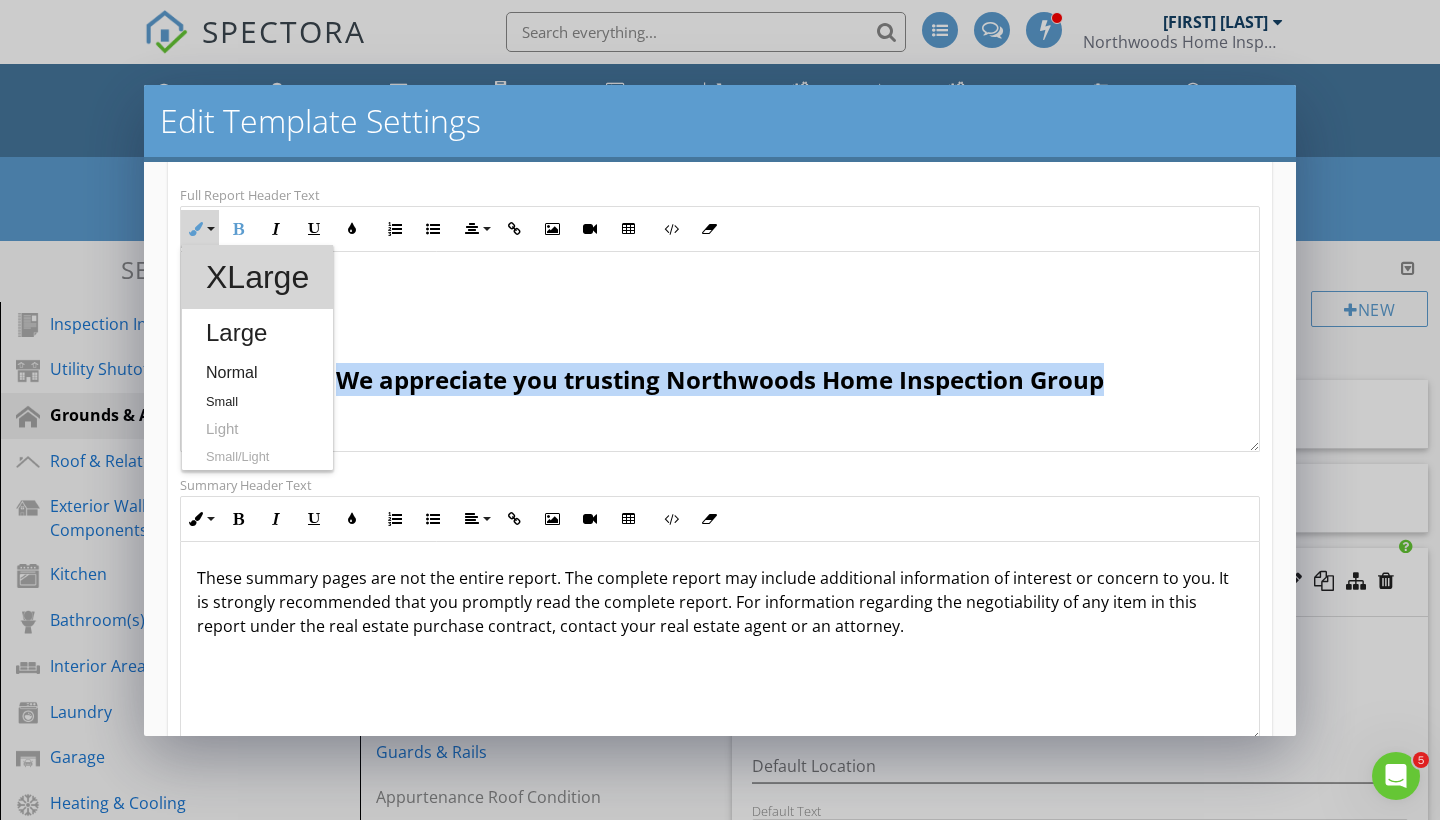 click on "XLarge" at bounding box center [257, 277] 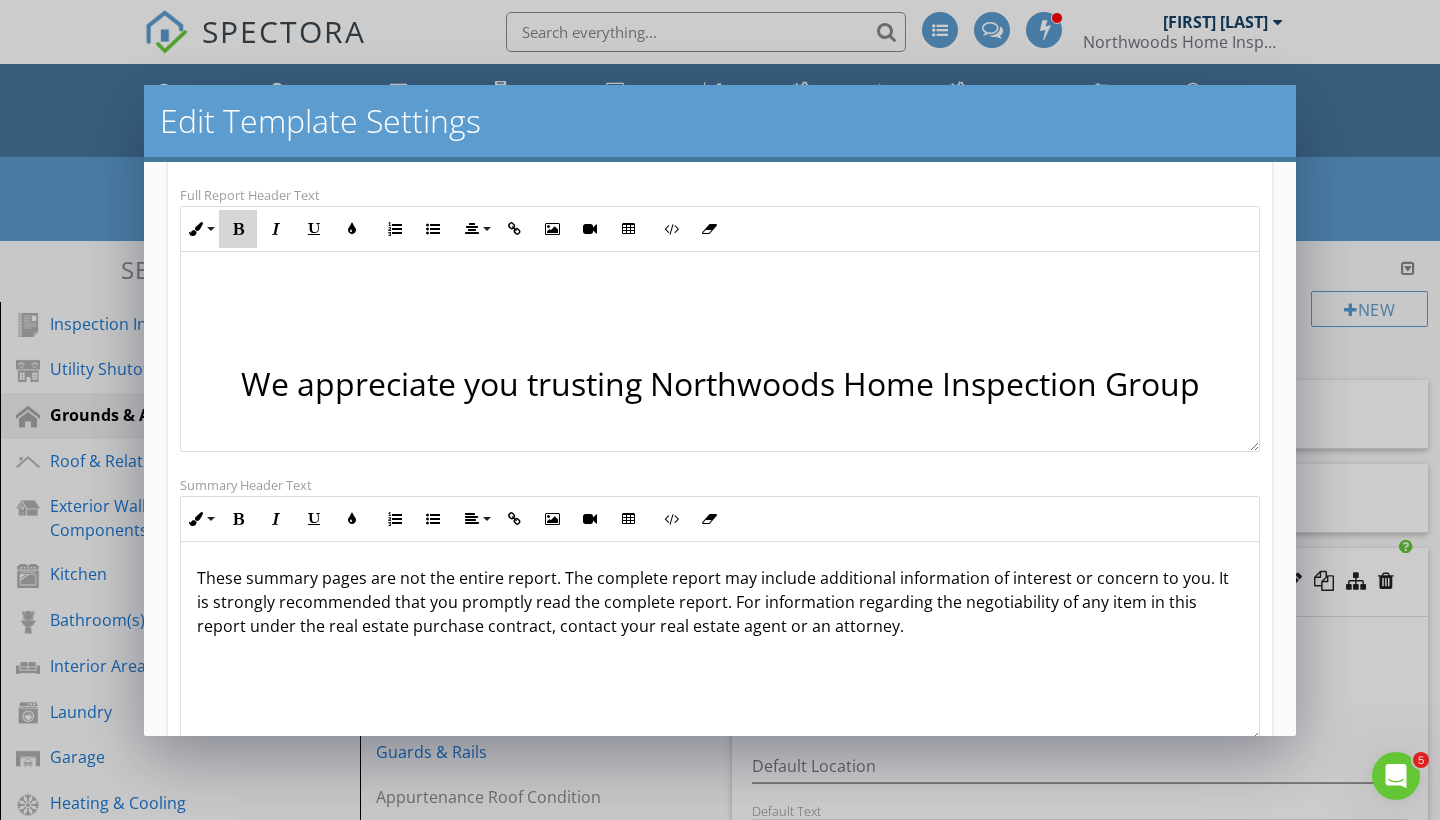click at bounding box center [238, 229] 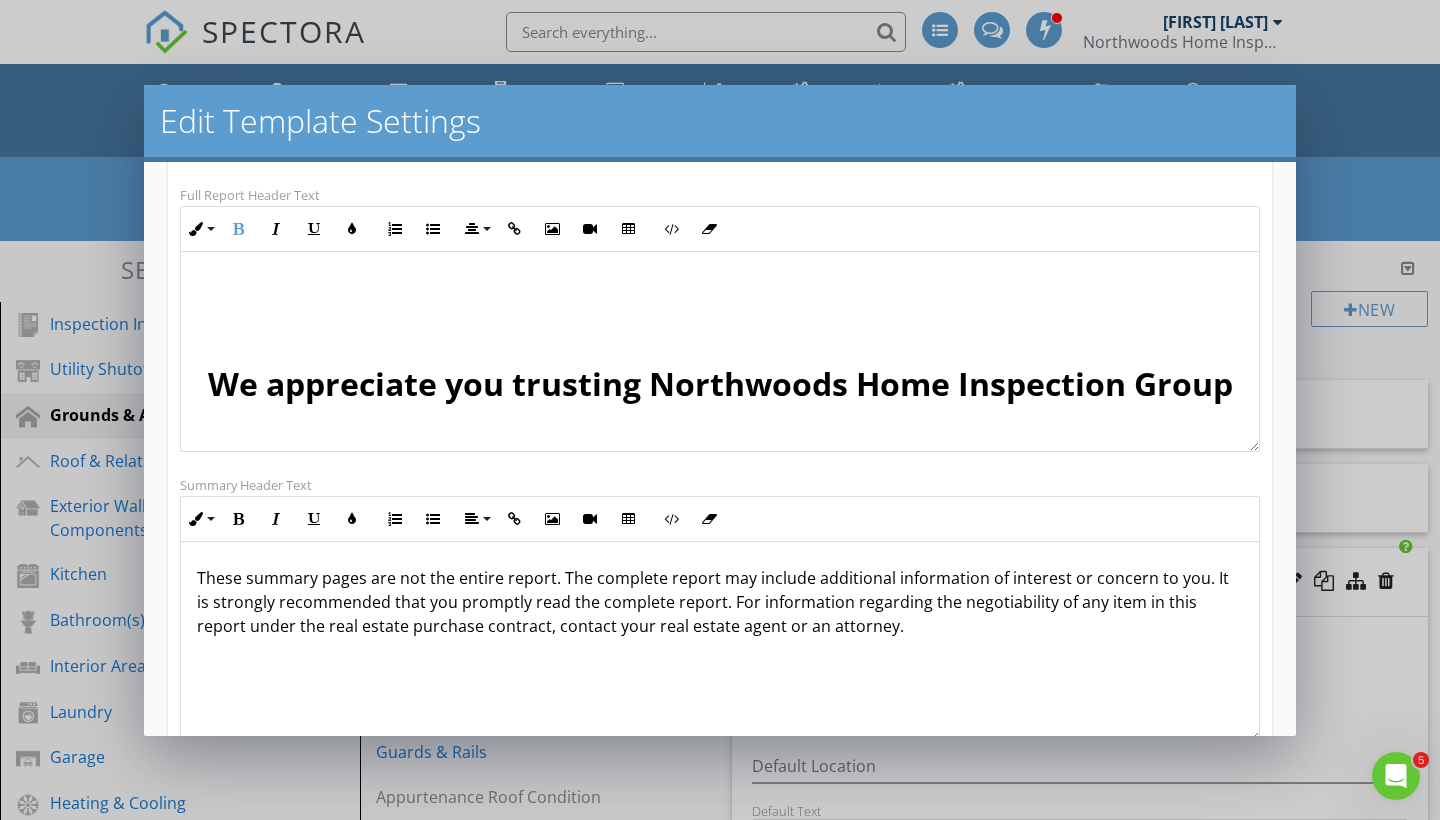 click at bounding box center (720, 144) 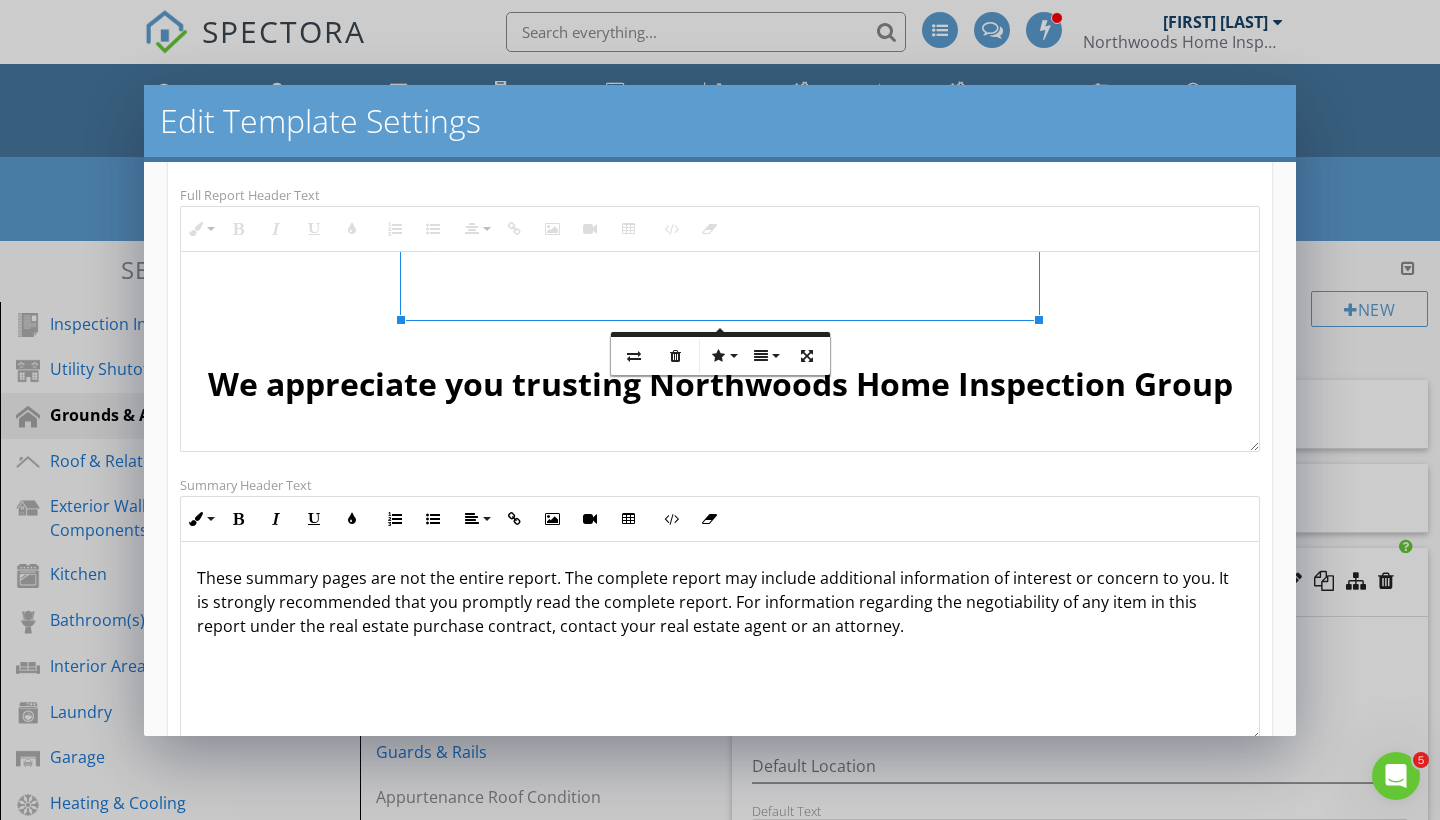 click on "We appreciate you trusting Northwoods Home Inspection Group" at bounding box center (720, 383) 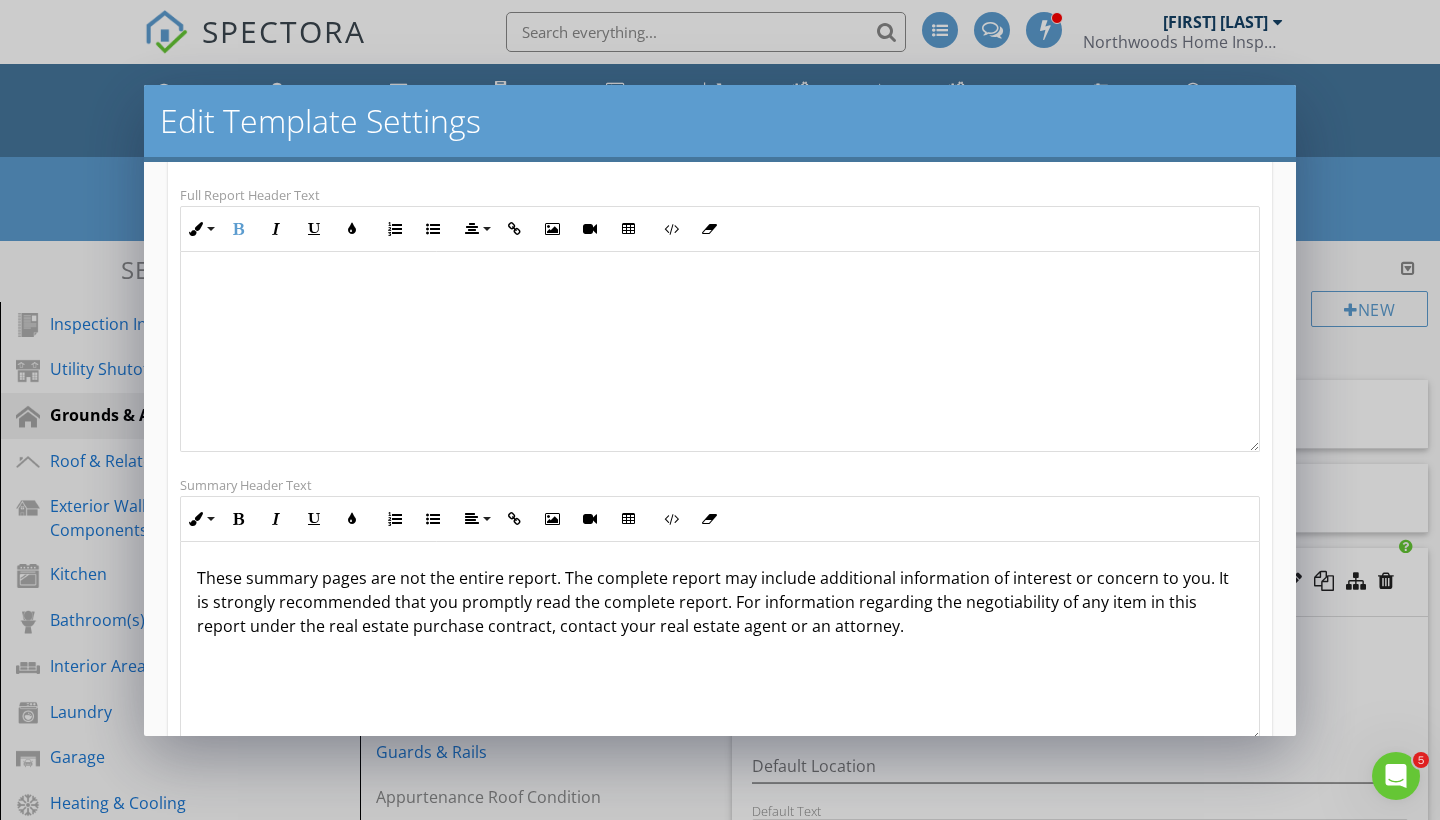 scroll, scrollTop: 0, scrollLeft: 0, axis: both 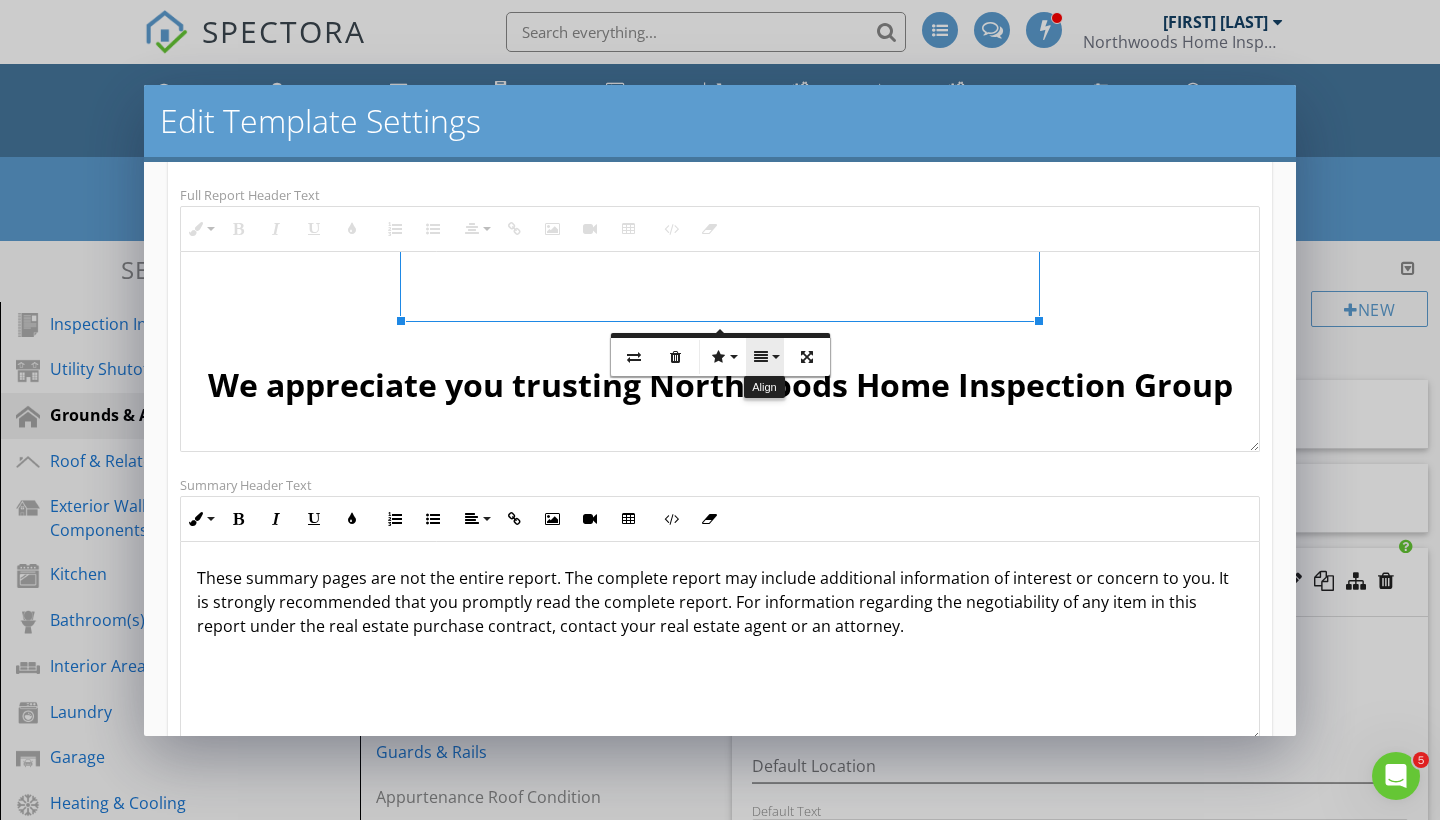 click on "Align" at bounding box center [765, 357] 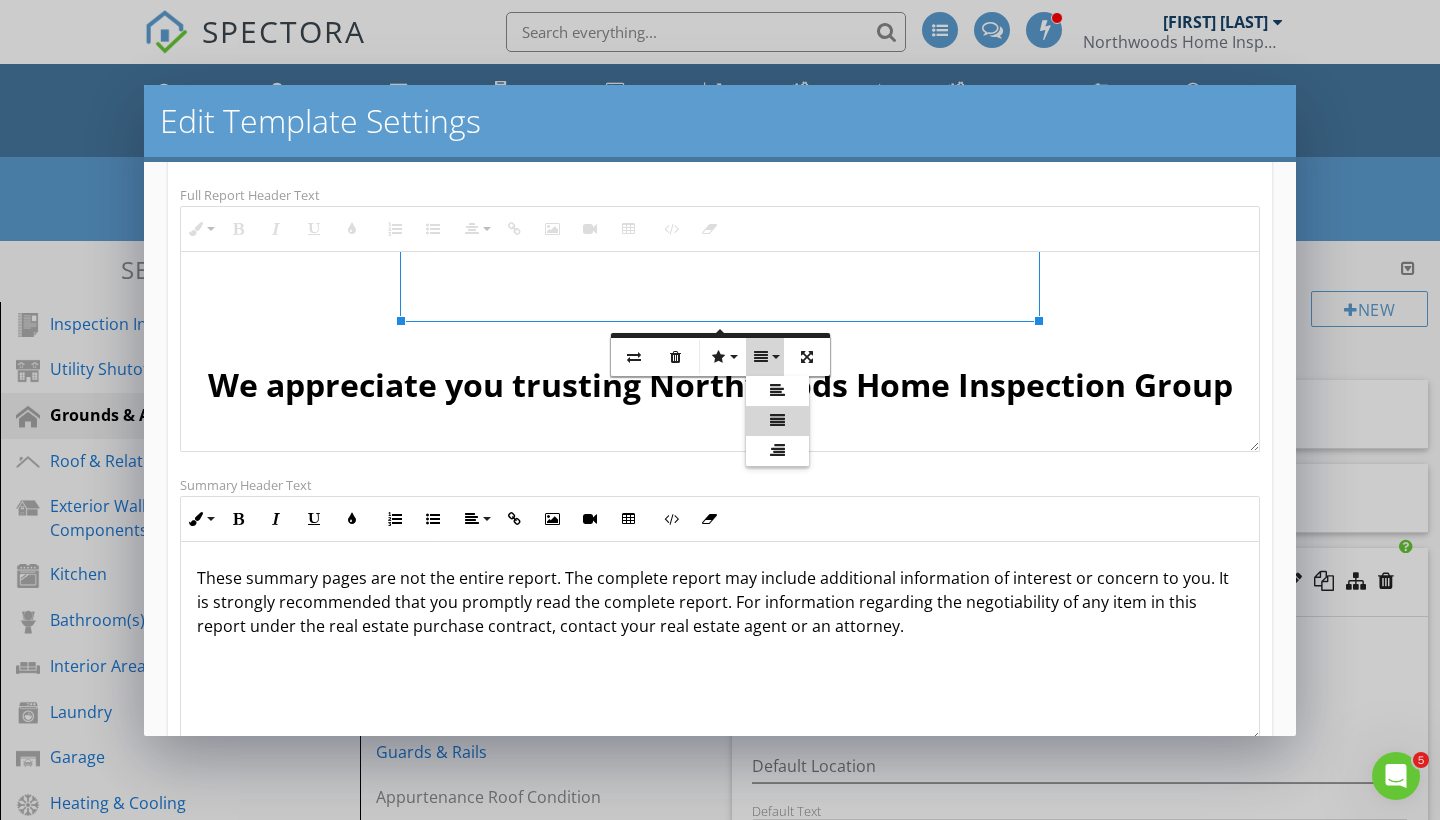 click at bounding box center [777, 420] 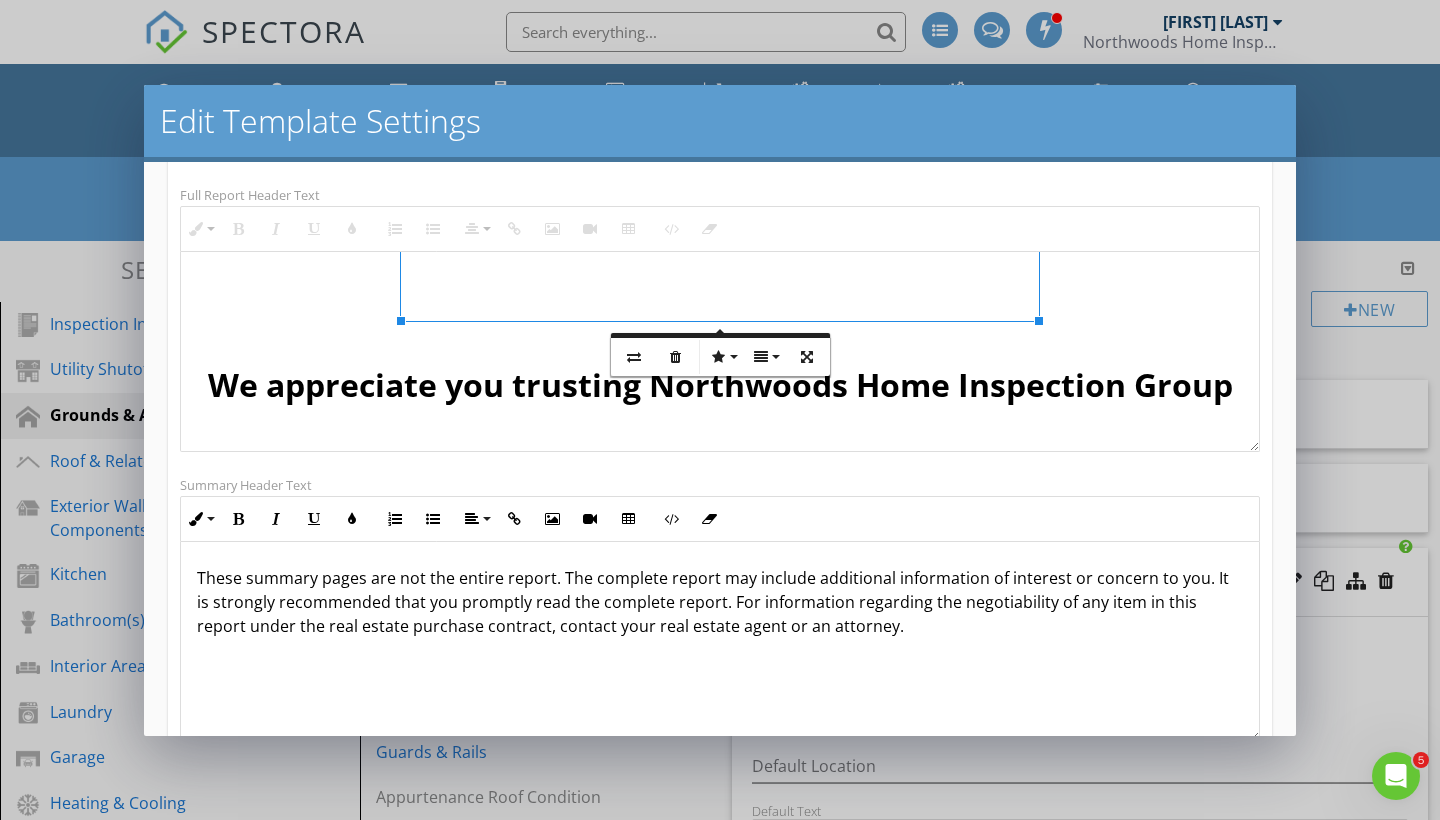 click on "We appreciate you trusting Northwoods Home Inspection Group" at bounding box center (720, 384) 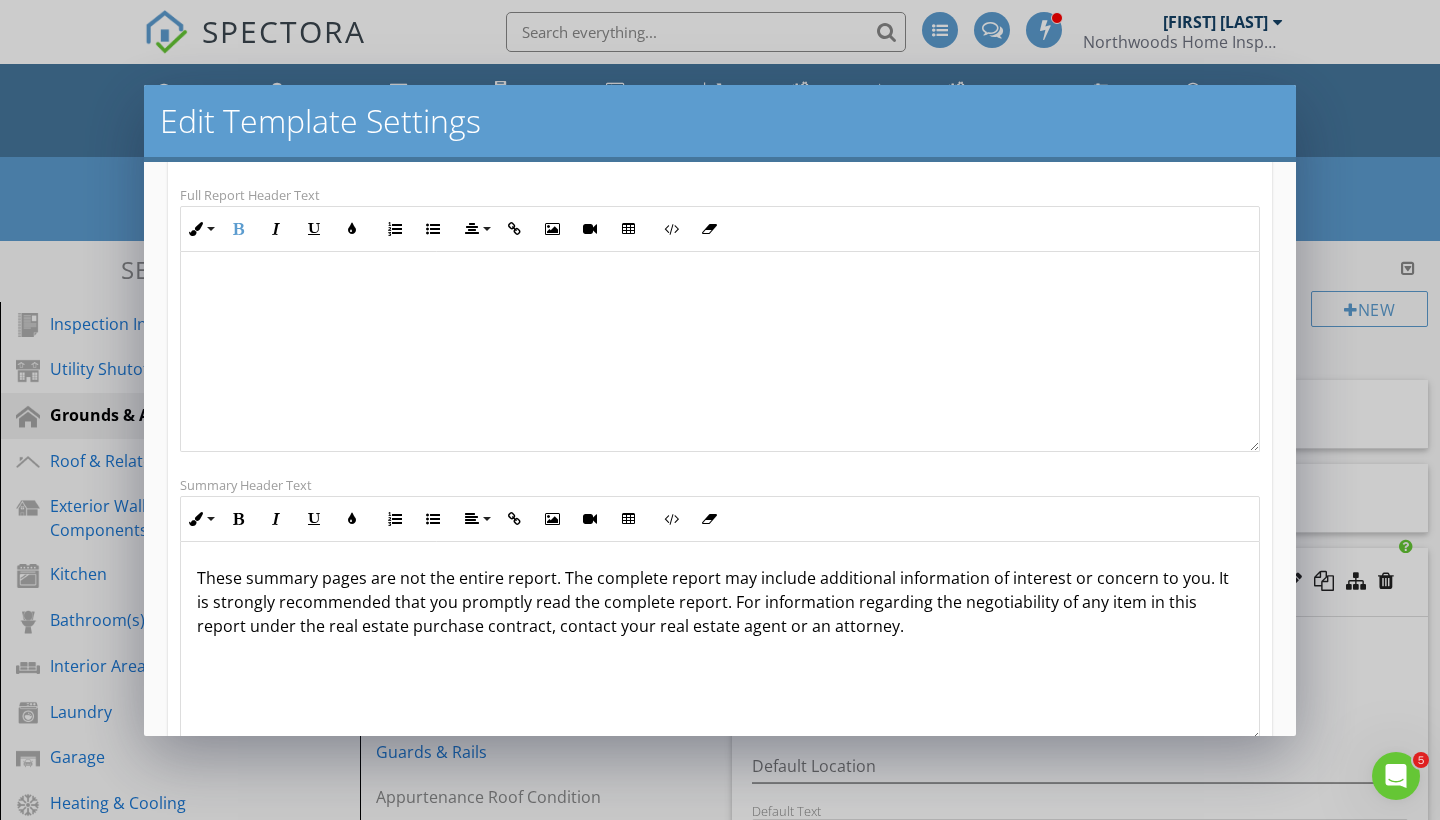 scroll, scrollTop: 0, scrollLeft: 0, axis: both 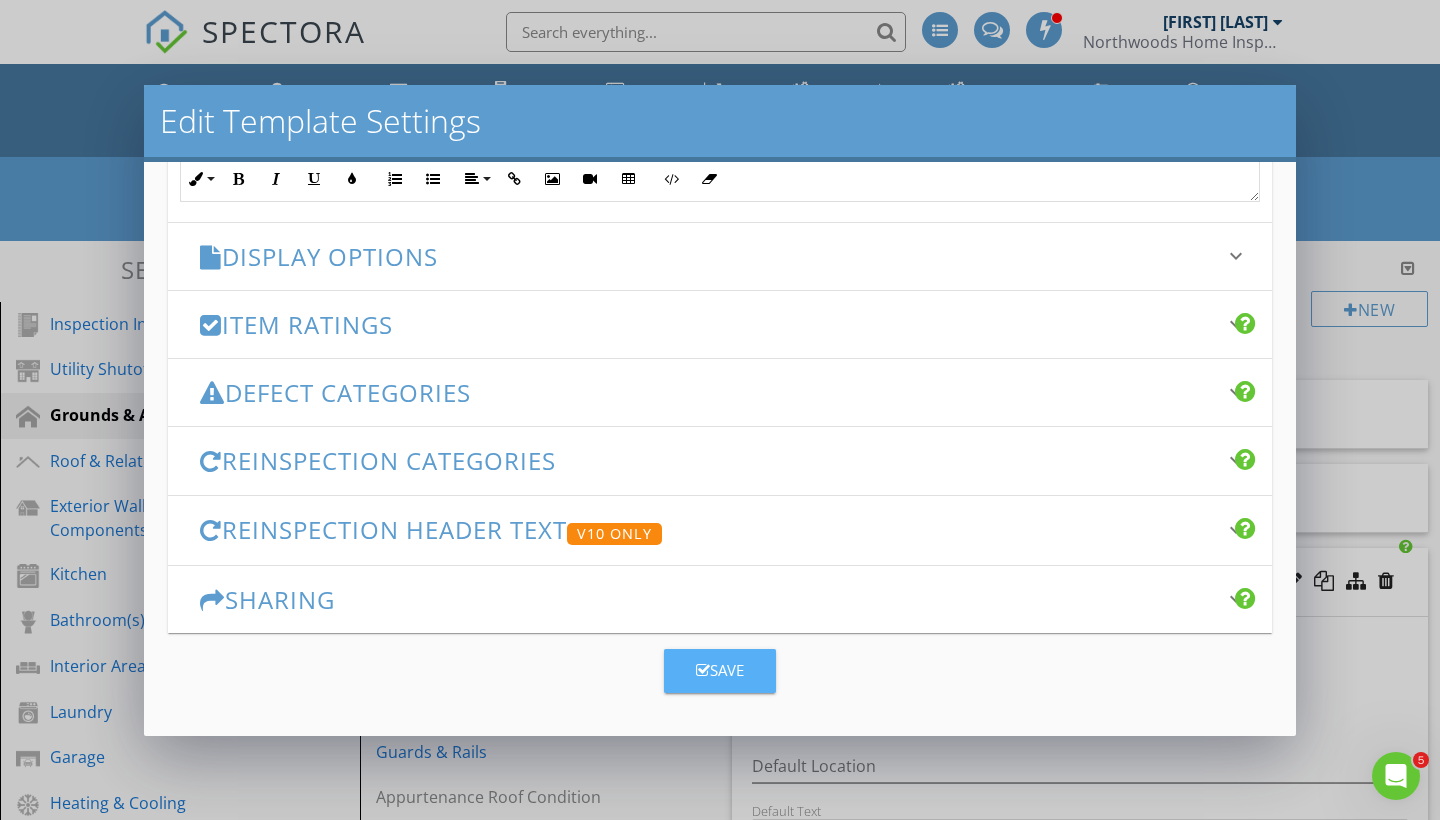 click on "Save" at bounding box center [720, 670] 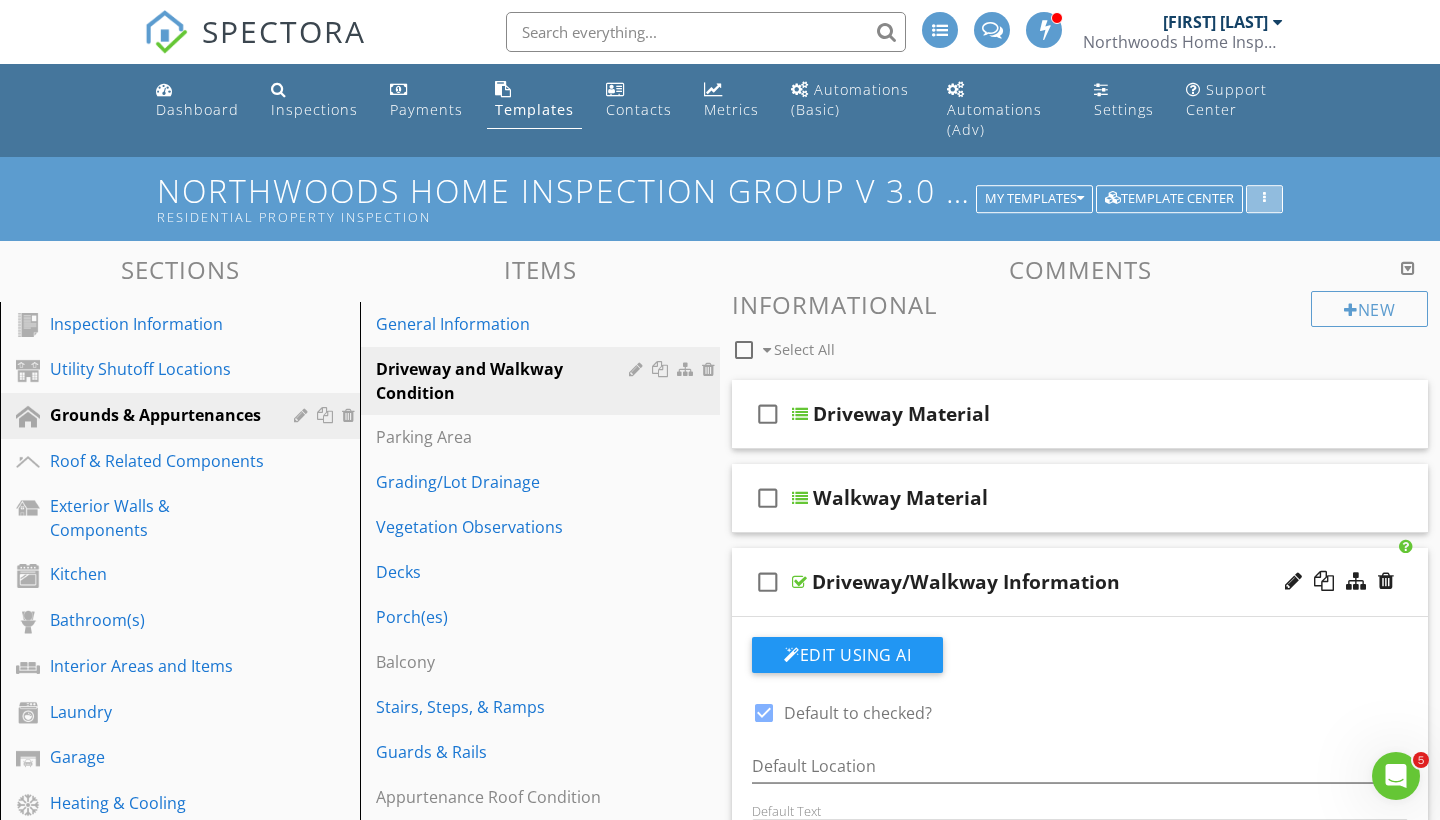 click at bounding box center [1264, 199] 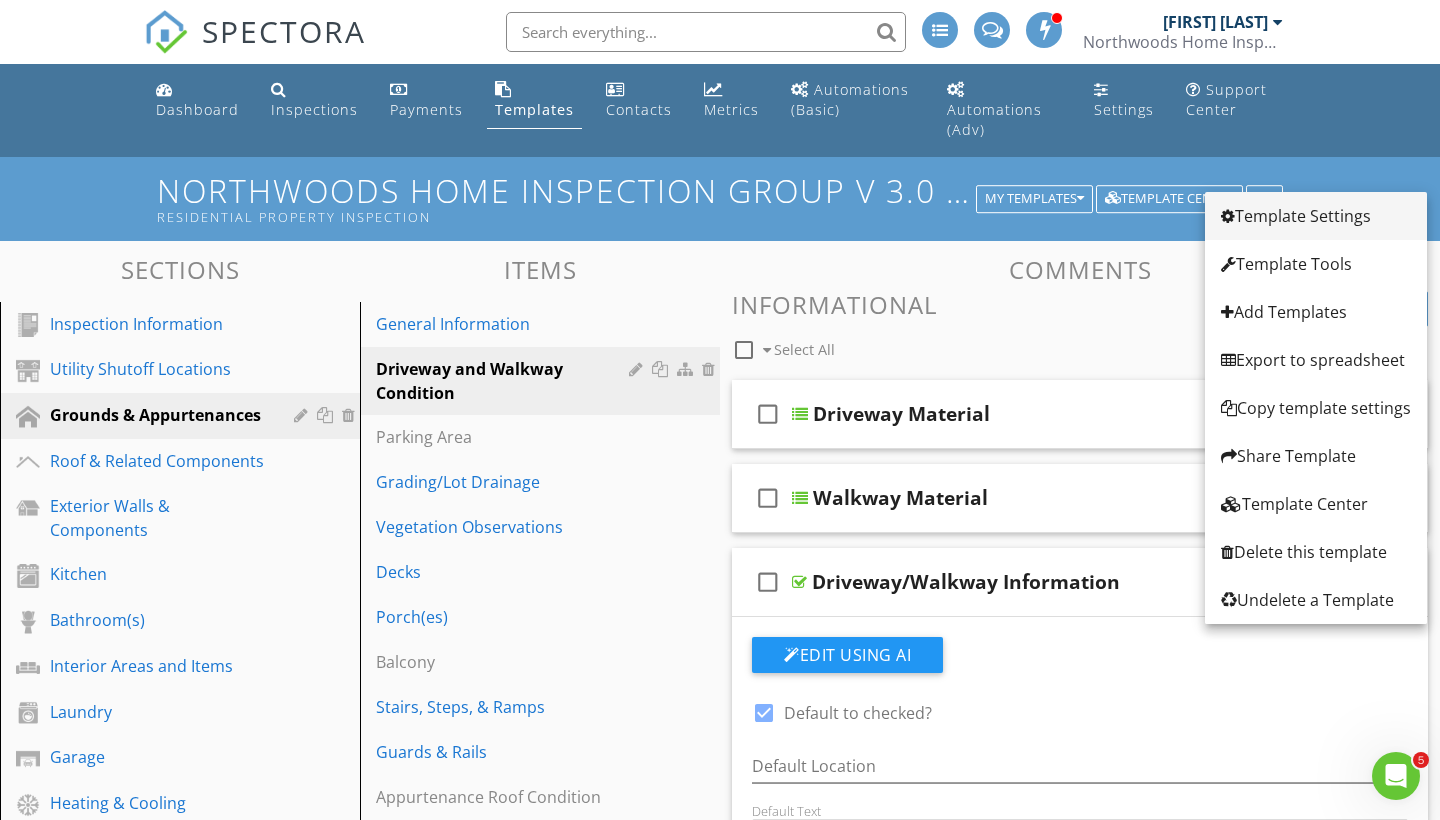 click on "Template Settings" at bounding box center [1316, 216] 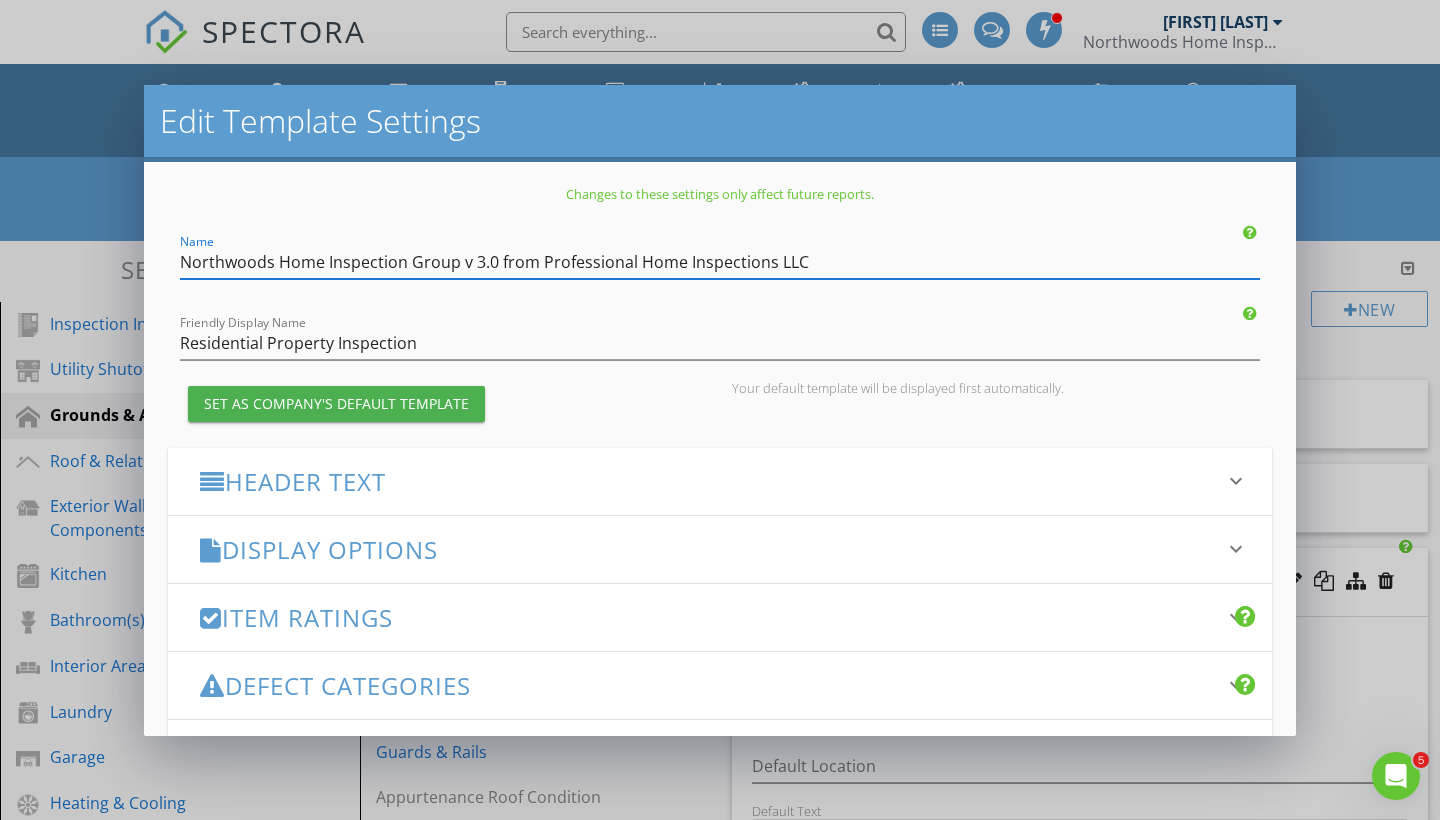 click on "Header Text" at bounding box center [708, 481] 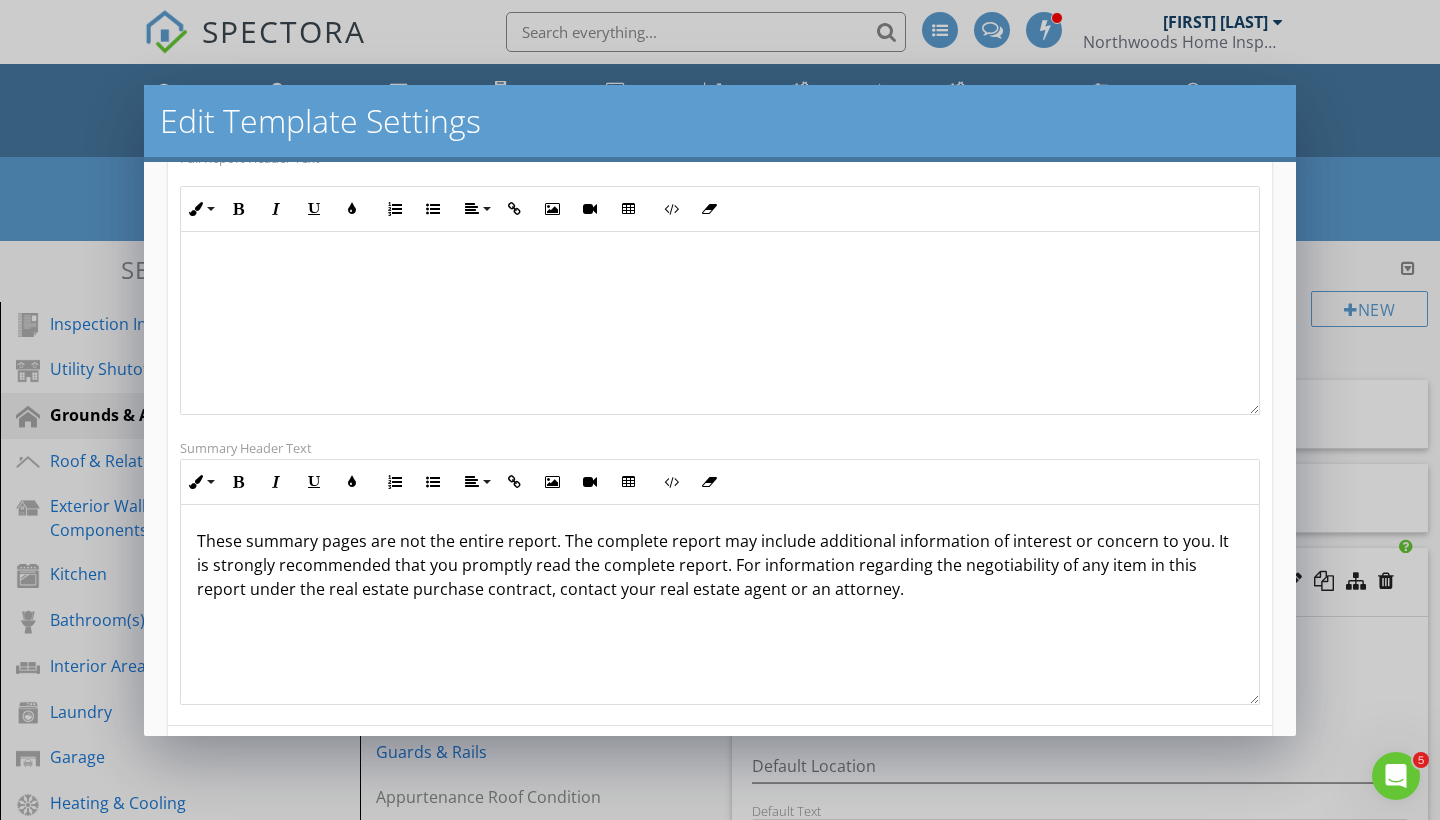 scroll, scrollTop: 388, scrollLeft: 0, axis: vertical 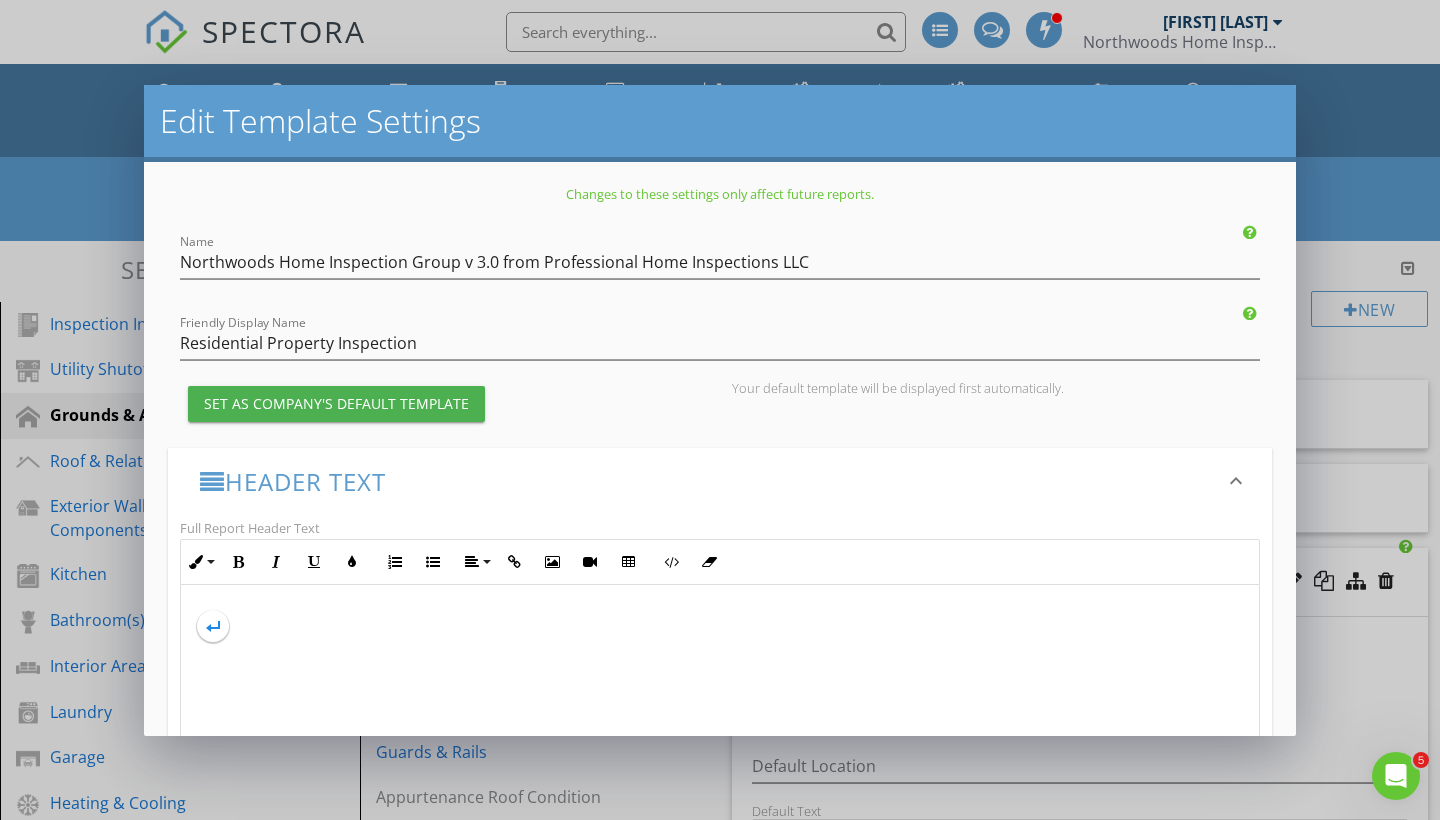 click on "We appreciate you trusting Northwoods Home Inspection Group" at bounding box center (720, 845) 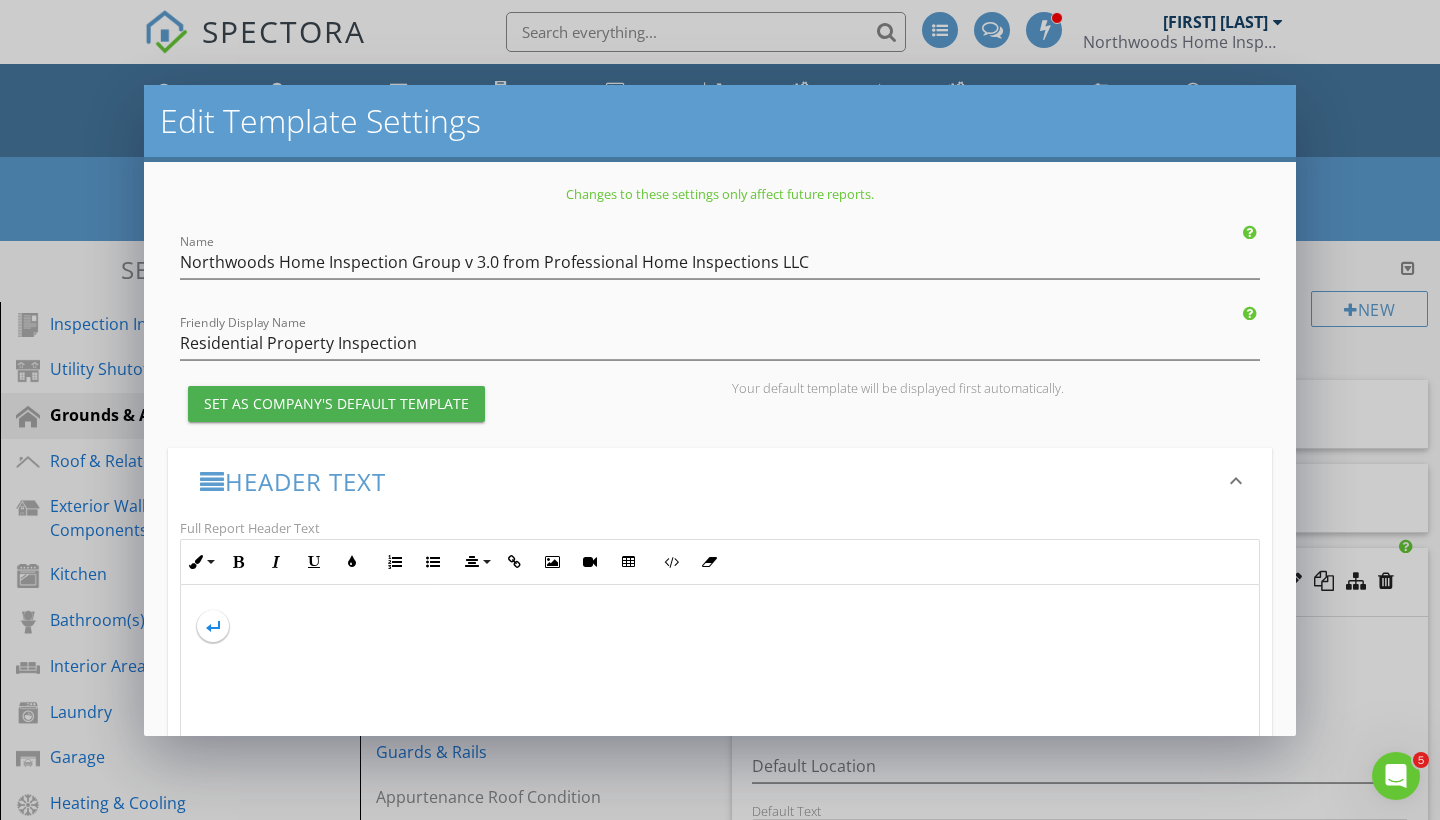click at bounding box center [720, 791] 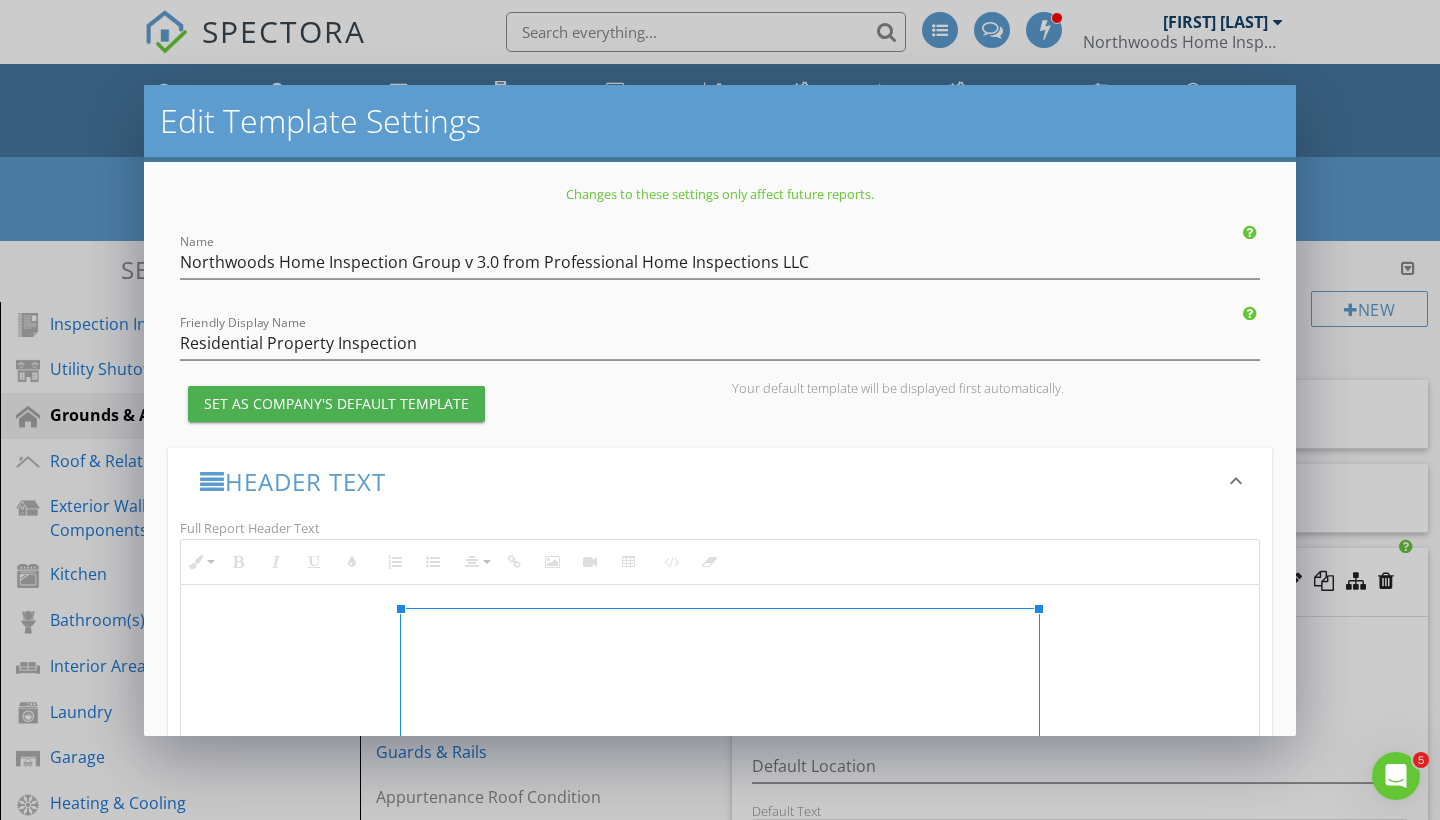 click on "We appreciate you trusting Northwoods Home Inspection Group" at bounding box center (720, 845) 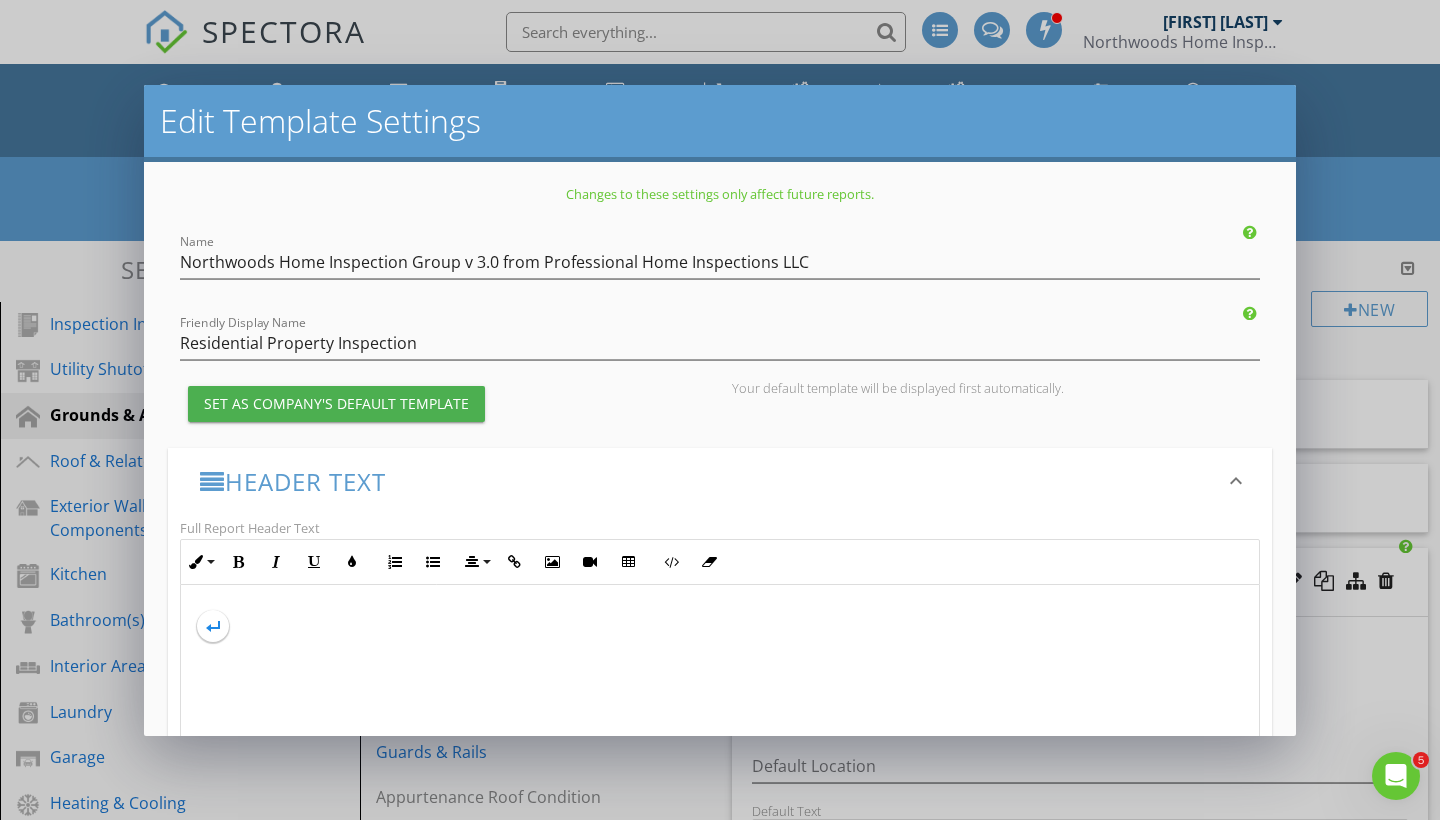 click at bounding box center [720, 791] 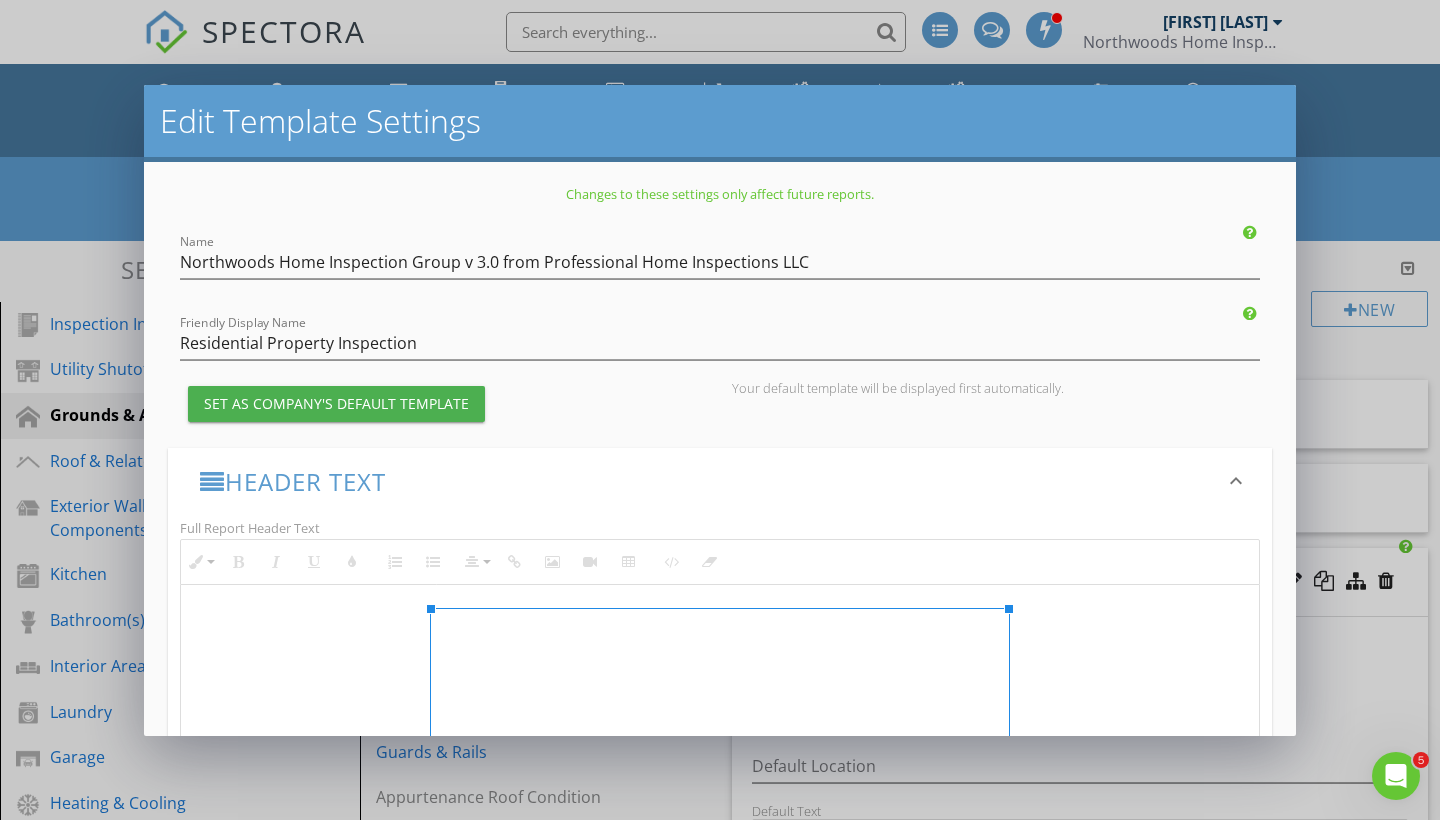 drag, startPoint x: 404, startPoint y: 604, endPoint x: 464, endPoint y: 689, distance: 104.04326 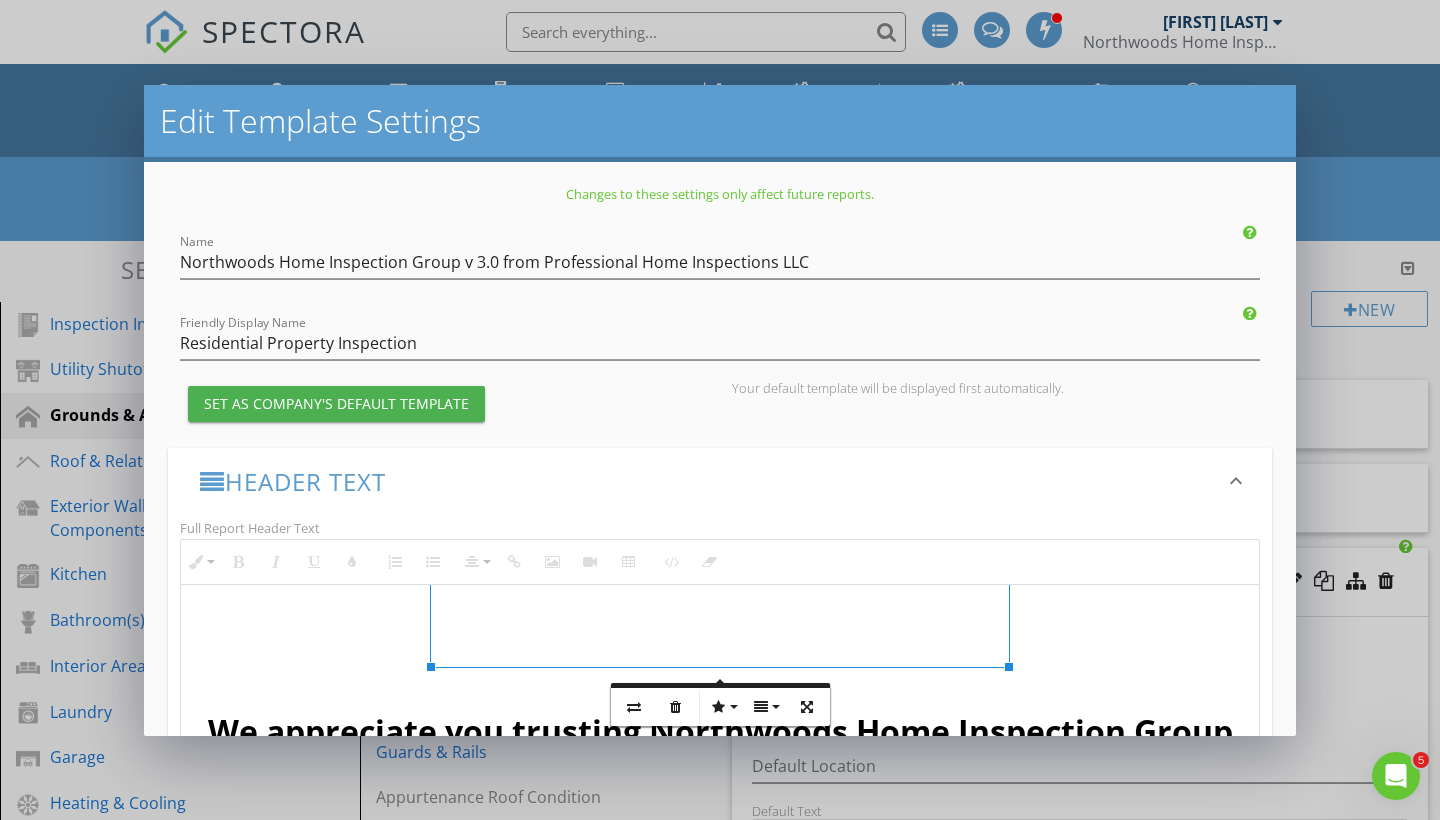 scroll, scrollTop: 205, scrollLeft: 0, axis: vertical 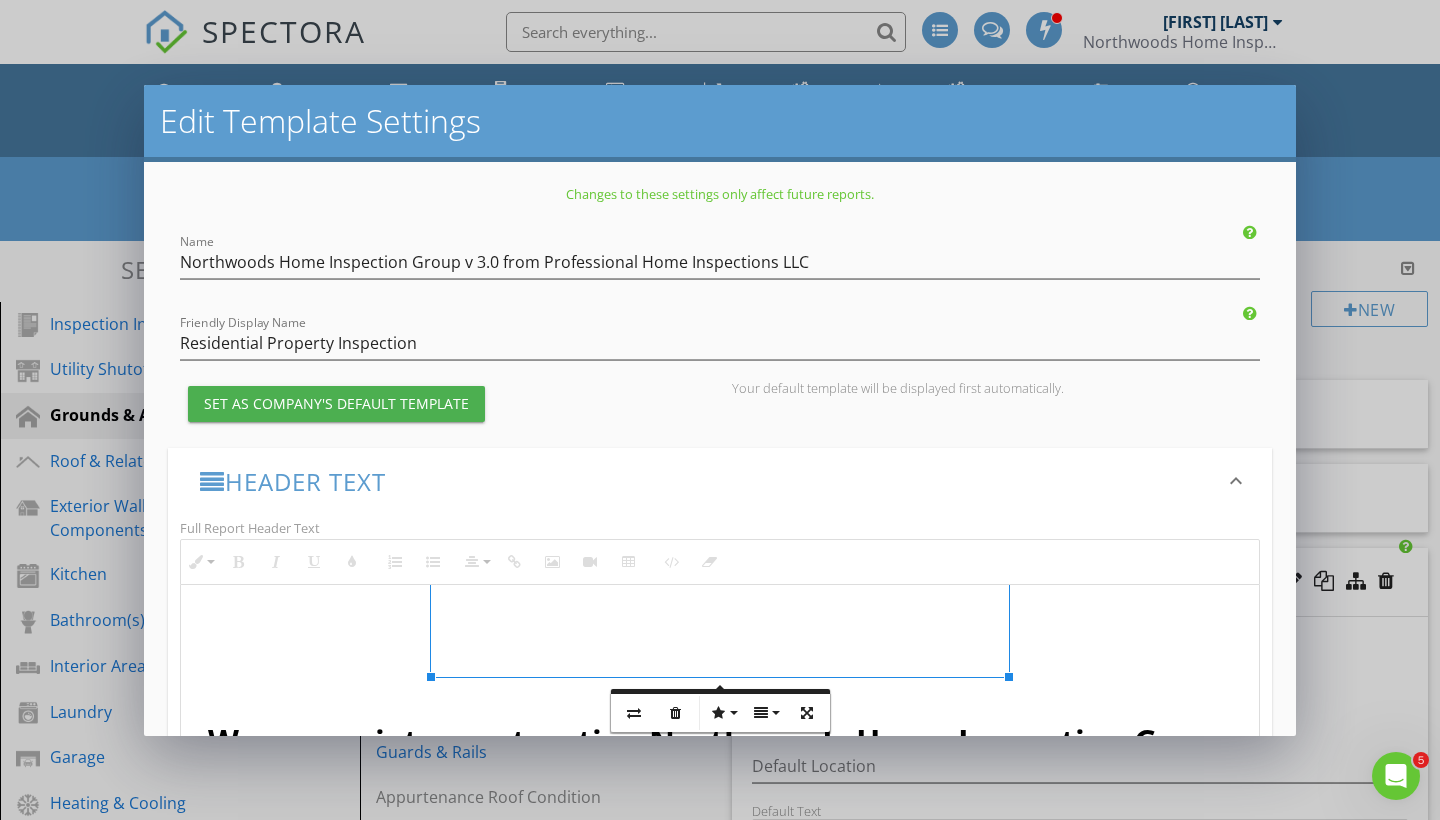 click at bounding box center [720, 543] 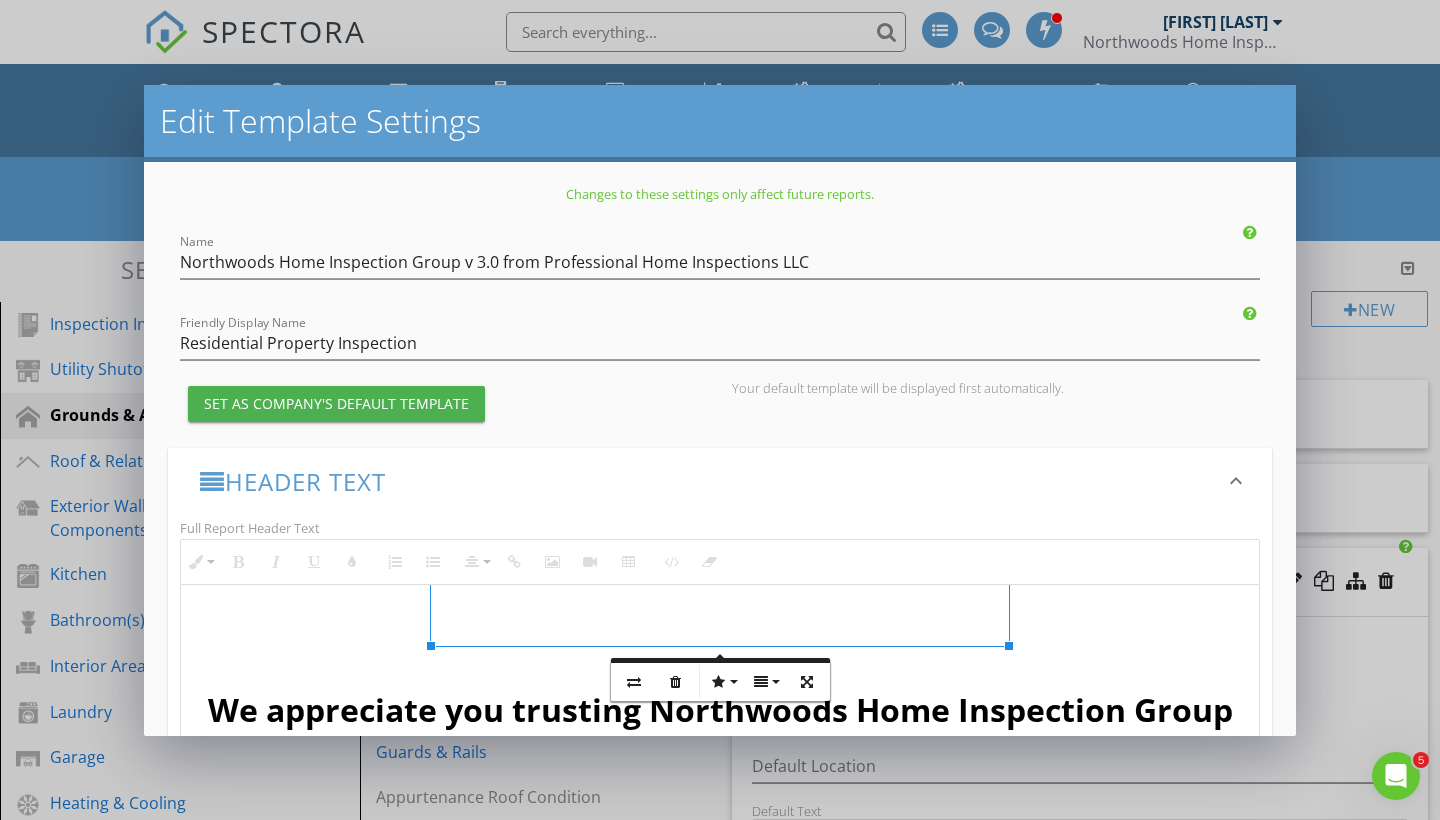scroll, scrollTop: 236, scrollLeft: 0, axis: vertical 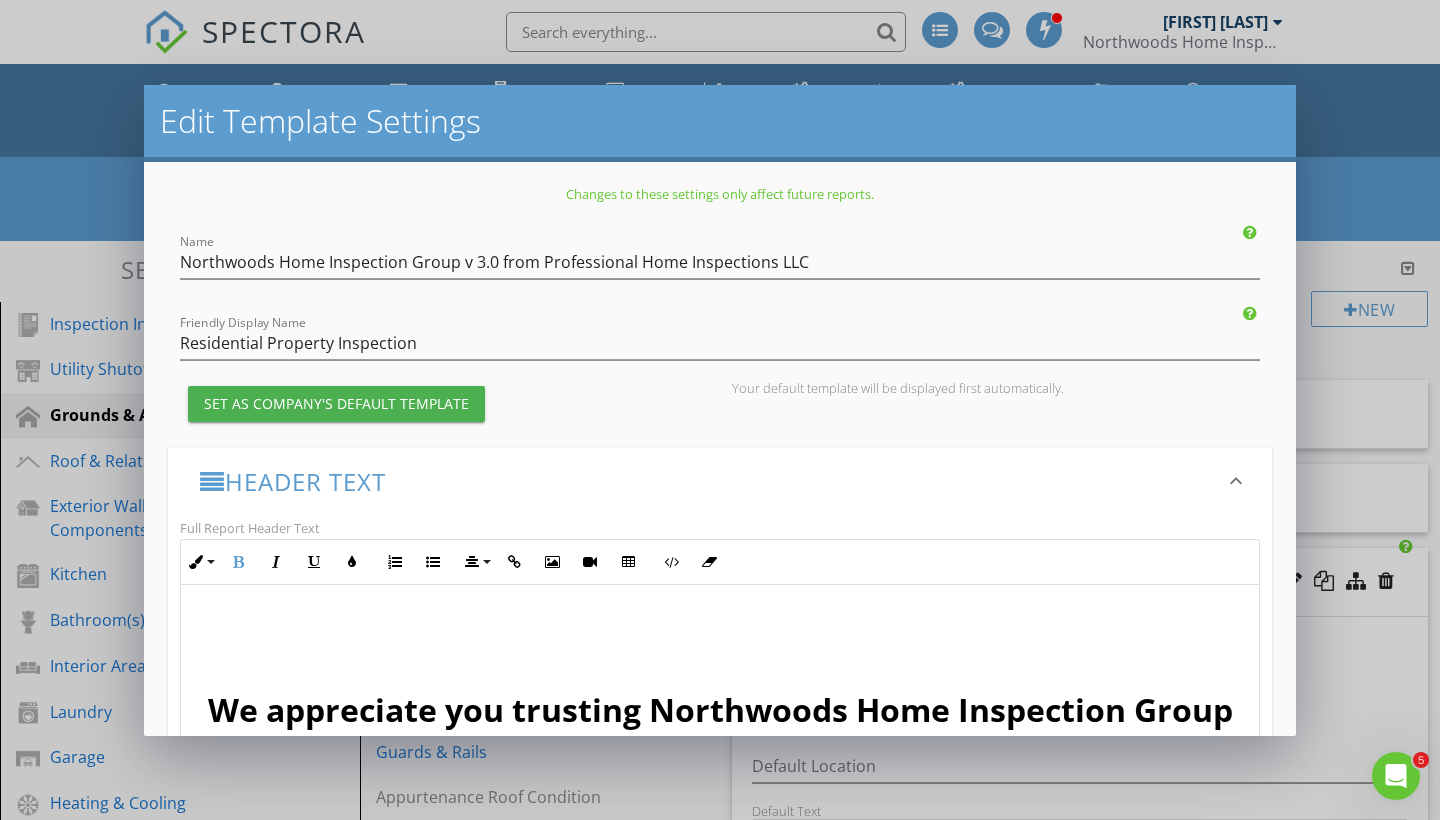 click at bounding box center (720, 672) 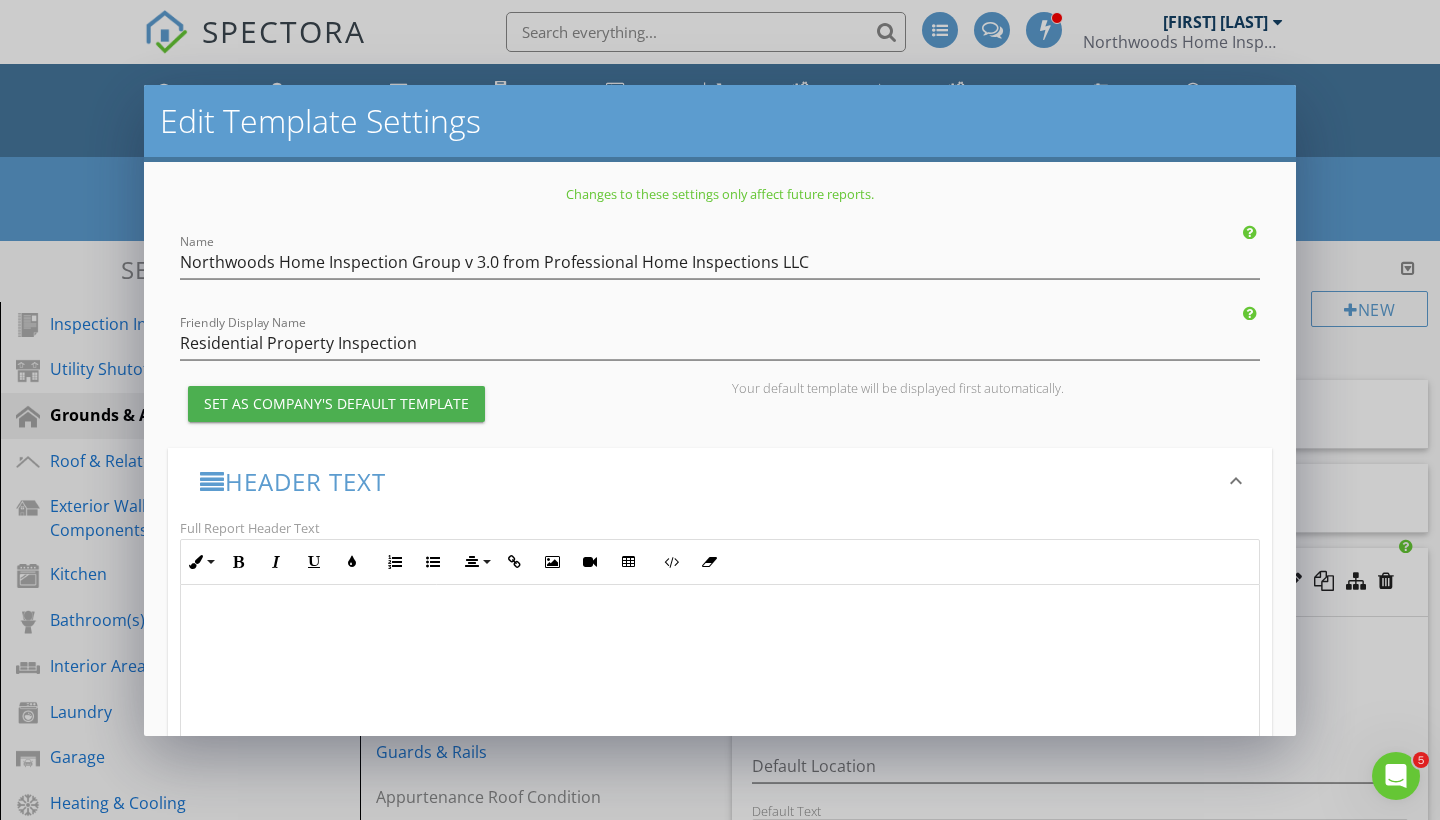 scroll, scrollTop: 158, scrollLeft: 0, axis: vertical 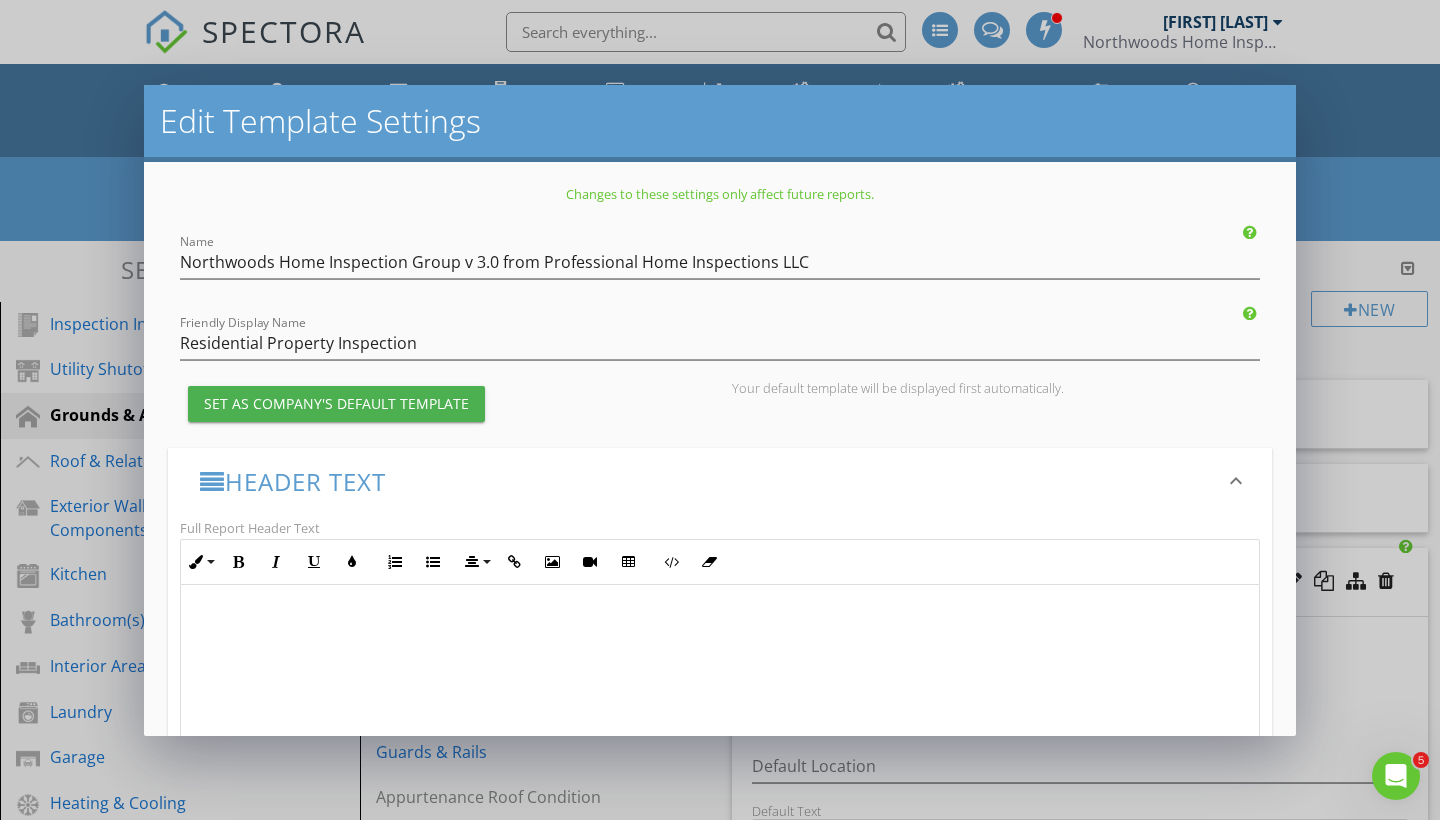 click at bounding box center [720, 590] 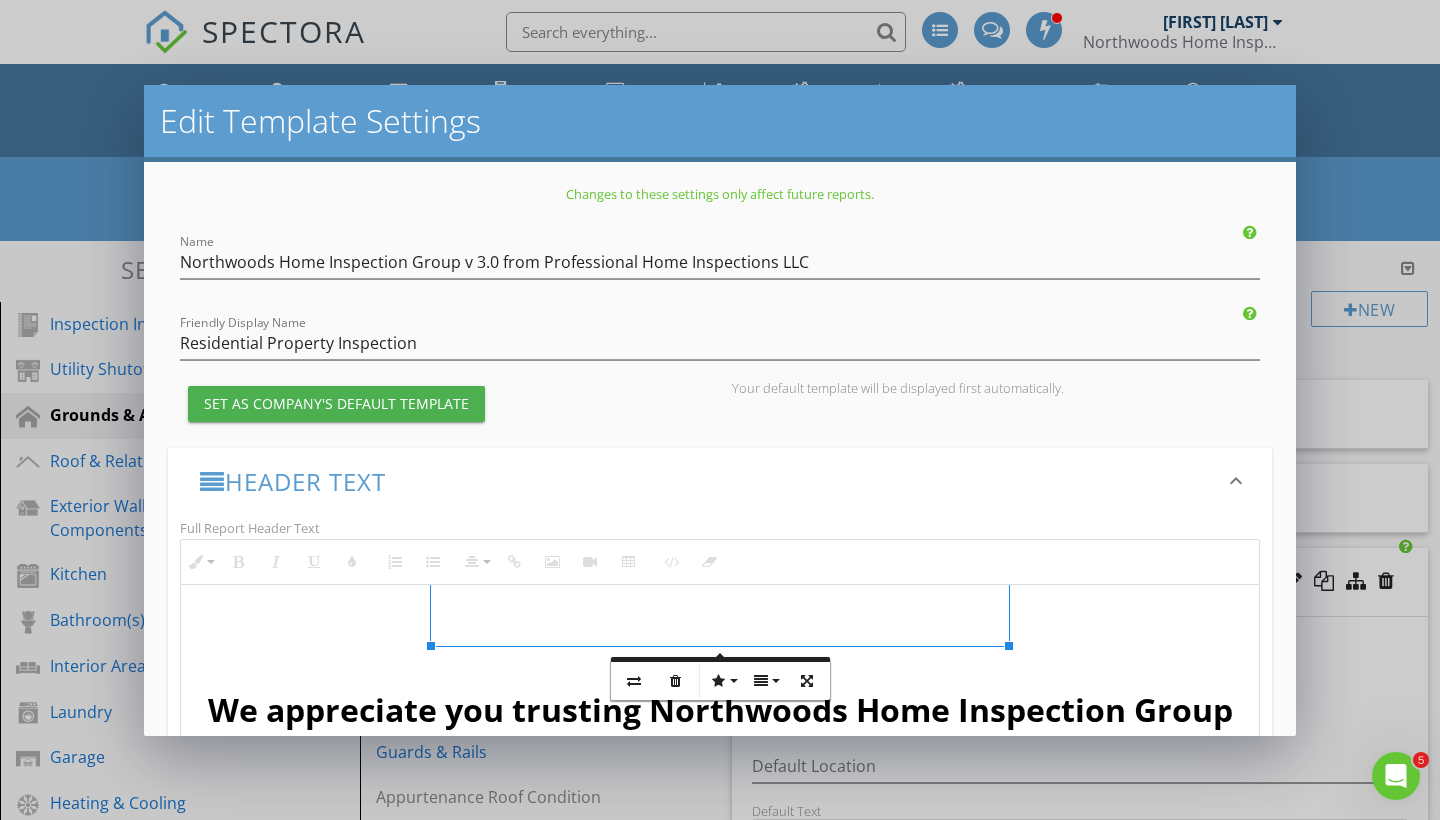 scroll, scrollTop: 236, scrollLeft: 0, axis: vertical 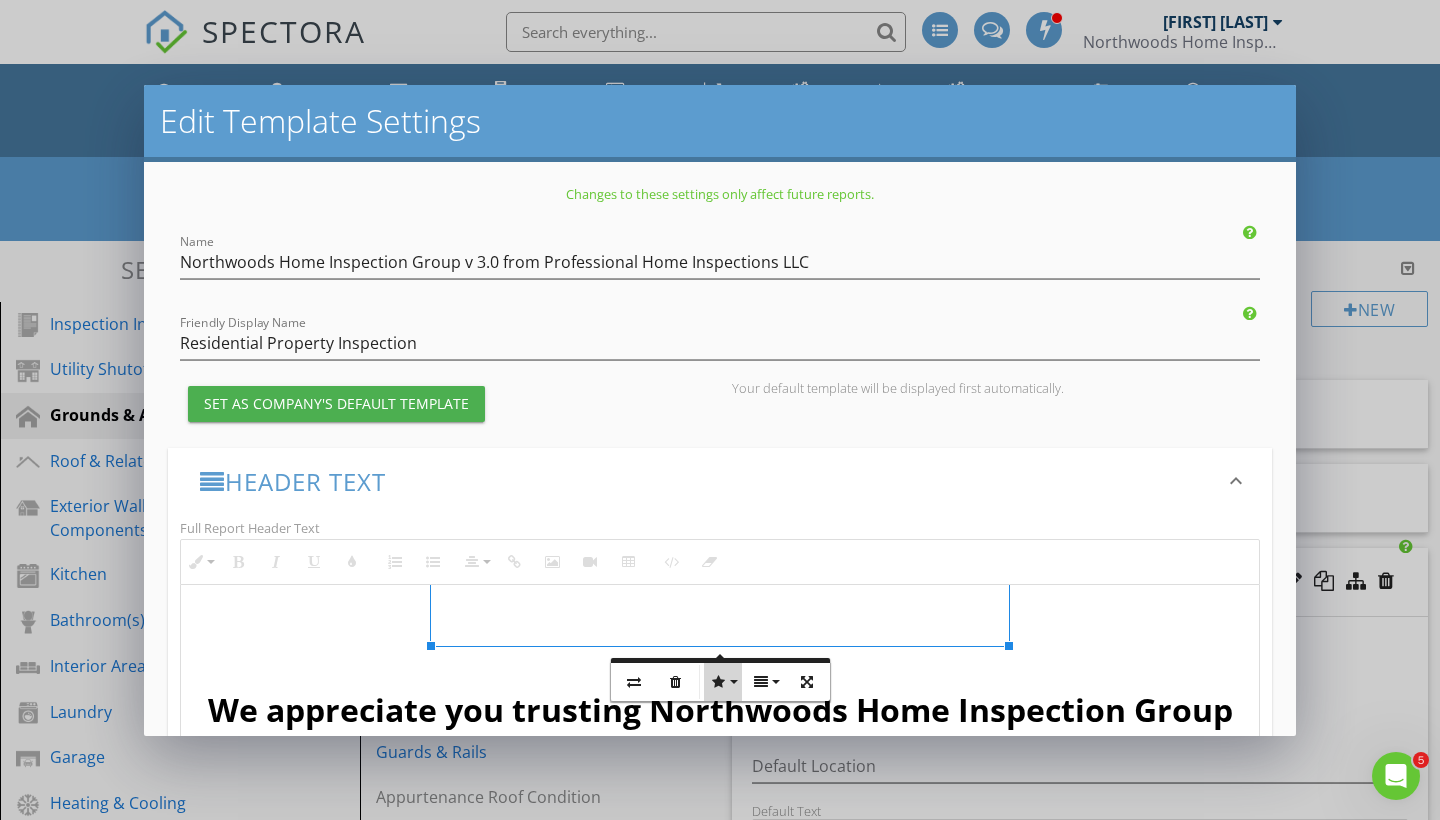 click on "Display" at bounding box center [723, 682] 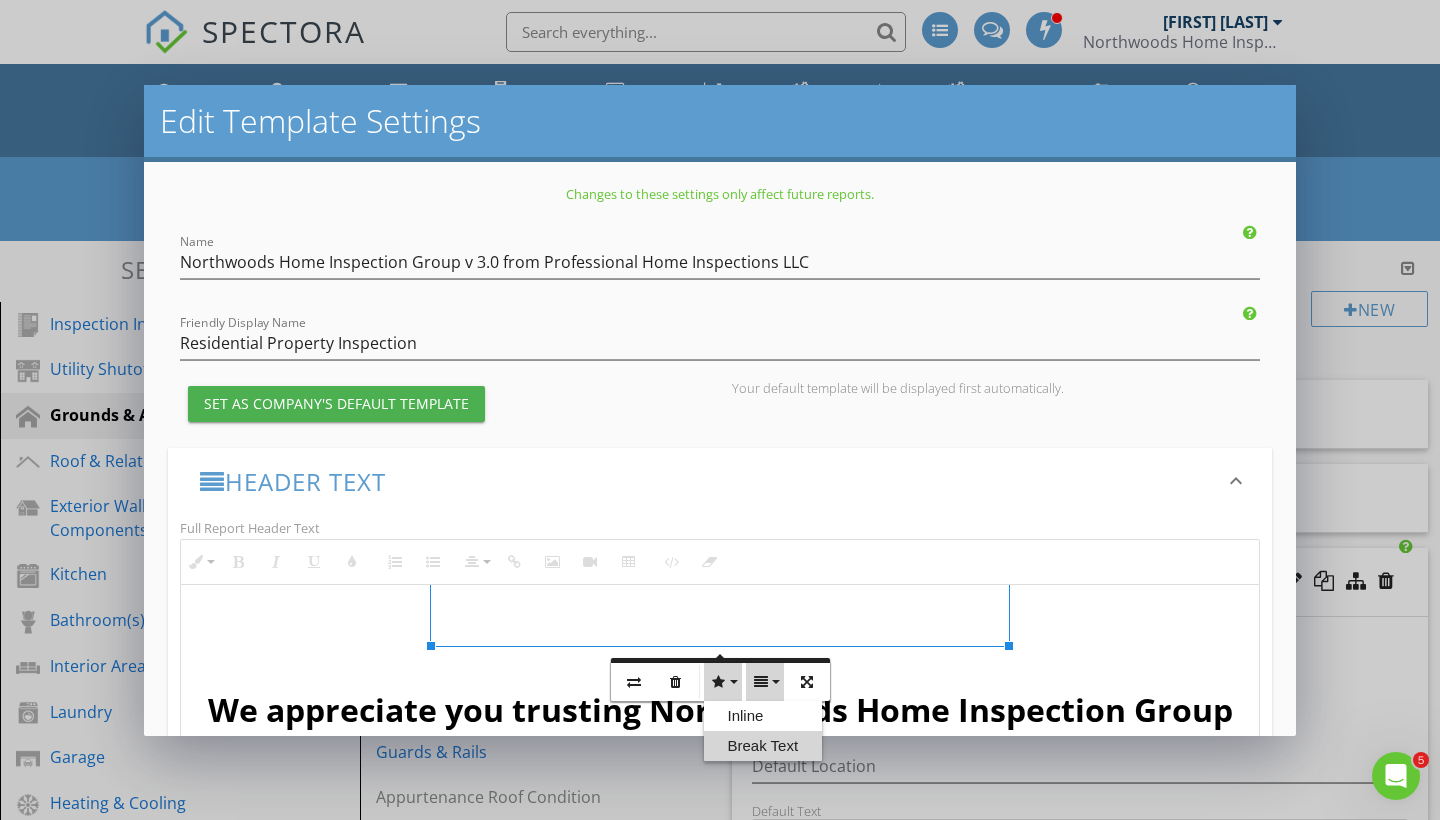 click on "Align" at bounding box center (765, 682) 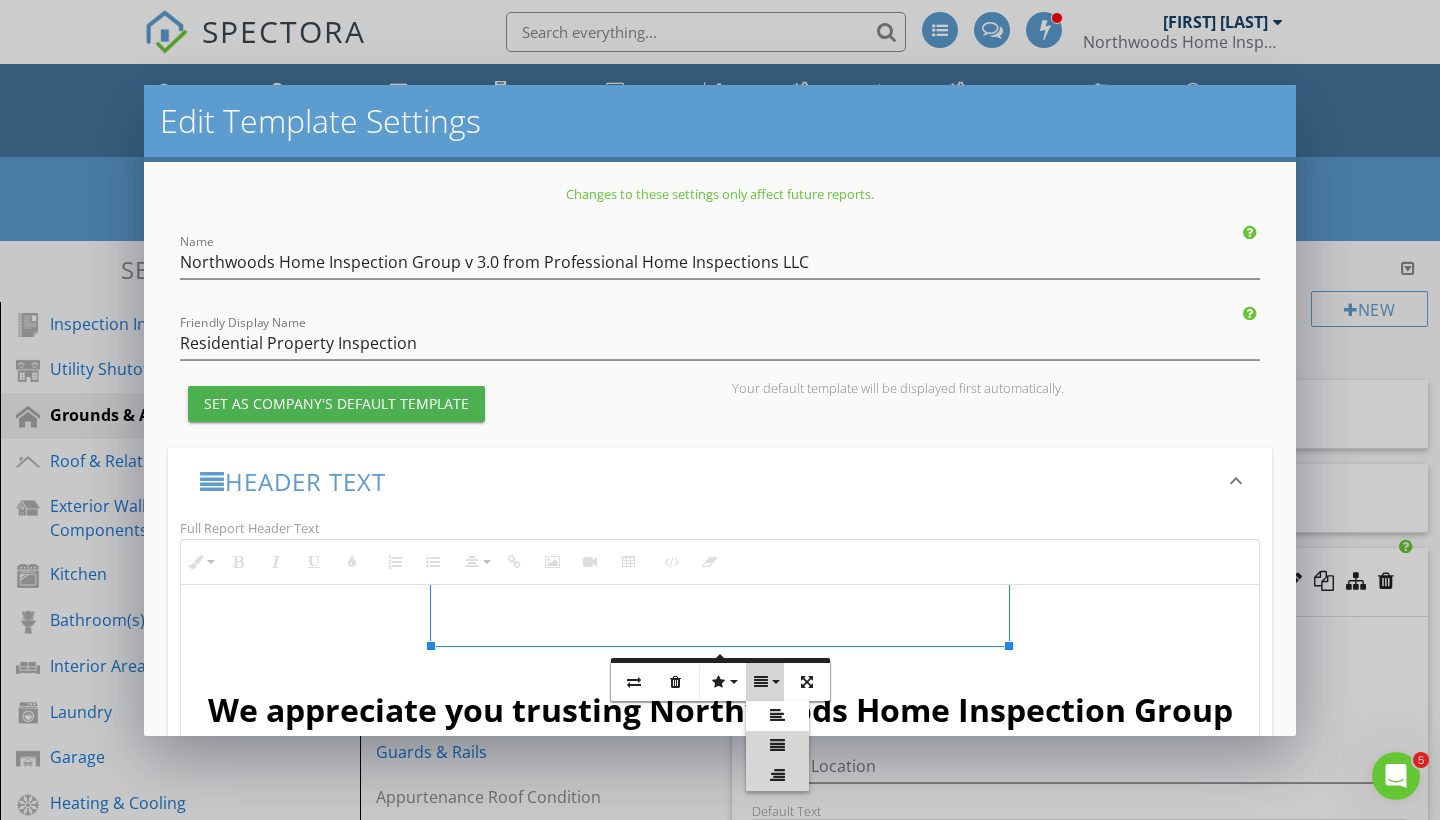 click at bounding box center (777, 775) 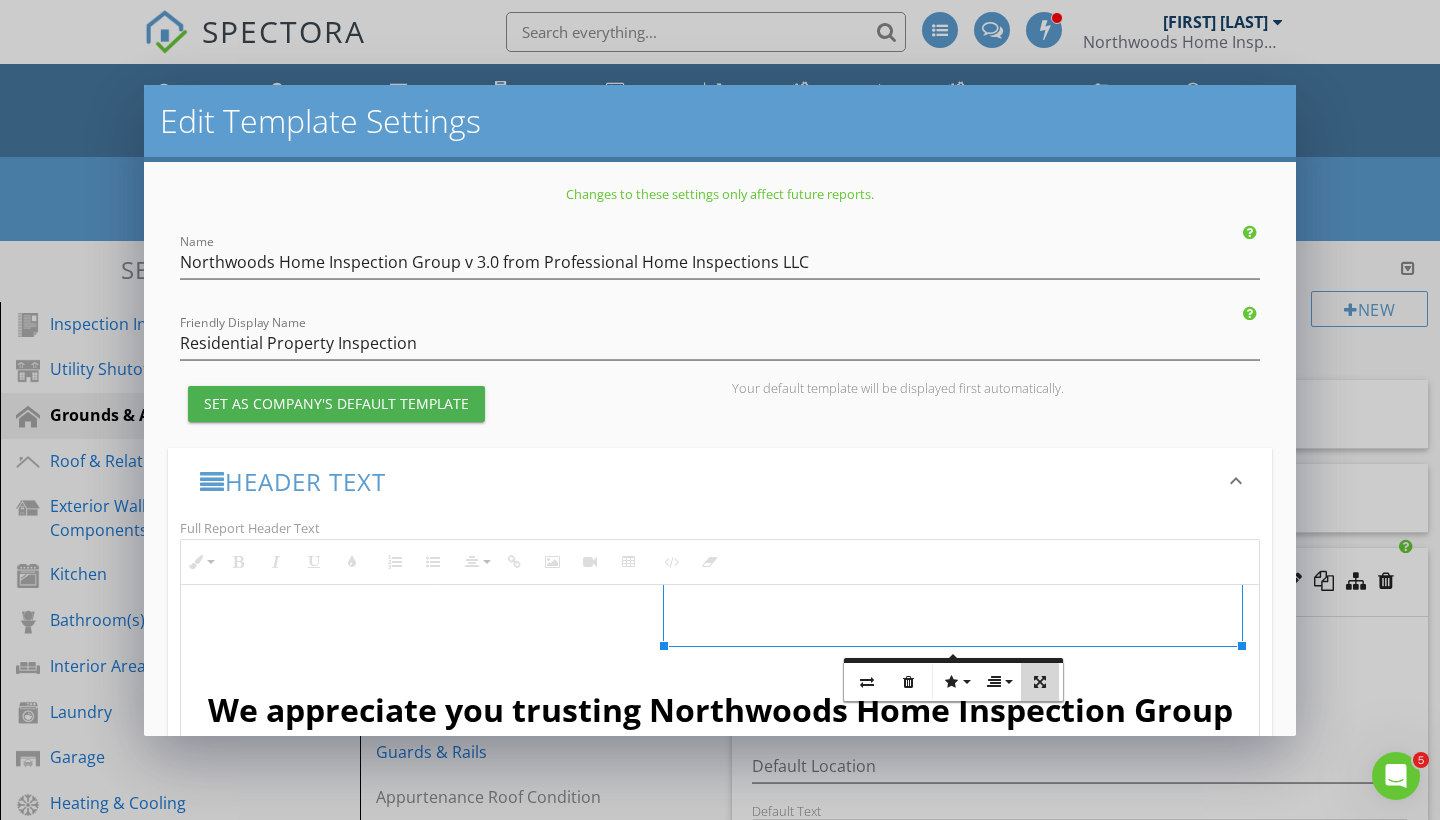click at bounding box center [1040, 682] 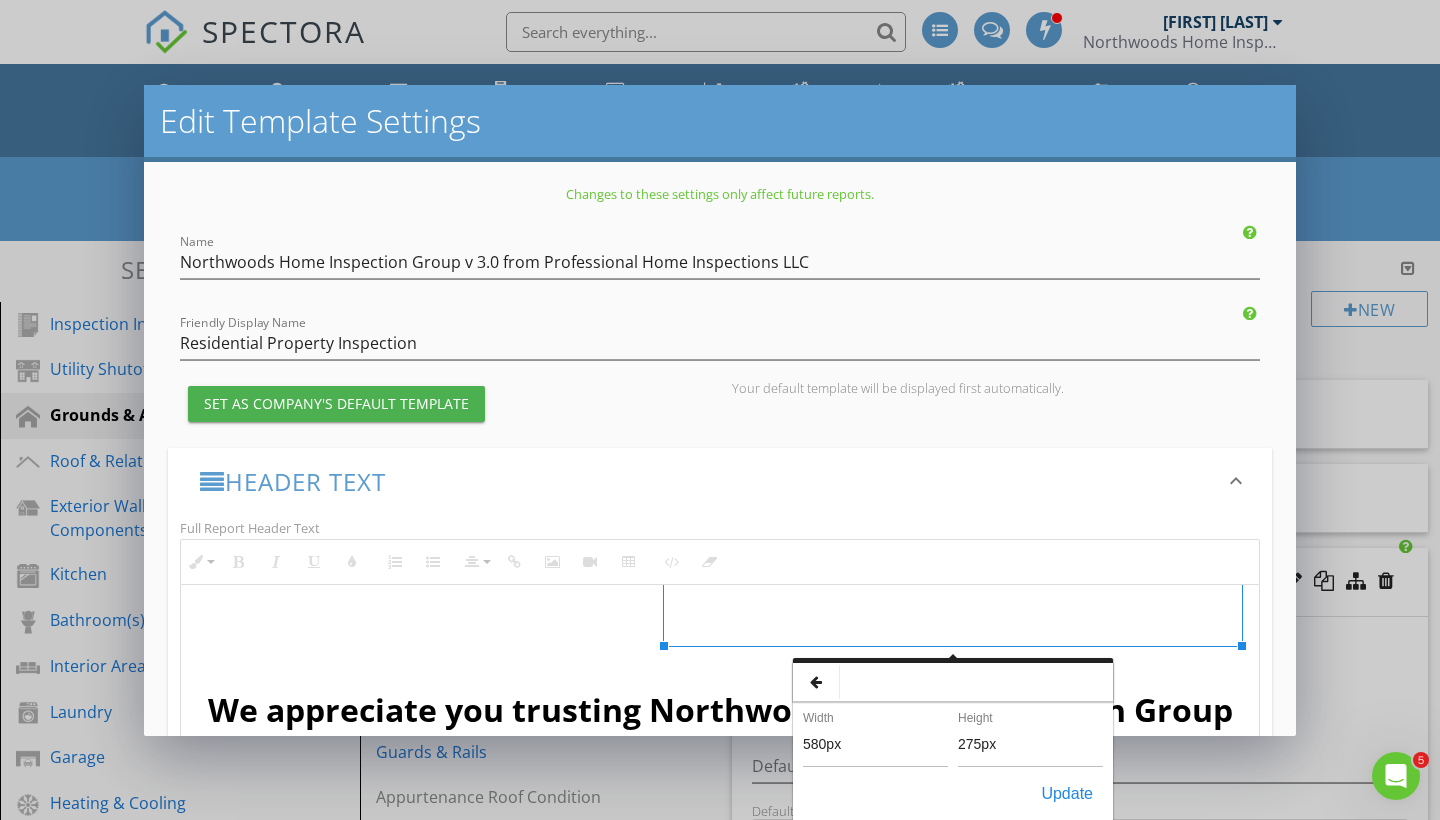 click at bounding box center [720, 512] 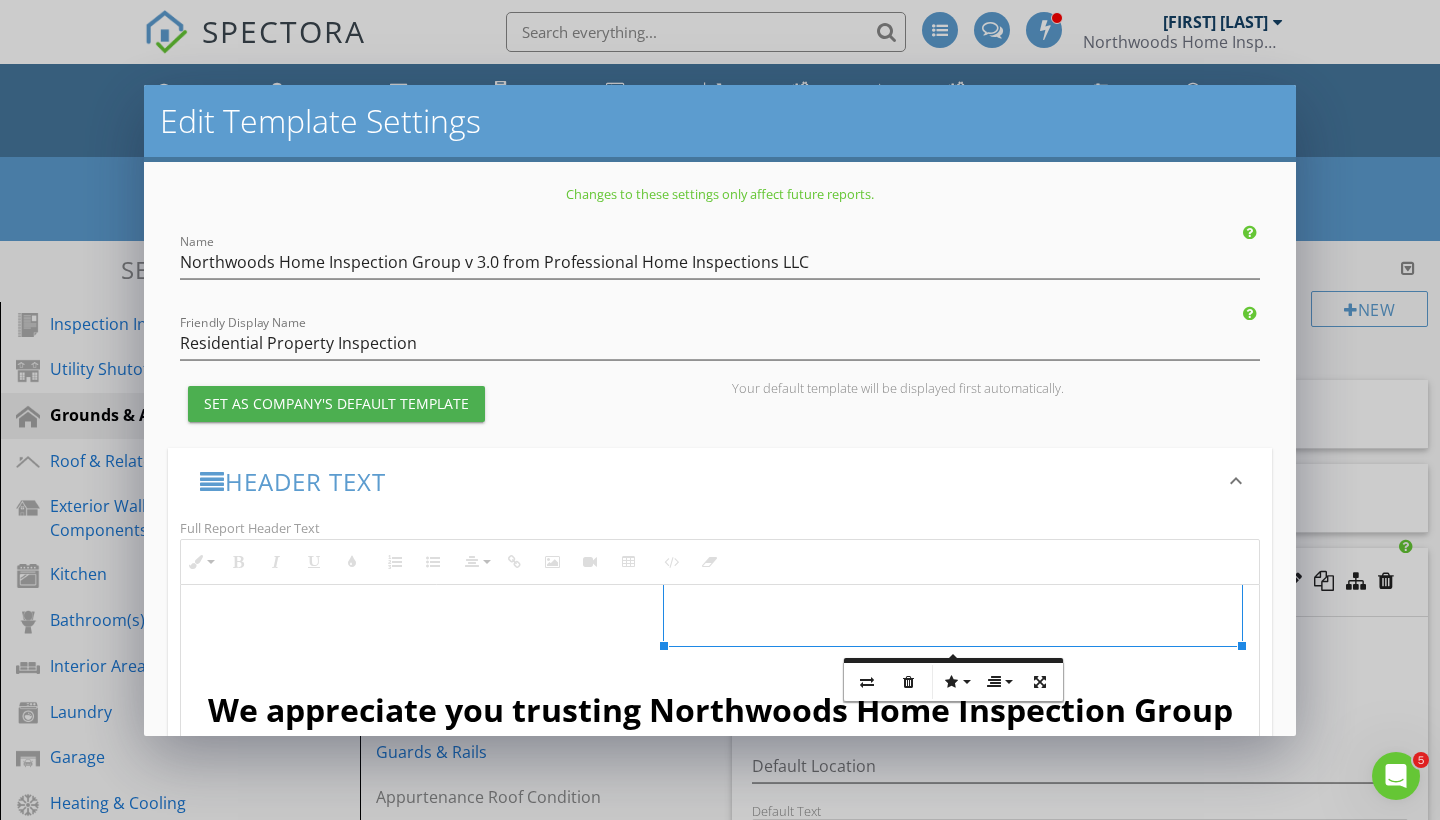 click at bounding box center [720, 512] 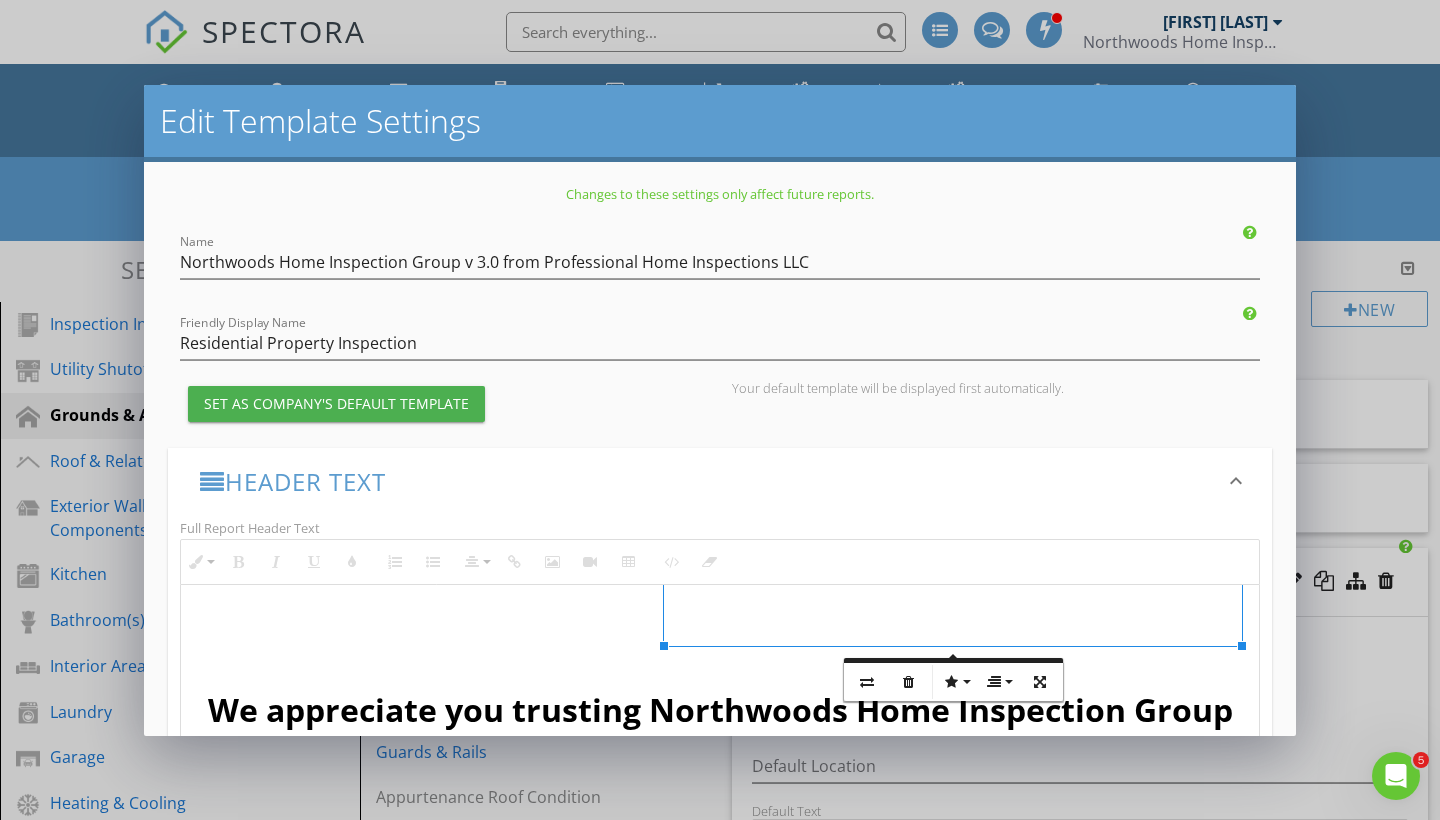 scroll, scrollTop: 236, scrollLeft: 0, axis: vertical 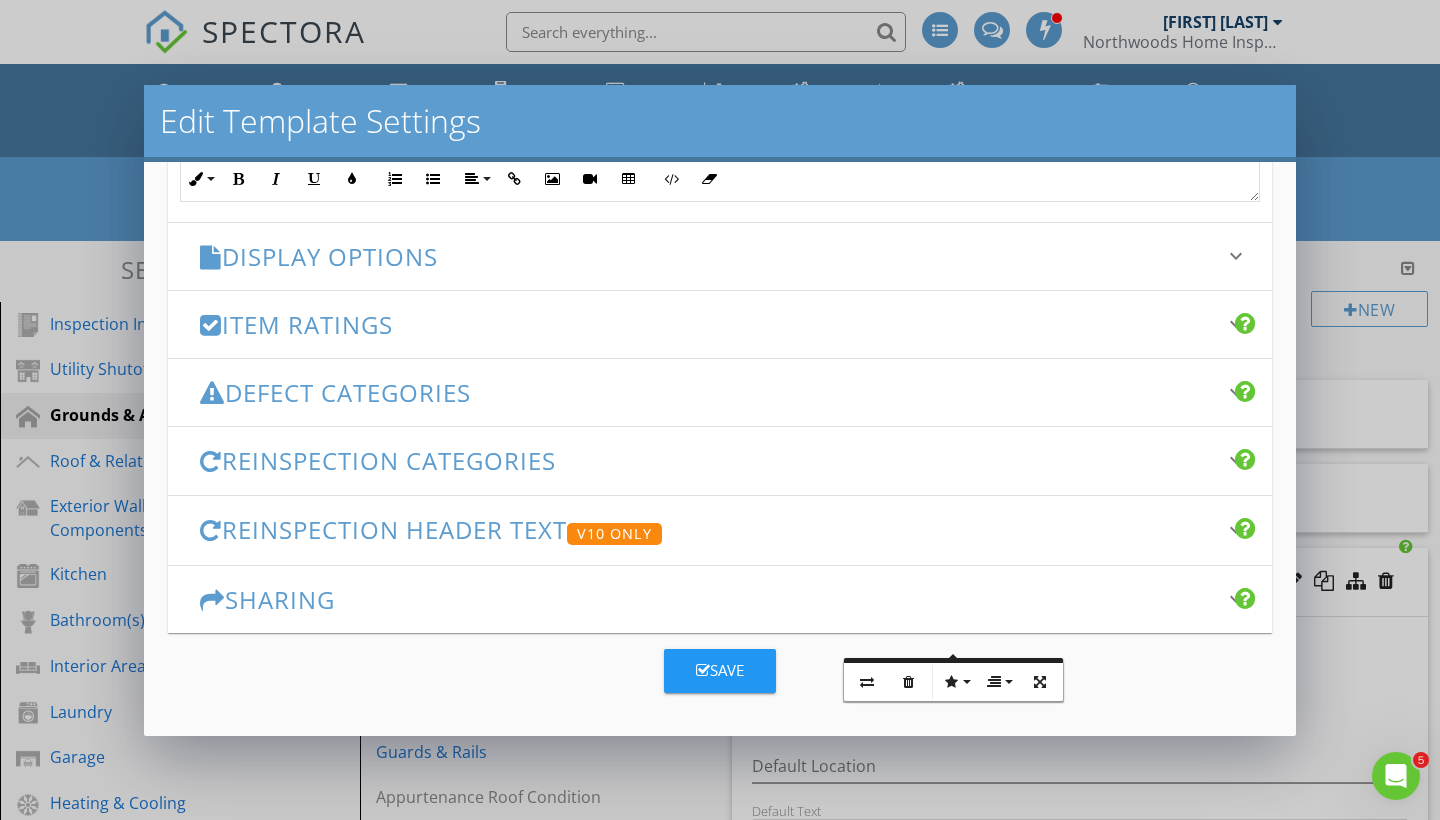 click at bounding box center (703, 670) 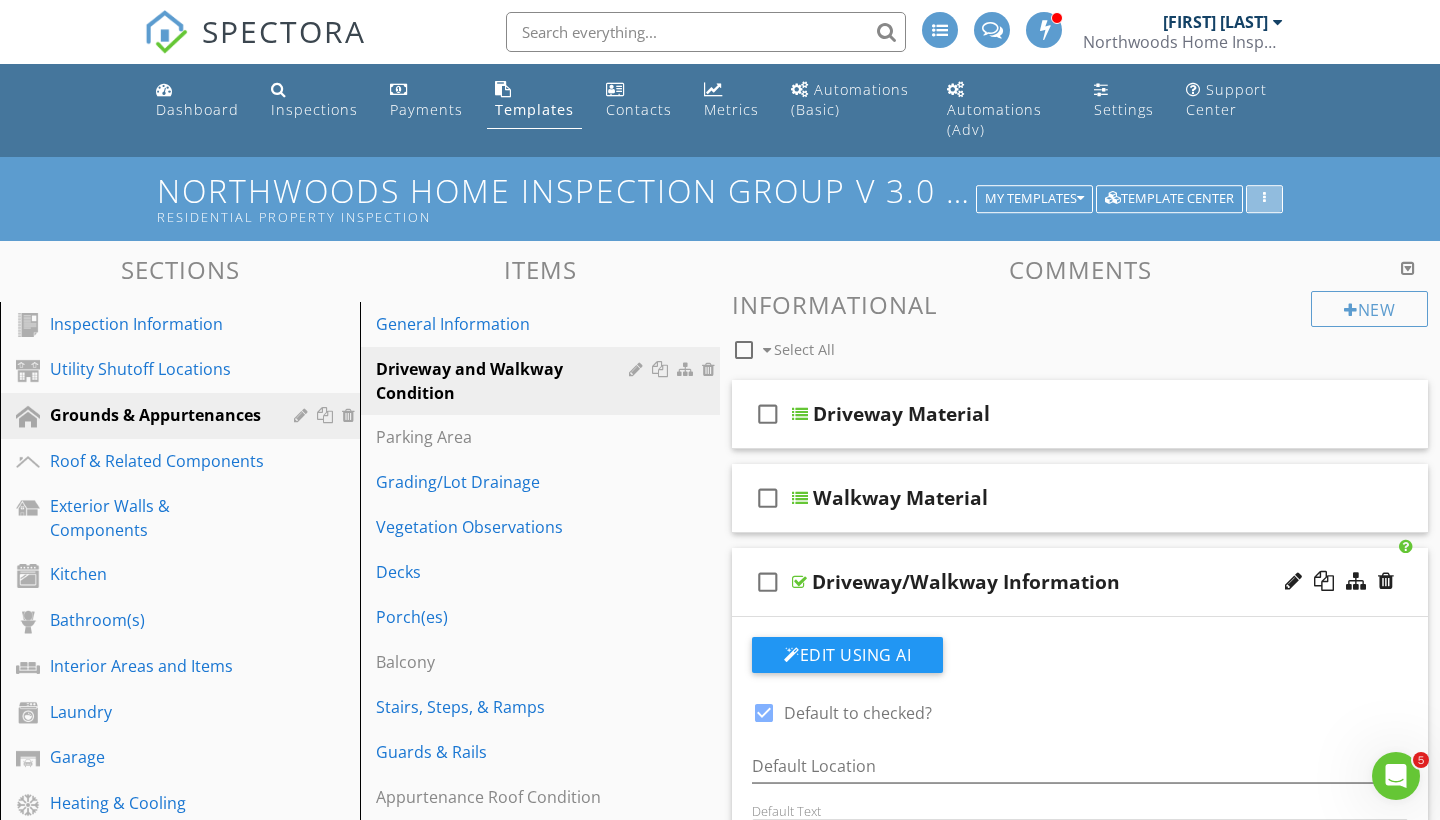 click at bounding box center [1264, 199] 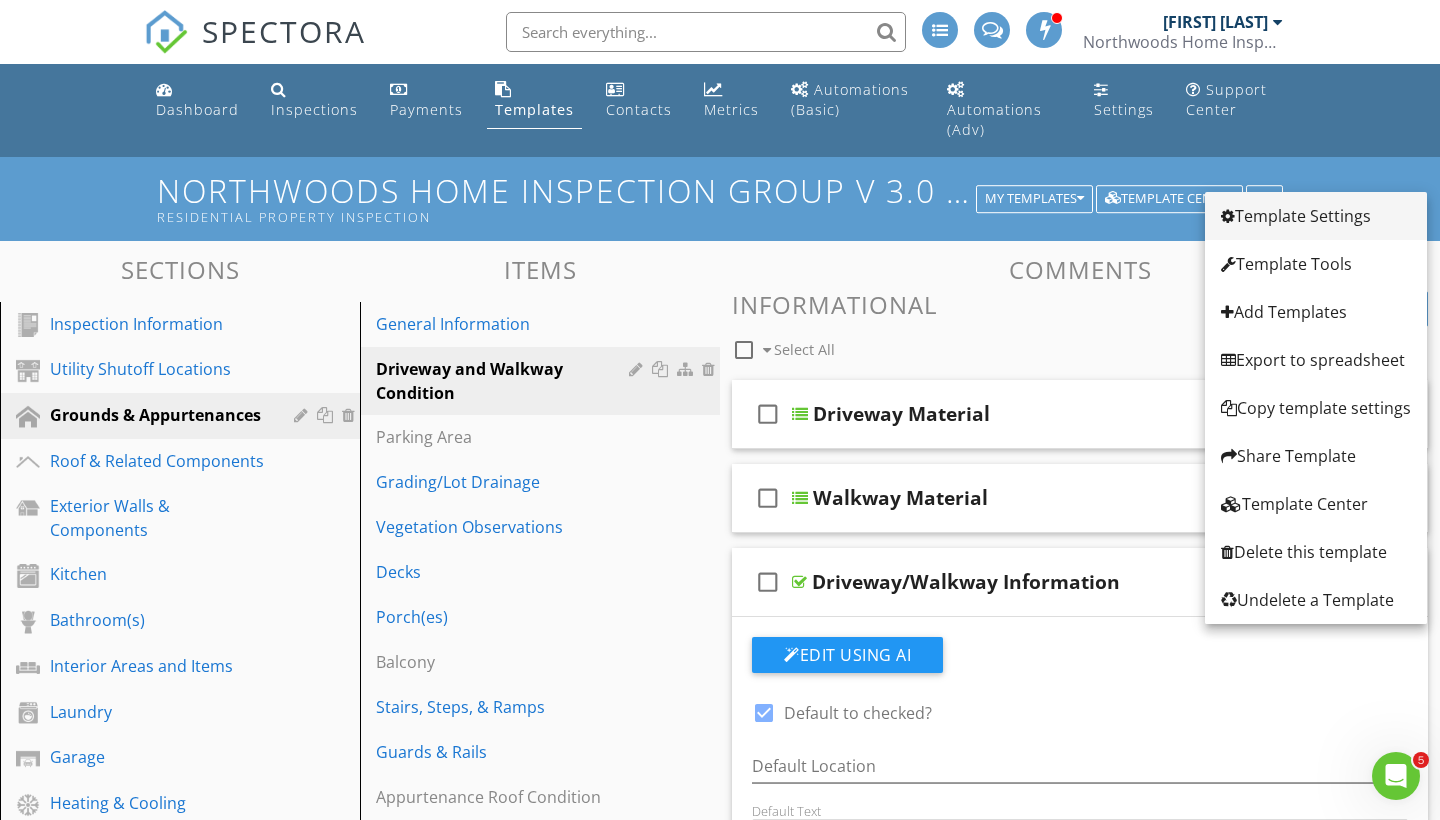 click on "Template Settings" at bounding box center [1316, 216] 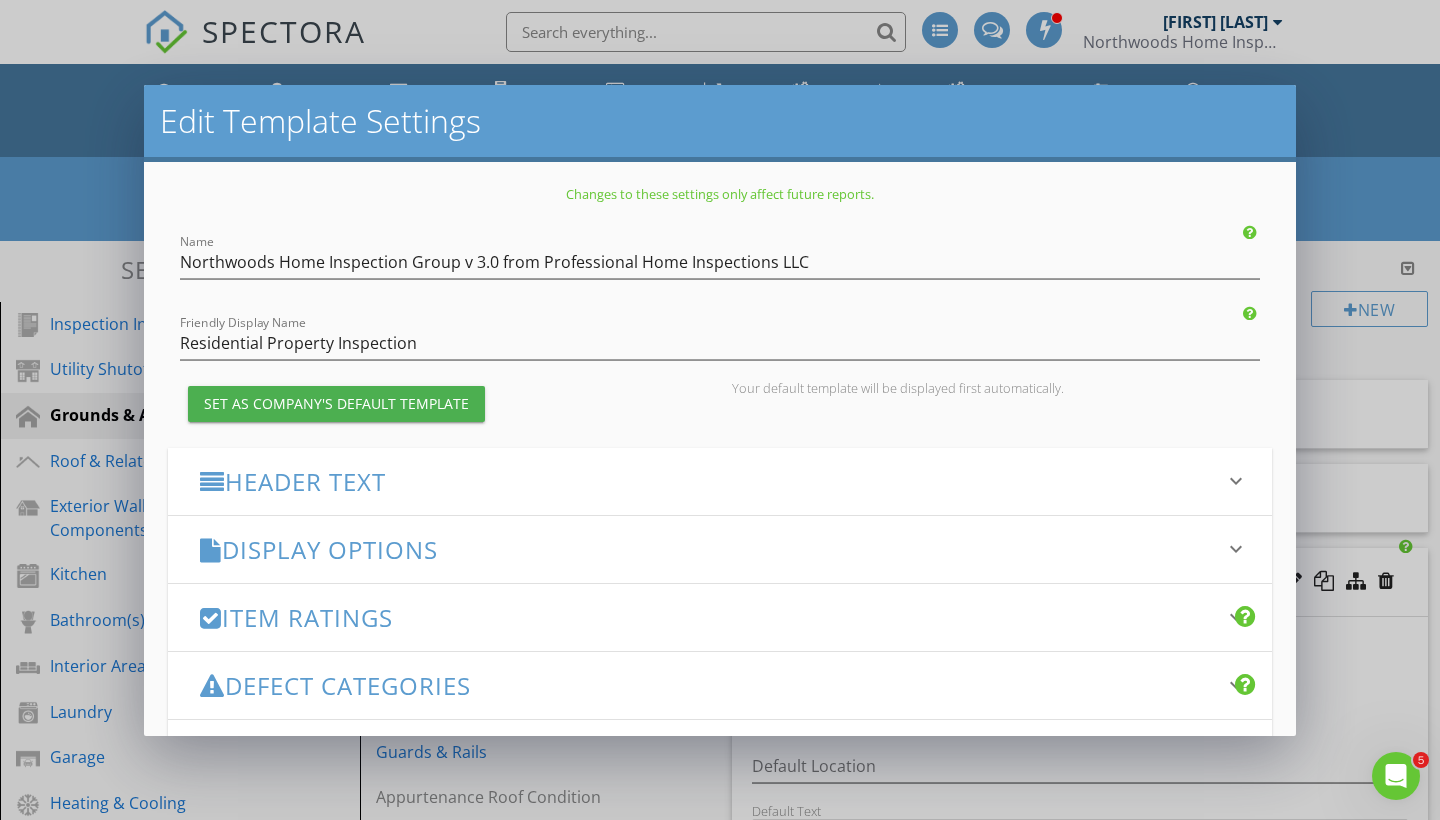 click on "Header Text" at bounding box center [708, 481] 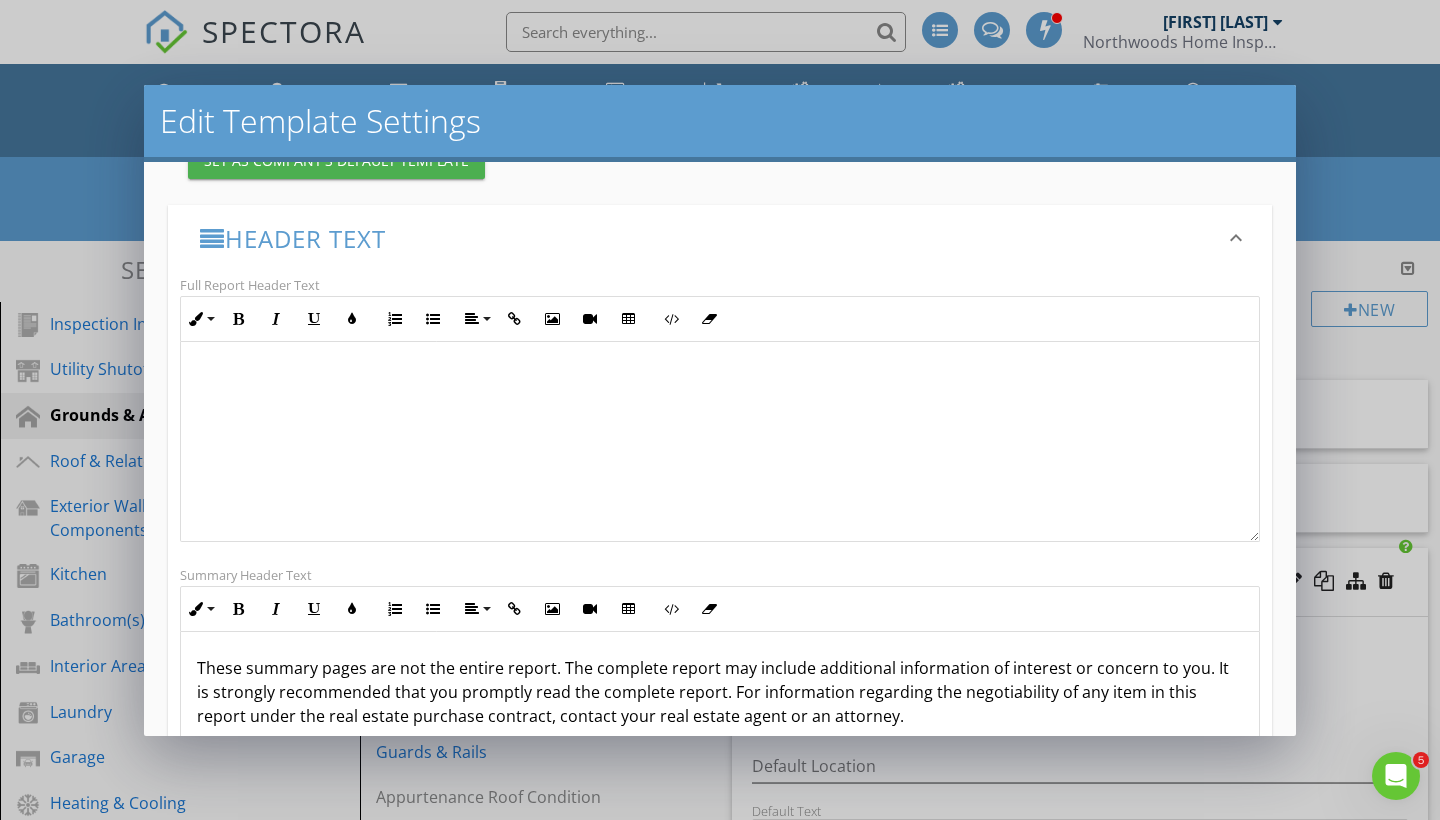 scroll, scrollTop: 212, scrollLeft: 0, axis: vertical 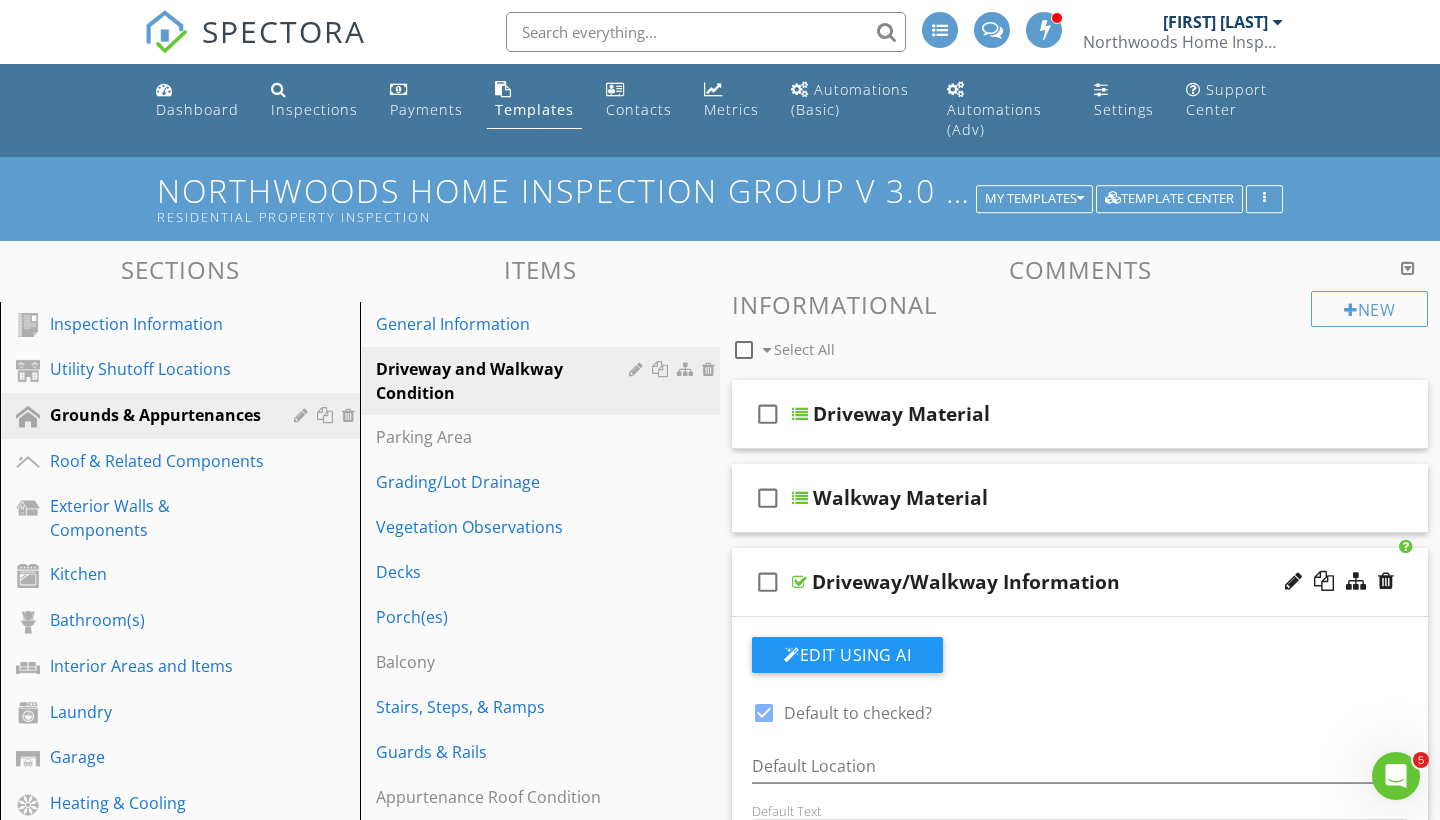 click on "Edit Template Settings   Changes to these settings only affect future reports.     Name Northwoods Home Inspection Group v 3.0 from Professional Home Inspections LLC     Friendly Display Name Residential Property Inspection
Set as Company's Default Template
Your default template will be displayed first
automatically.
Header Text
keyboard_arrow_down   Full Report Header Text   Inline Style XLarge Large Normal Small Light Small/Light Bold Italic Underline Colors Ordered List Unordered List Align Align Left Align Center Align Right Align Justify Insert Link Insert Image Insert Video Insert Table Code View Clear Formatting We appreciate you trusting Northwoods Home Inspection Group   Summary Header Text   Inline Style XLarge Large Normal Small Light Small/Light Bold Italic Underline Colors Ordered List Unordered List Align Align Left Align Center Align Right Align Justify Insert Link Insert Image Insert Video Insert Table Code View" at bounding box center [720, 410] 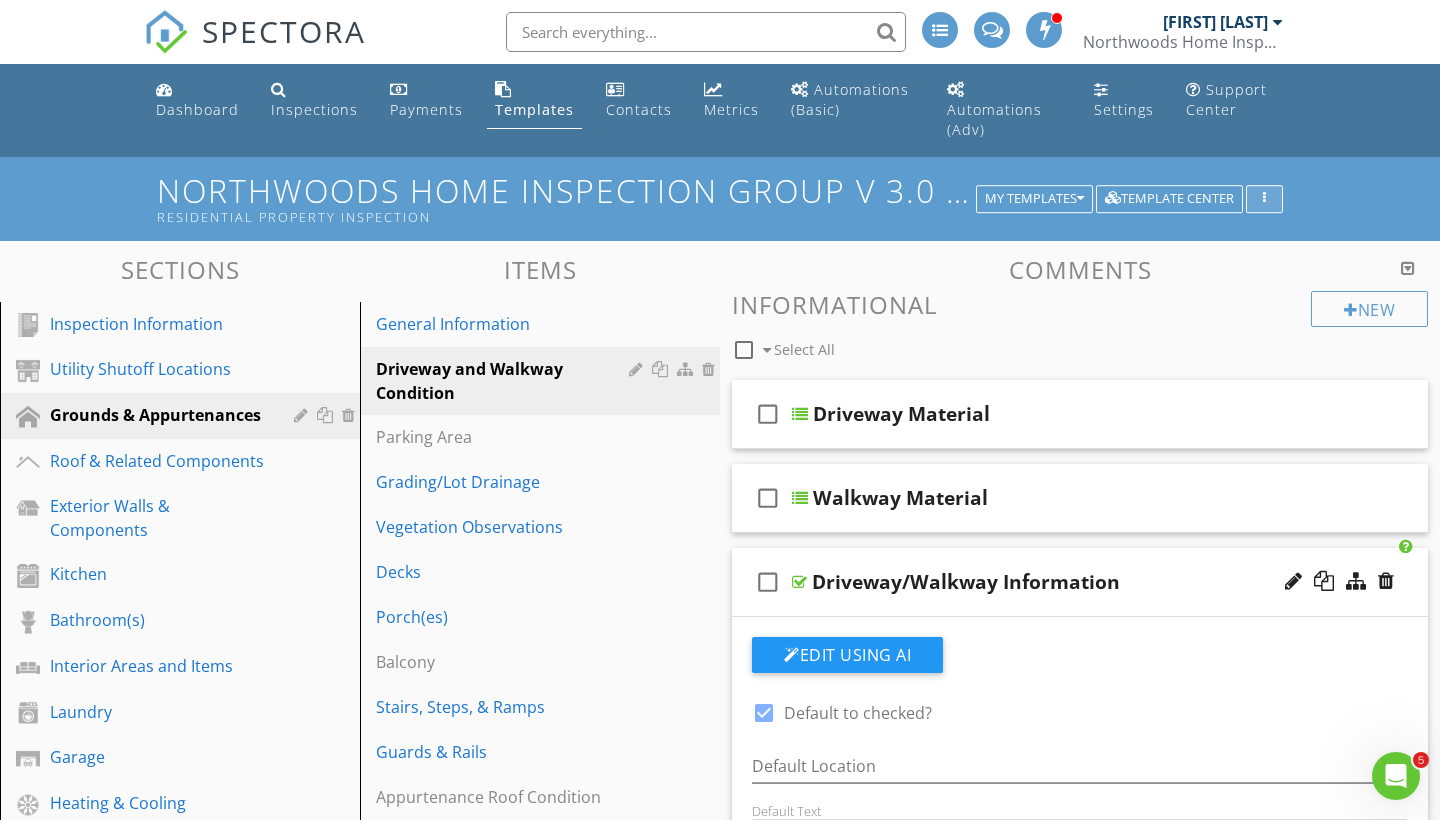 click at bounding box center (1264, 199) 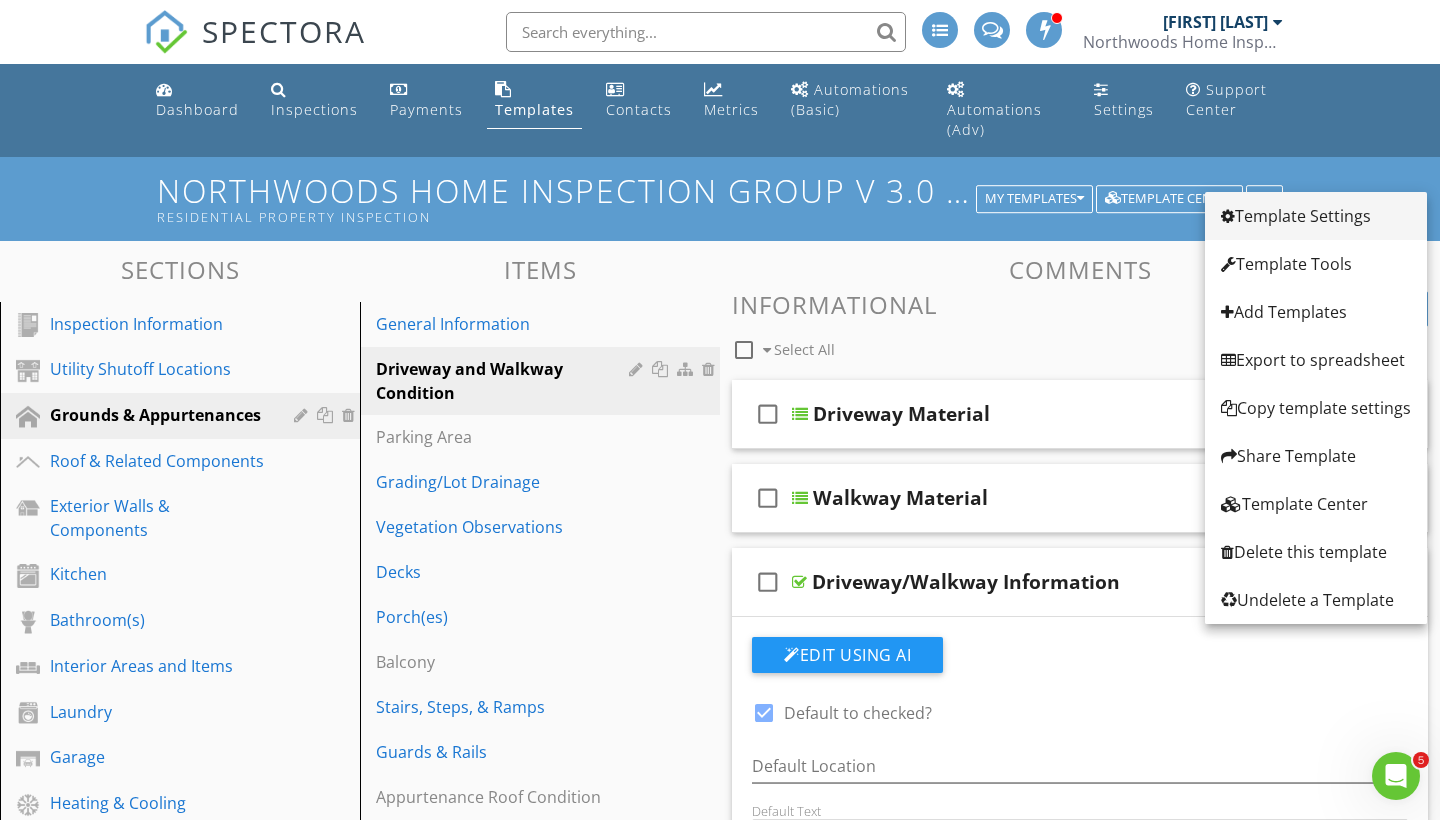 click on "Template Settings" at bounding box center (1316, 216) 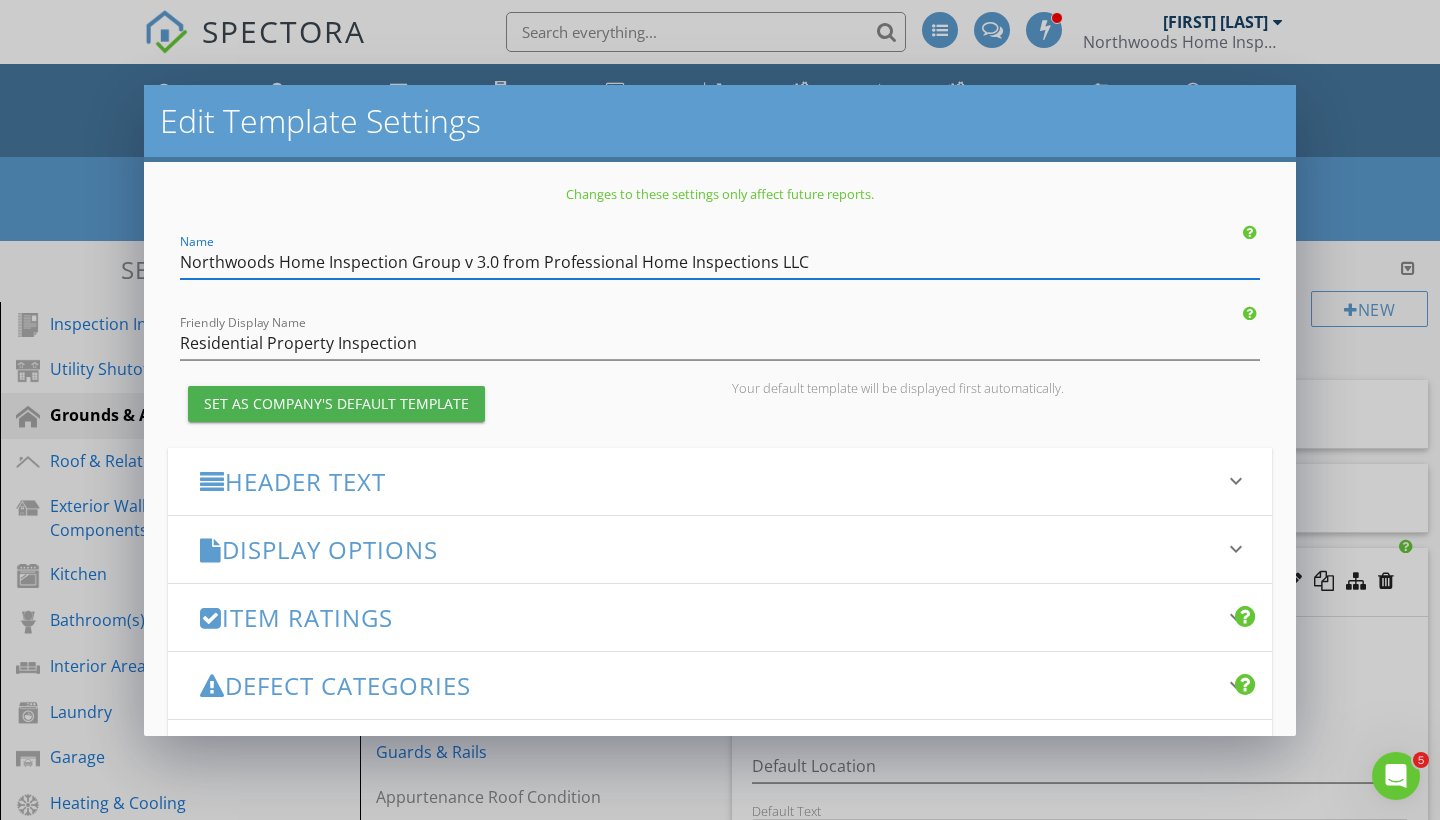 click on "Header Text
keyboard_arrow_down" at bounding box center [720, 481] 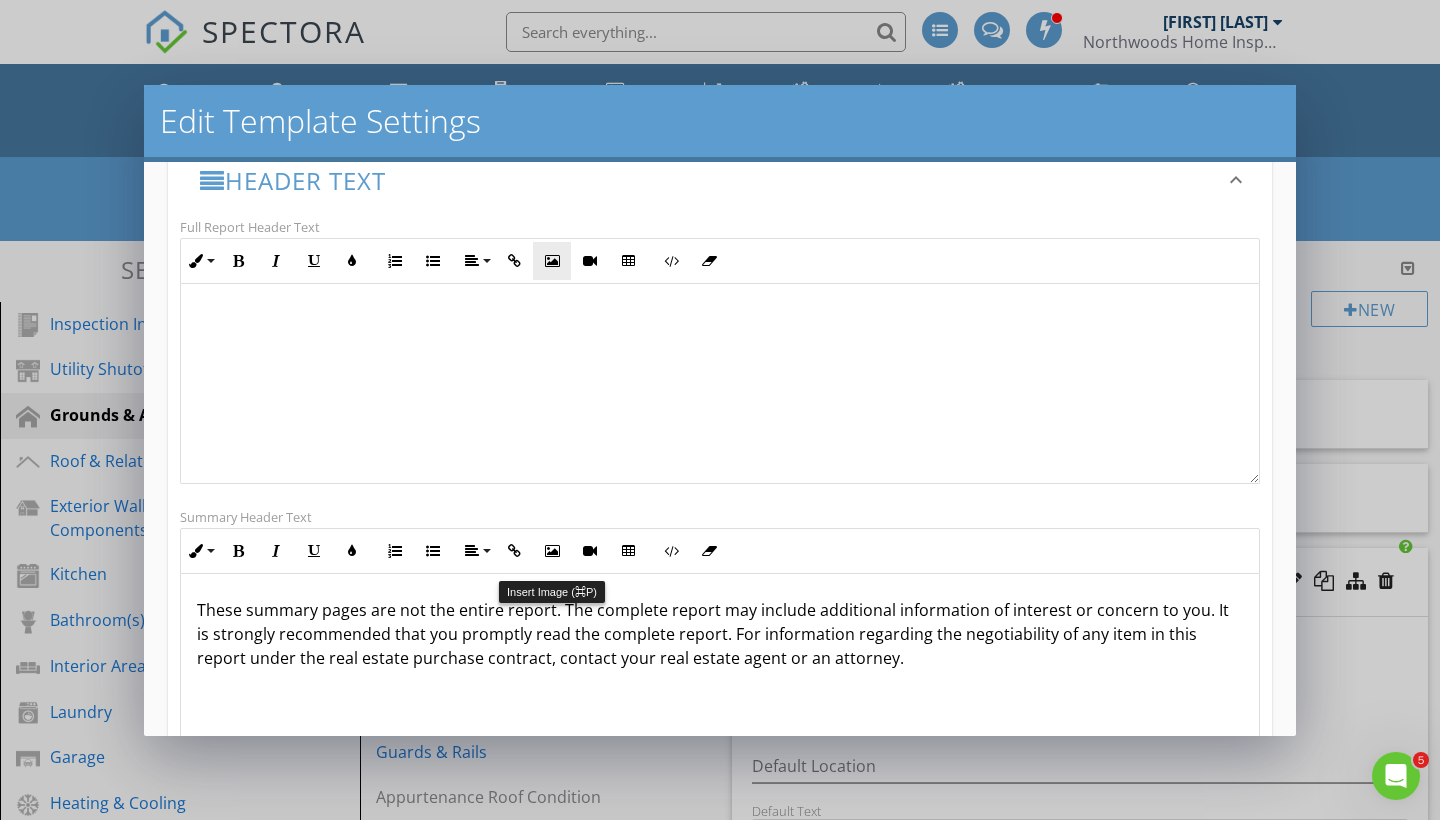 scroll, scrollTop: 327, scrollLeft: 0, axis: vertical 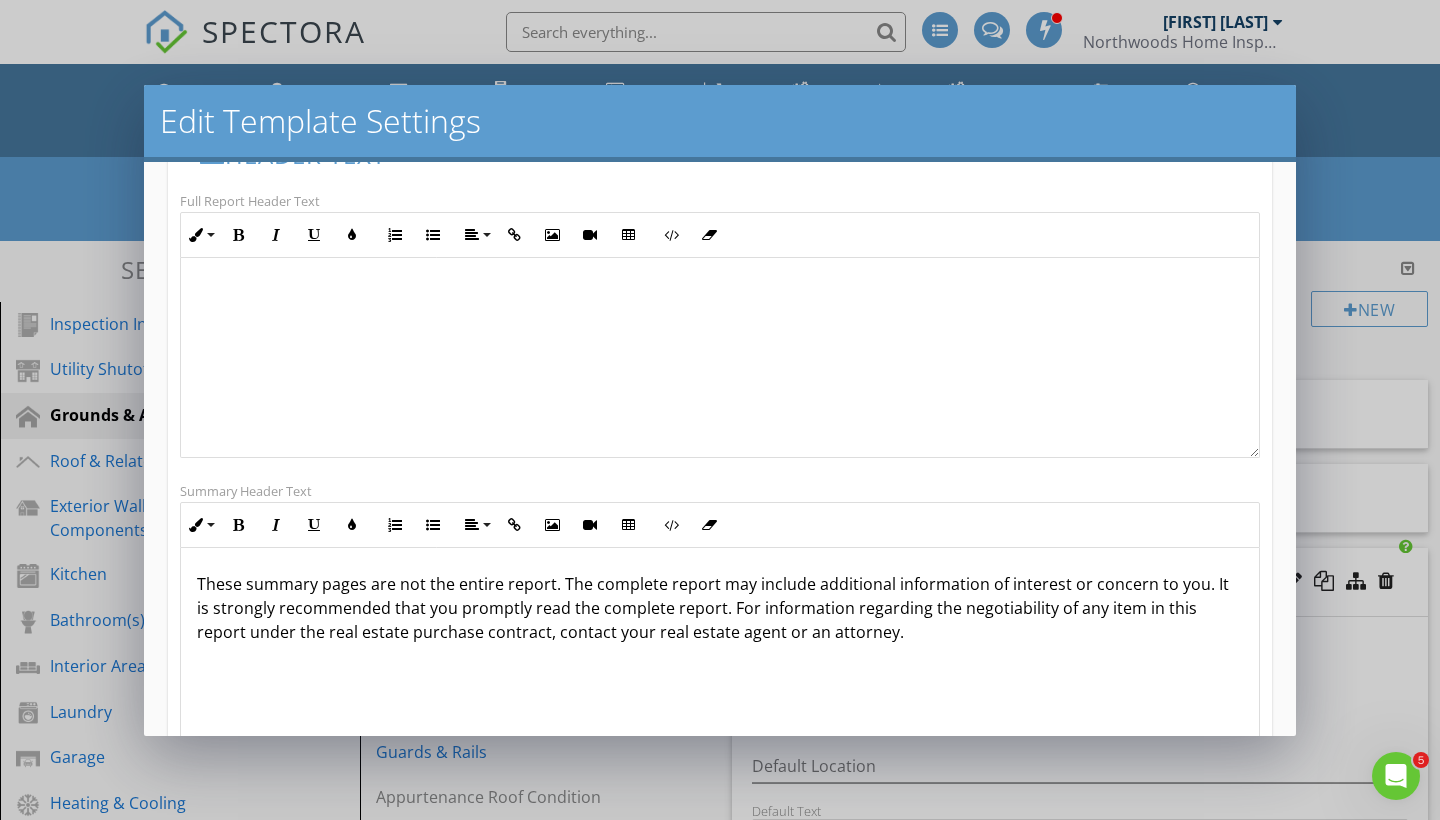 click at bounding box center (720, 421) 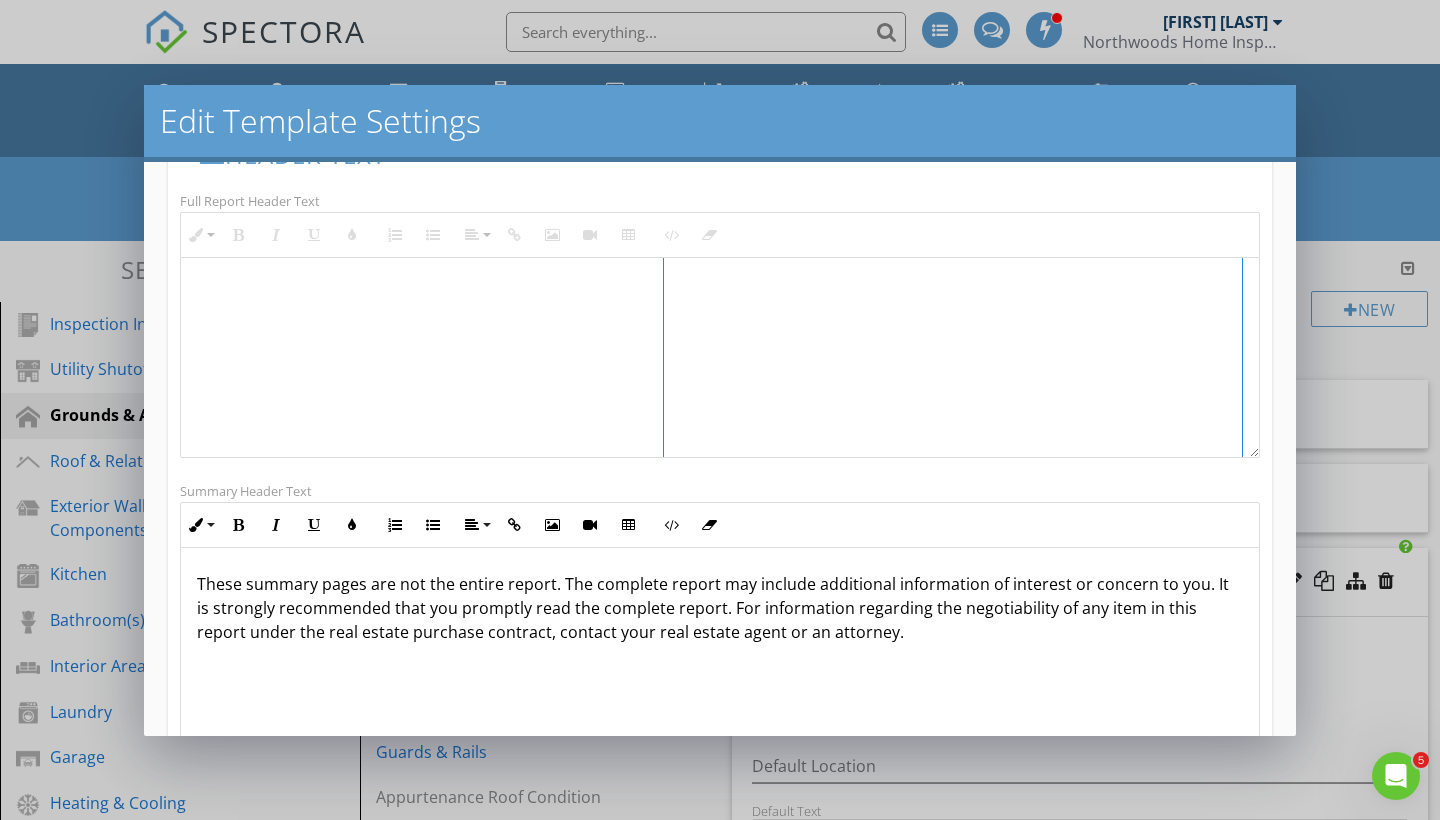 scroll, scrollTop: 150, scrollLeft: 0, axis: vertical 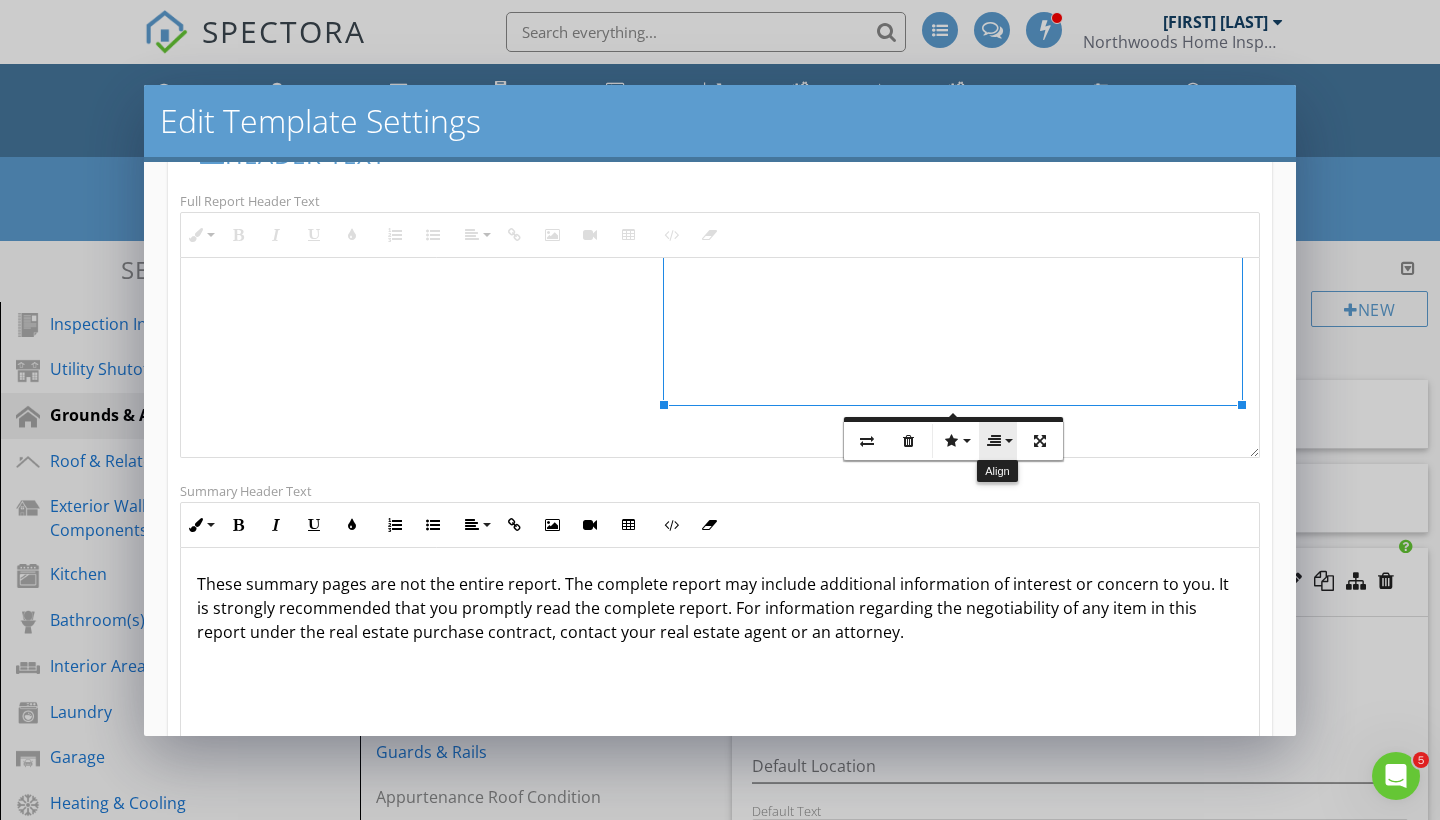click on "Align" at bounding box center [998, 441] 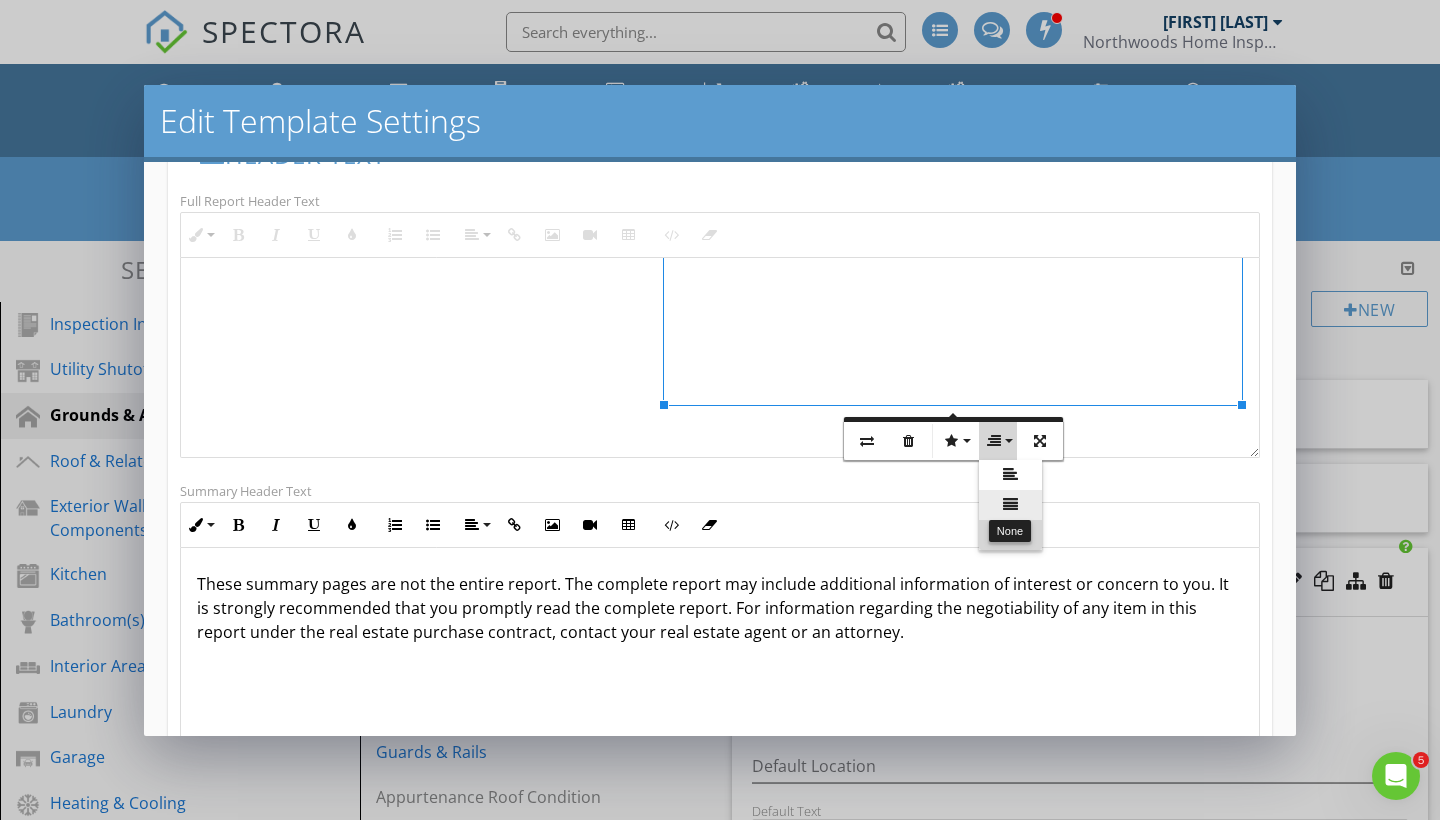 click on "None" at bounding box center [1010, 505] 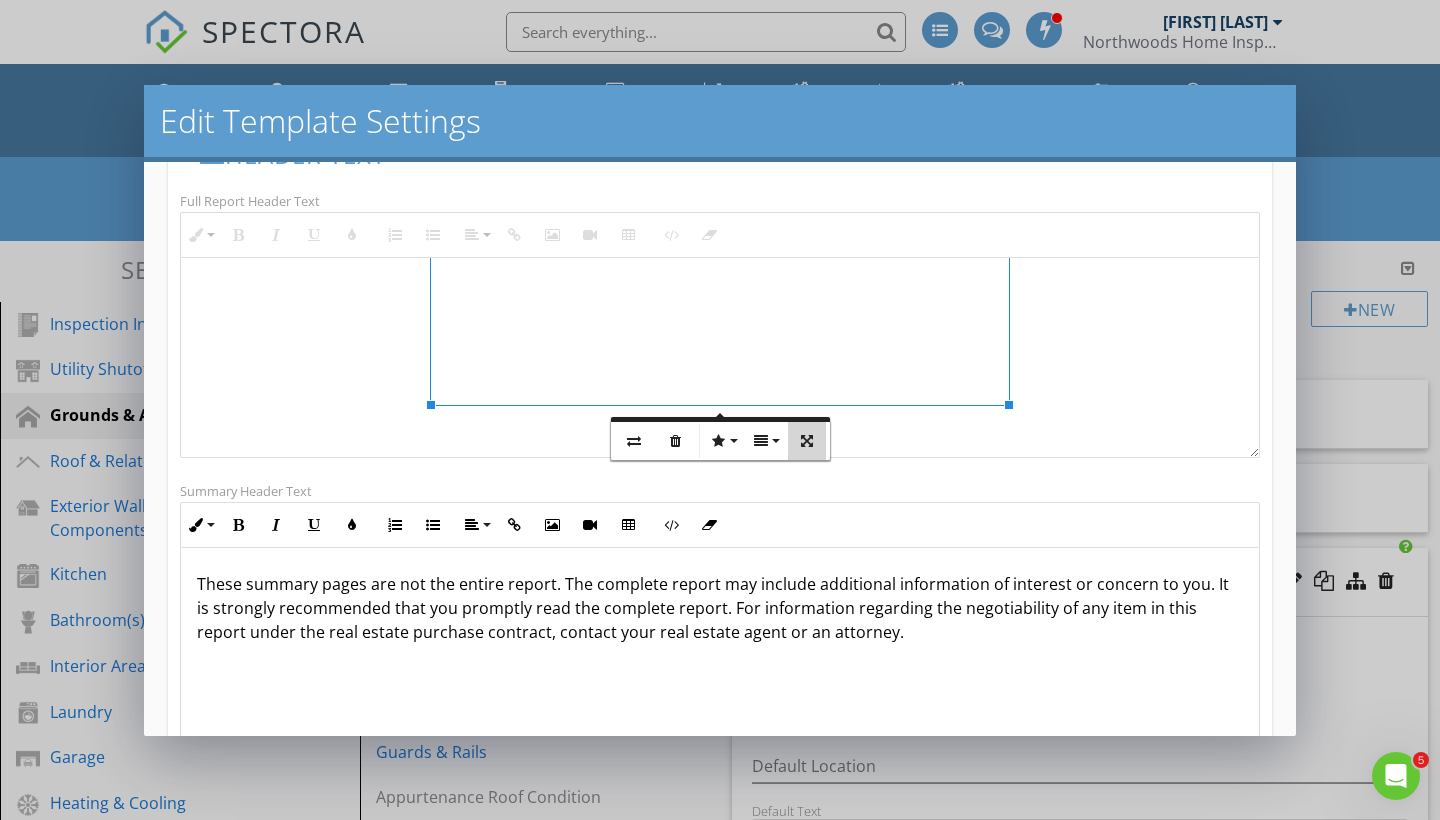 click at bounding box center [807, 441] 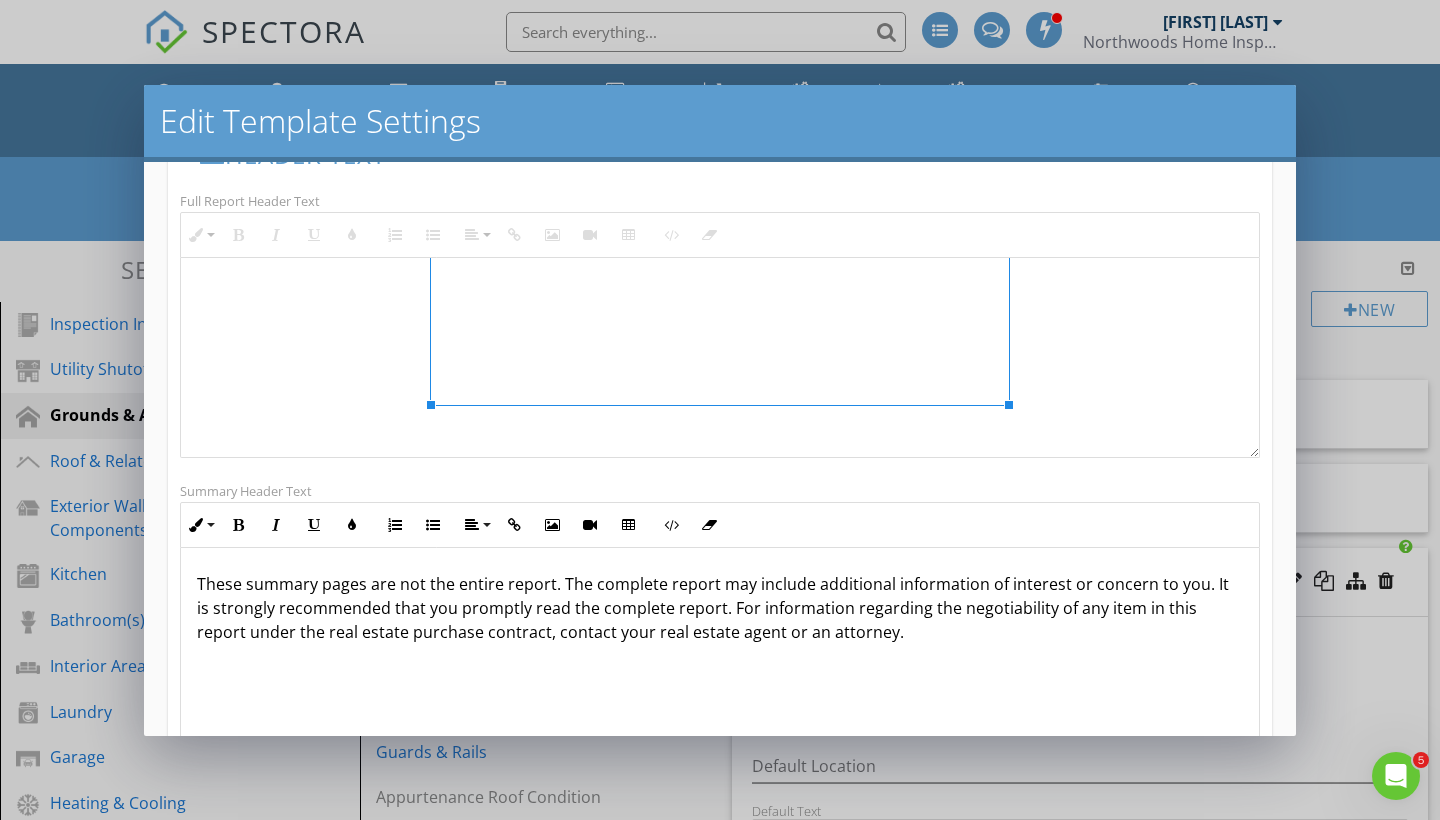 click at bounding box center (720, 271) 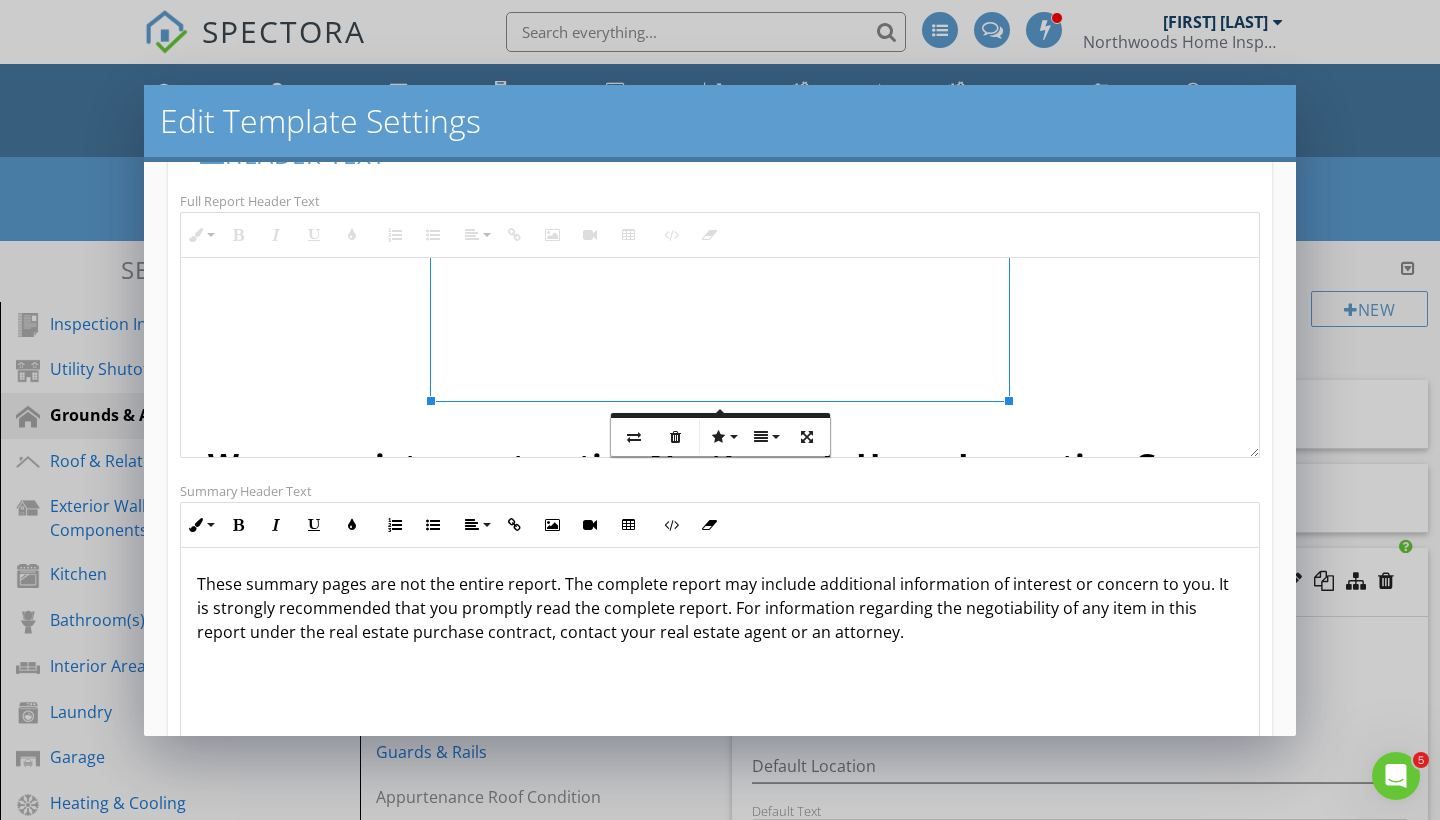 scroll, scrollTop: 149, scrollLeft: 0, axis: vertical 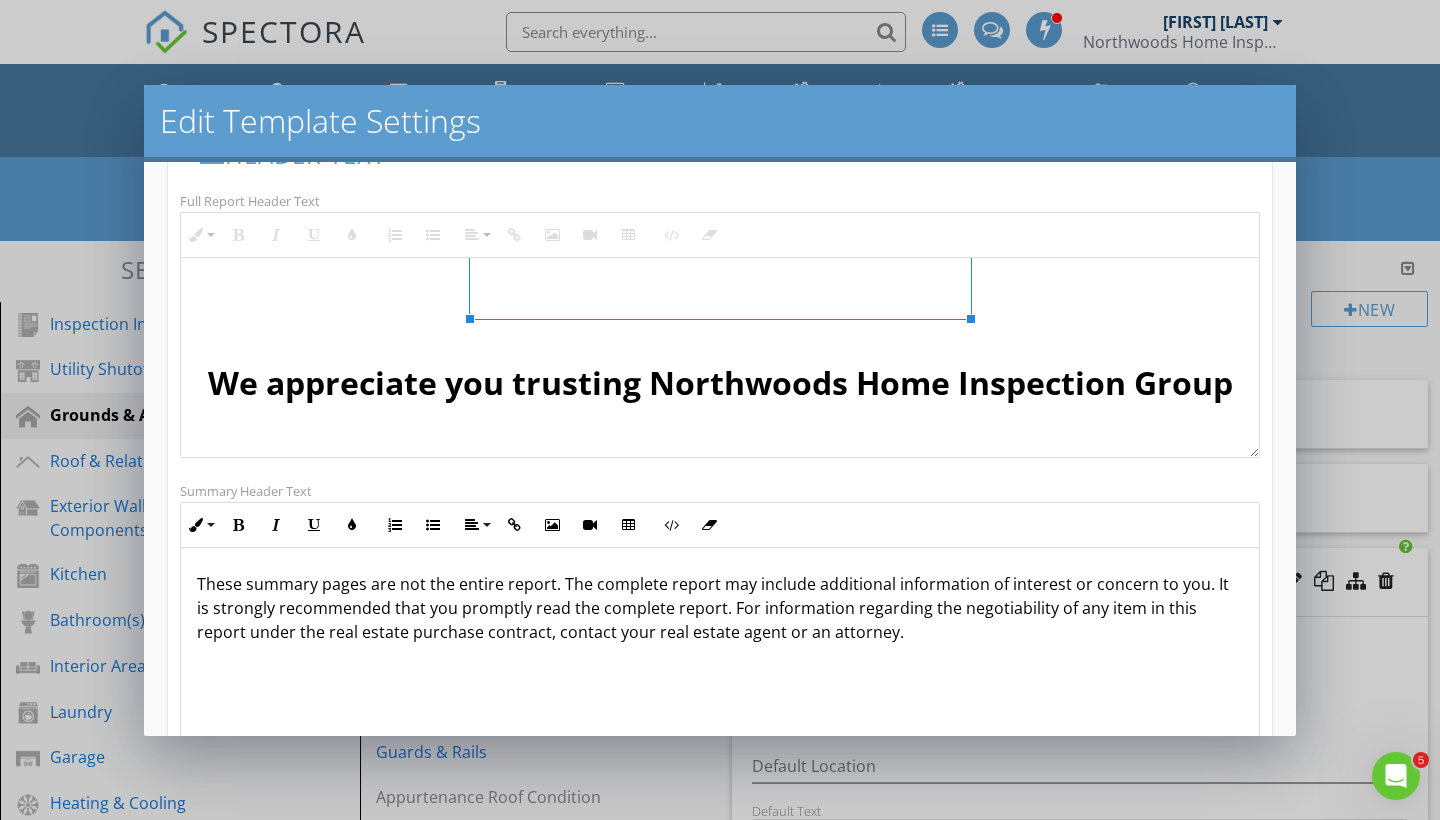 drag, startPoint x: 1009, startPoint y: 409, endPoint x: 932, endPoint y: 297, distance: 135.91542 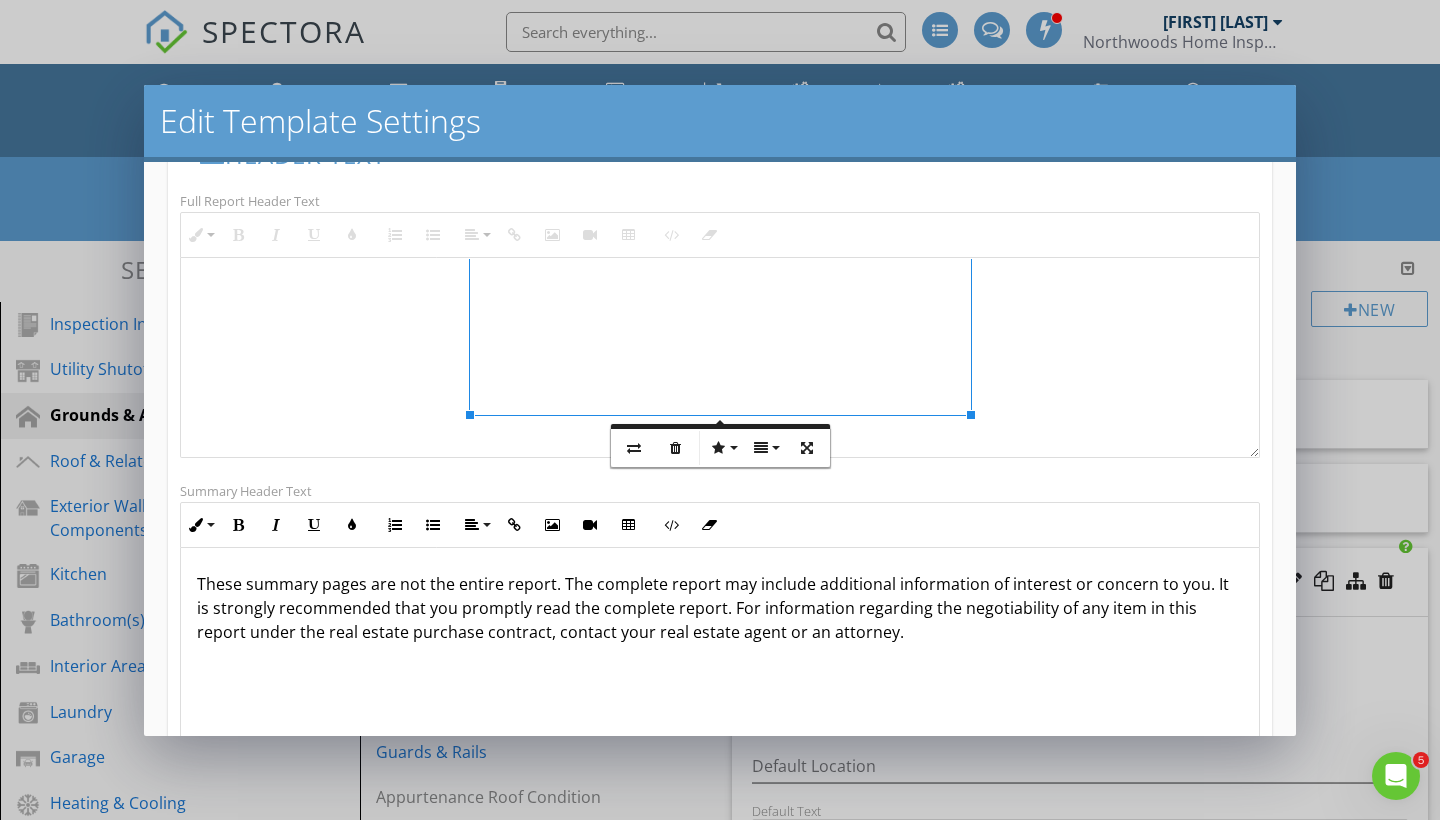 scroll, scrollTop: 31, scrollLeft: 0, axis: vertical 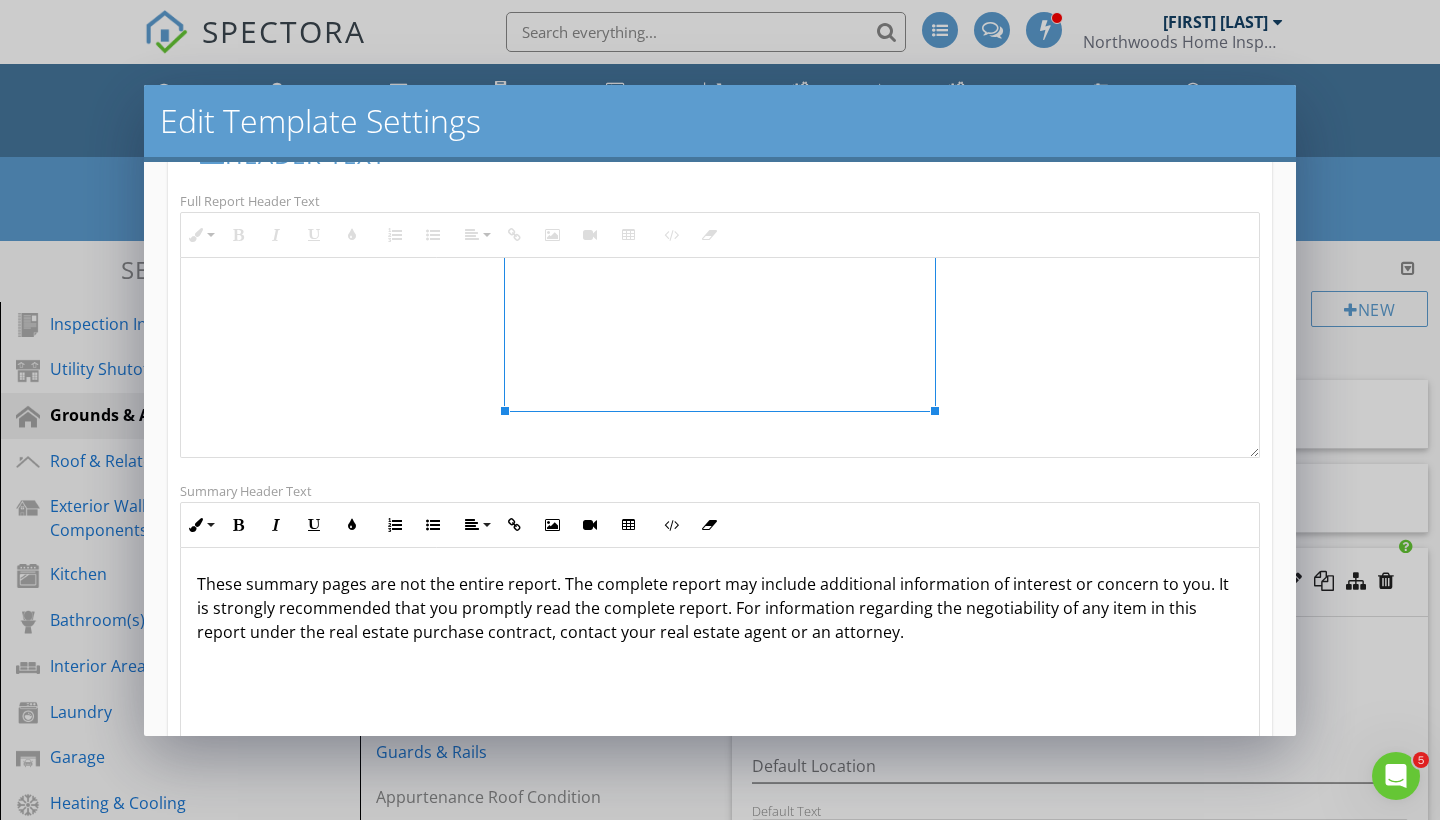 drag, startPoint x: 473, startPoint y: 411, endPoint x: 544, endPoint y: 409, distance: 71.02816 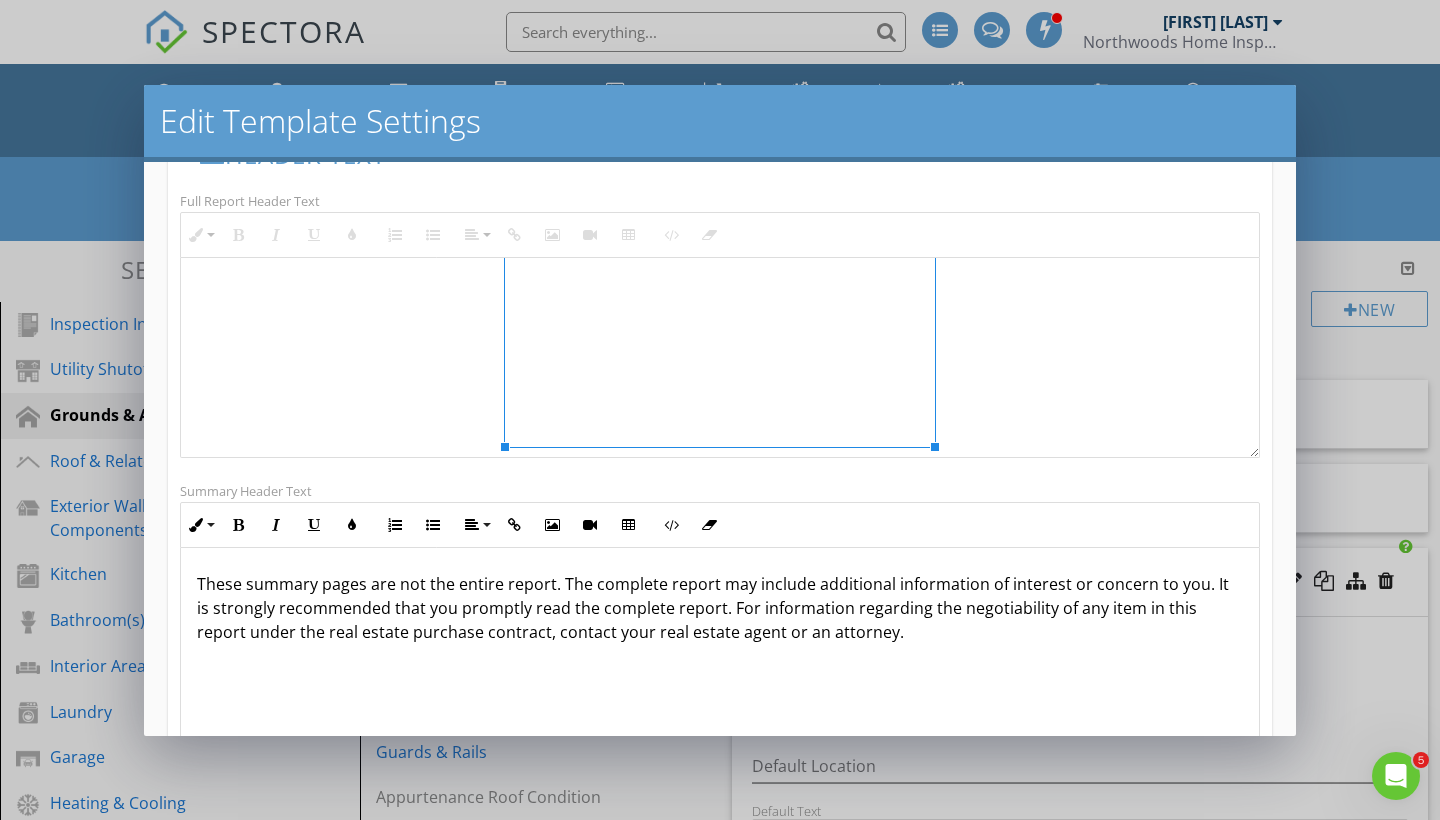 drag, startPoint x: 507, startPoint y: 410, endPoint x: 507, endPoint y: 447, distance: 37 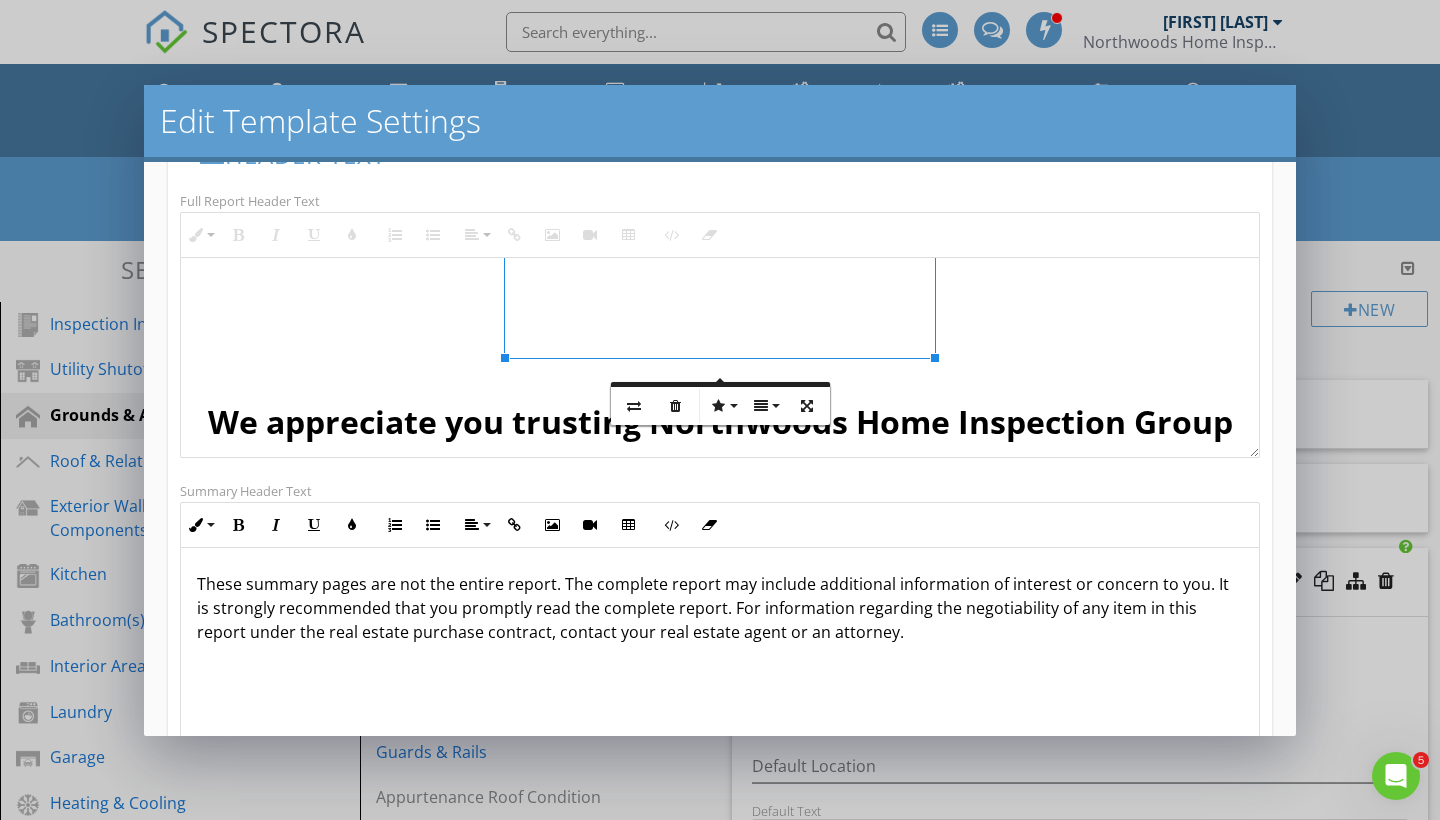 scroll, scrollTop: 135, scrollLeft: 0, axis: vertical 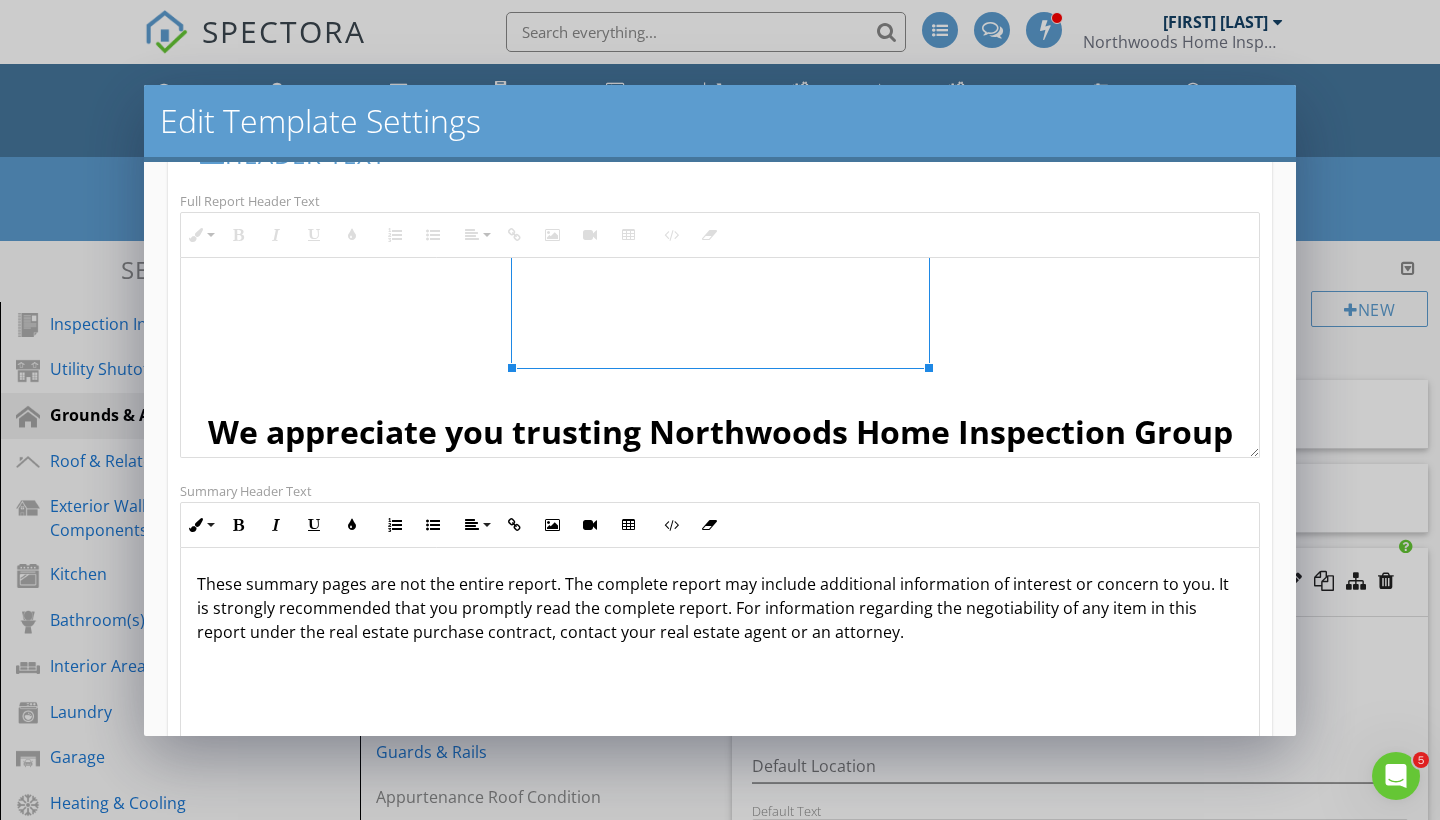drag, startPoint x: 508, startPoint y: 341, endPoint x: 521, endPoint y: 364, distance: 26.41969 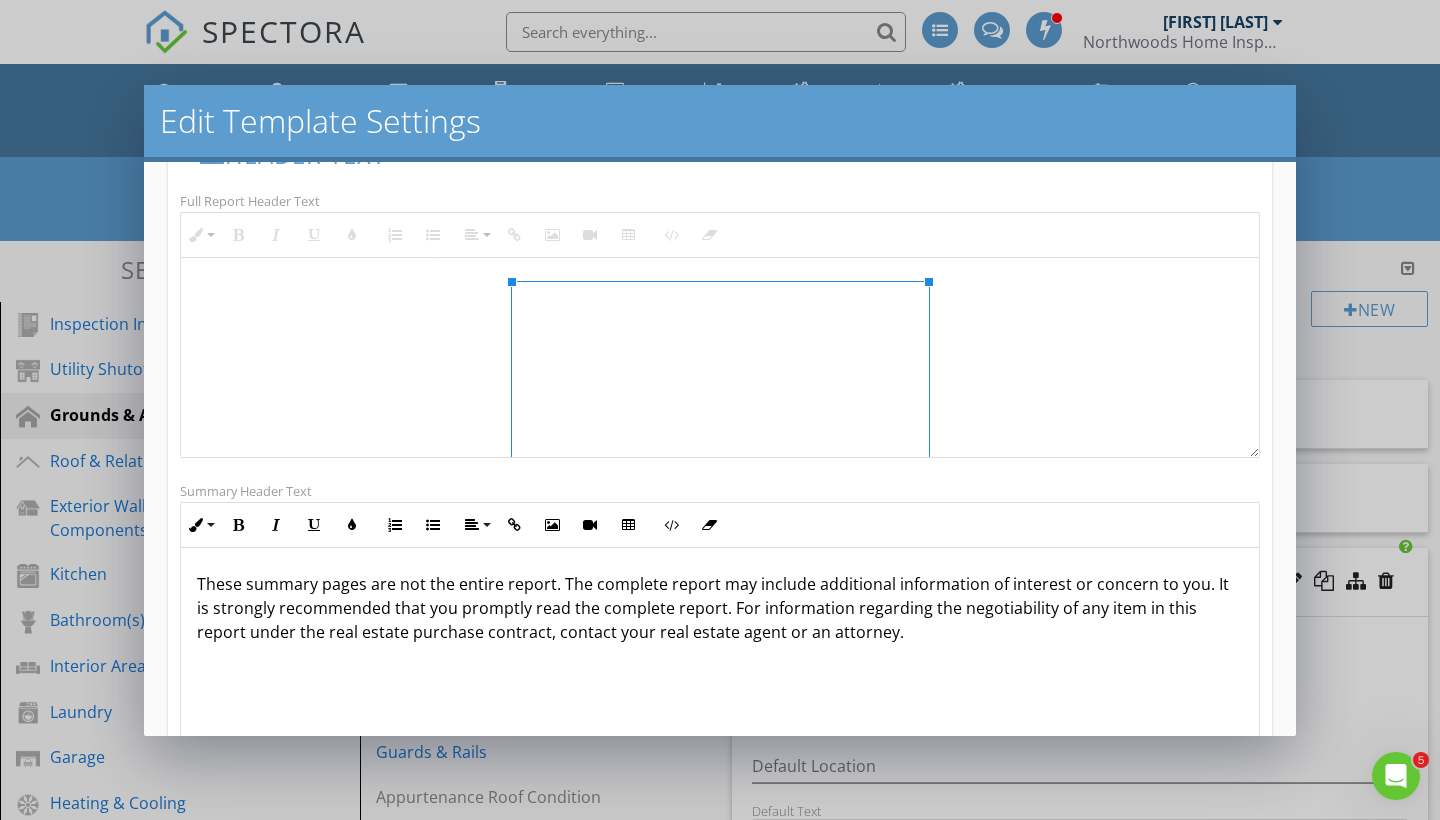 scroll, scrollTop: 0, scrollLeft: 0, axis: both 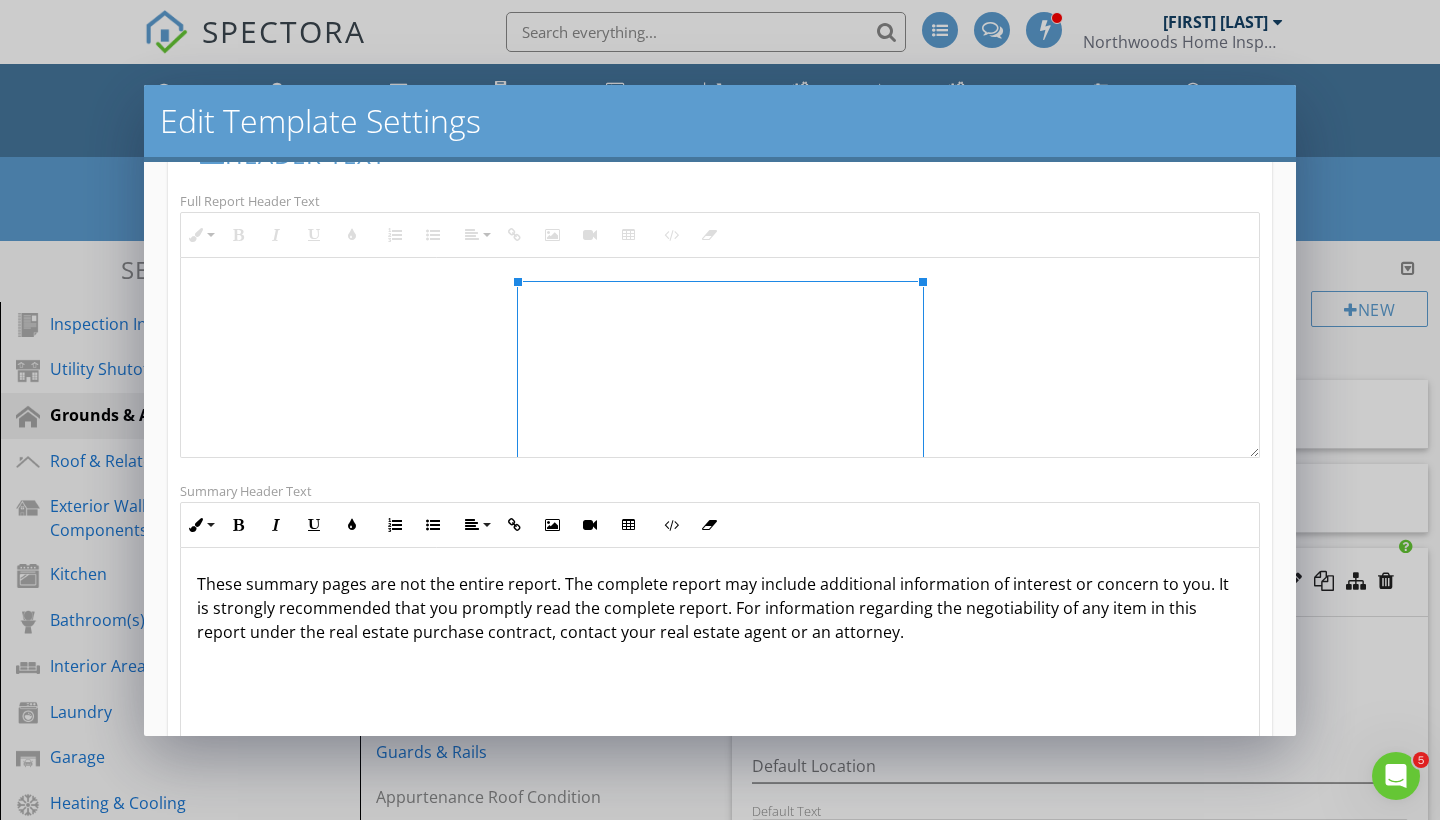 drag, startPoint x: 514, startPoint y: 278, endPoint x: 526, endPoint y: 285, distance: 13.892444 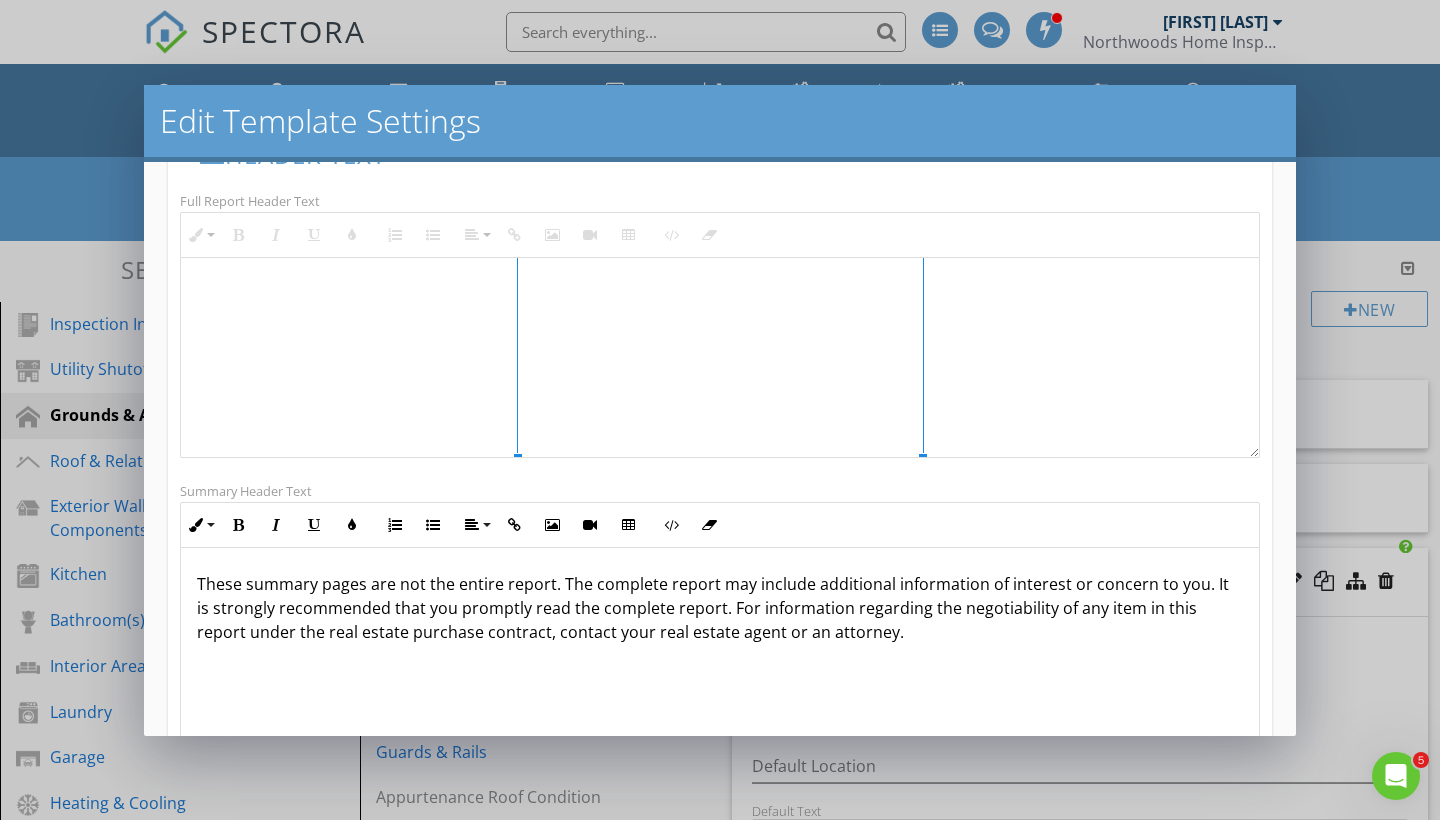 scroll, scrollTop: 53, scrollLeft: 0, axis: vertical 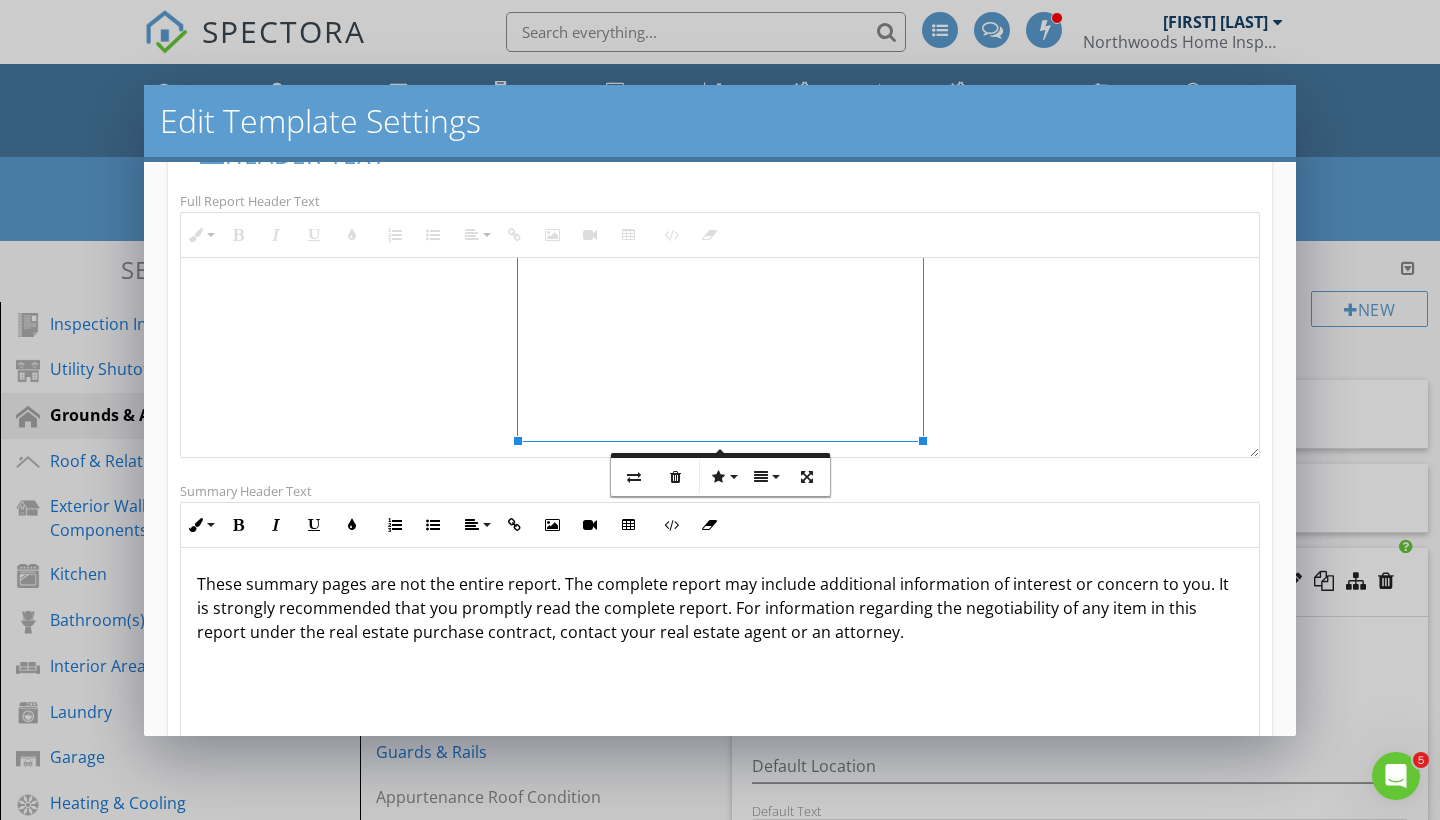 click at bounding box center [720, 338] 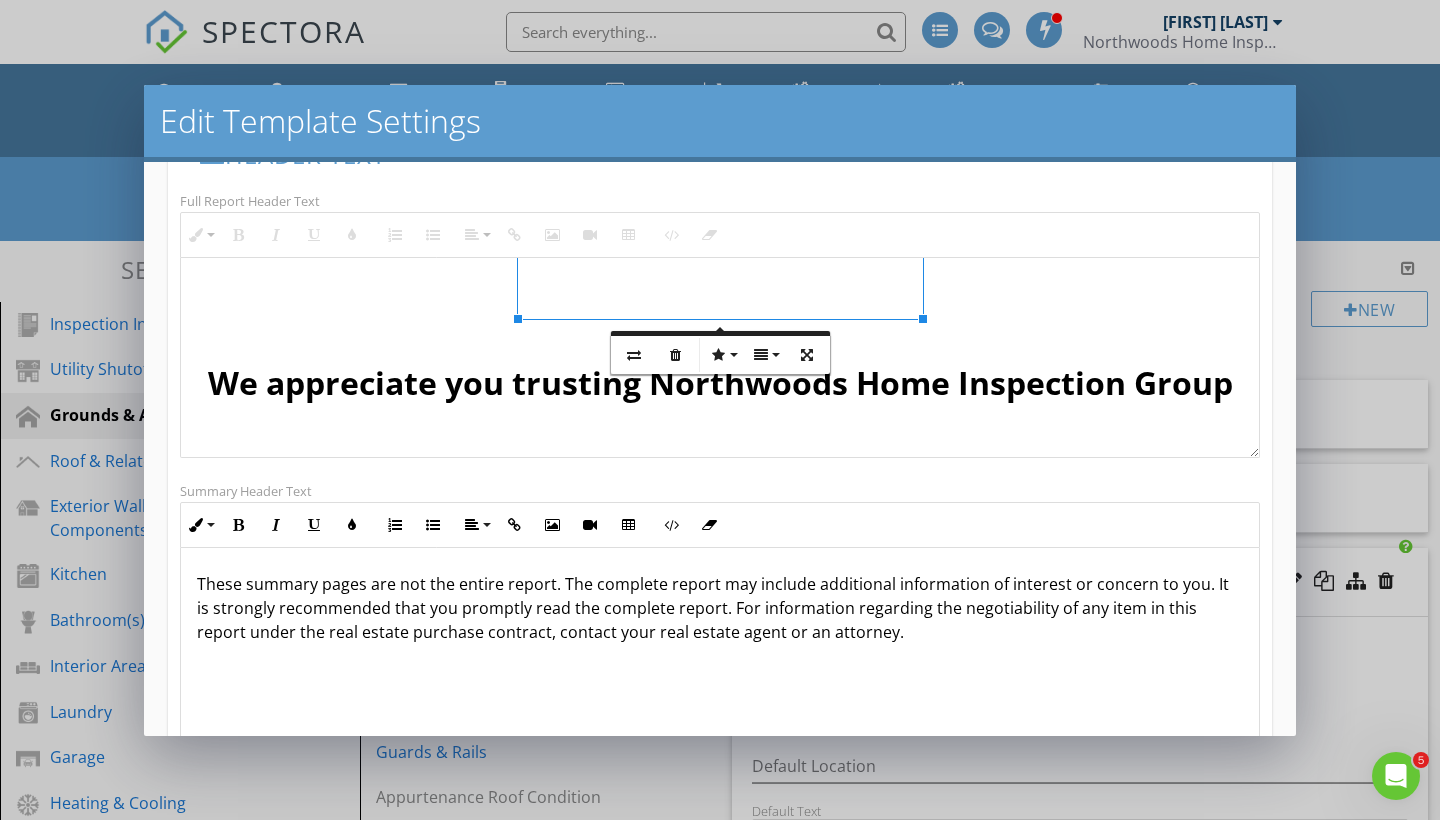 scroll, scrollTop: 175, scrollLeft: 0, axis: vertical 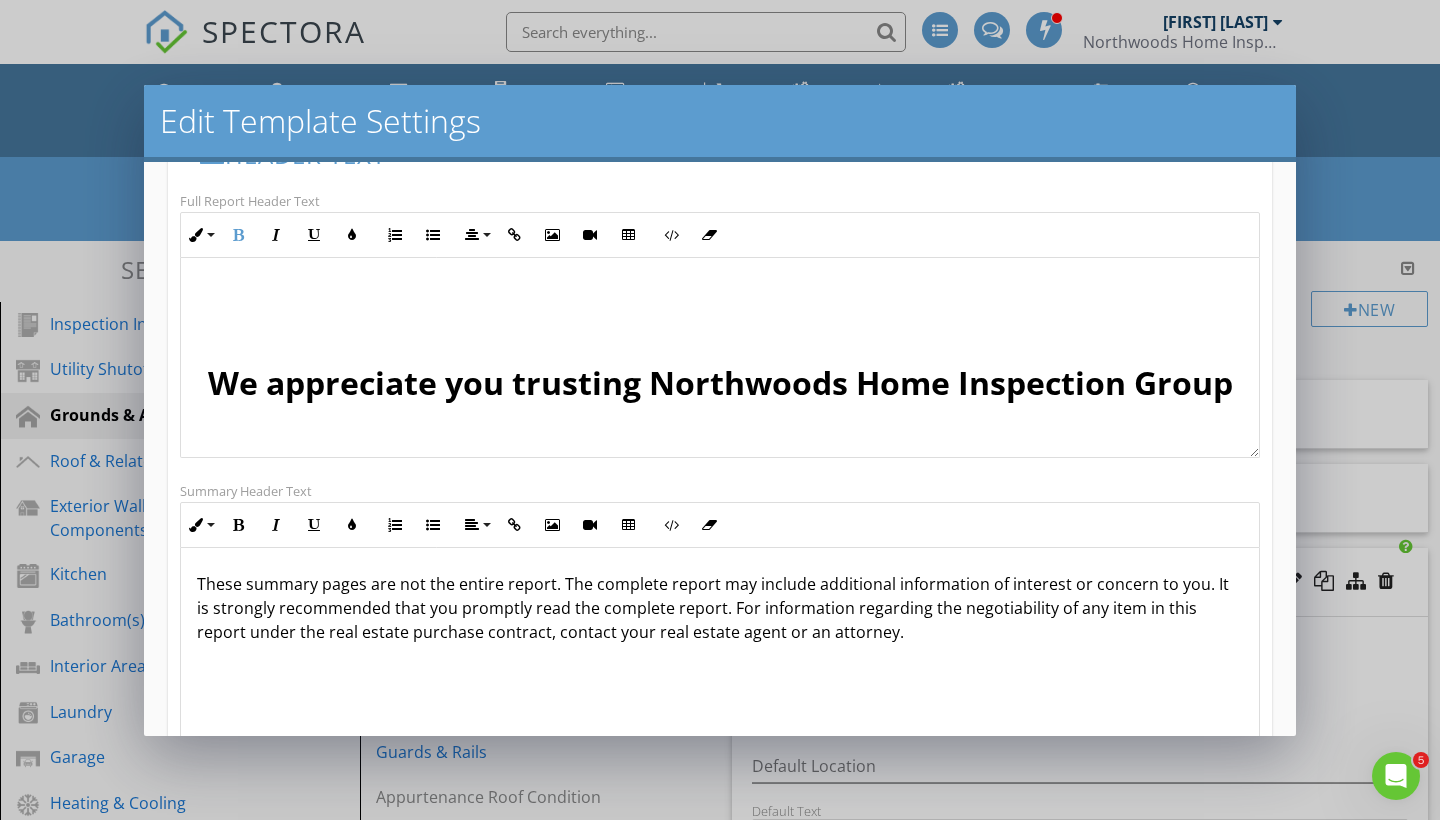 click at bounding box center (720, 345) 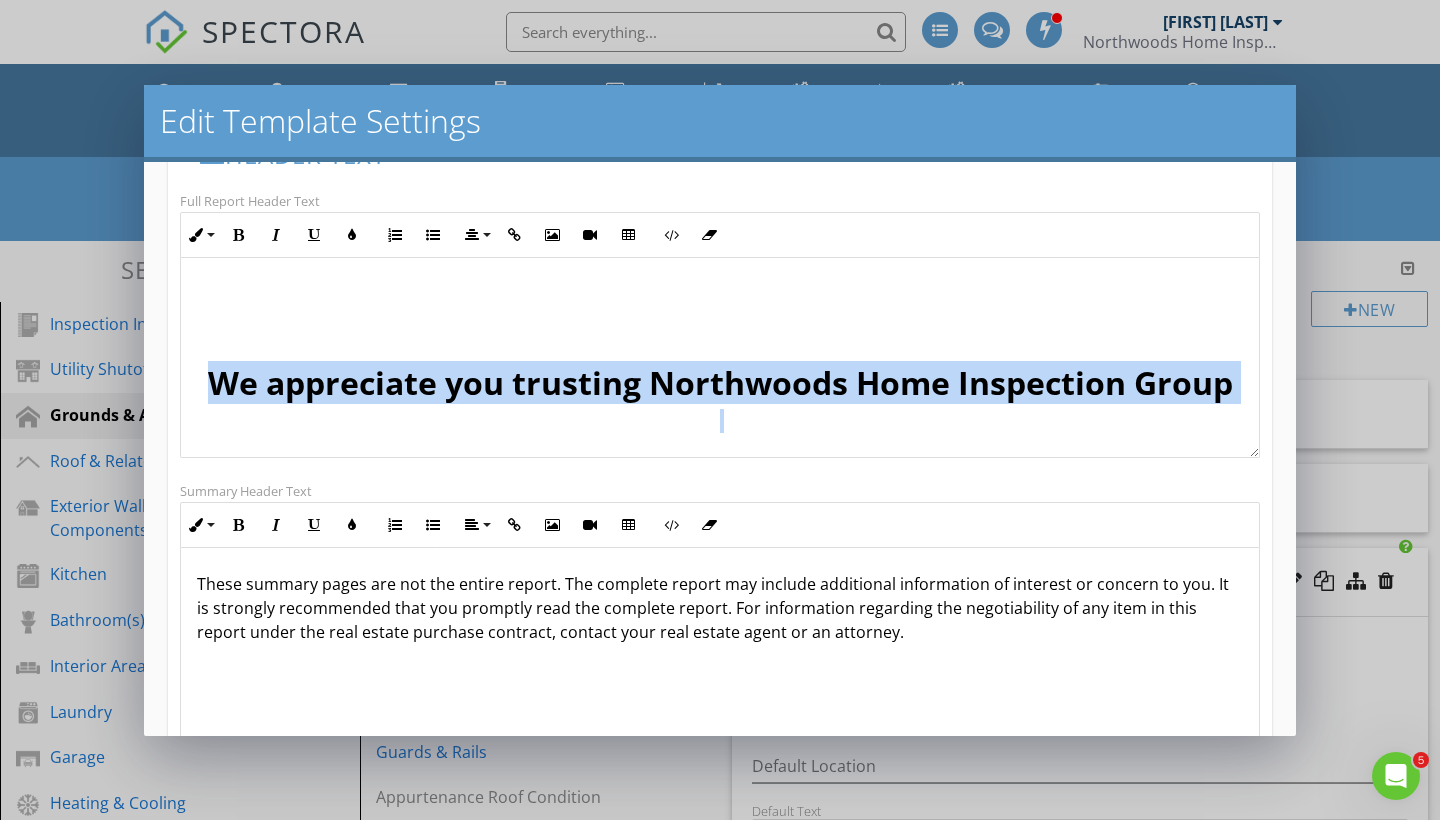 drag, startPoint x: 218, startPoint y: 380, endPoint x: 740, endPoint y: 449, distance: 526.5406 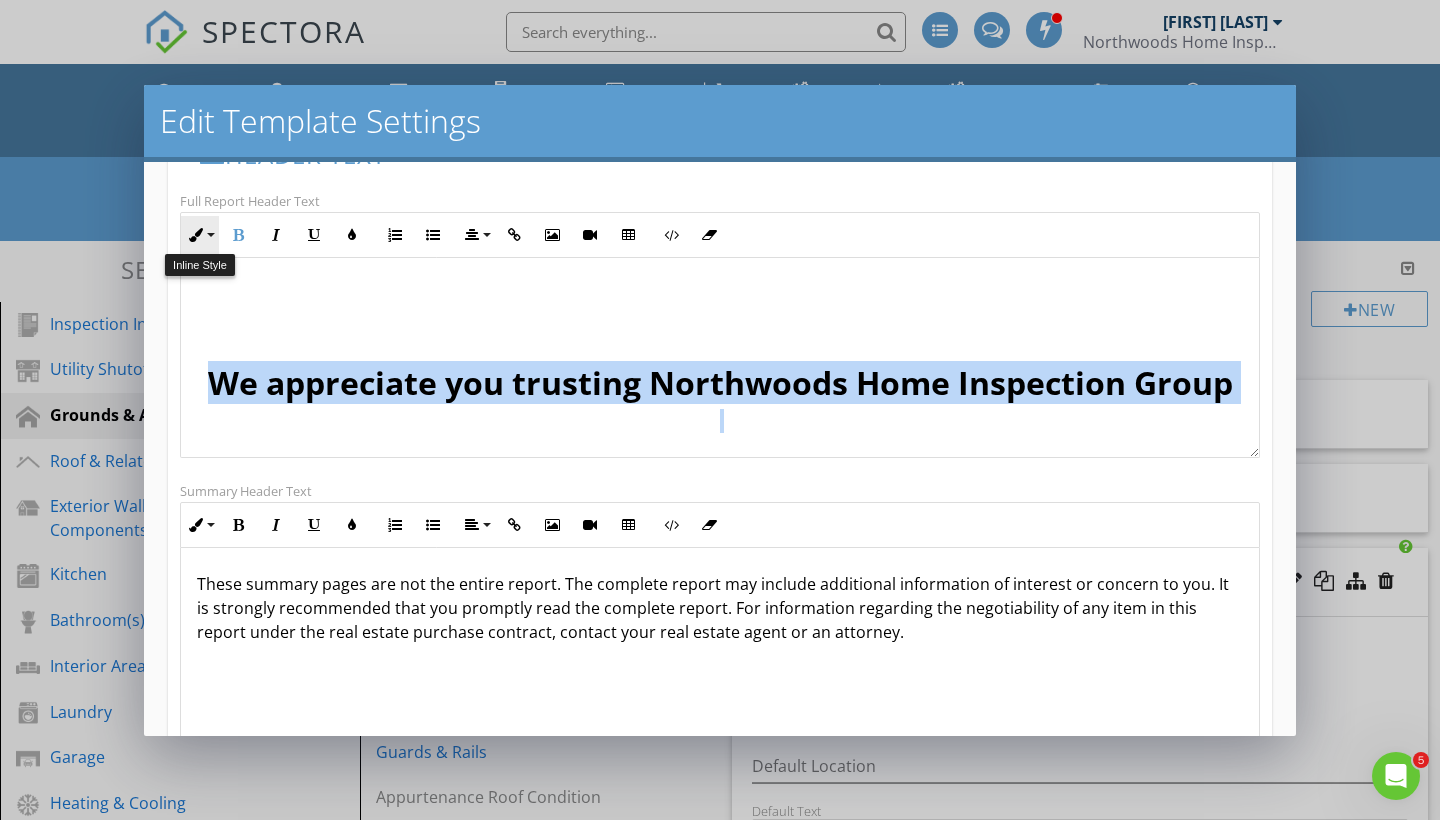 click on "Inline Style" at bounding box center [200, 235] 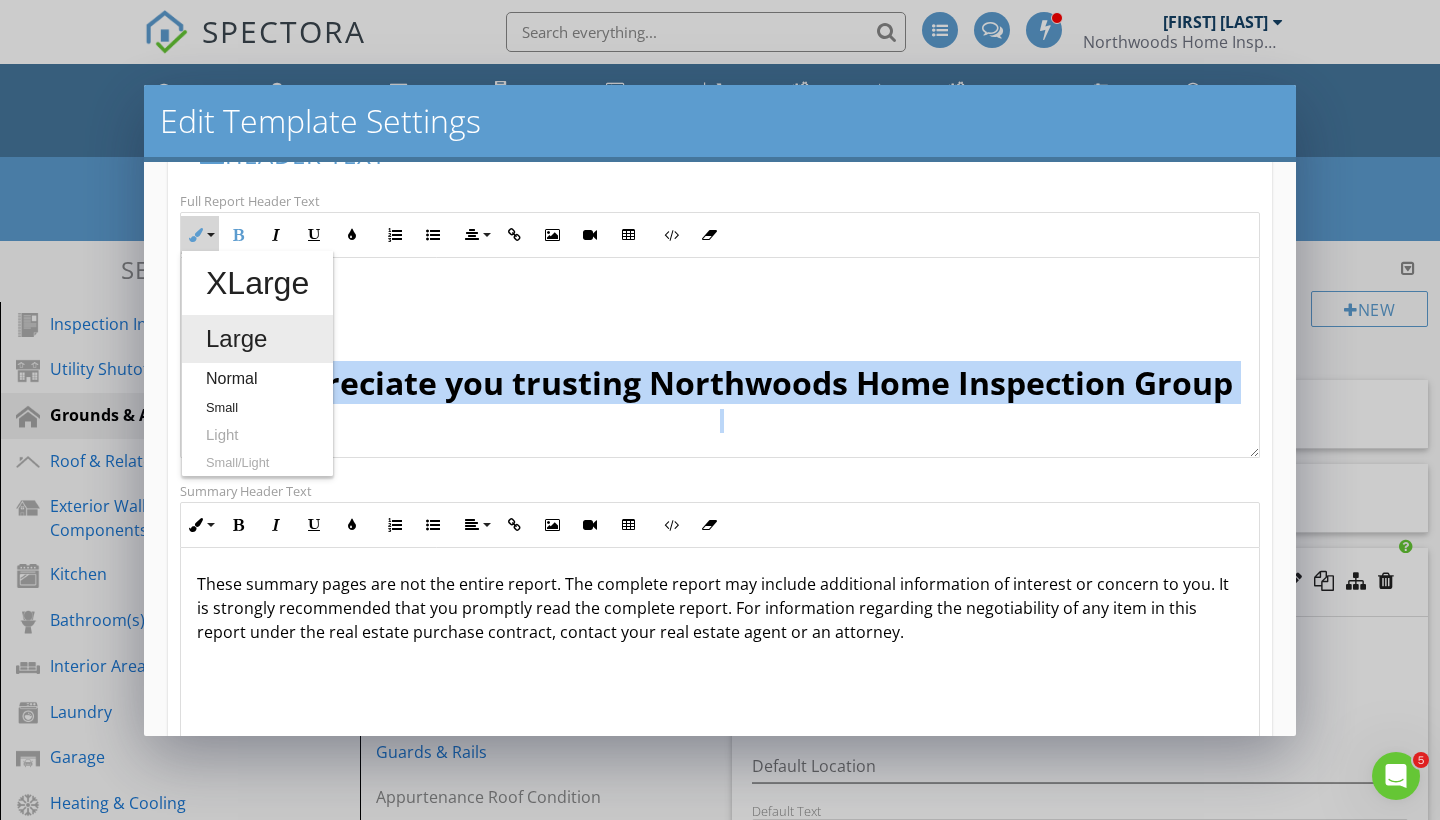 click on "Large" at bounding box center [257, 339] 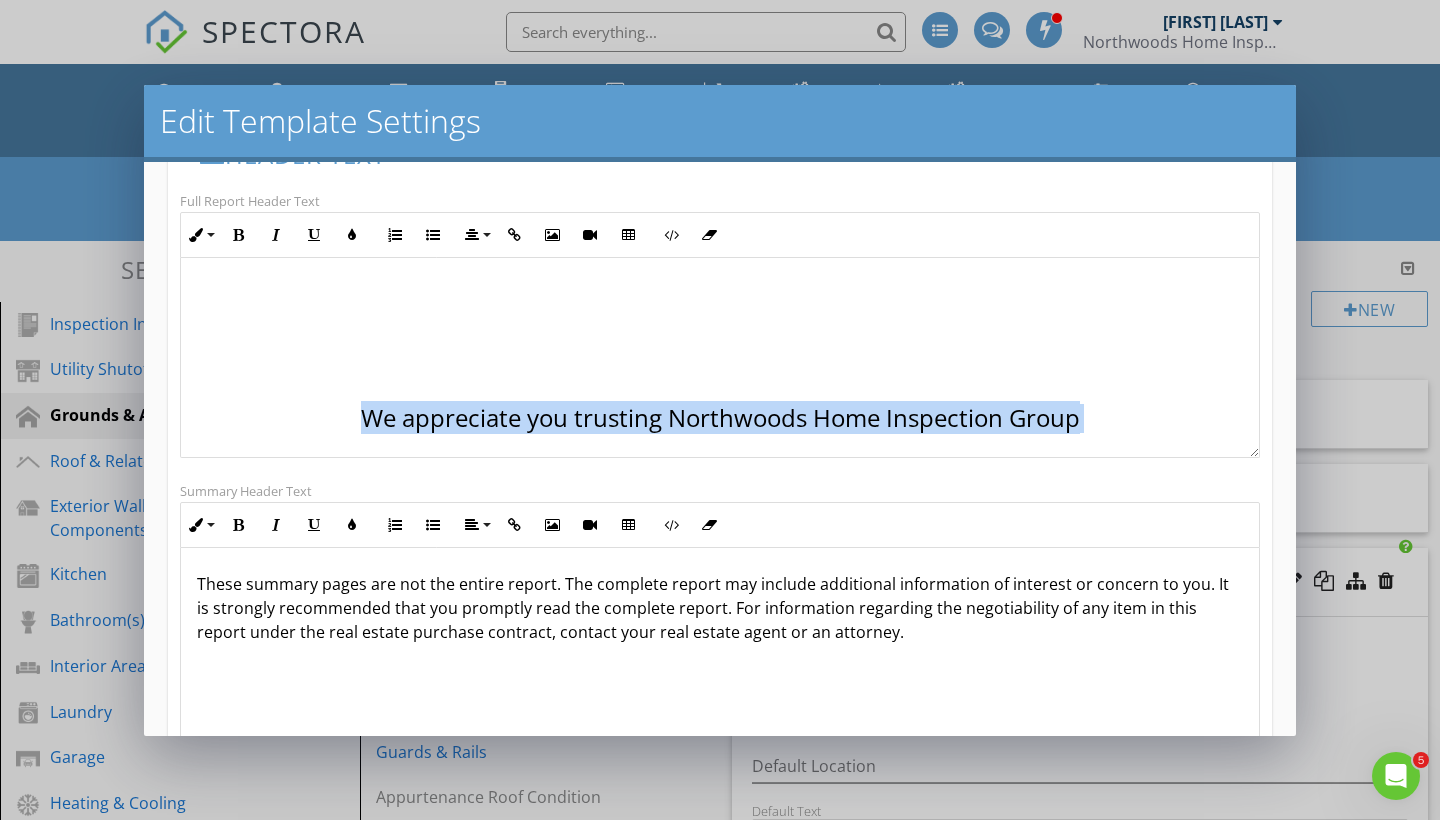 scroll, scrollTop: 131, scrollLeft: 0, axis: vertical 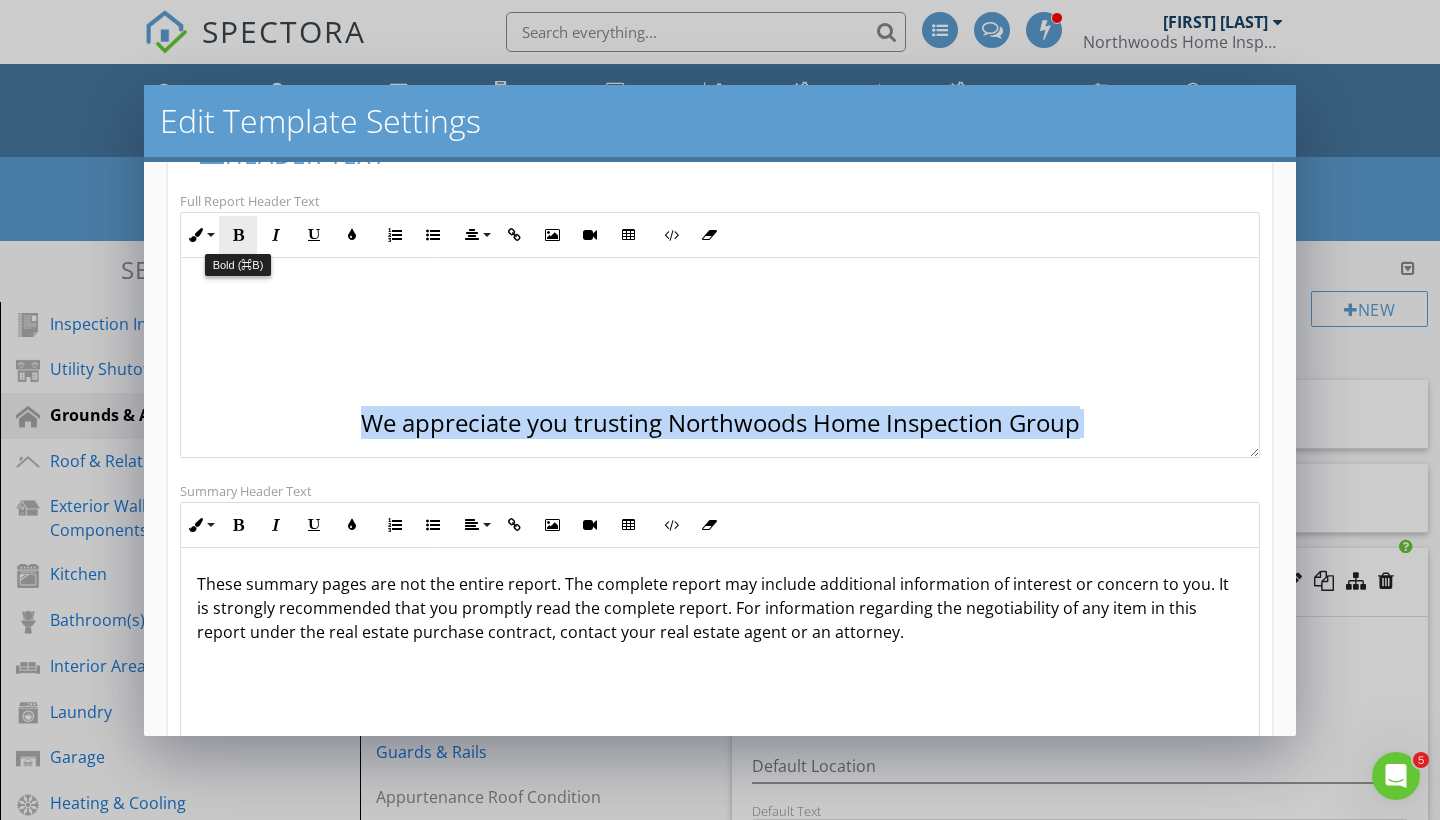 click on "Bold" at bounding box center [238, 235] 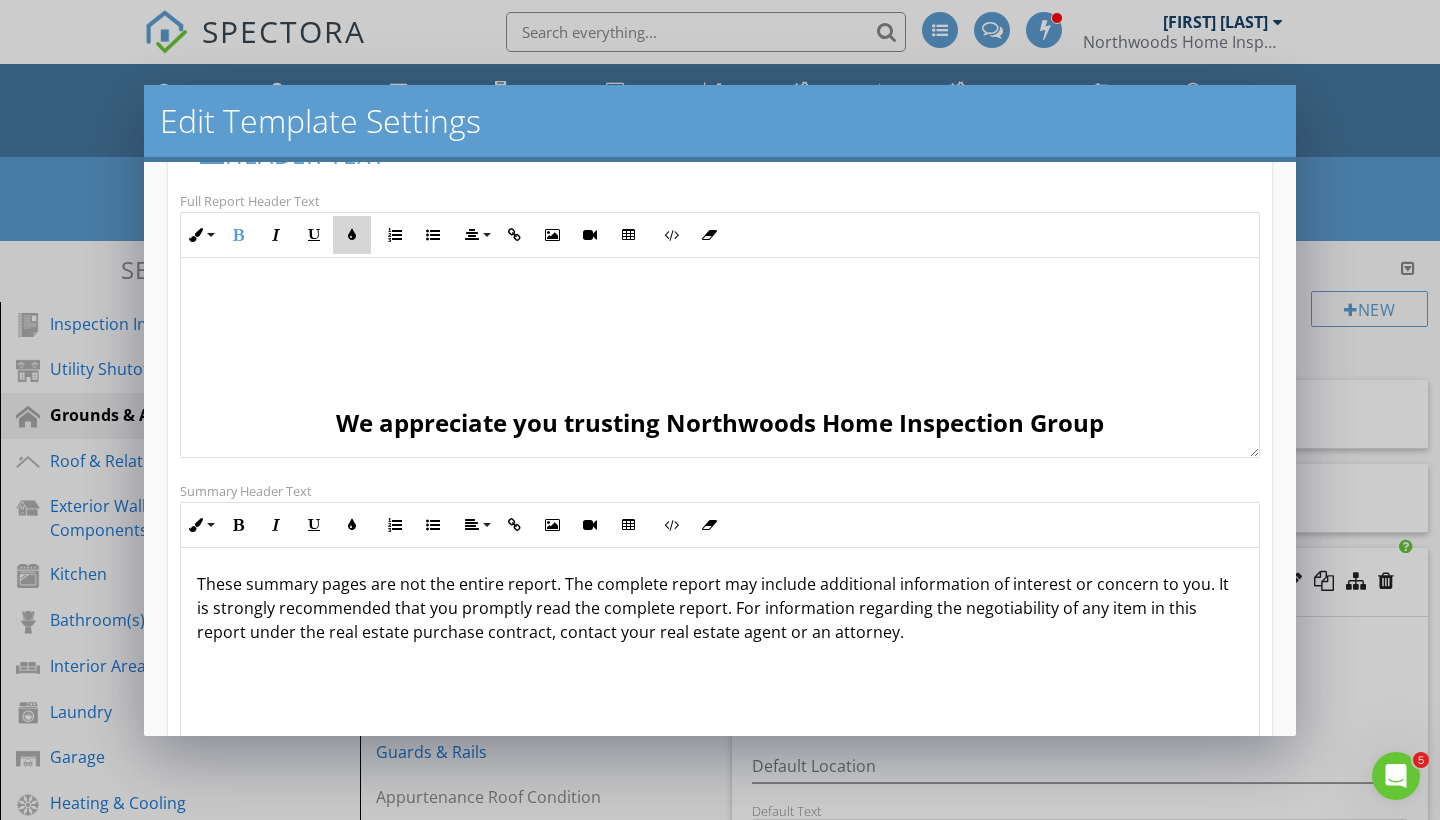 click at bounding box center (352, 235) 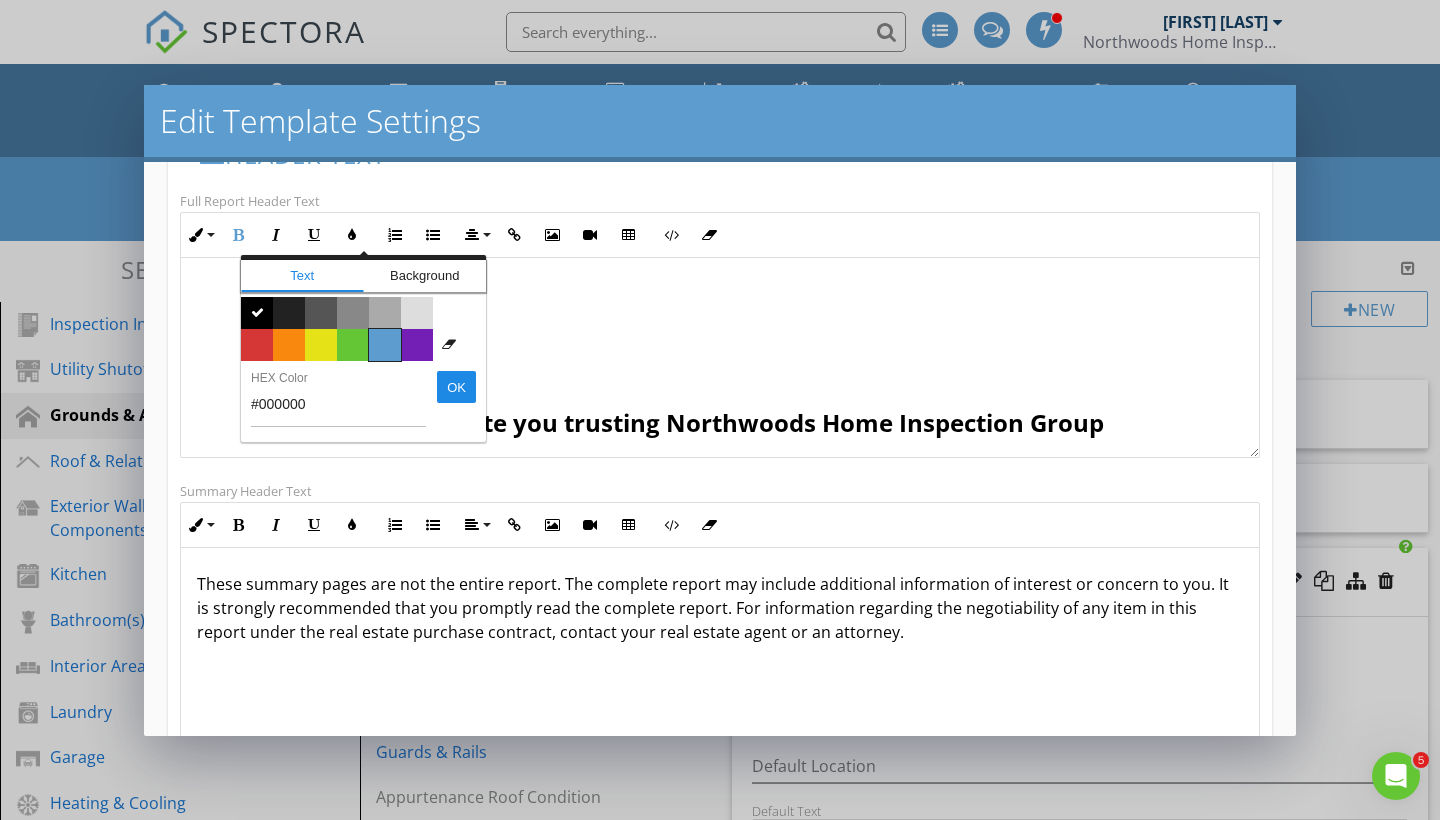 click on "Color #5c9ccf" at bounding box center [385, 345] 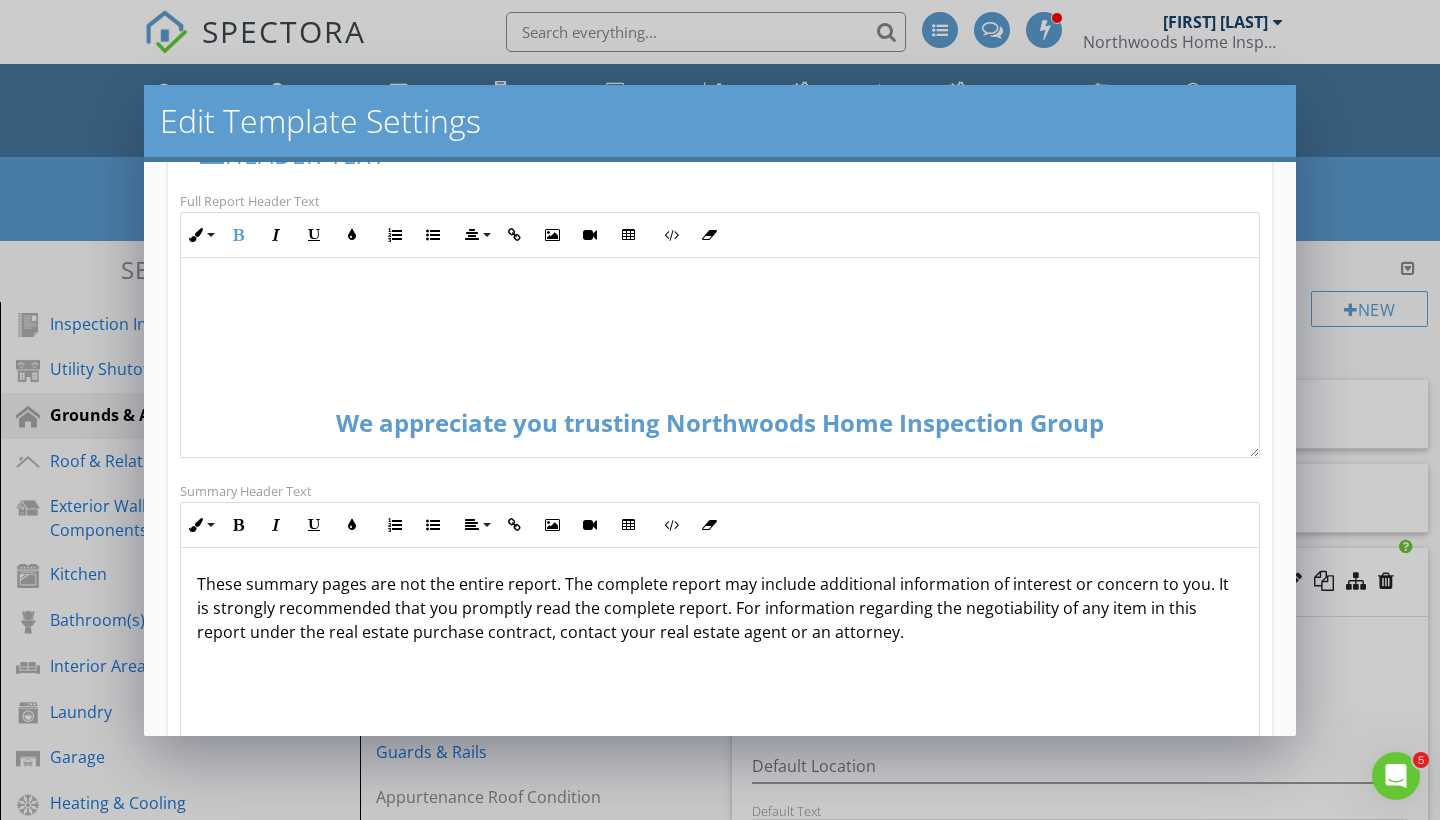 click at bounding box center [720, 389] 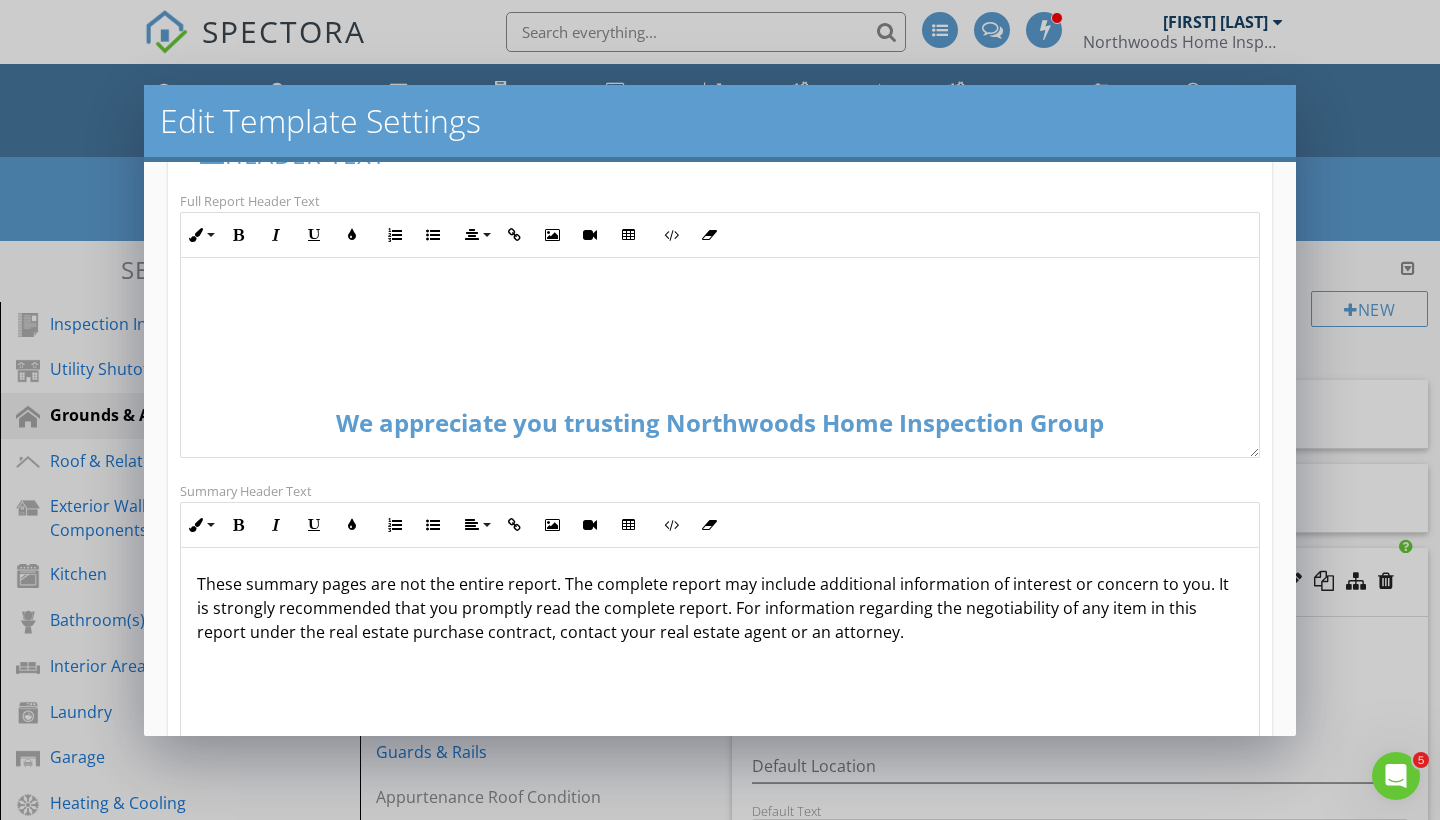 click on "Full Report Header Text" at bounding box center [720, 200] 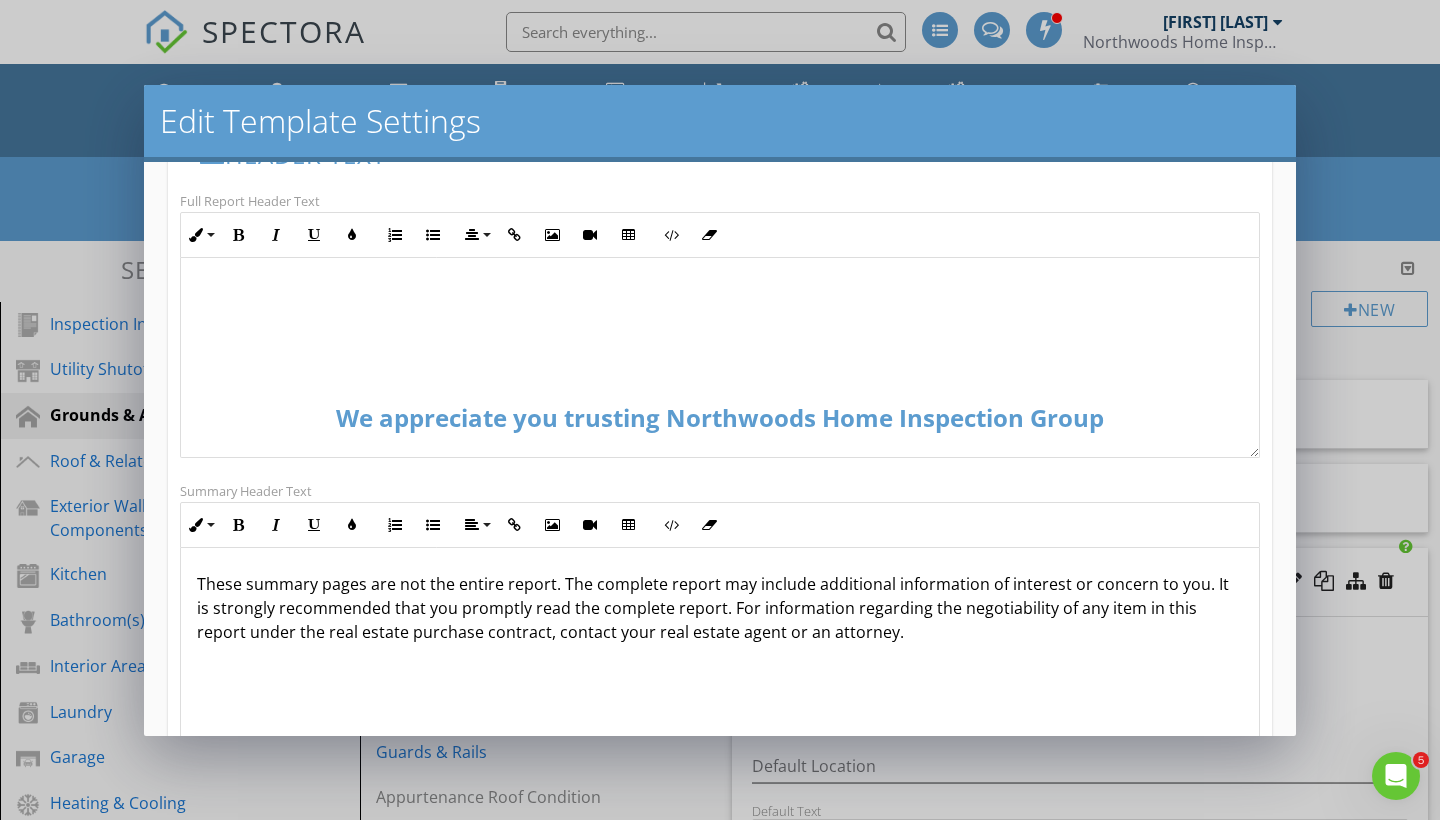 scroll, scrollTop: 136, scrollLeft: 0, axis: vertical 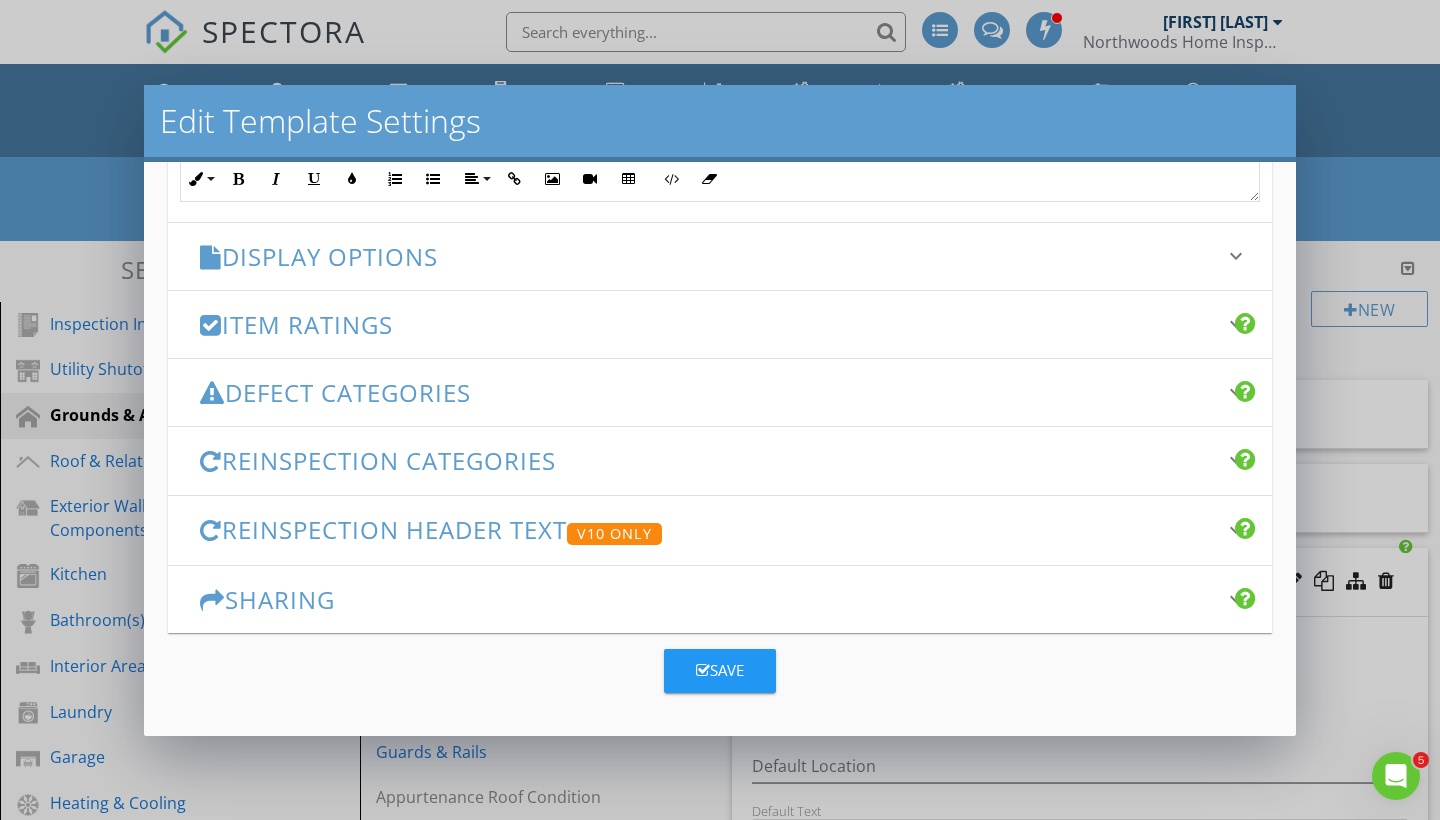 click on "Save" at bounding box center [720, 671] 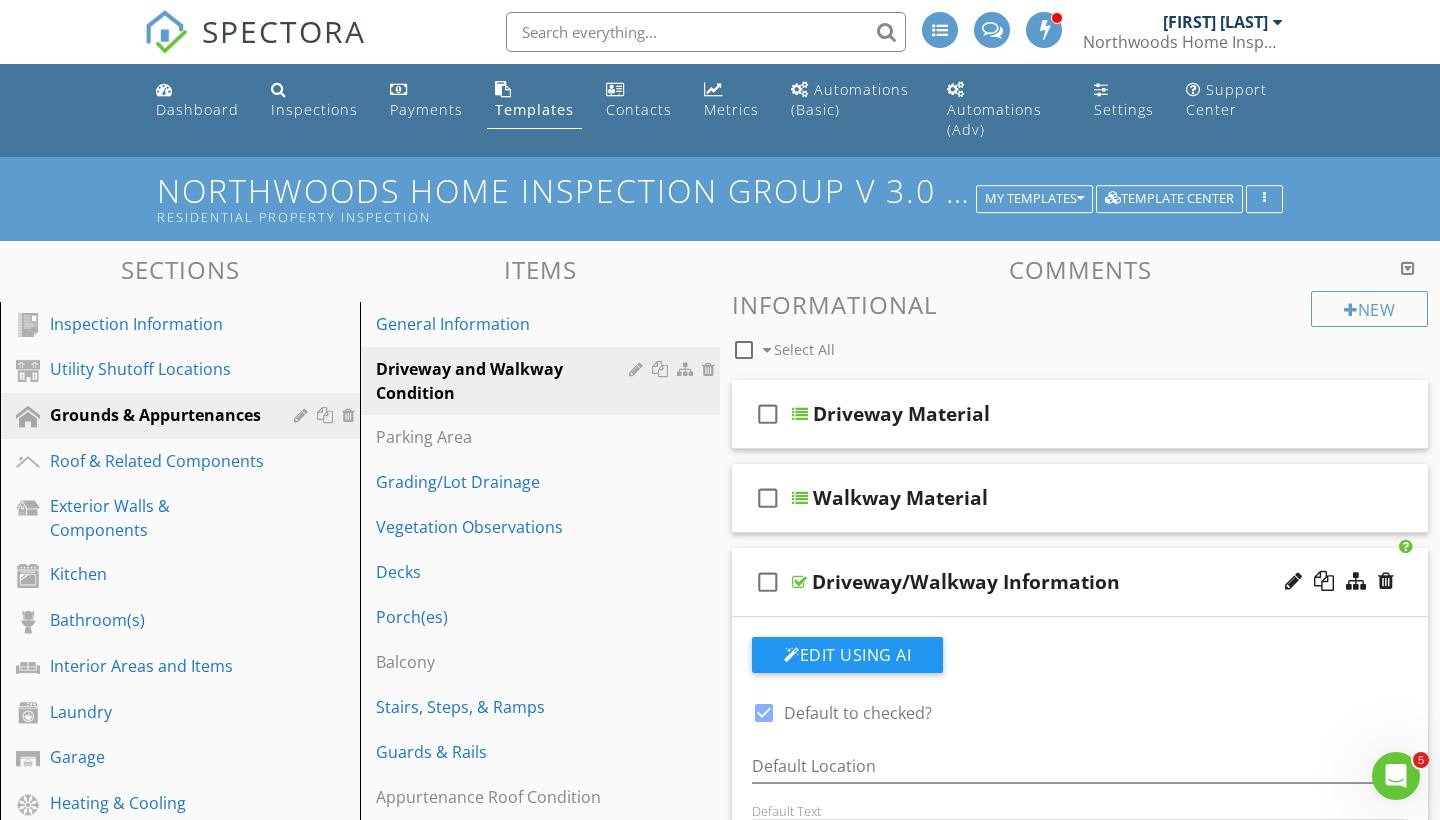 scroll, scrollTop: 0, scrollLeft: 0, axis: both 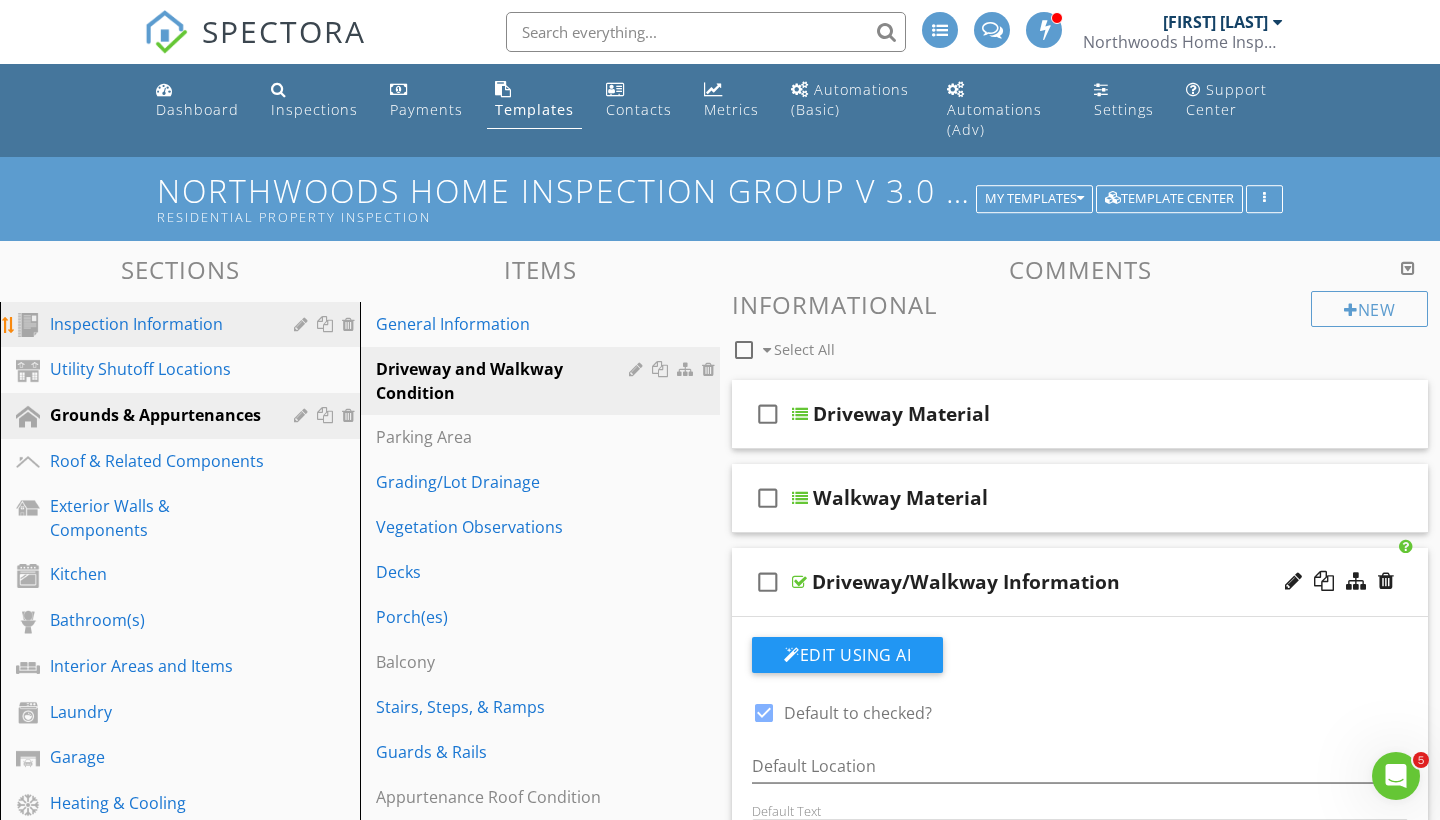 click on "Inspection Information" at bounding box center [157, 324] 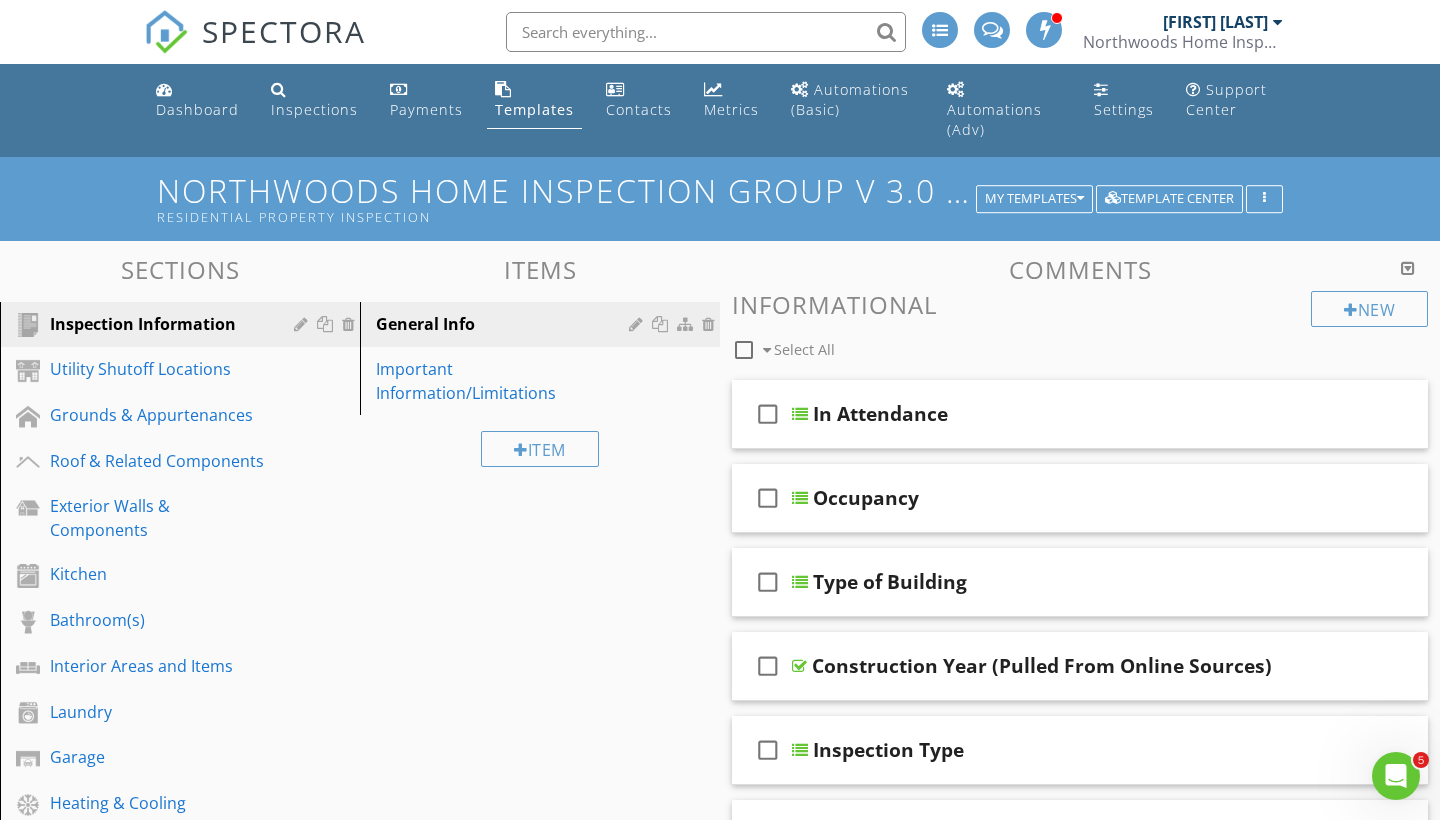 scroll, scrollTop: 0, scrollLeft: 0, axis: both 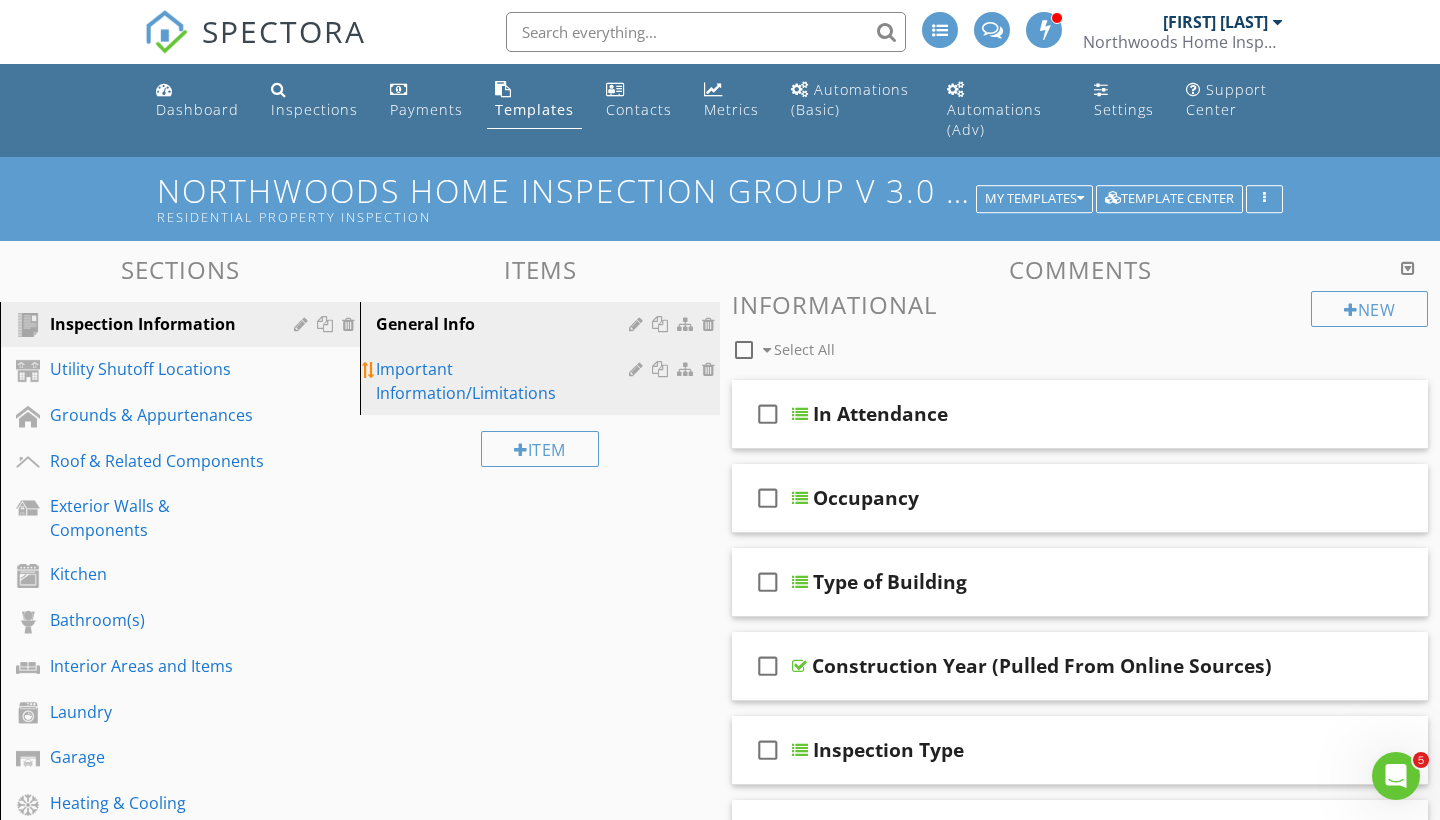click on "Important Information/Limitations" at bounding box center (505, 381) 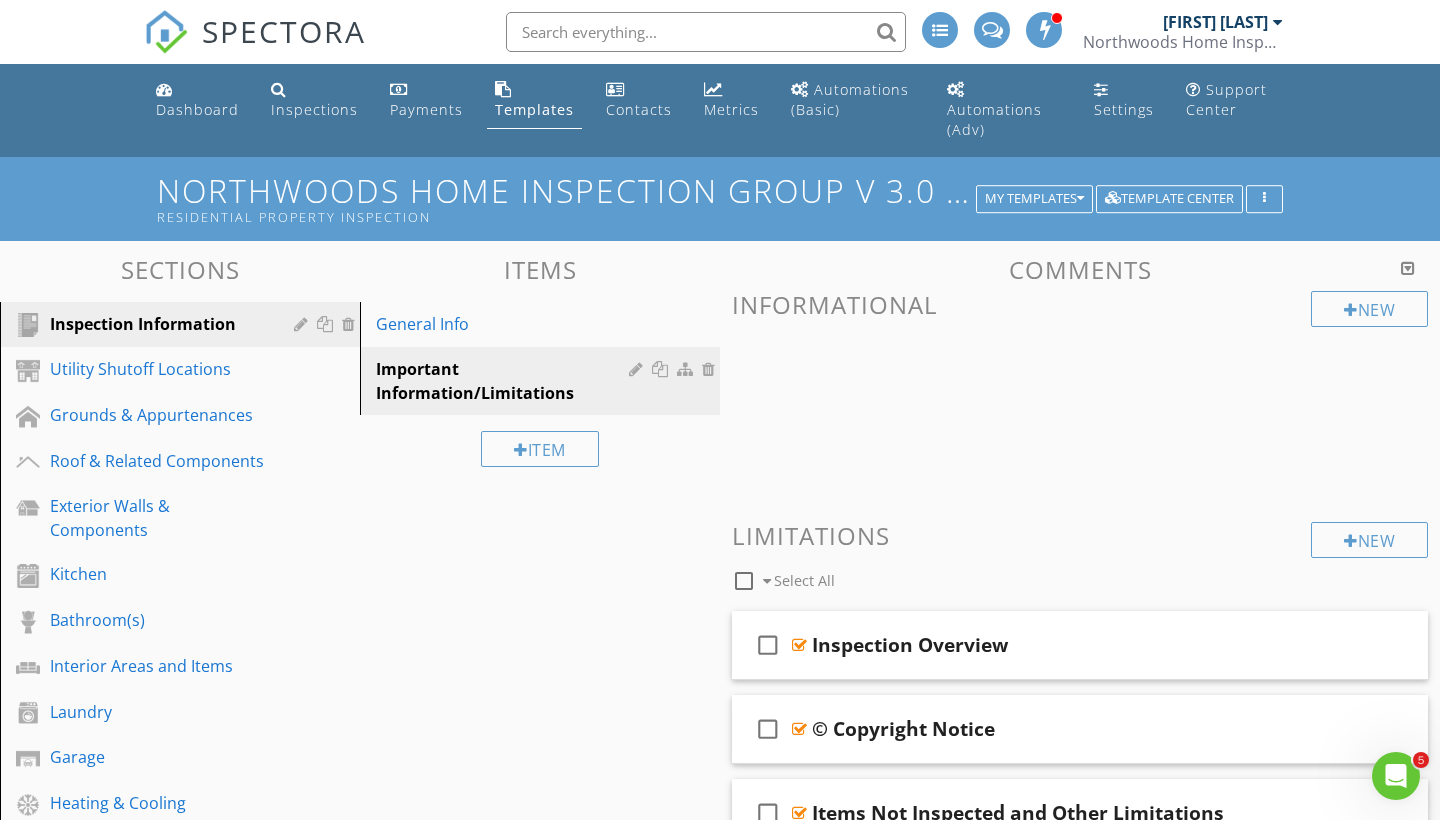 scroll, scrollTop: 0, scrollLeft: 0, axis: both 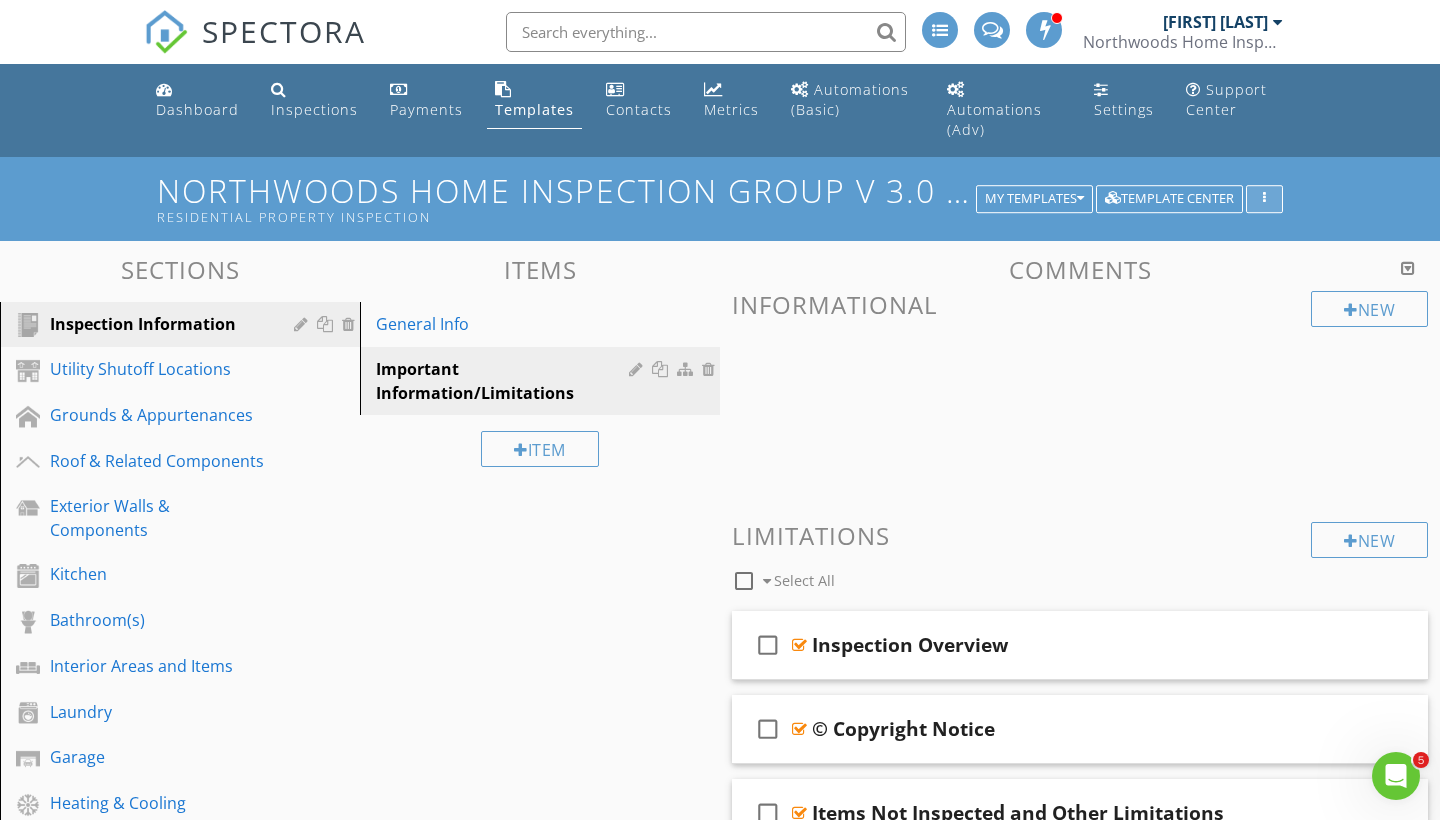 click at bounding box center (1264, 199) 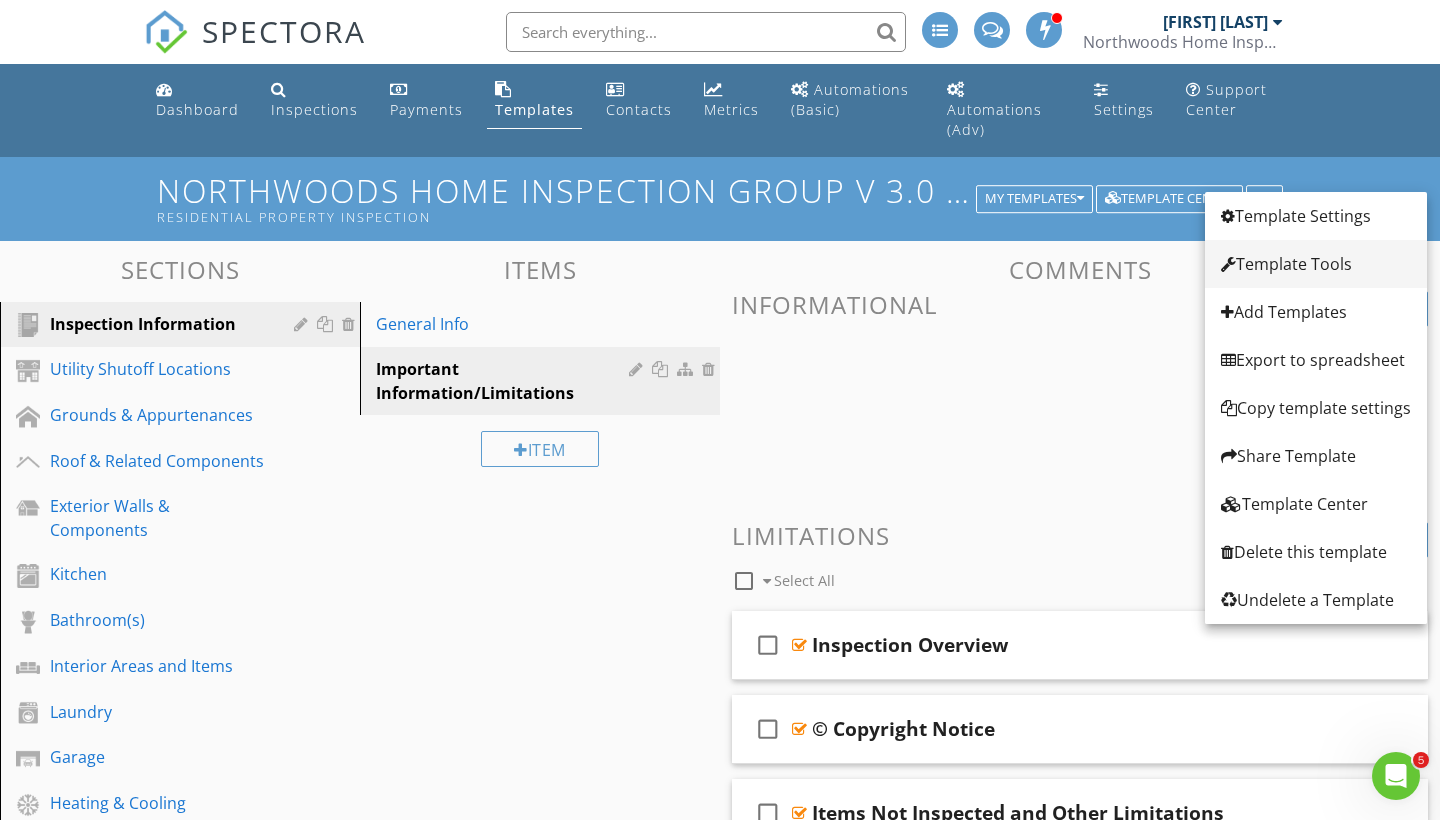 click on "Template Tools" at bounding box center (1316, 264) 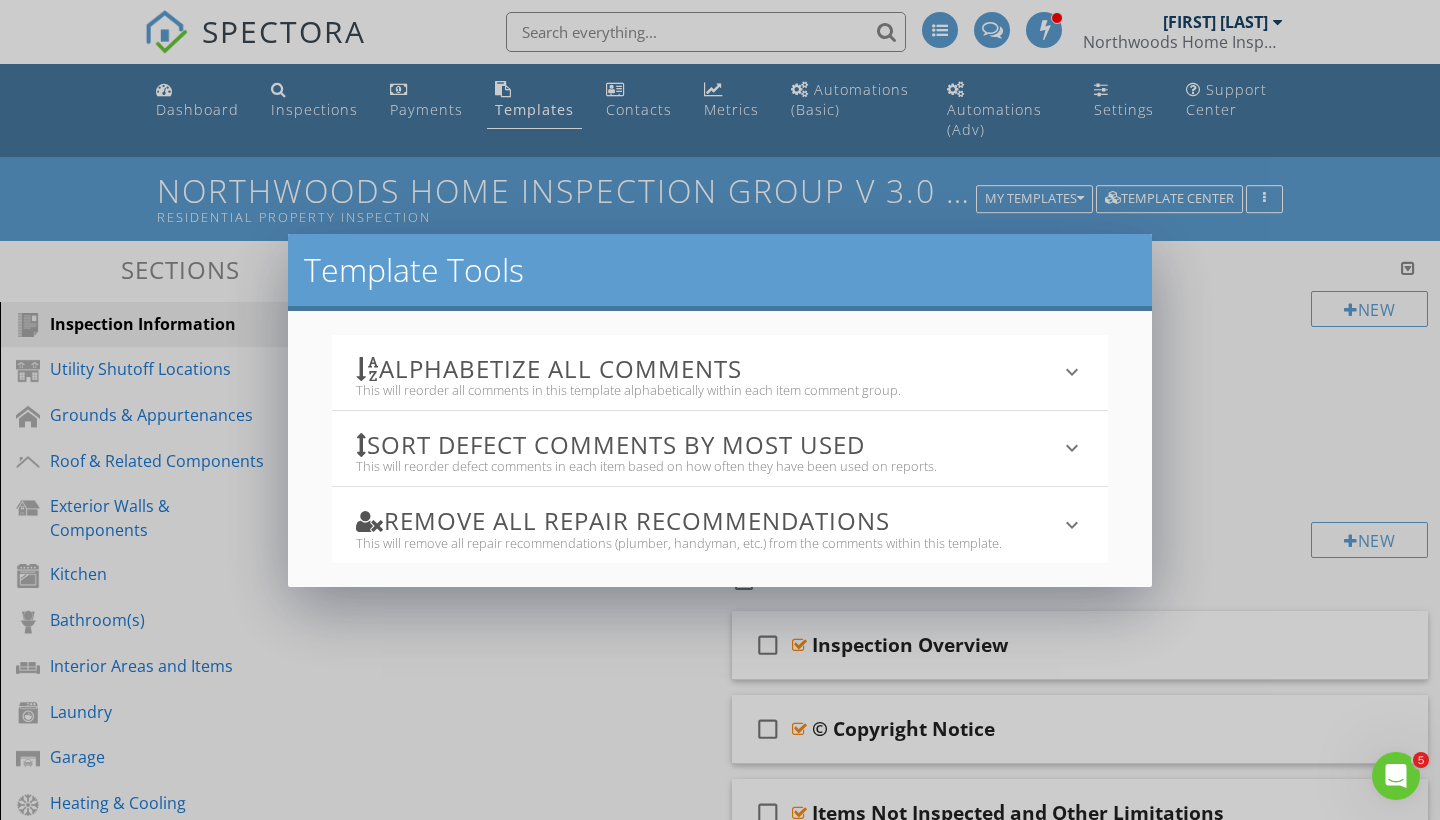 click on "Template Tools
Alphabetize All Comments
This will reorder all comments in this template alphabetically
within each item comment group.
keyboard_arrow_down     All template comments will be reordered. There is no undoing
this action!
Alphabetize Comments
Sort defect comments by most used
This will reorder defect comments in each item based on how
often they have been used on reports.
keyboard_arrow_down     All template comments will be reordered. There is no undoing
this action!
Reorder Comments
Remove All Repair Recommendations
This will remove all repair recommendations (plumber, handyman,
etc.) from the comments within this template. keyboard_arrow_down
Blank Recommendations" at bounding box center [720, 410] 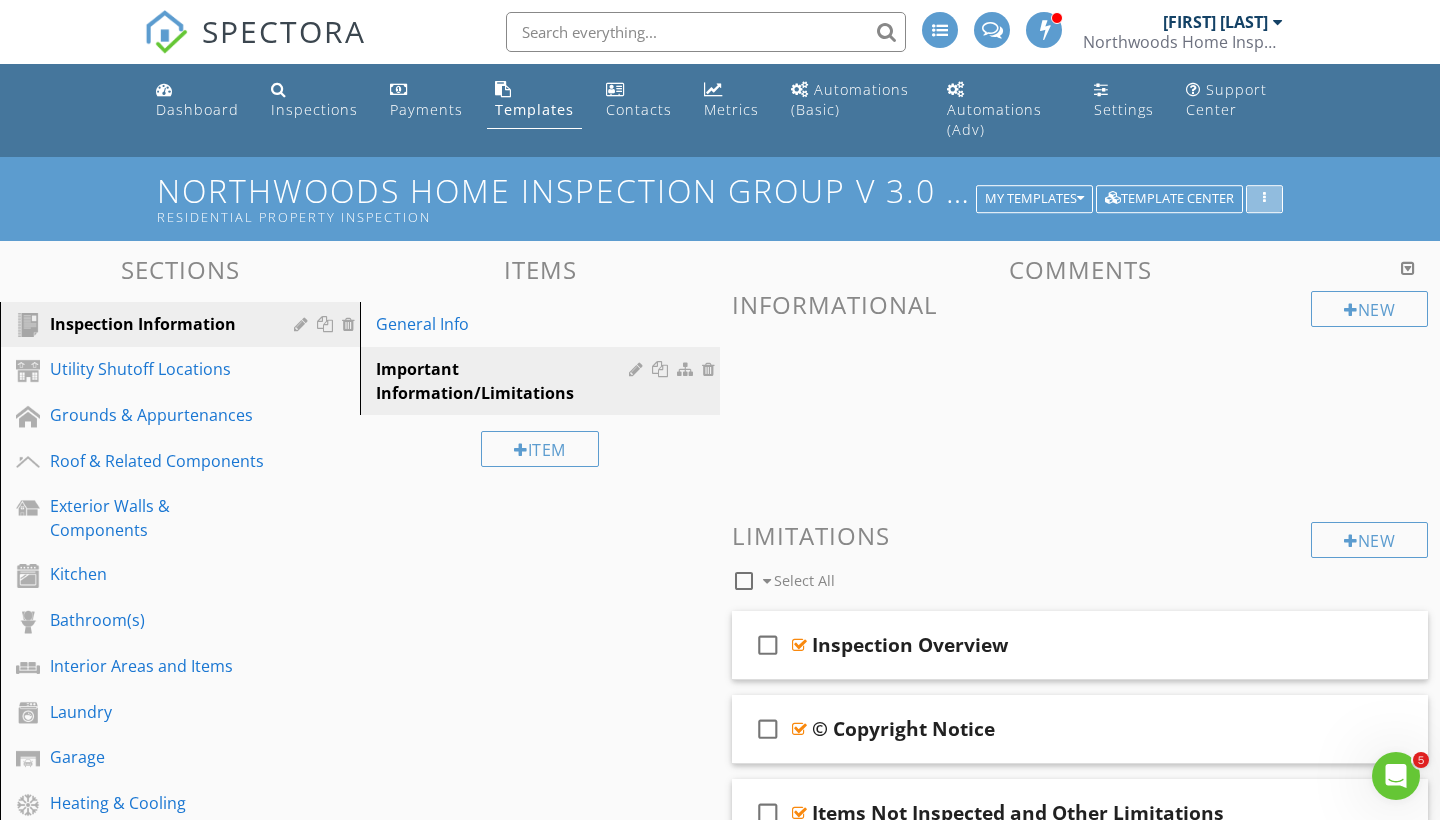 click at bounding box center [1264, 199] 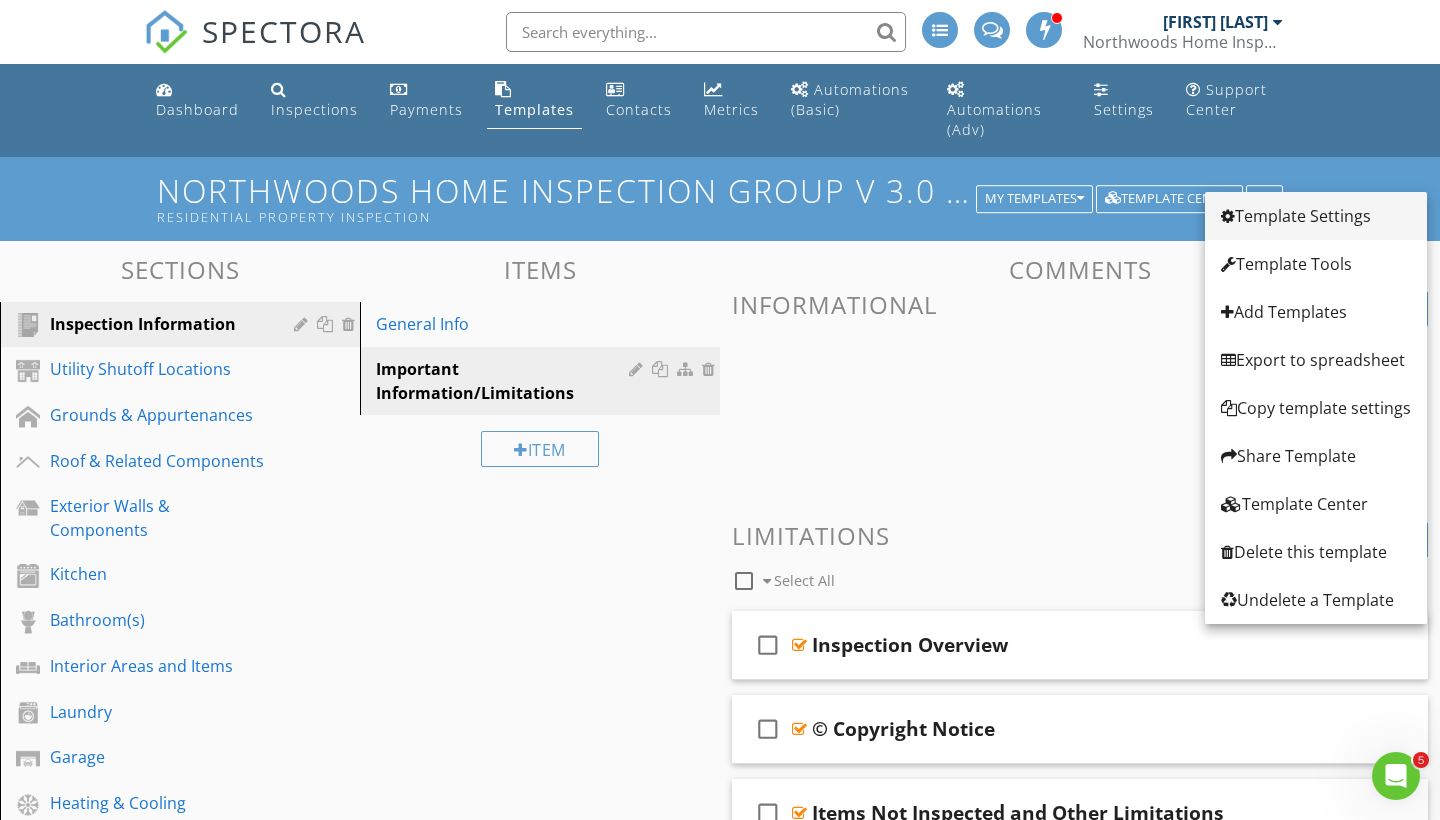 click on "Template Settings" at bounding box center (1316, 216) 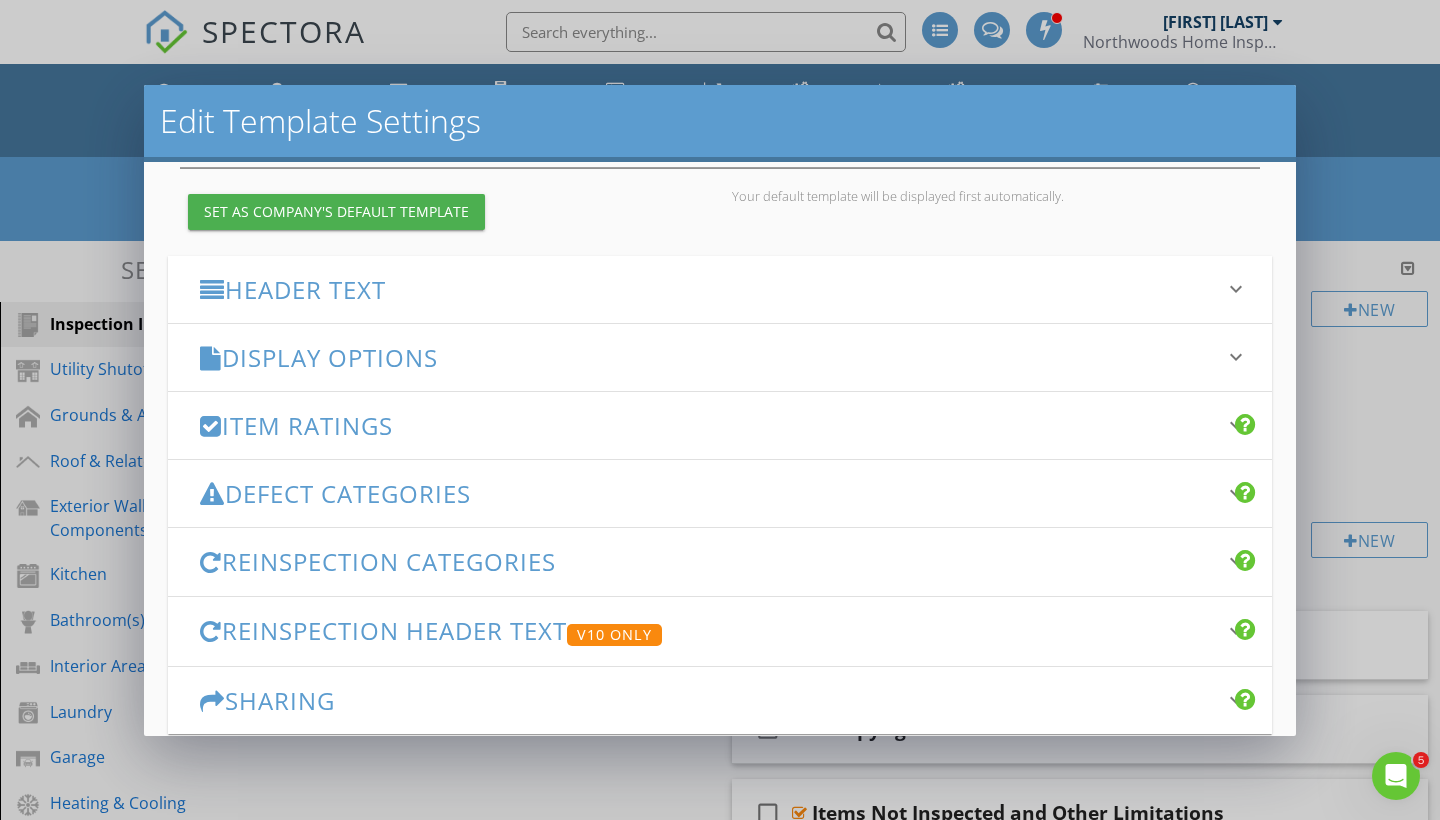 scroll, scrollTop: 212, scrollLeft: 0, axis: vertical 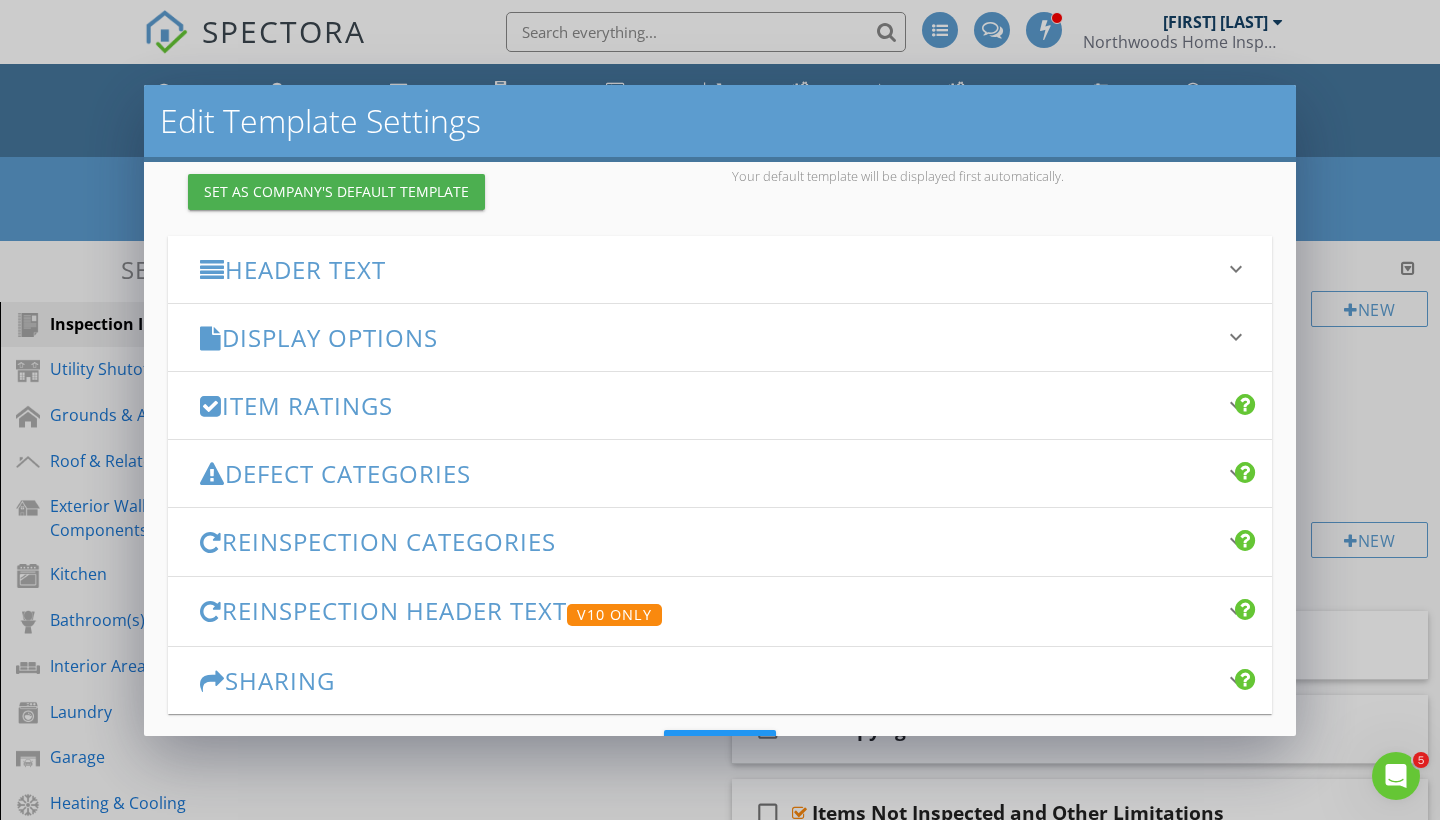 click on "Display Options" at bounding box center (708, 337) 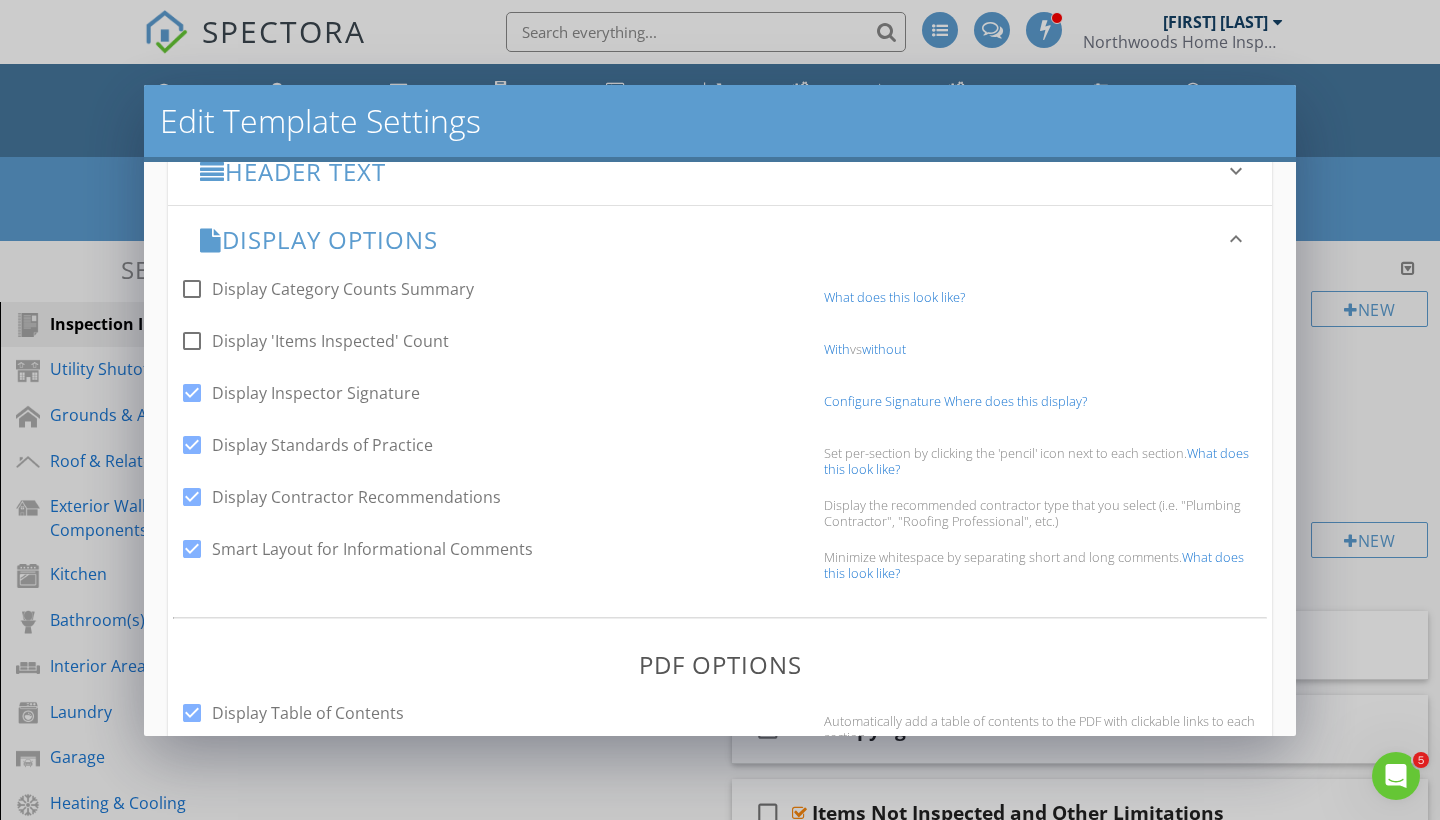 scroll, scrollTop: 312, scrollLeft: 0, axis: vertical 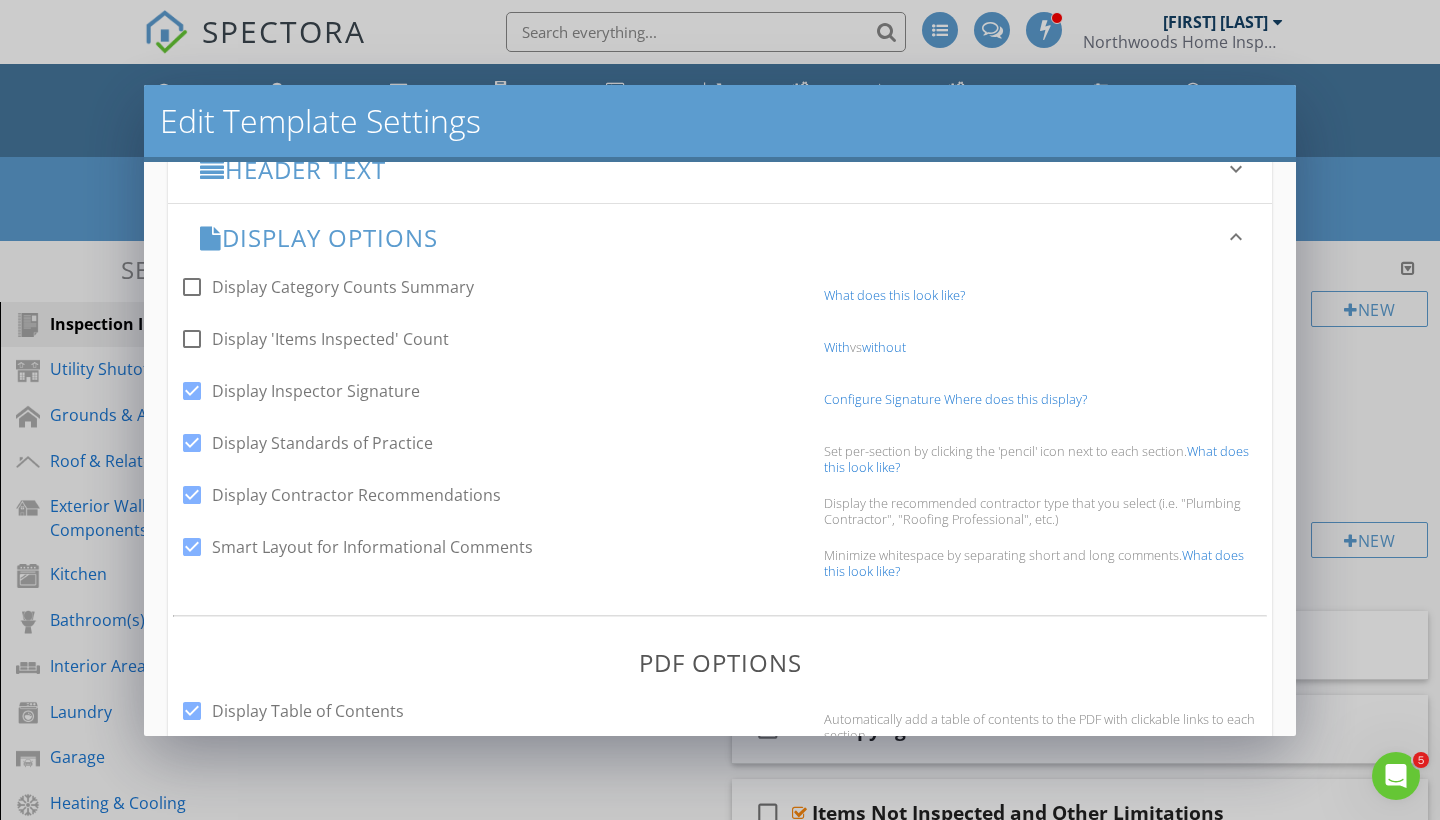 click on "What does this look like?" at bounding box center [1036, 459] 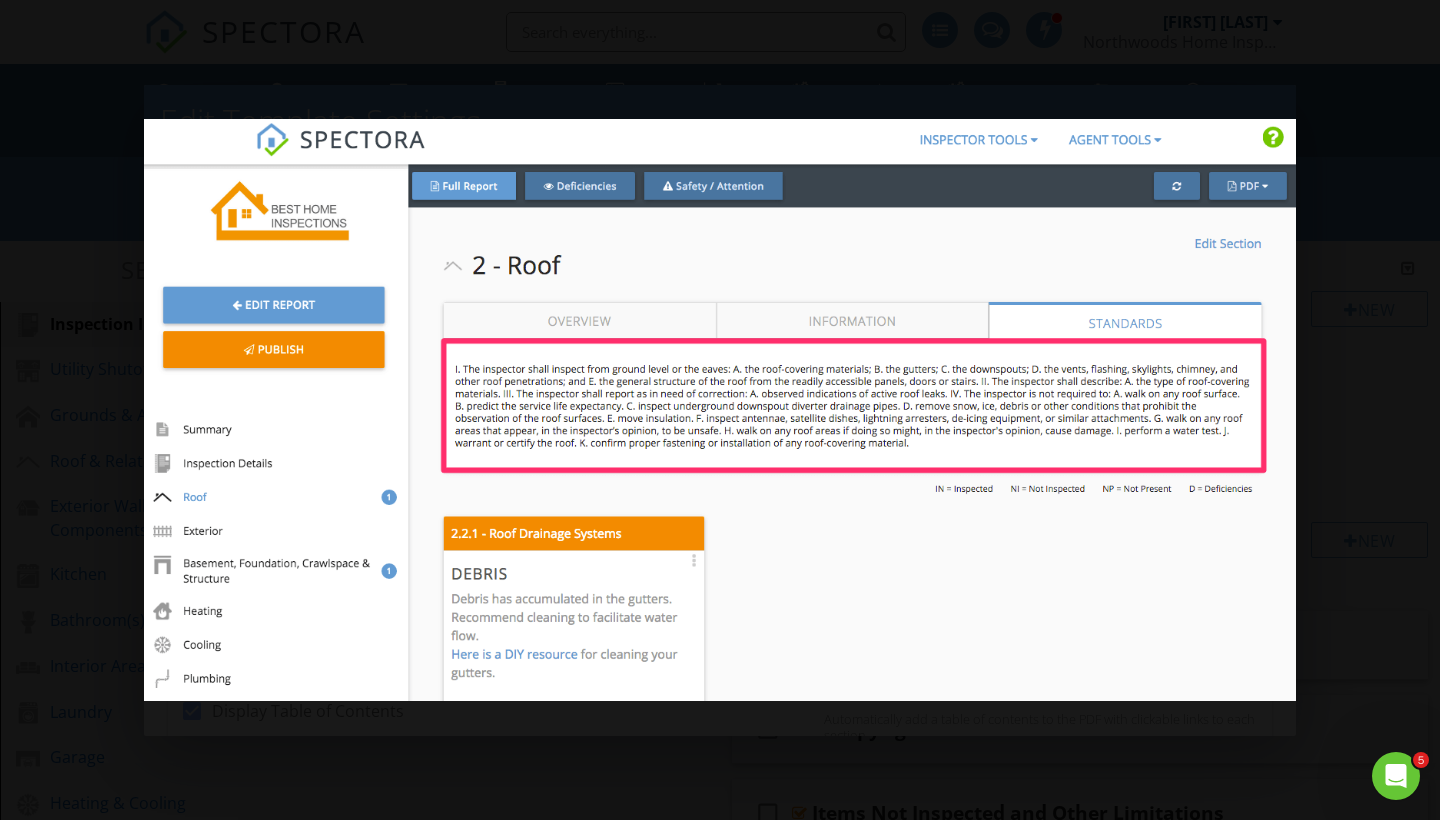 click at bounding box center [720, 410] 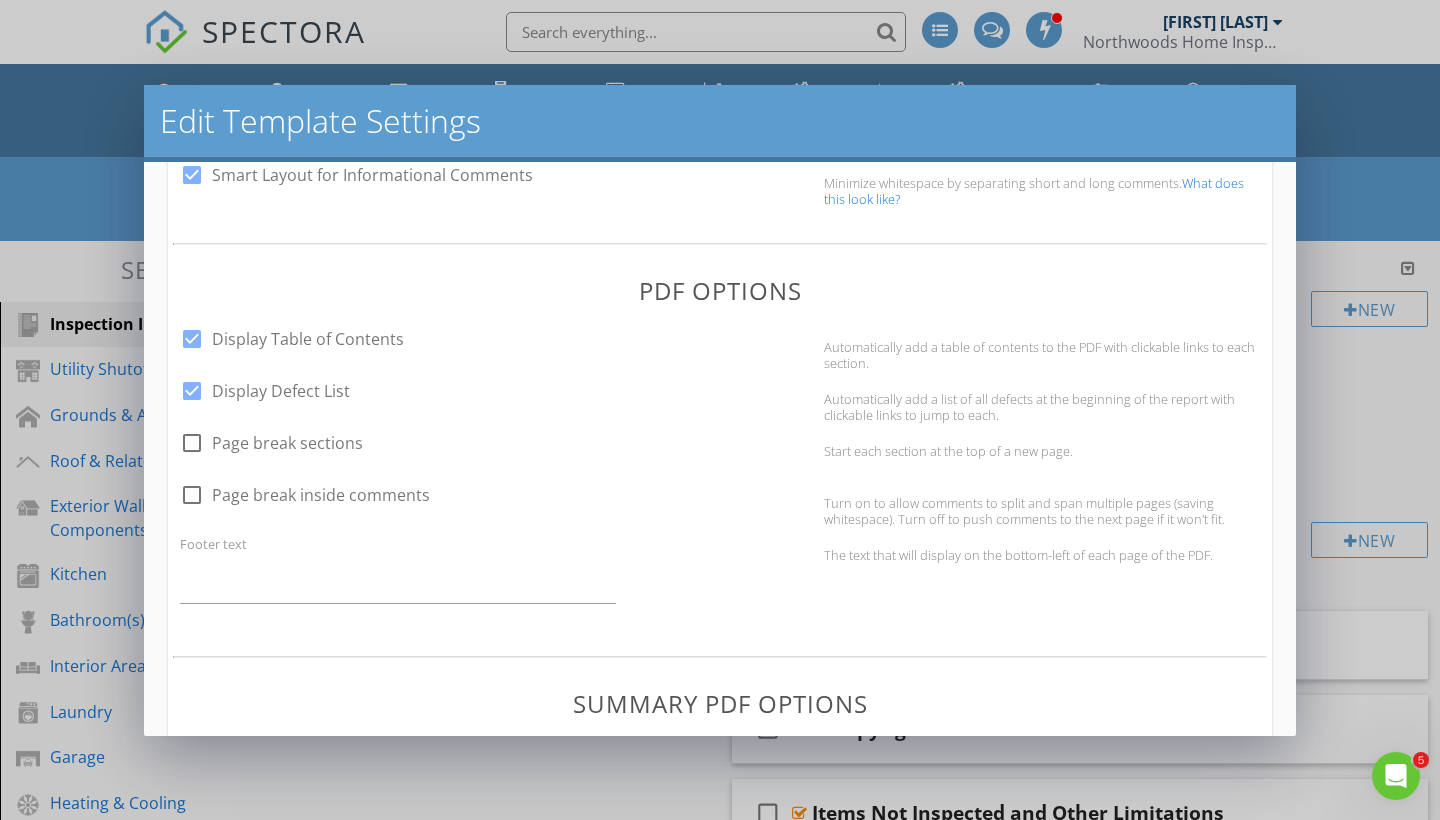 scroll, scrollTop: 686, scrollLeft: 0, axis: vertical 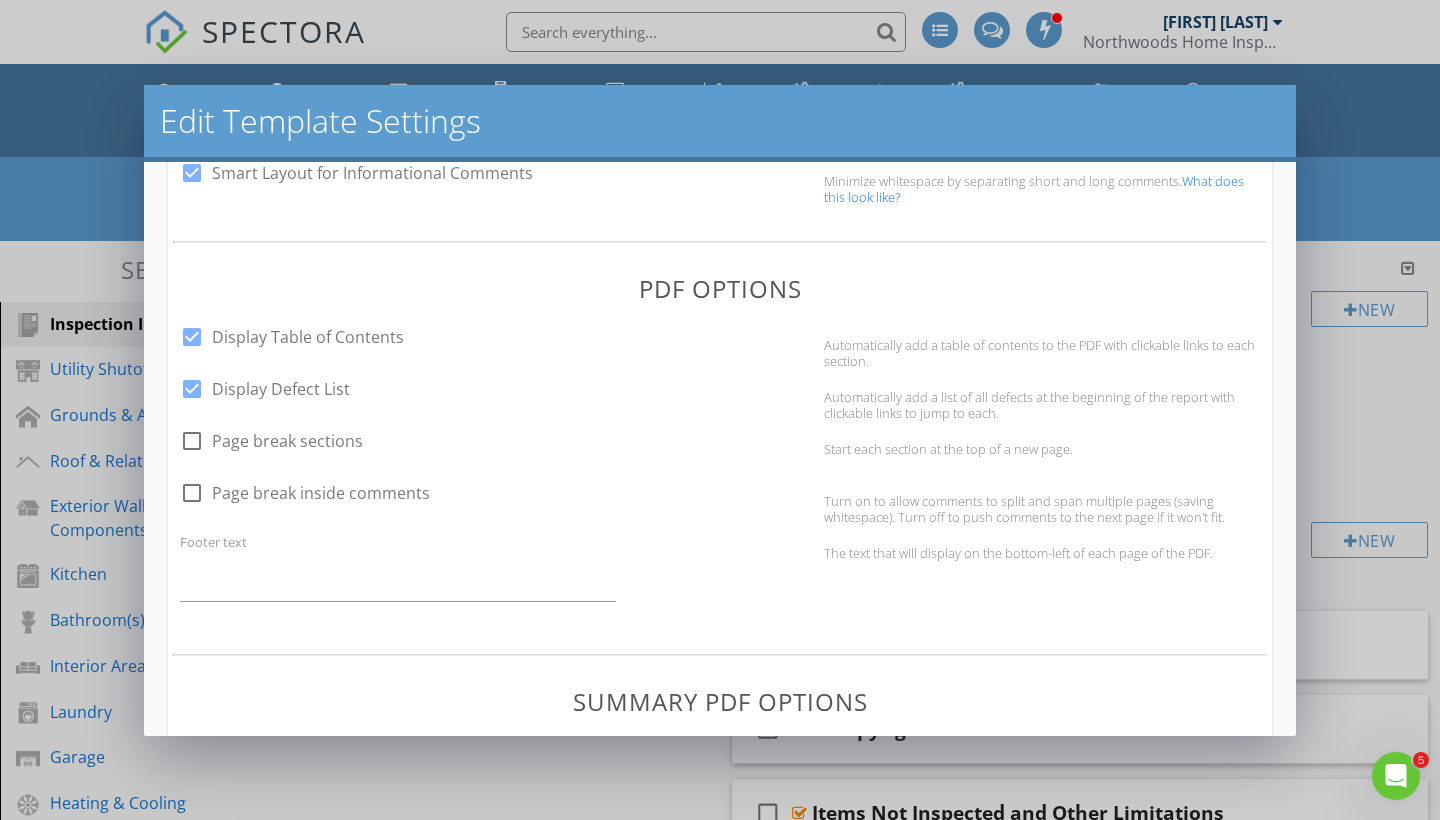 click on "Edit Template Settings   Changes to these settings only affect future reports.     Name Northwoods Home Inspection Group v 3.0 from Professional Home Inspections LLC     Friendly Display Name Residential Property Inspection
Set as Company's Default Template
Your default template will be displayed first
automatically.
Header Text
keyboard_arrow_down   Full Report Header Text   Inline Style XLarge Large Normal Small Light Small/Light Bold Italic Underline Colors Ordered List Unordered List Align Align Left Align Center Align Right Align Justify Insert Link Insert Image Insert Video Insert Table Code View Clear Formatting We appreciate you trusting Northwoods Home Inspection Group  This text will be displayed at the top of every report, both in the PDF and HTML format.   Summary Header Text   Inline Style XLarge Large Normal Small Light Small/Light Bold Italic Underline Colors Ordered List Unordered List Align Align Left Align Right" at bounding box center [720, 410] 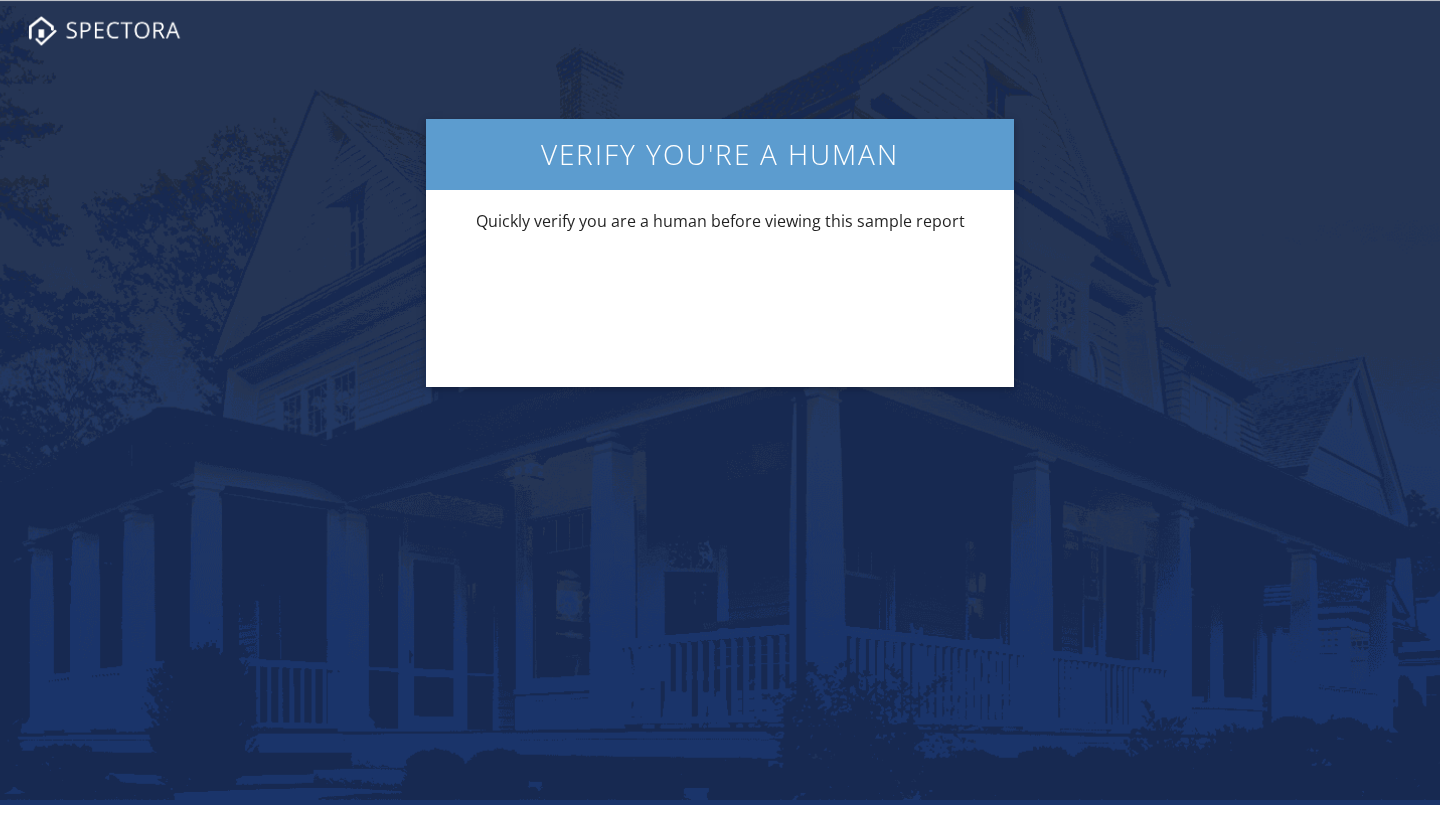 scroll, scrollTop: 0, scrollLeft: 0, axis: both 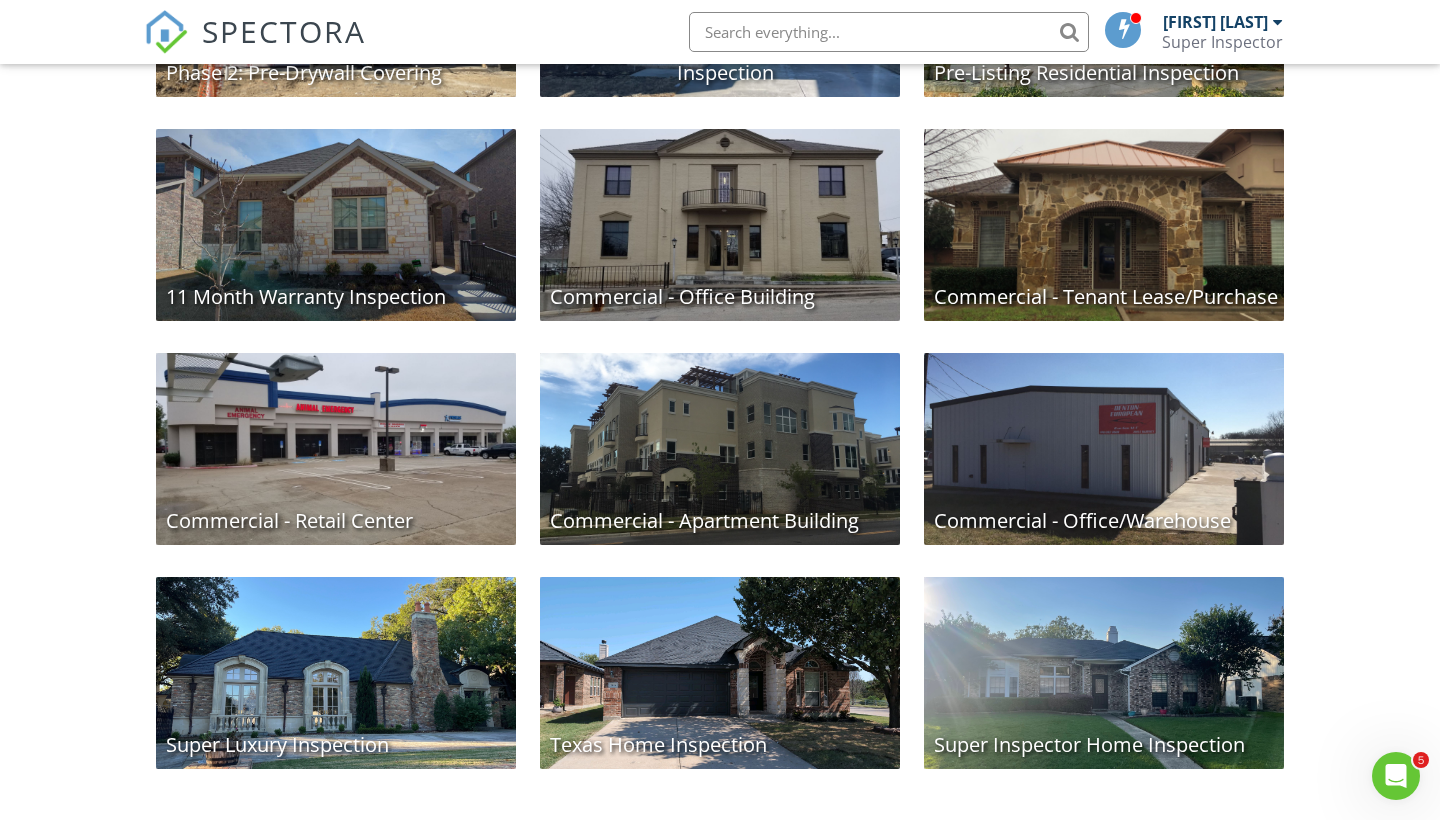 click on "11 Month Warranty Inspection" at bounding box center (336, 225) 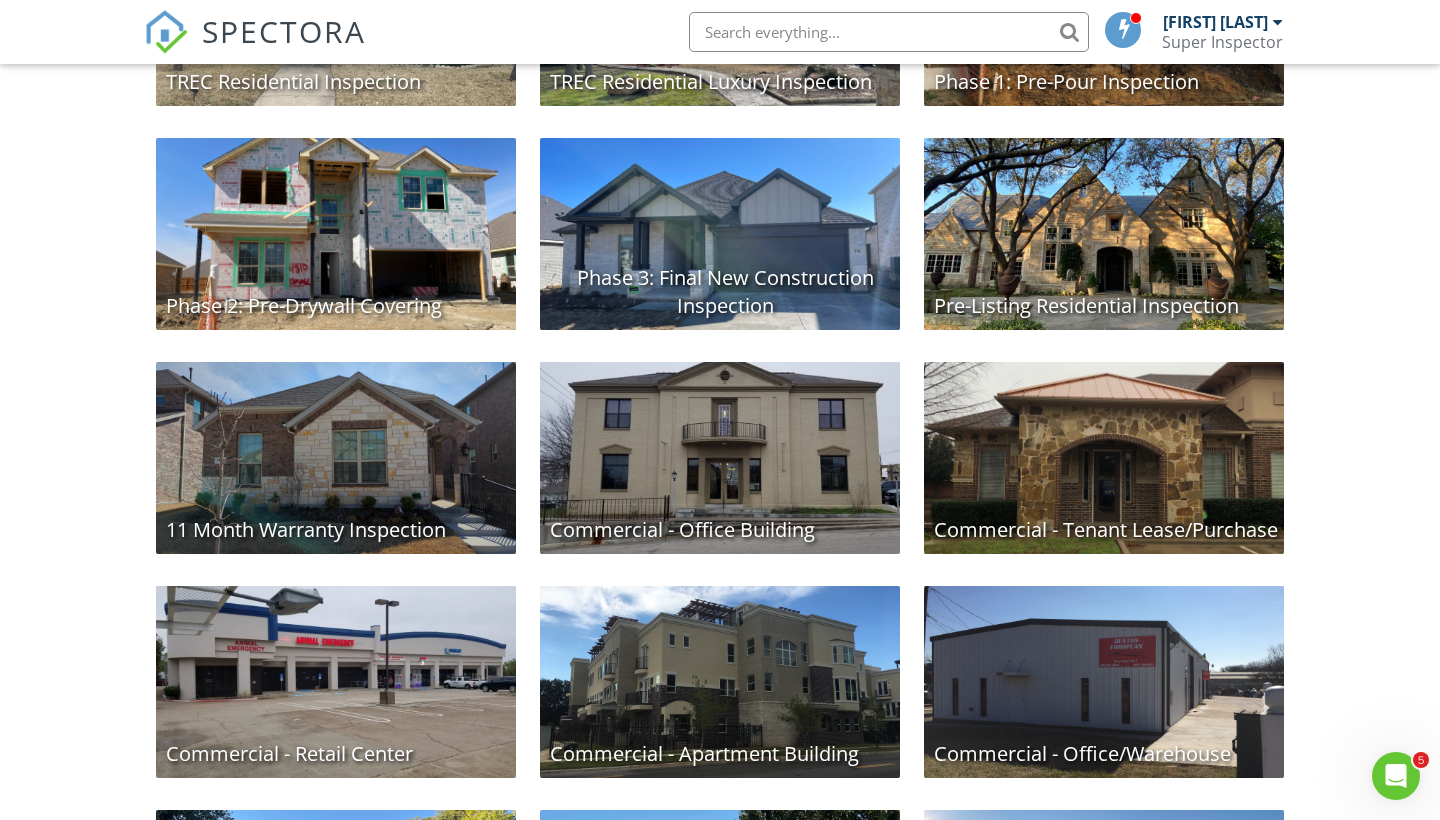 scroll, scrollTop: 686, scrollLeft: 0, axis: vertical 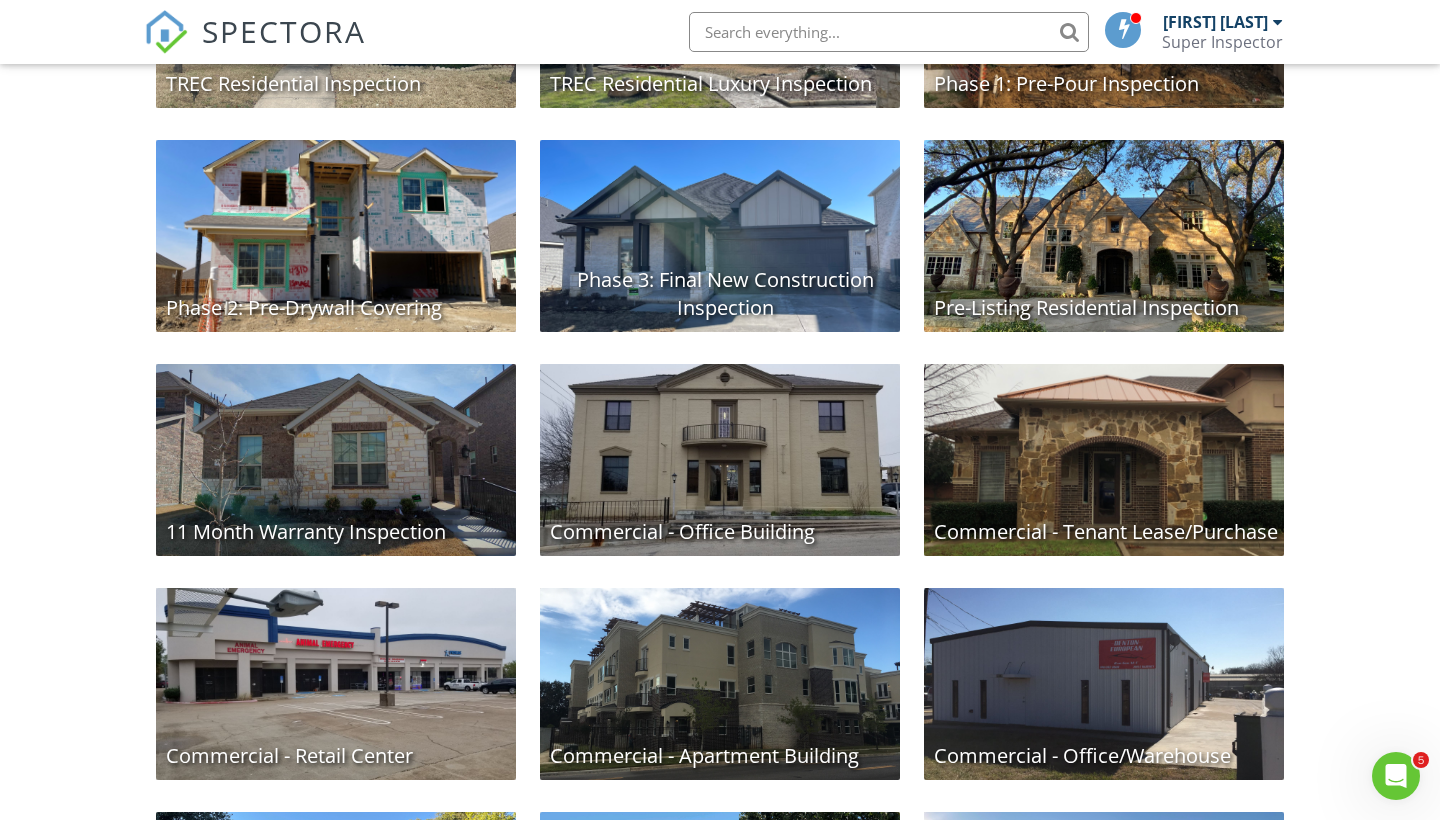 click on "Pre-Listing Residential Inspection" at bounding box center [1104, 236] 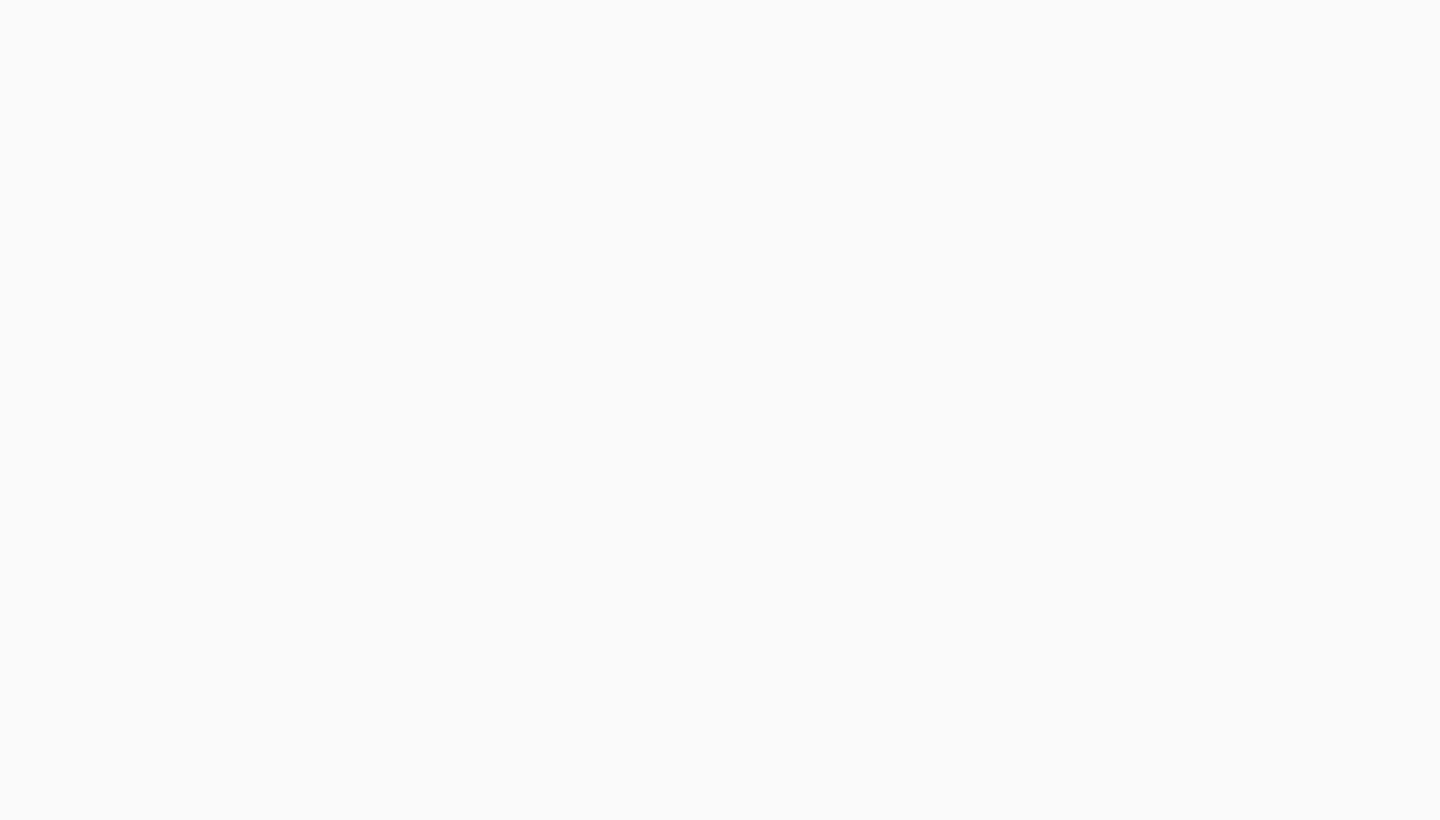 scroll, scrollTop: 0, scrollLeft: 0, axis: both 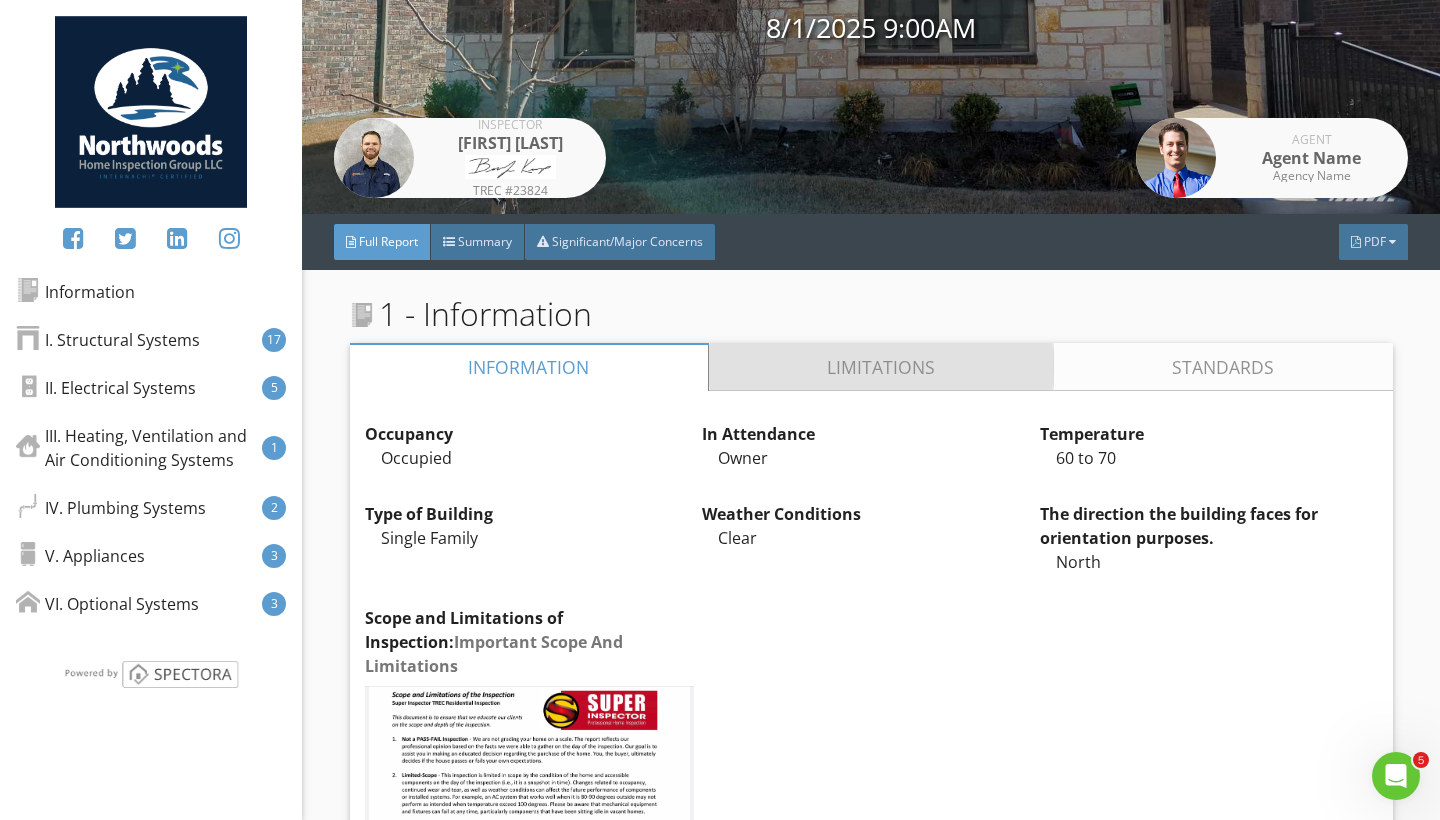 click on "Limitations" at bounding box center (881, 367) 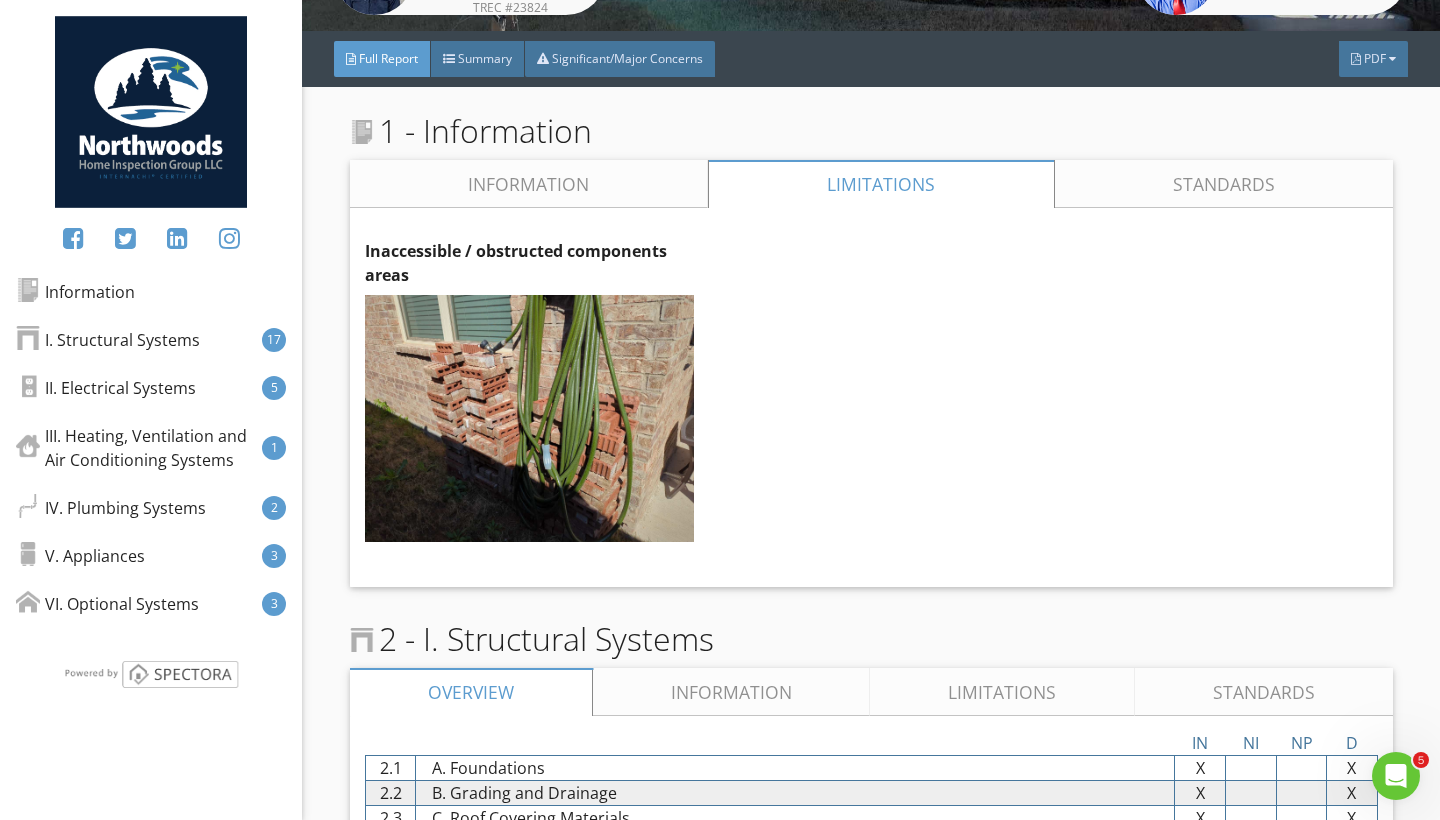 scroll, scrollTop: 450, scrollLeft: 0, axis: vertical 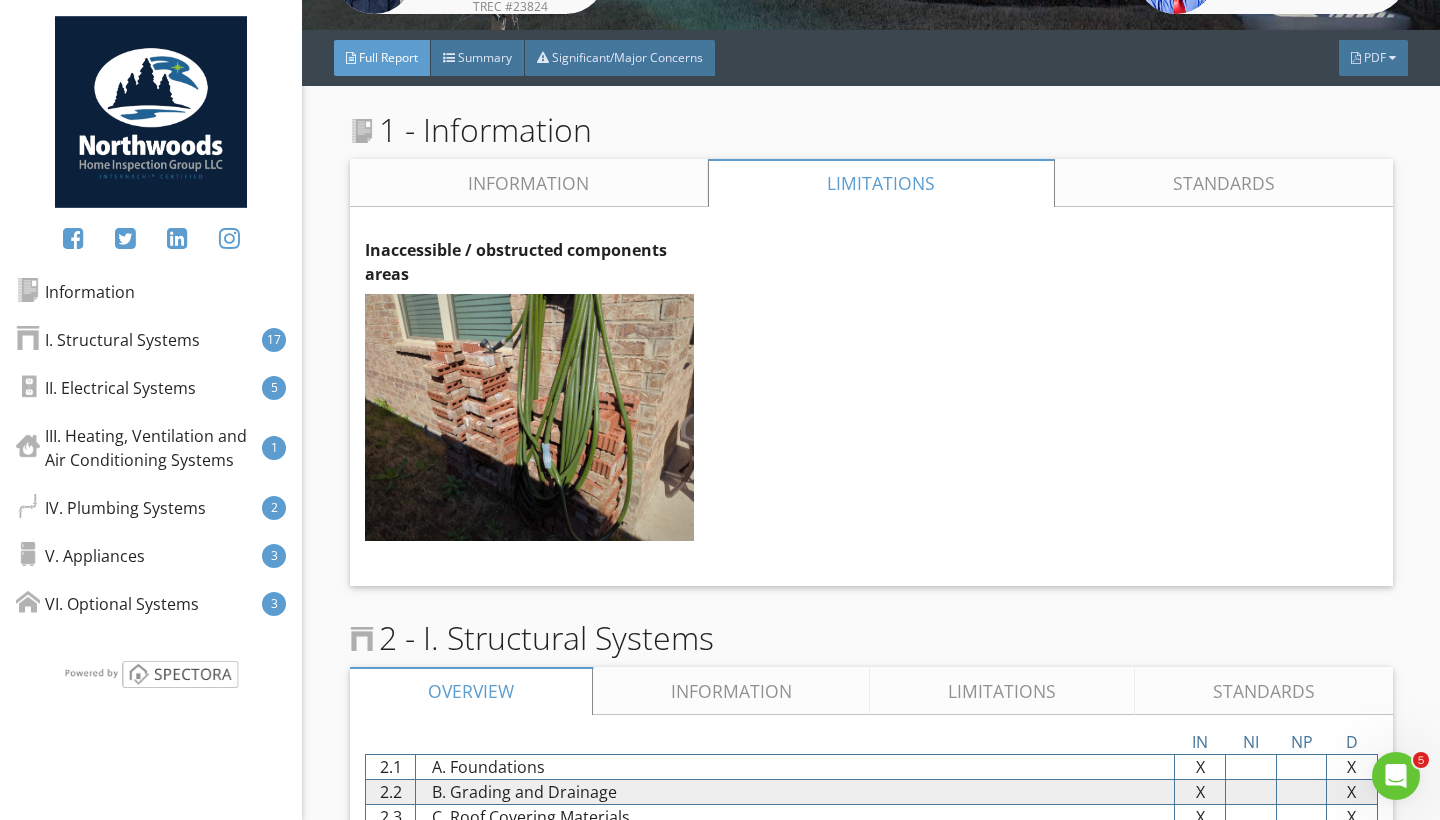 click on "Information" at bounding box center (529, 183) 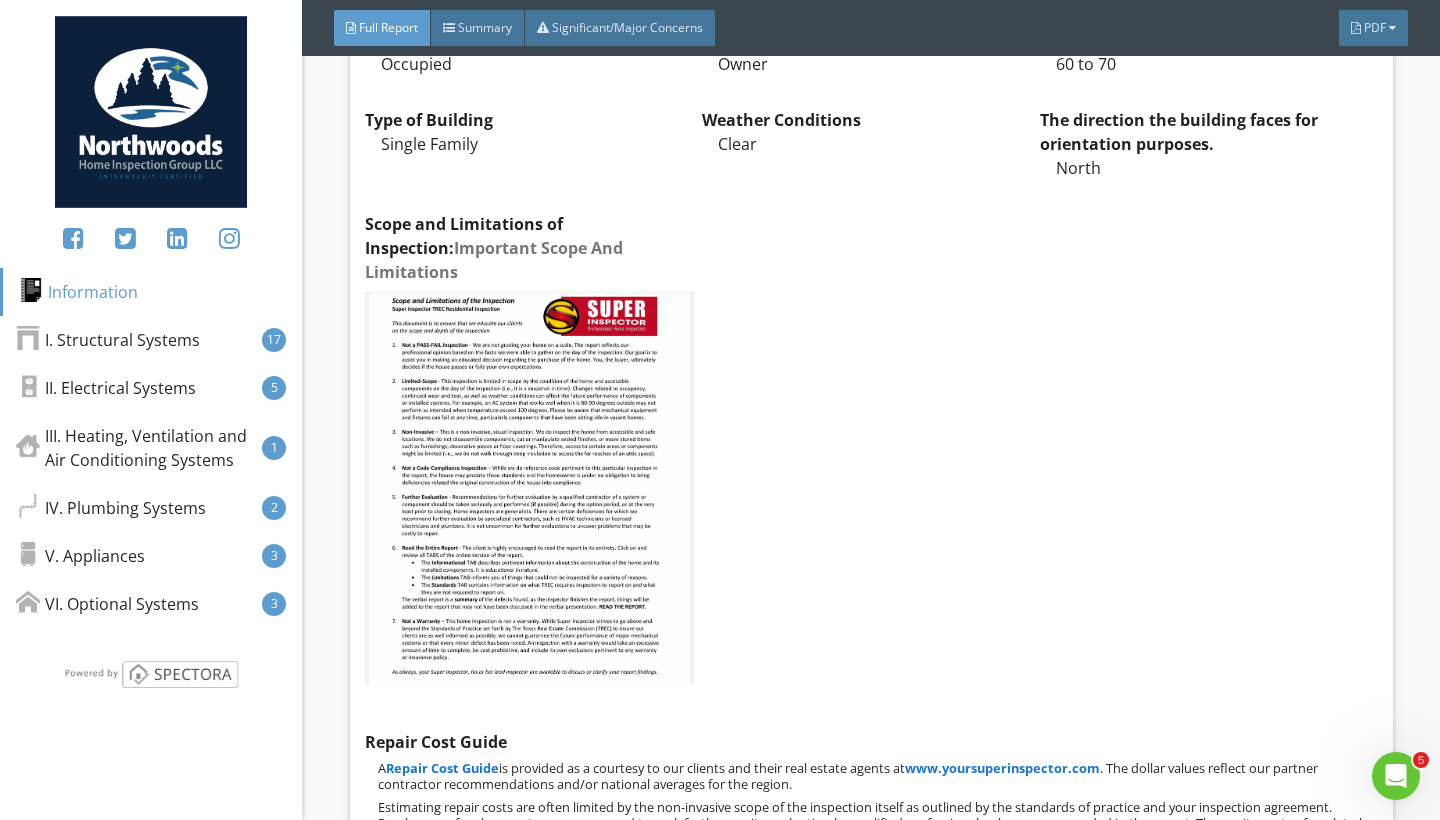 scroll, scrollTop: 612, scrollLeft: 0, axis: vertical 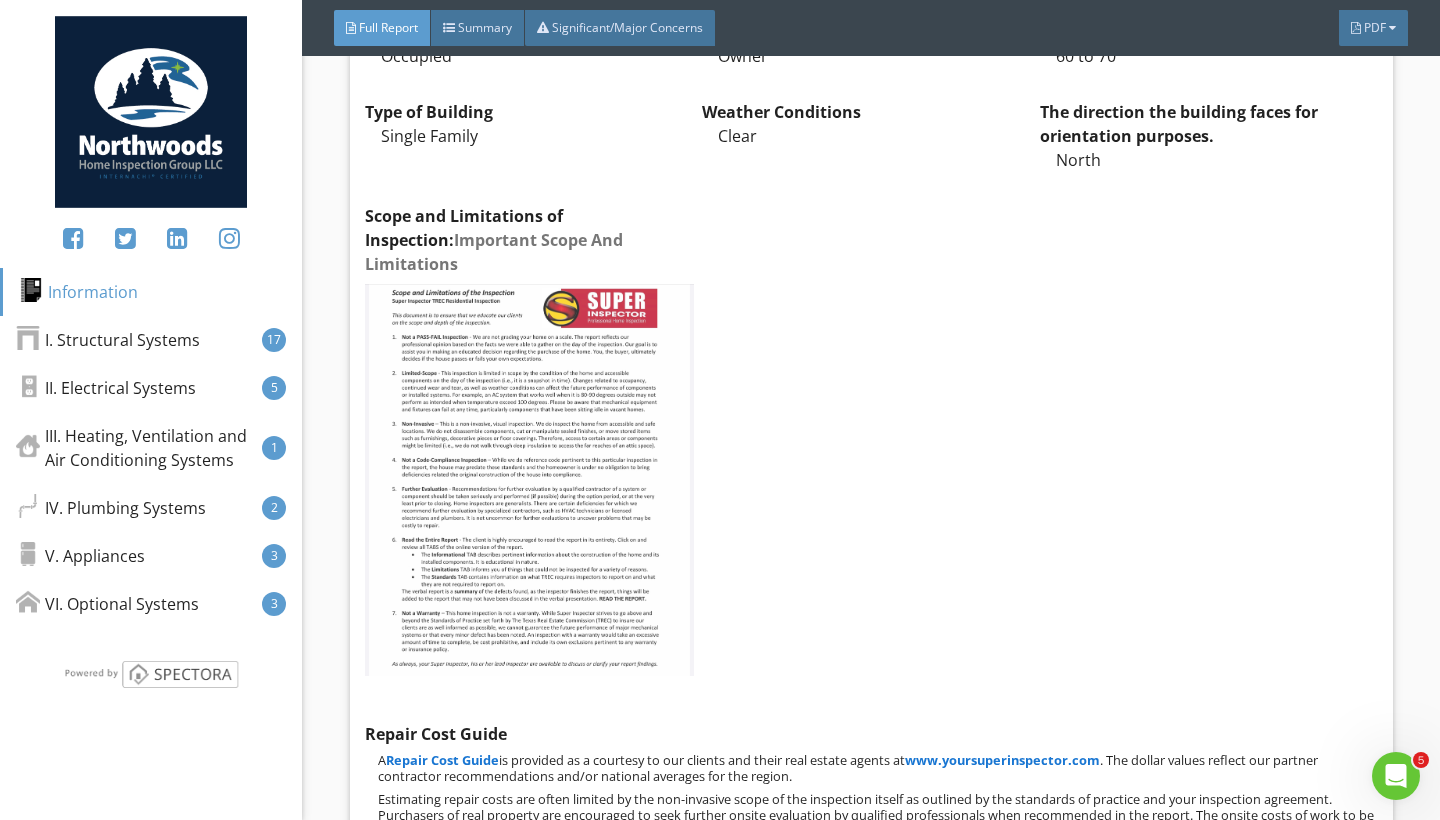 click at bounding box center (530, 480) 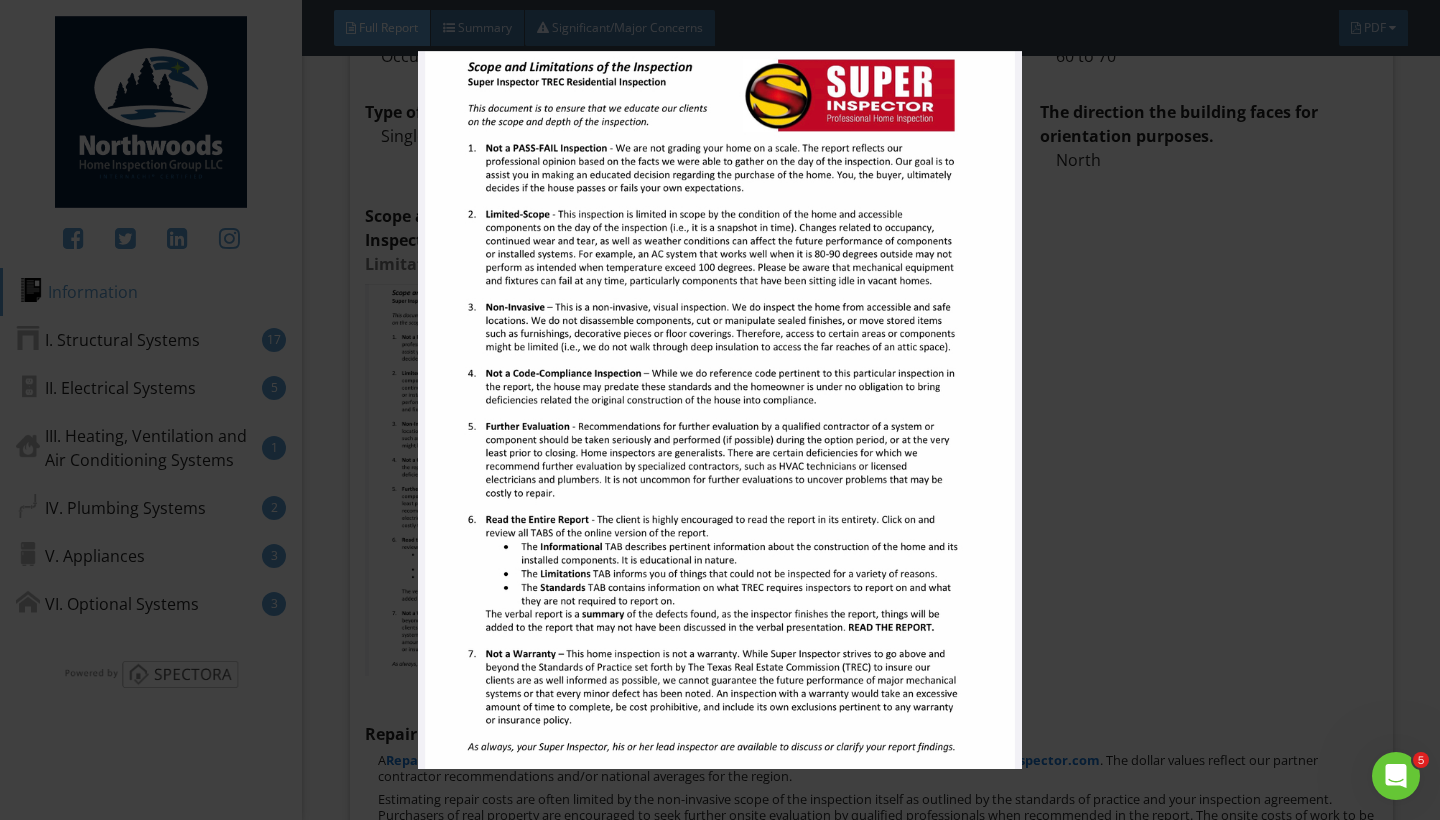 click at bounding box center (719, 410) 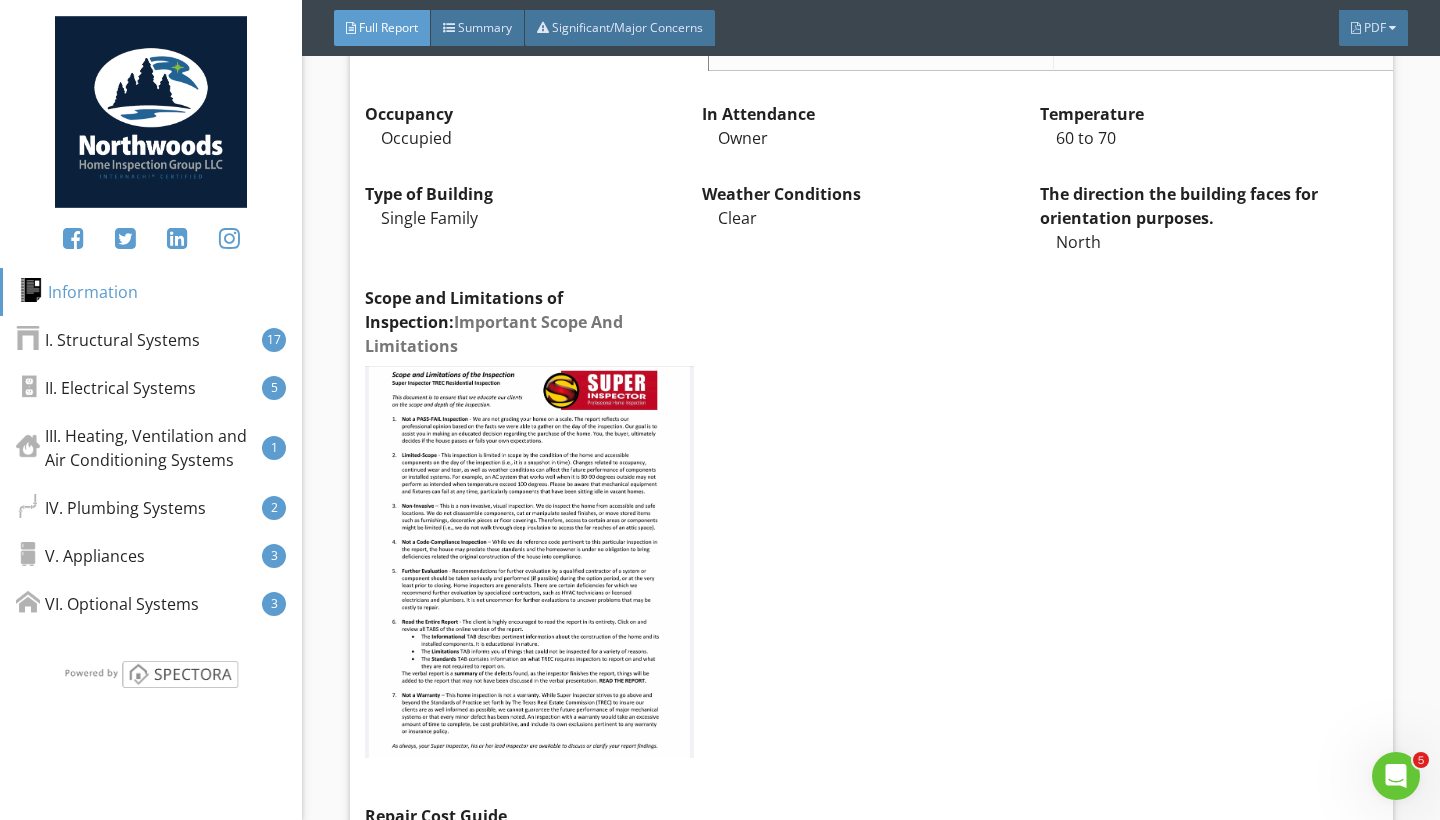 scroll, scrollTop: 550, scrollLeft: 0, axis: vertical 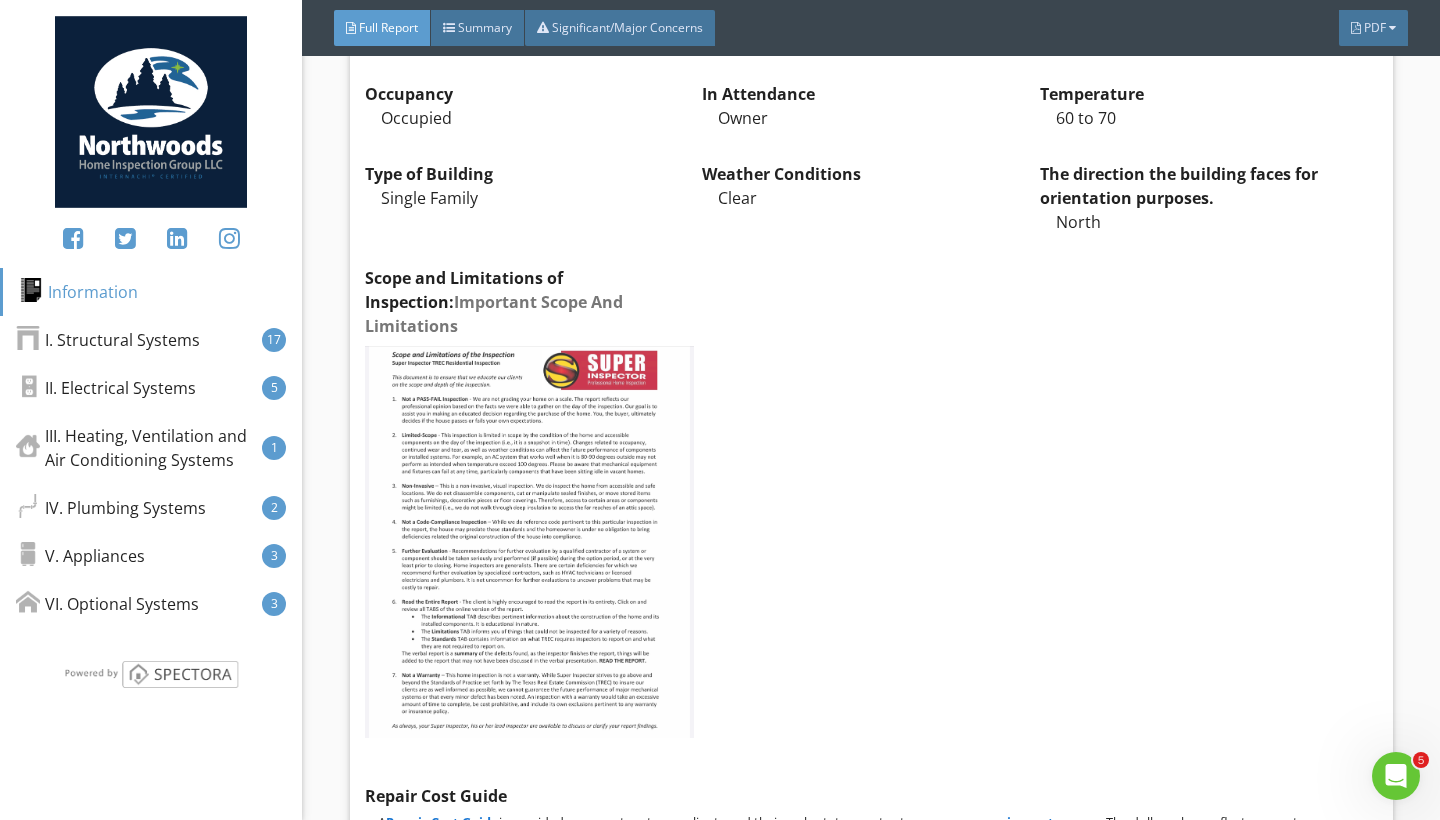 click at bounding box center [530, 542] 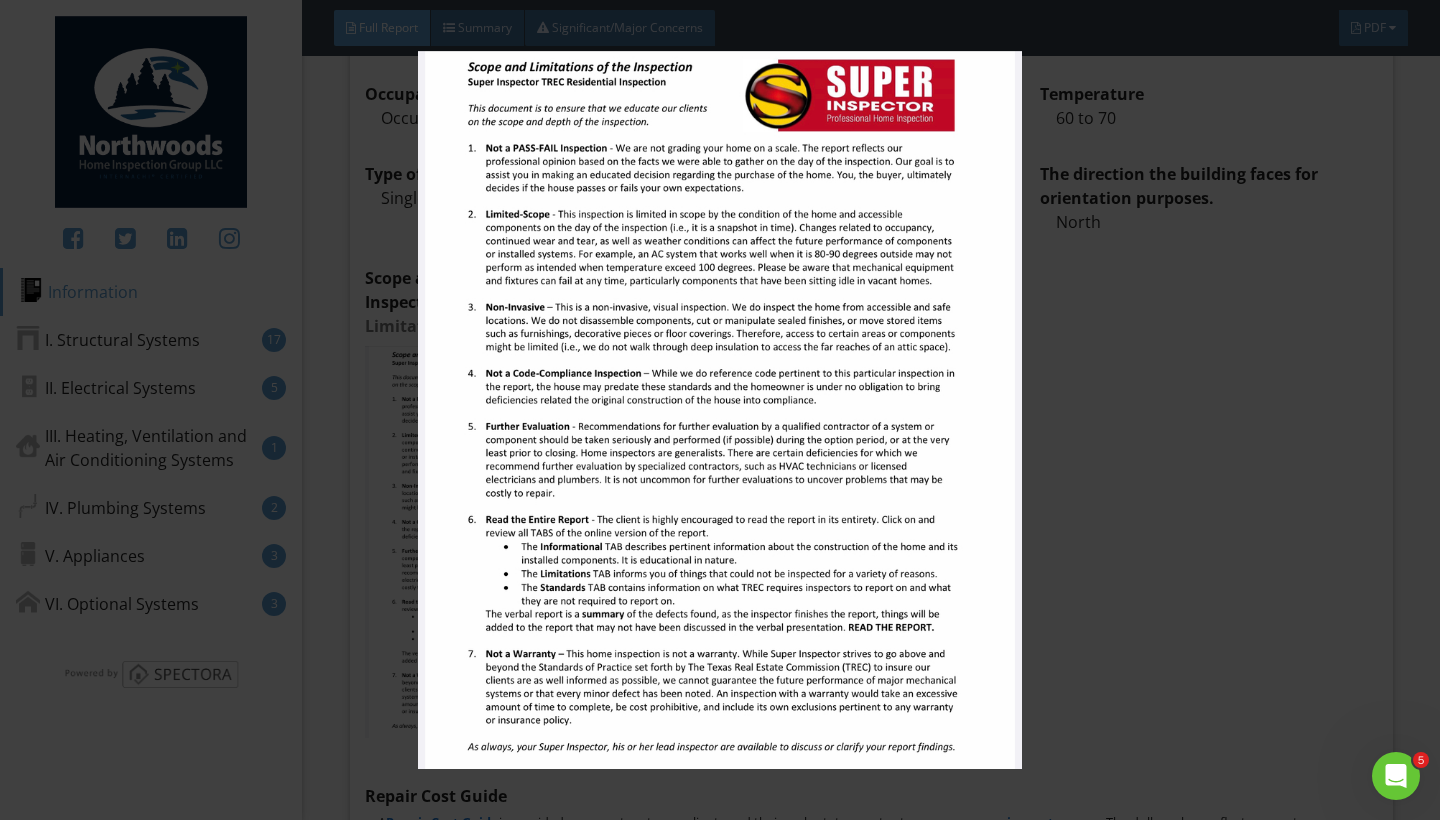 click at bounding box center (719, 410) 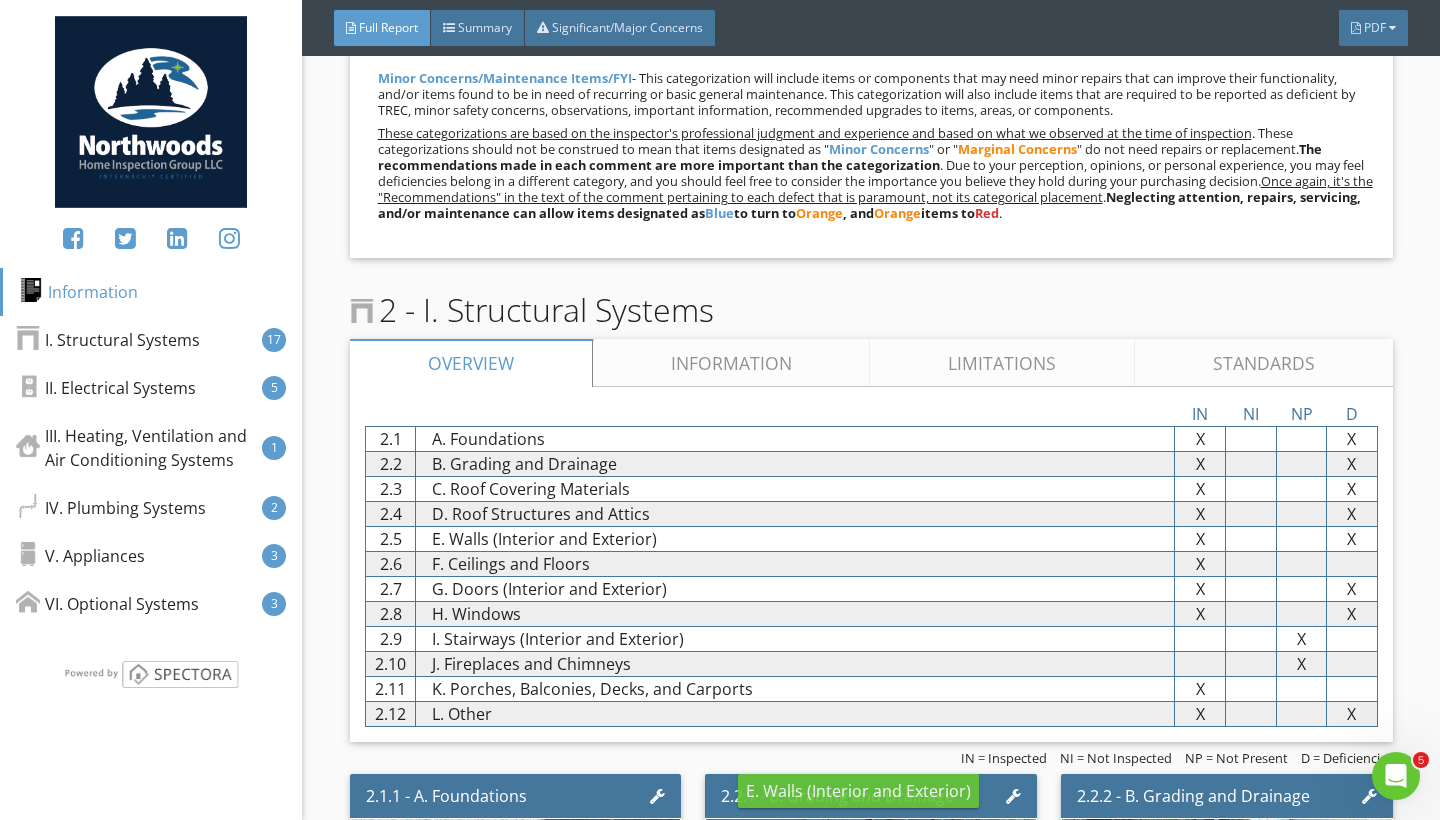 scroll, scrollTop: 2293, scrollLeft: 0, axis: vertical 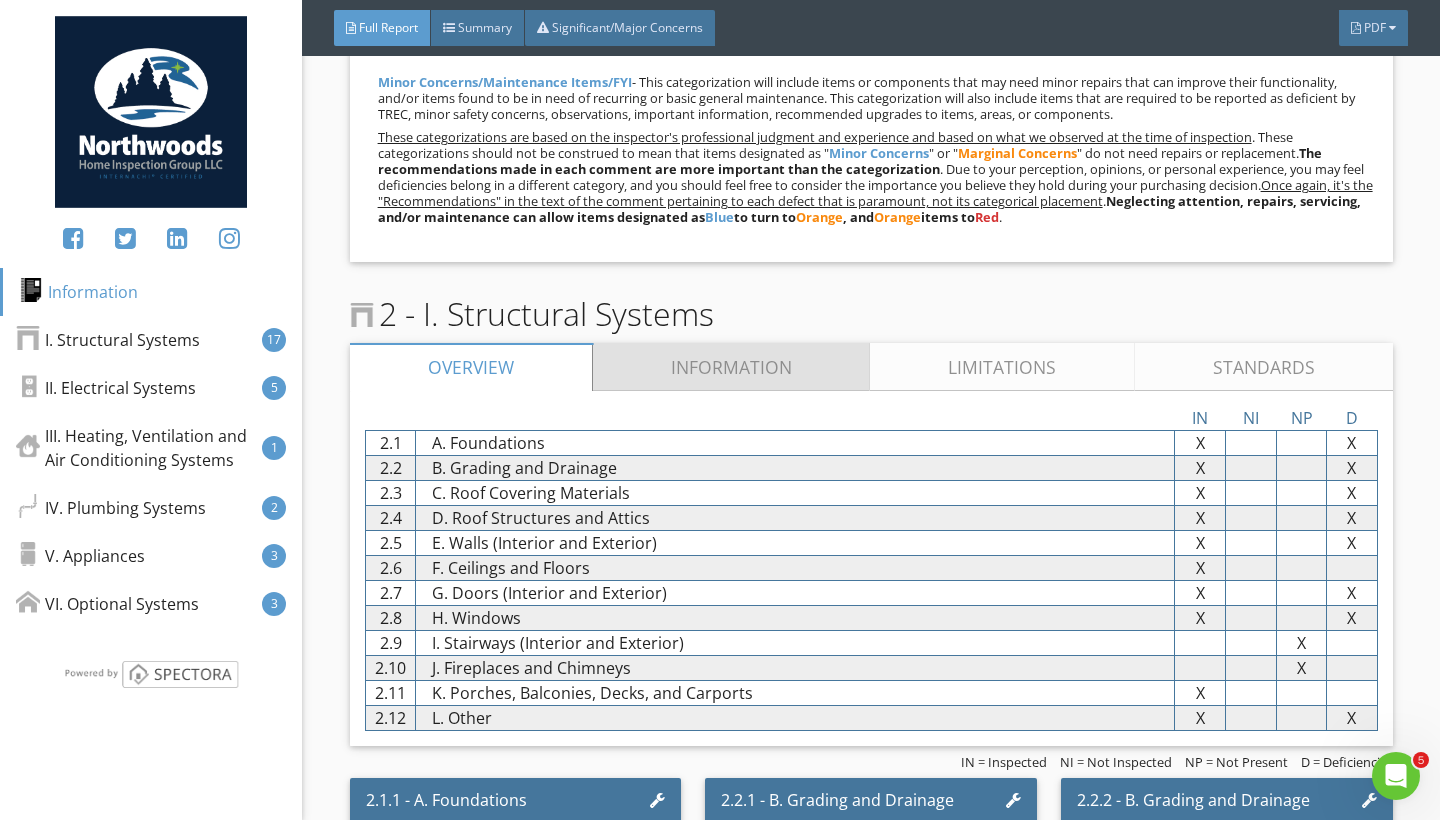 click on "Information" at bounding box center [732, 367] 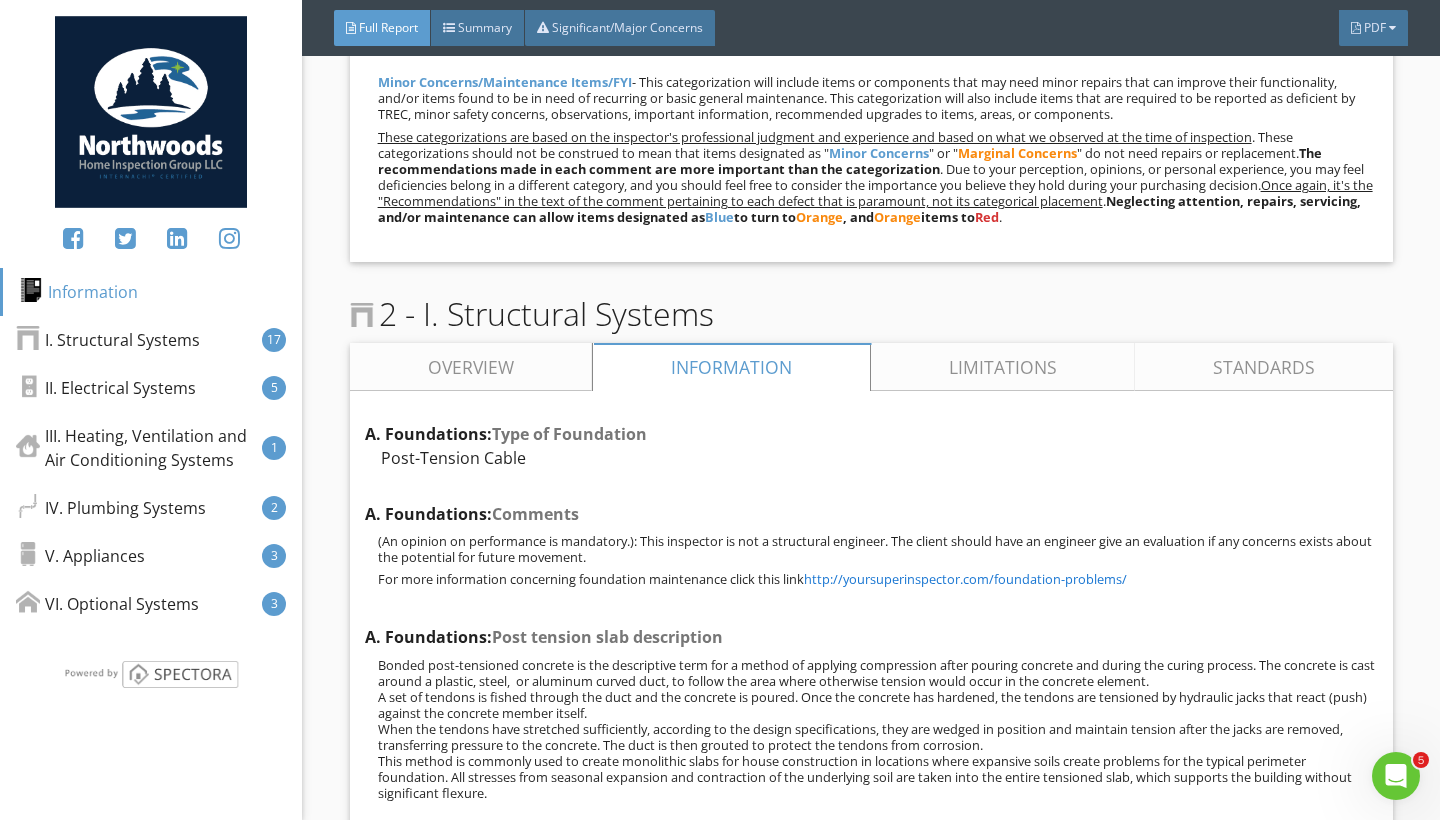 click on "Overview" at bounding box center (471, 367) 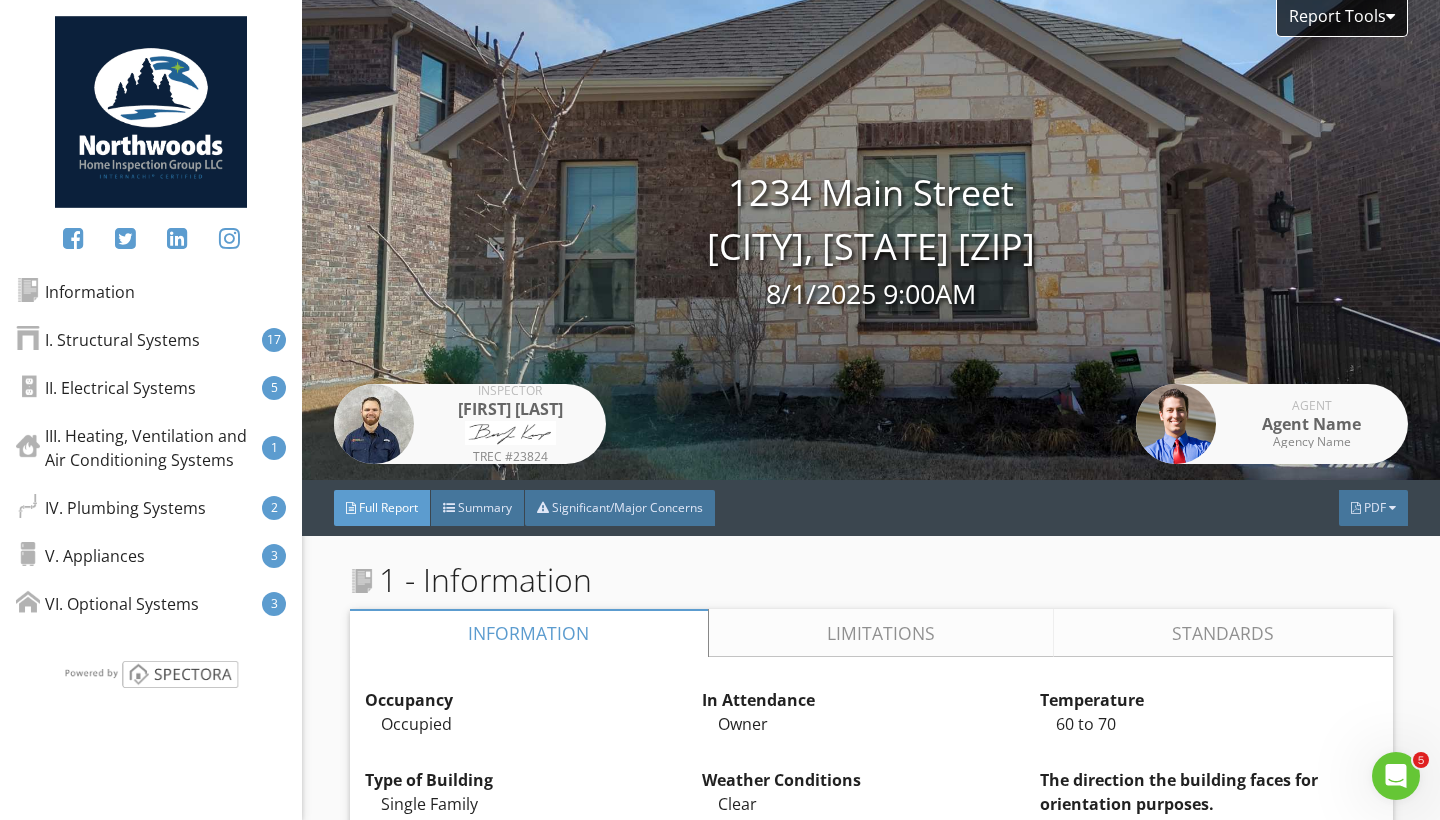 scroll, scrollTop: 0, scrollLeft: 0, axis: both 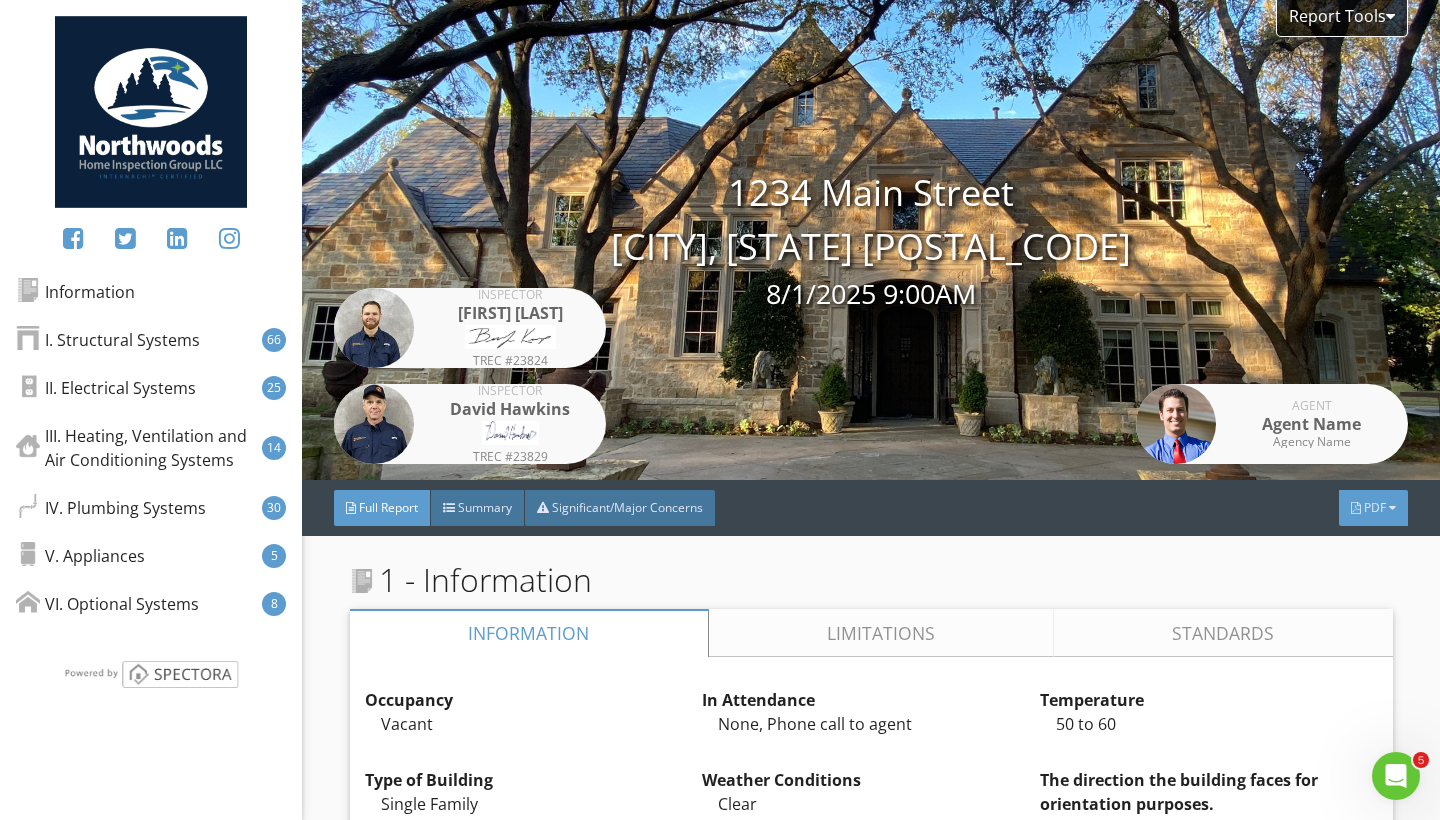 click on "PDF" at bounding box center [1375, 507] 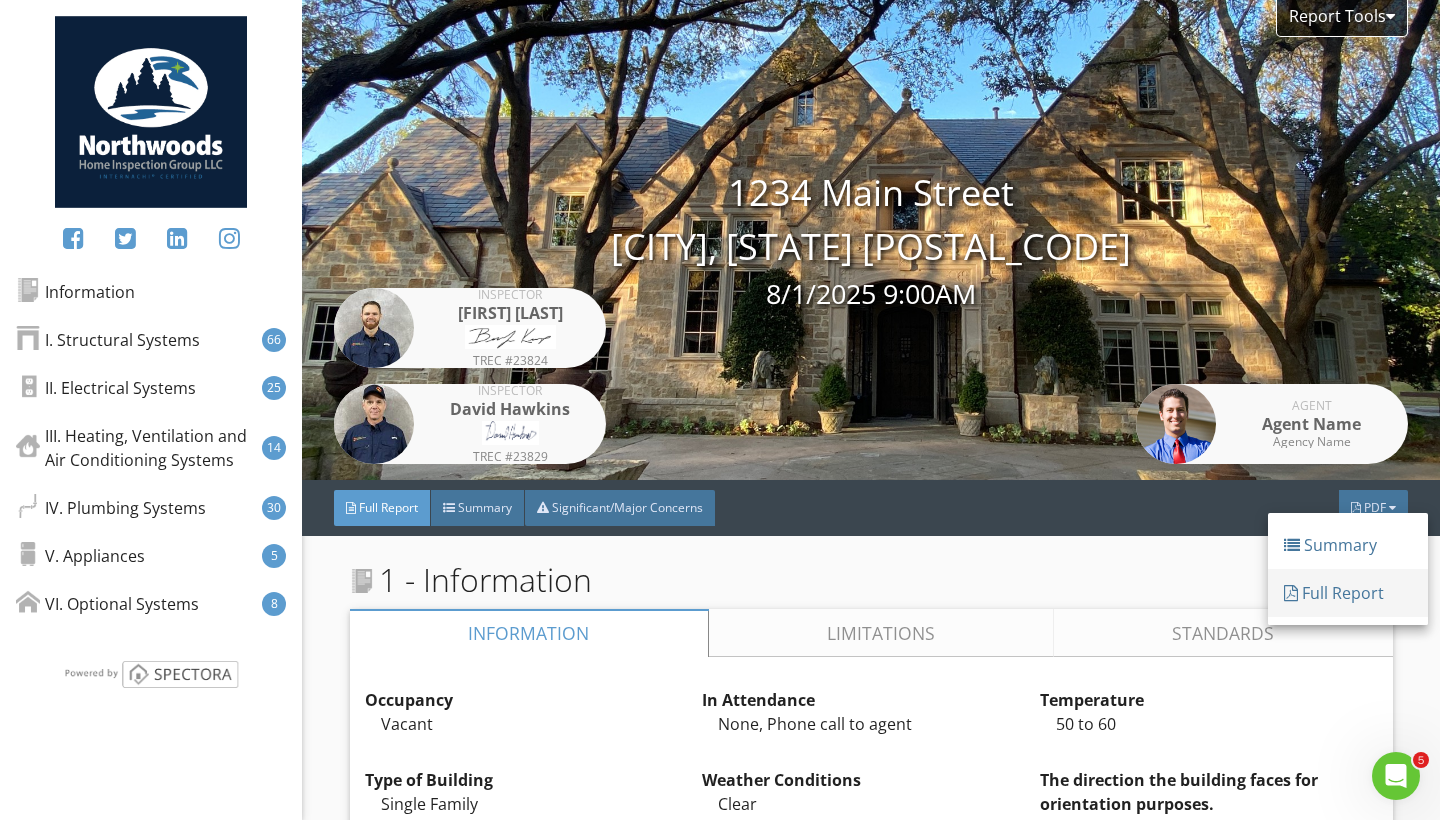 click on "Full Report" at bounding box center (1348, 593) 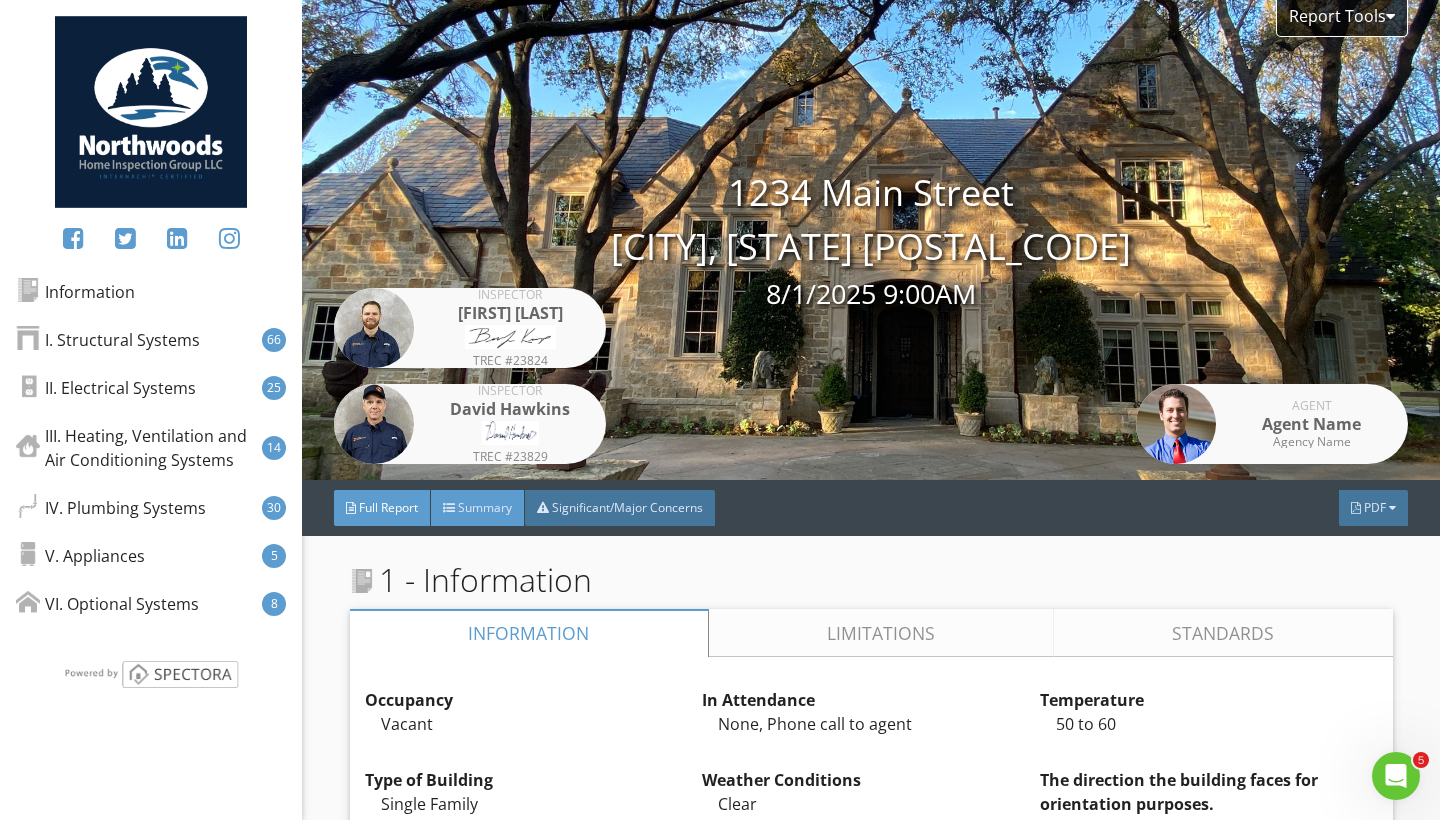 click on "Summary" at bounding box center (485, 507) 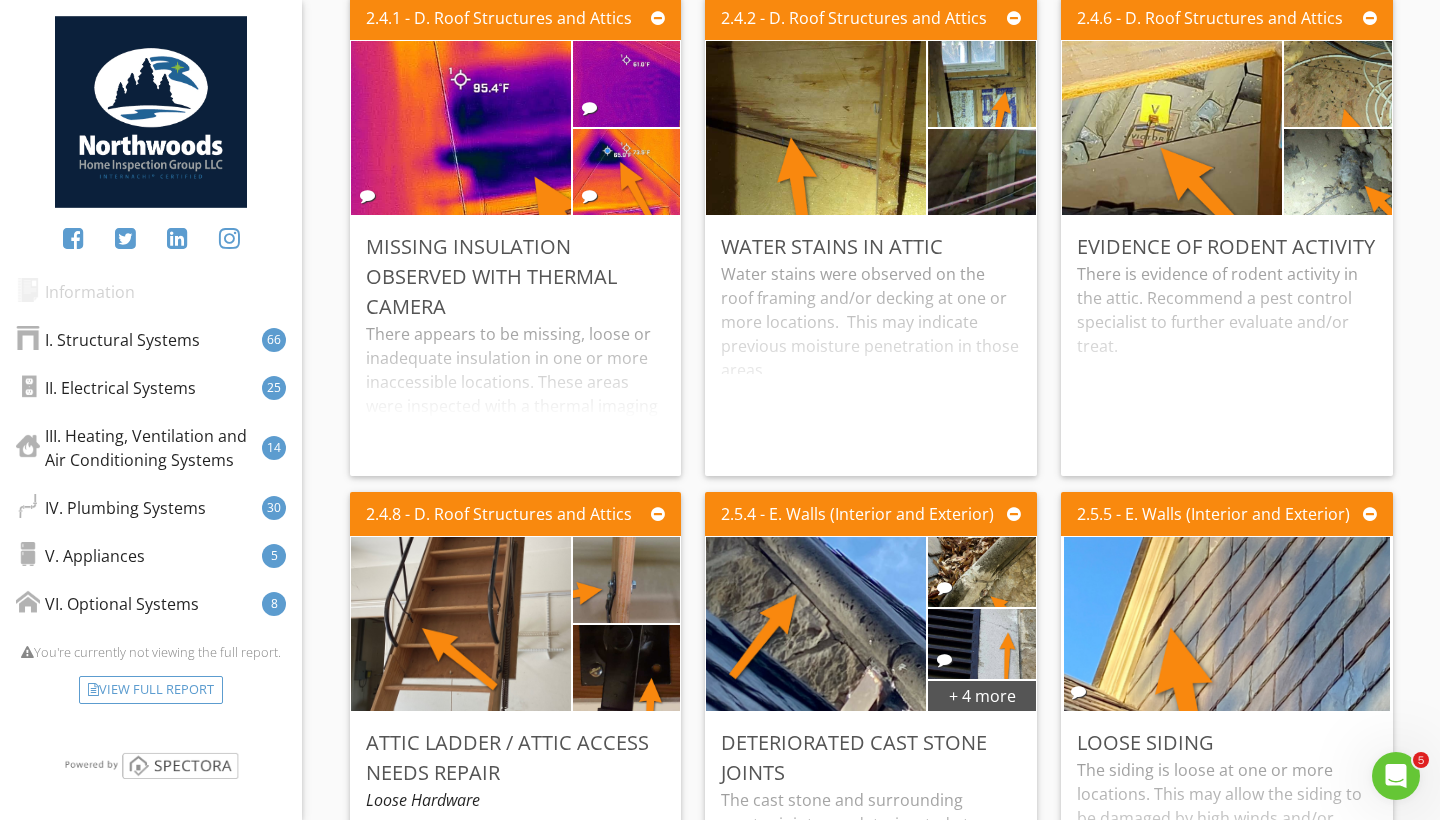 scroll, scrollTop: 0, scrollLeft: 0, axis: both 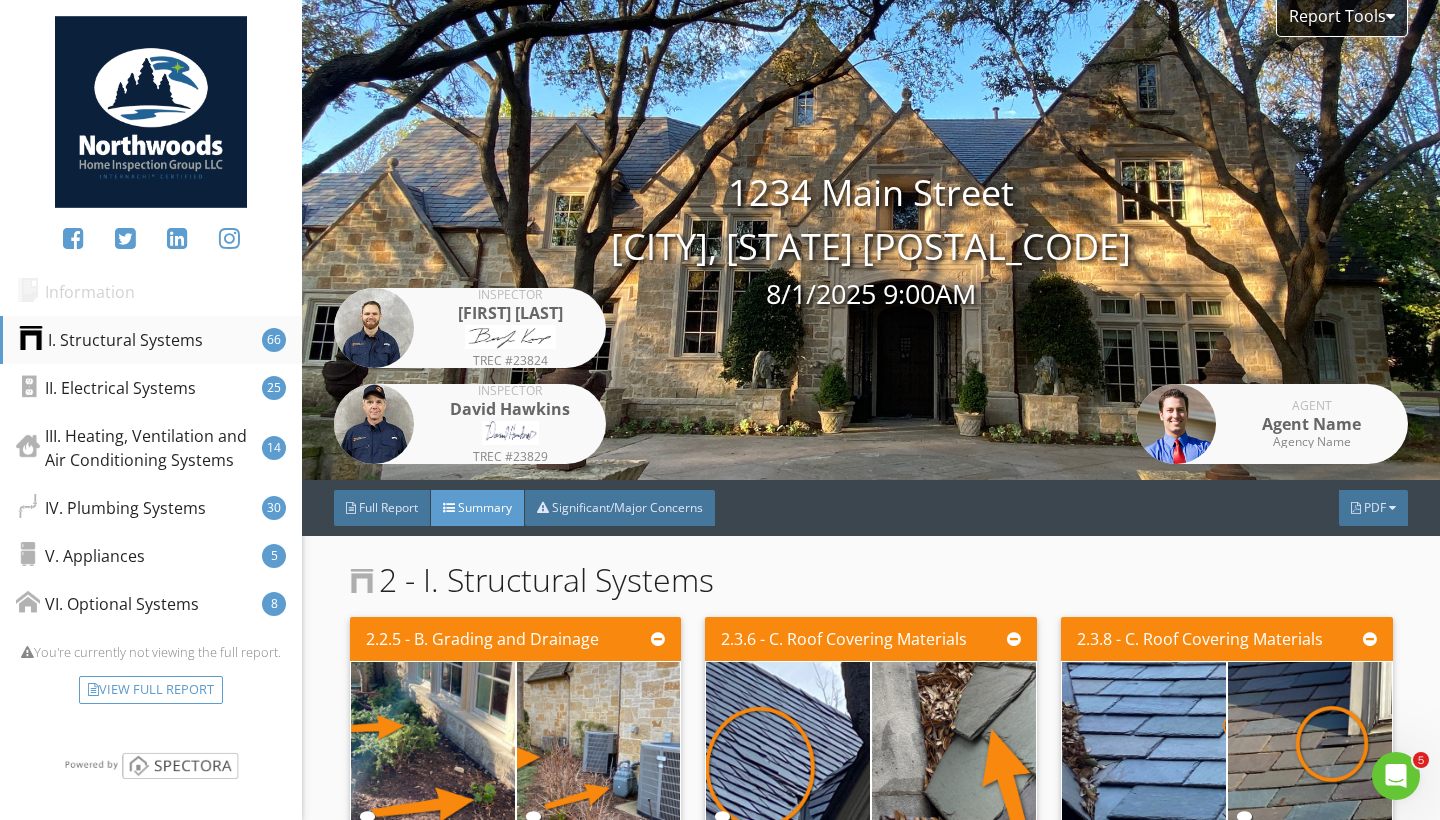 click on "66" at bounding box center (274, 340) 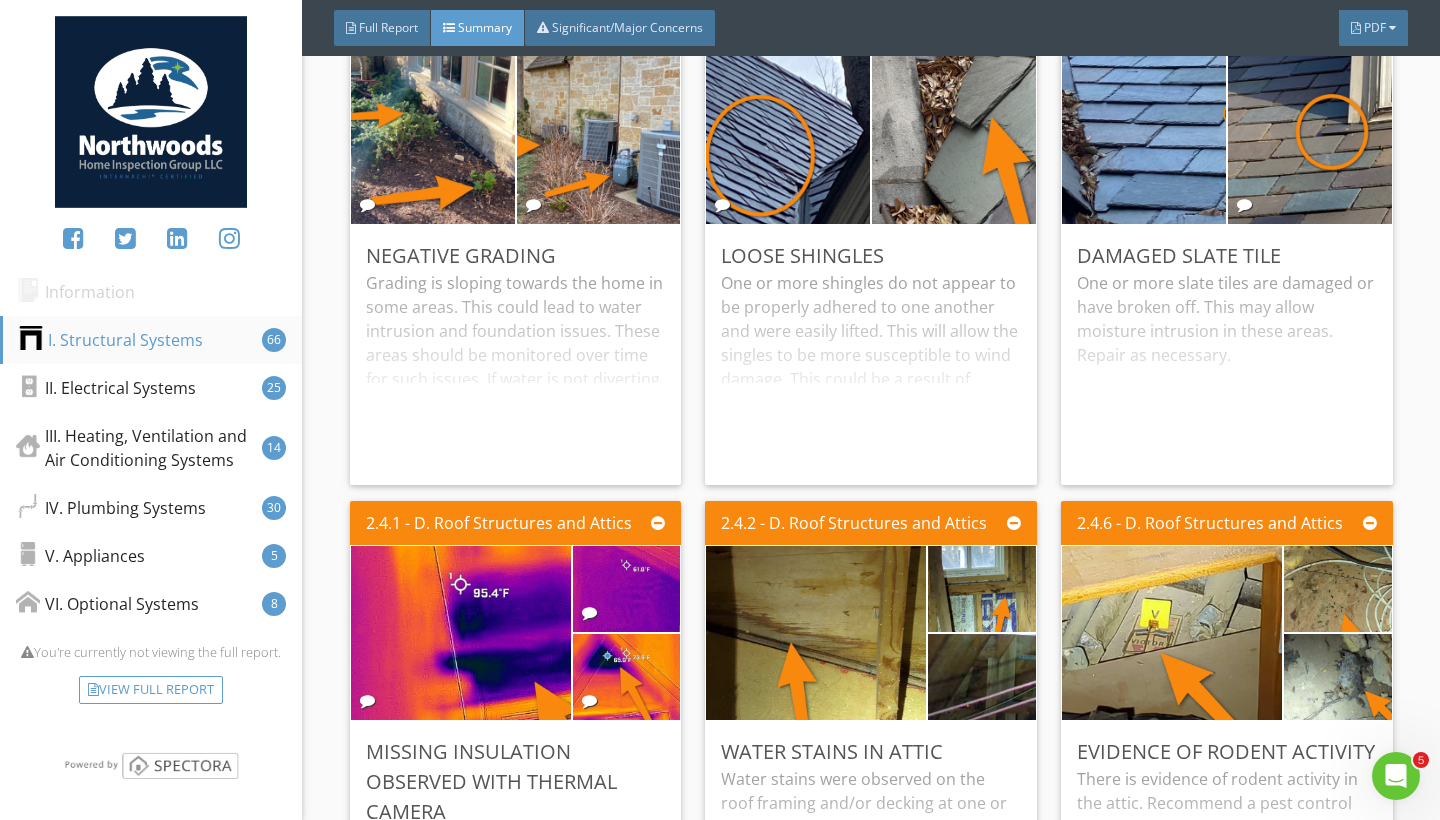 scroll, scrollTop: 556, scrollLeft: 0, axis: vertical 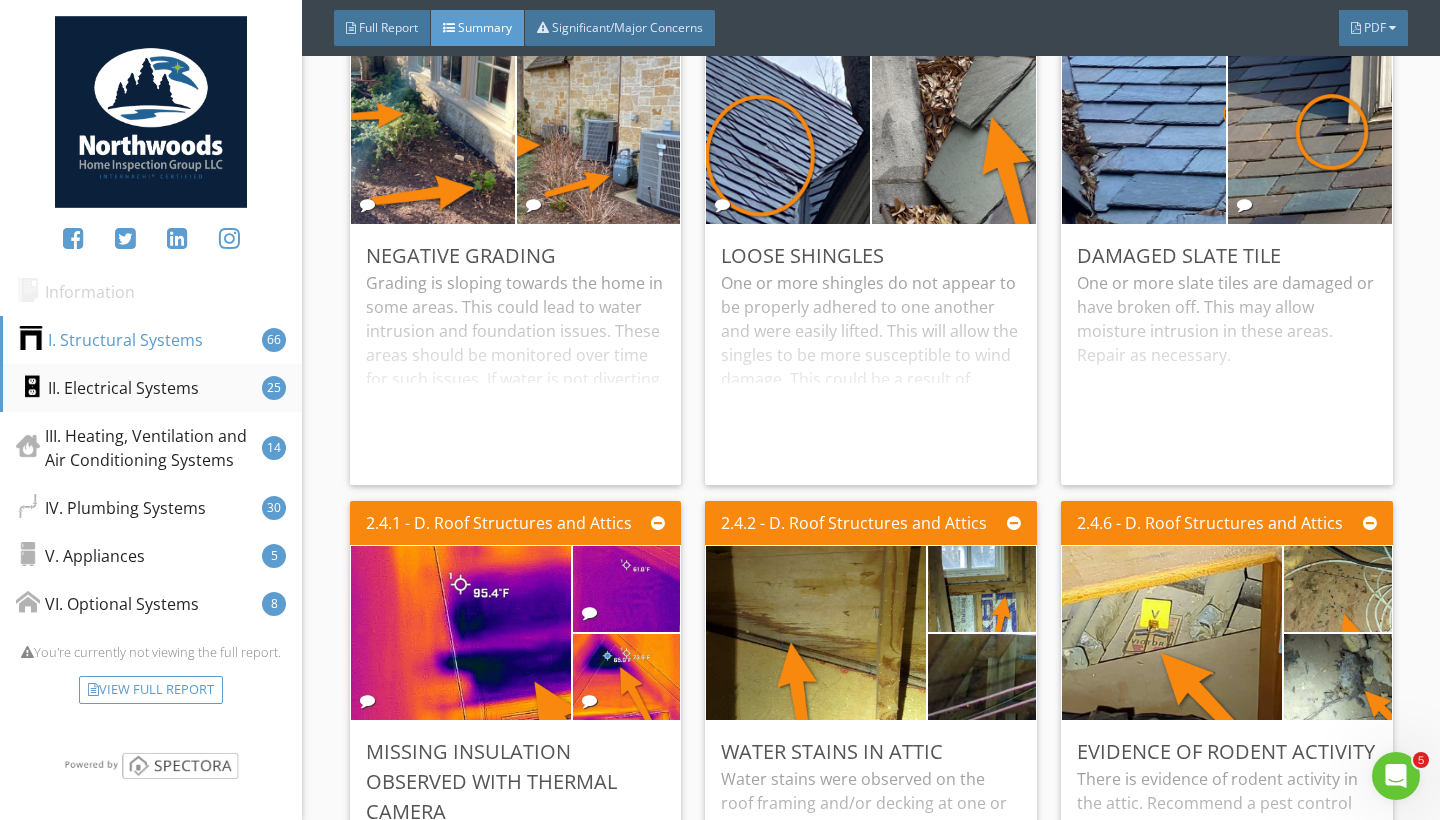 click on "II. Electrical Systems
25" at bounding box center (151, 388) 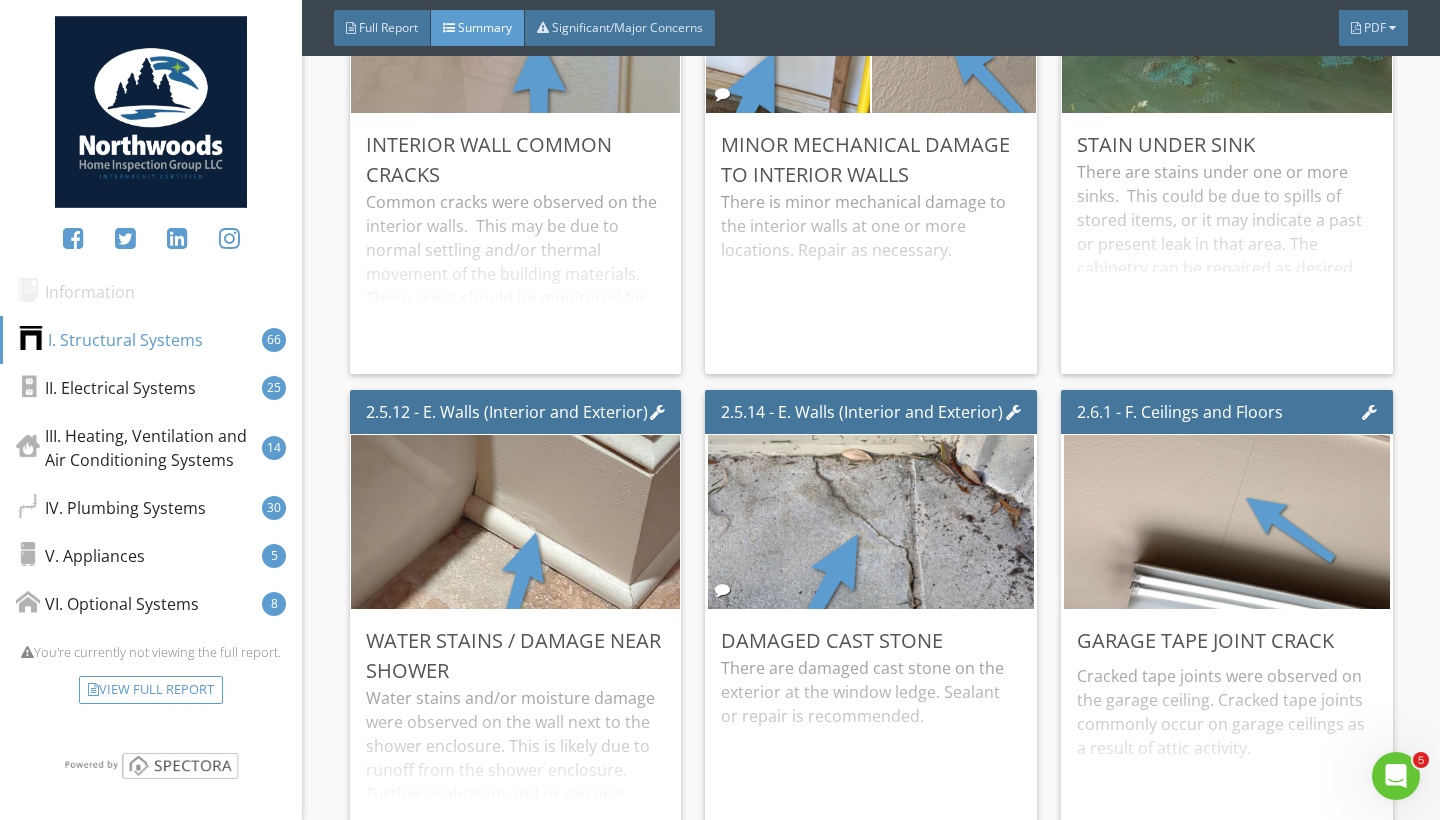scroll, scrollTop: 1146, scrollLeft: 0, axis: vertical 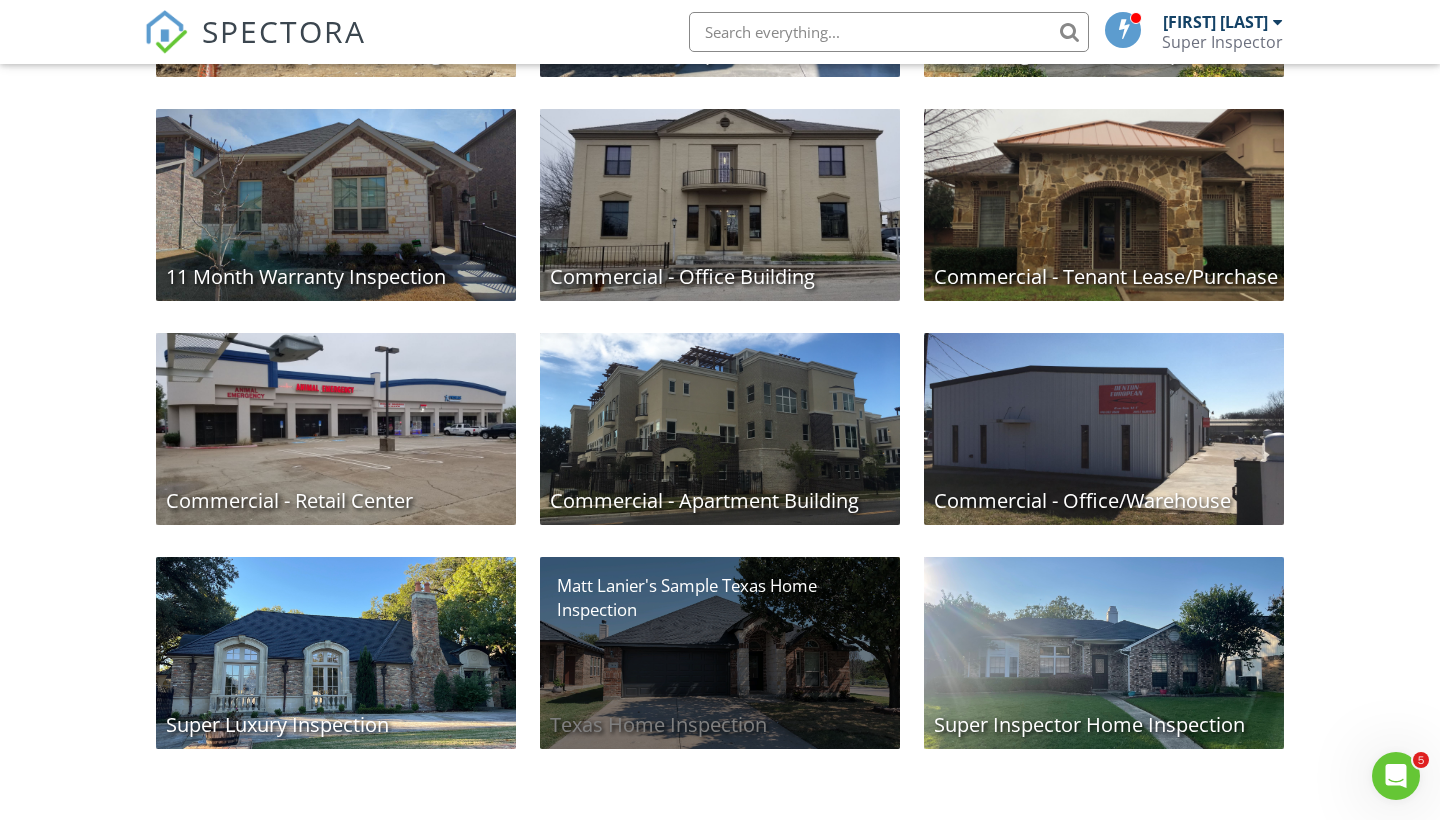 click on "Texas Home Inspection" at bounding box center (720, 653) 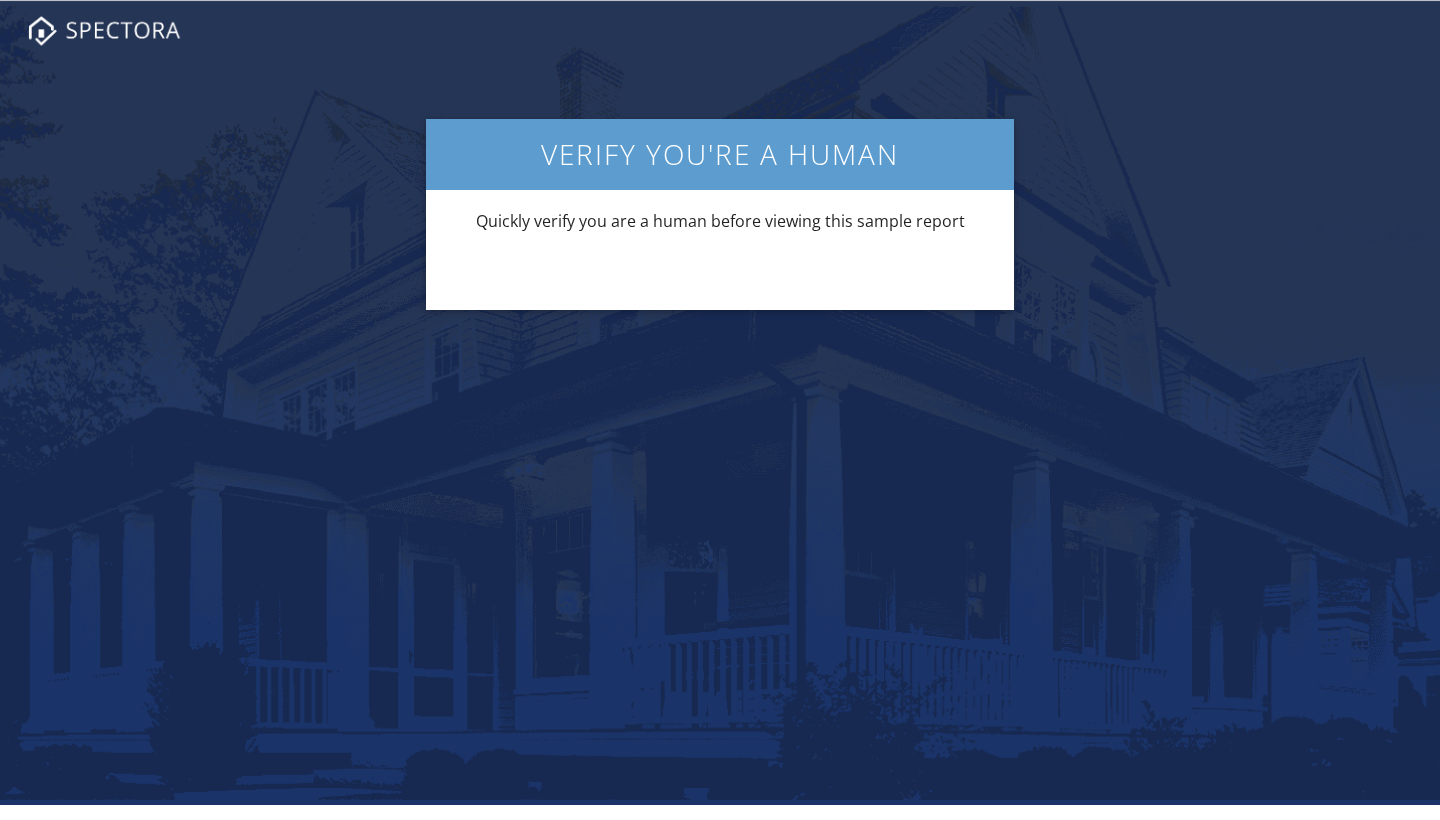 scroll, scrollTop: 0, scrollLeft: 0, axis: both 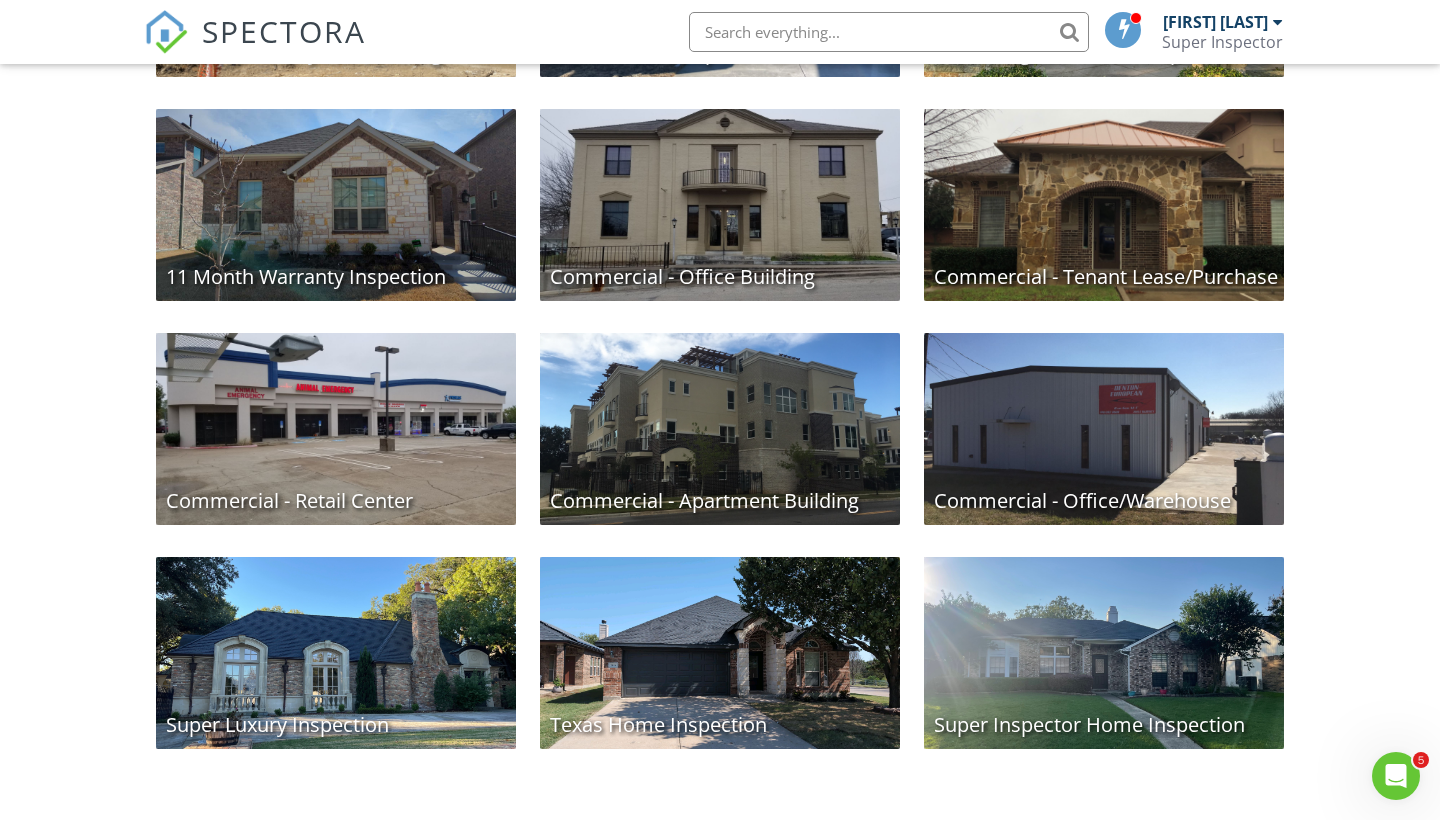 click on "Super Inspector Home Inspection" at bounding box center (1104, 653) 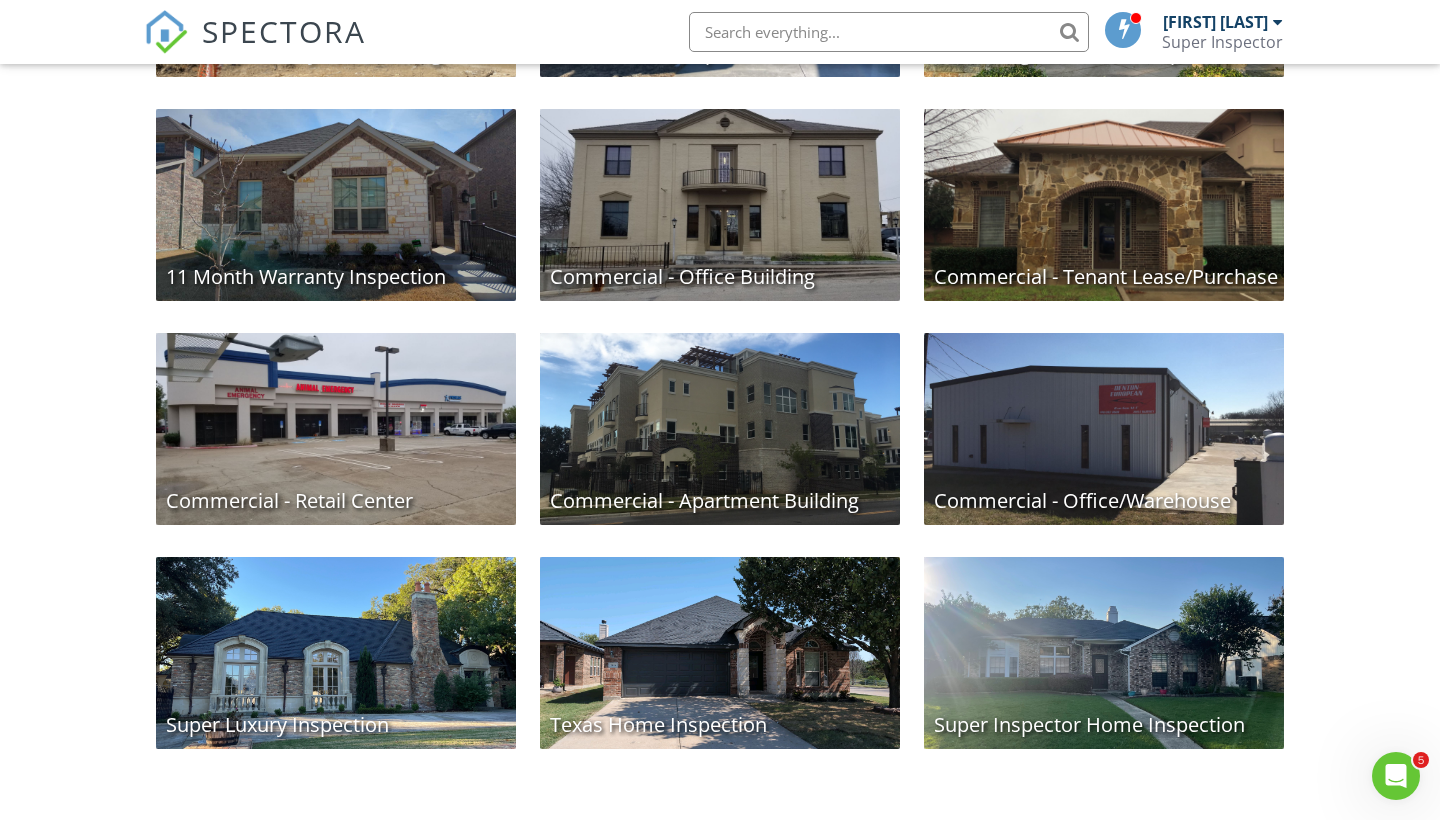 click on "Super Inspector Home Inspection" at bounding box center [1104, 653] 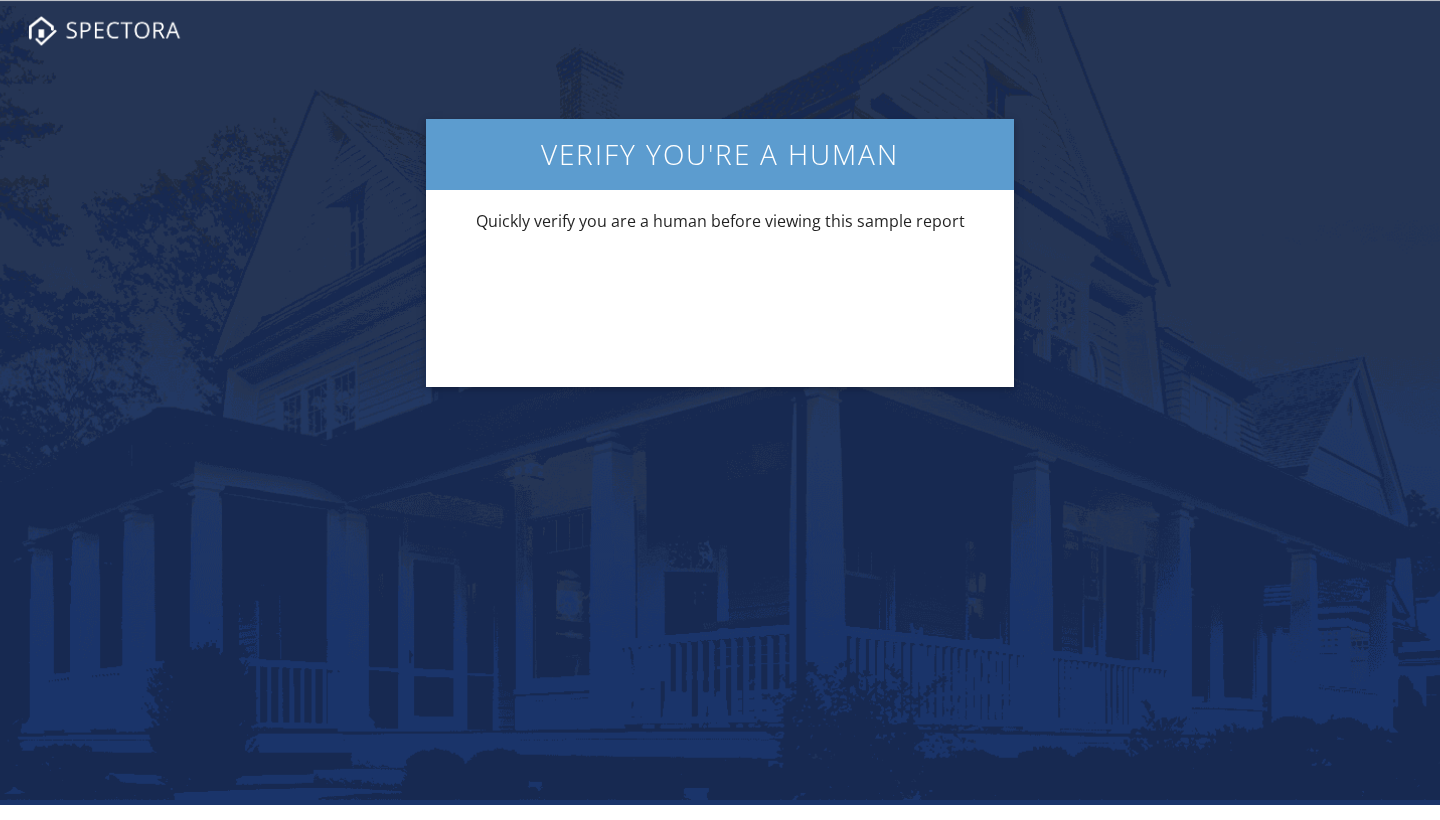 scroll, scrollTop: 0, scrollLeft: 0, axis: both 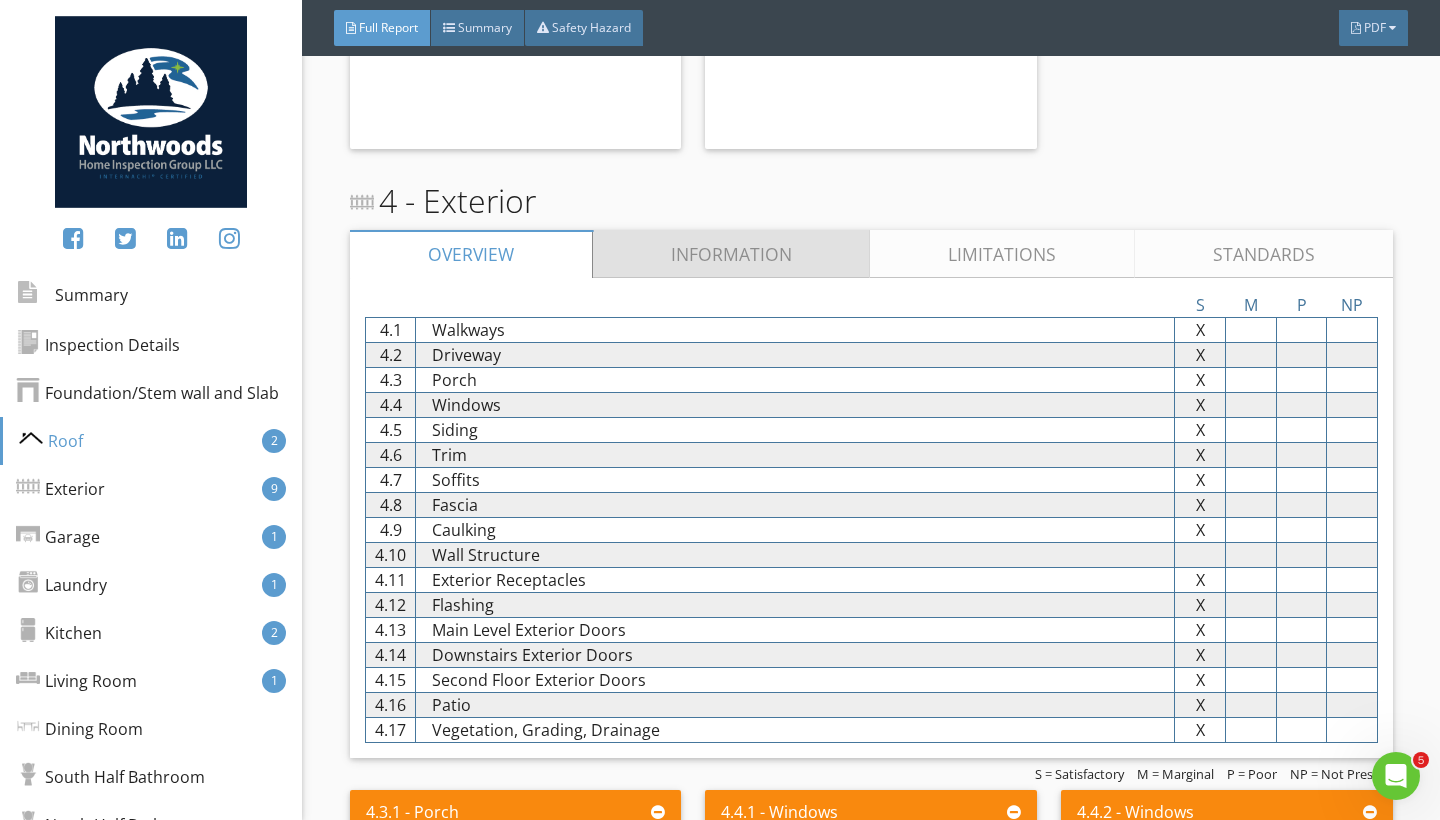 click on "Information" at bounding box center (732, 254) 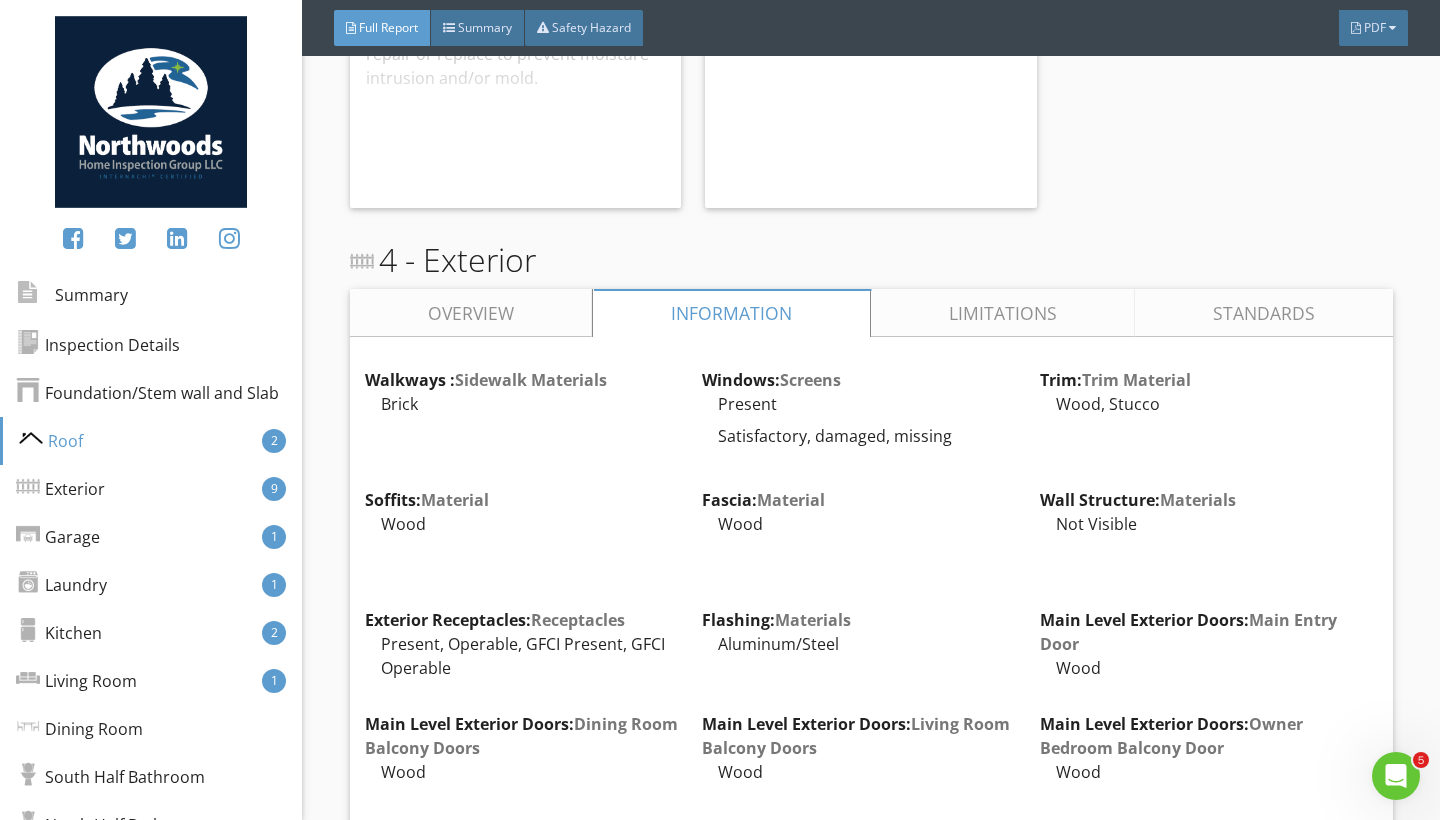 scroll, scrollTop: 2252, scrollLeft: 0, axis: vertical 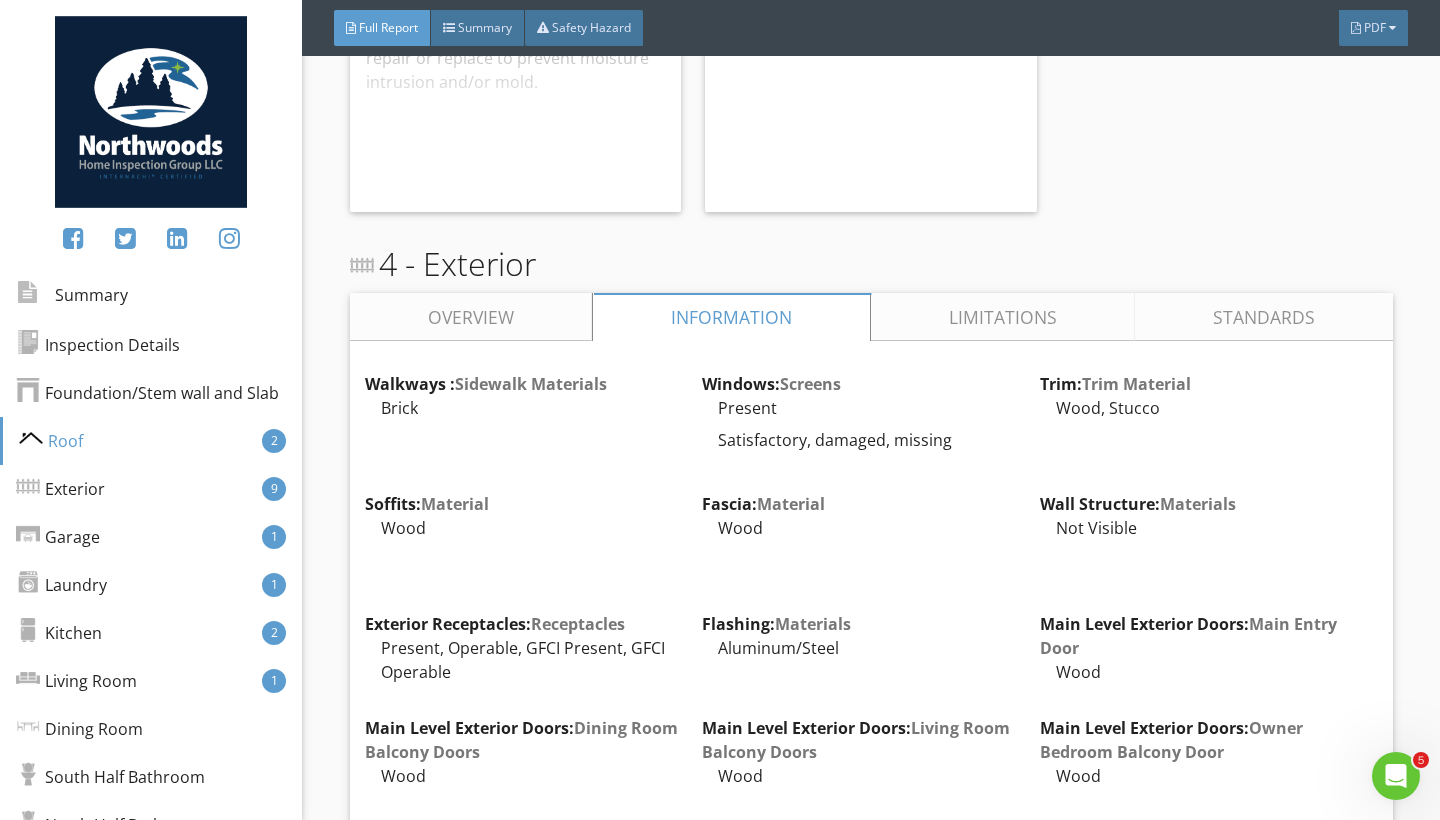 click on "Overview" at bounding box center (471, 317) 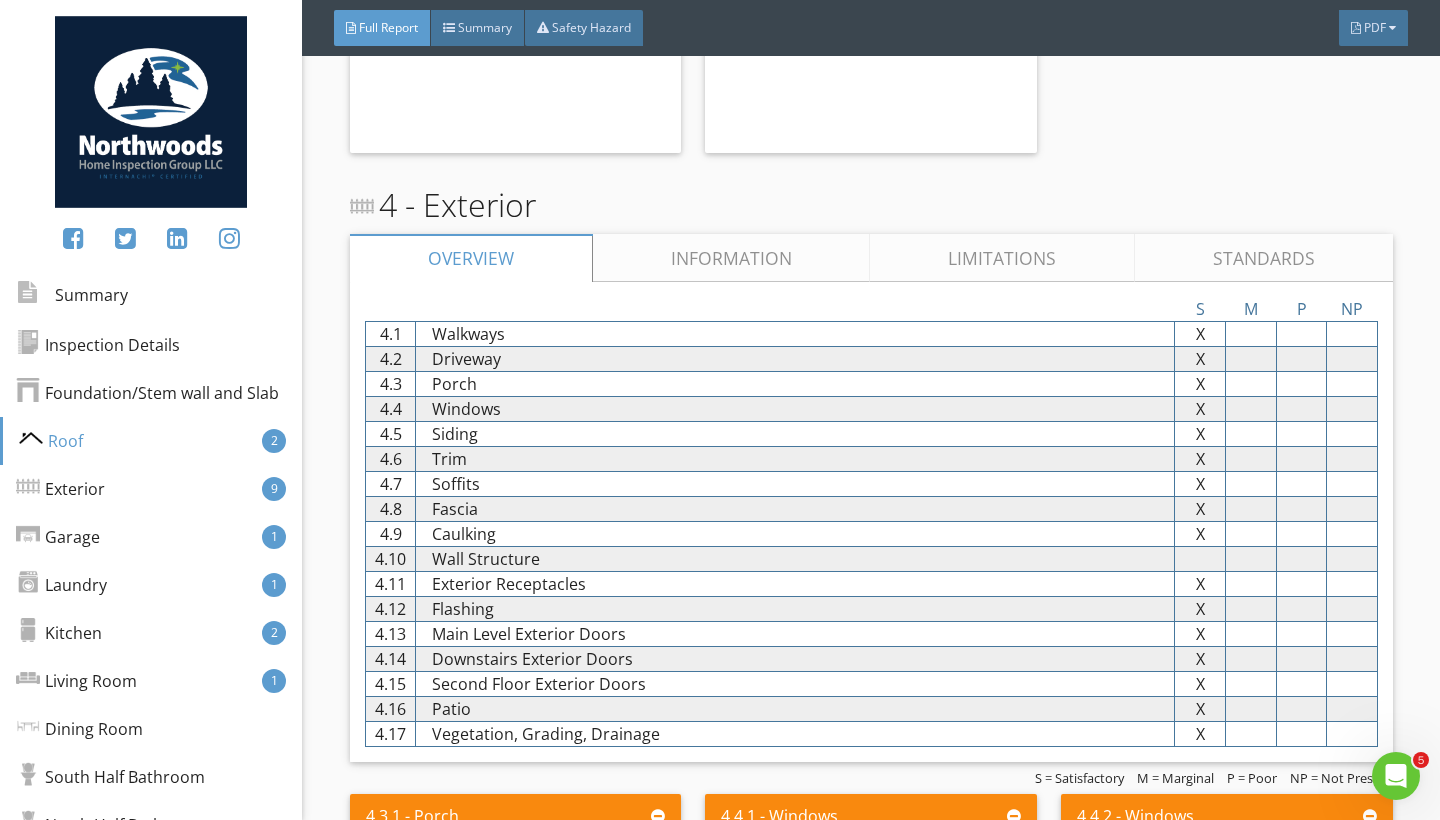 scroll, scrollTop: 2278, scrollLeft: 0, axis: vertical 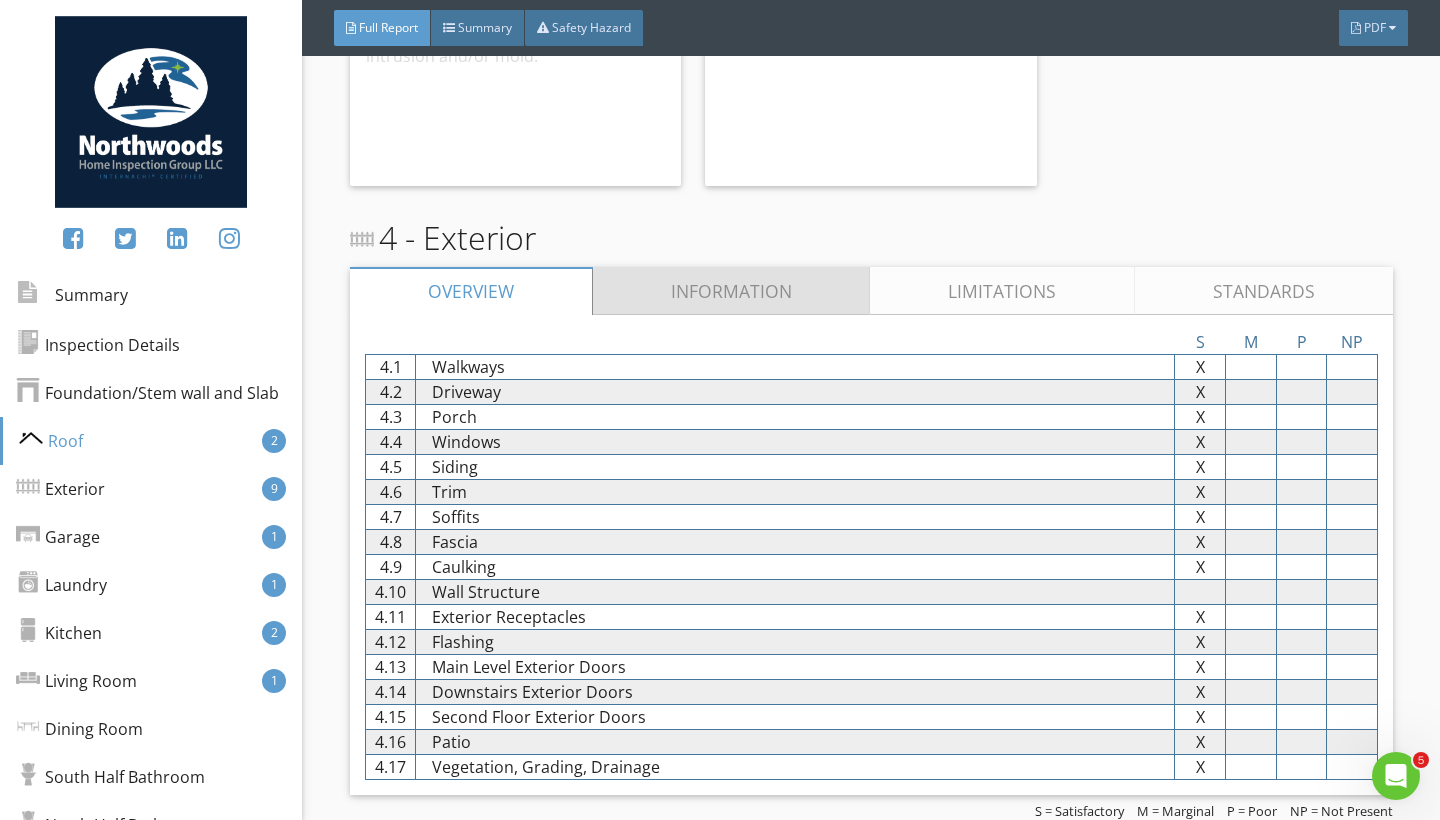 click on "Information" at bounding box center (732, 291) 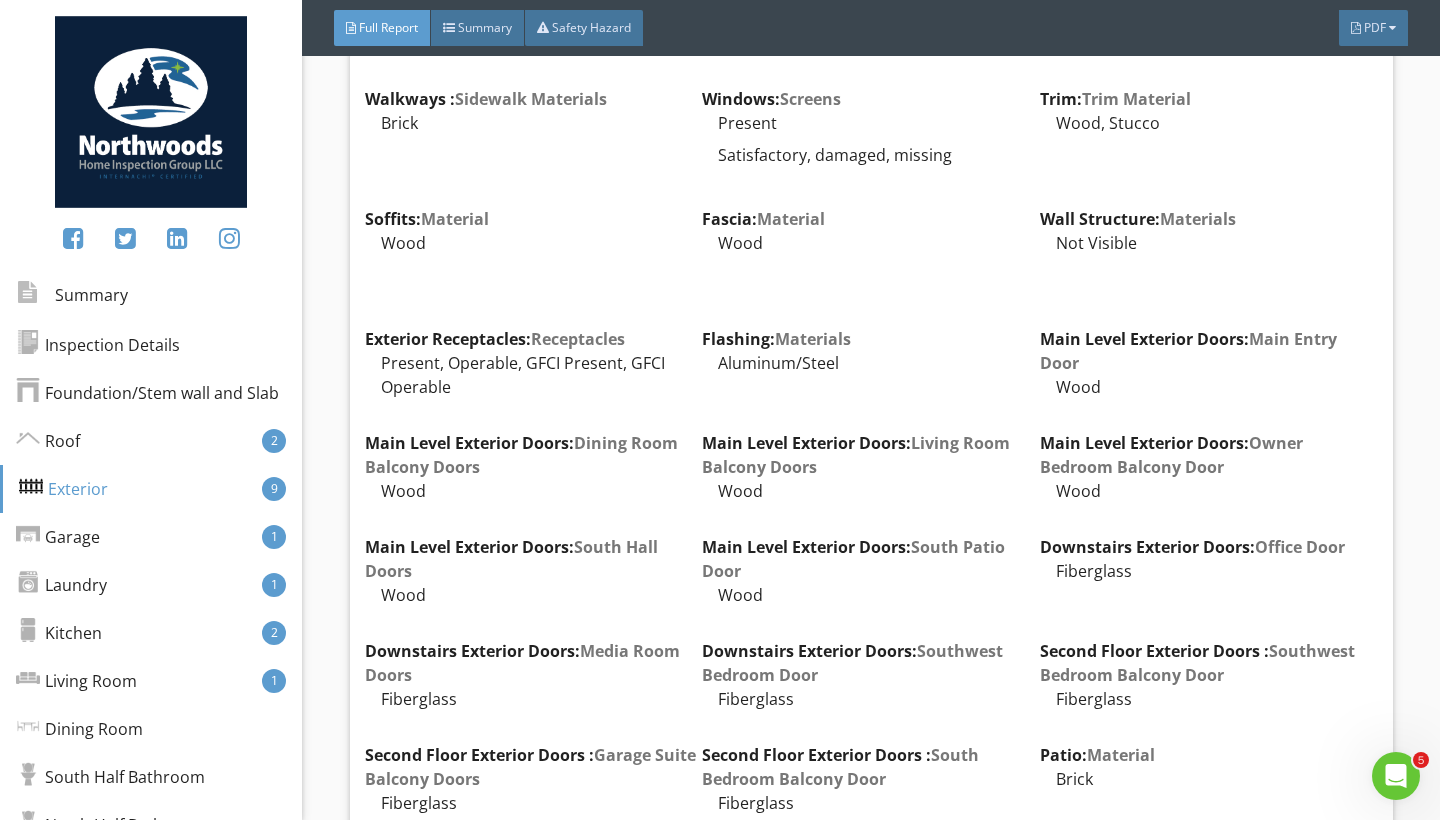 scroll, scrollTop: 2417, scrollLeft: 0, axis: vertical 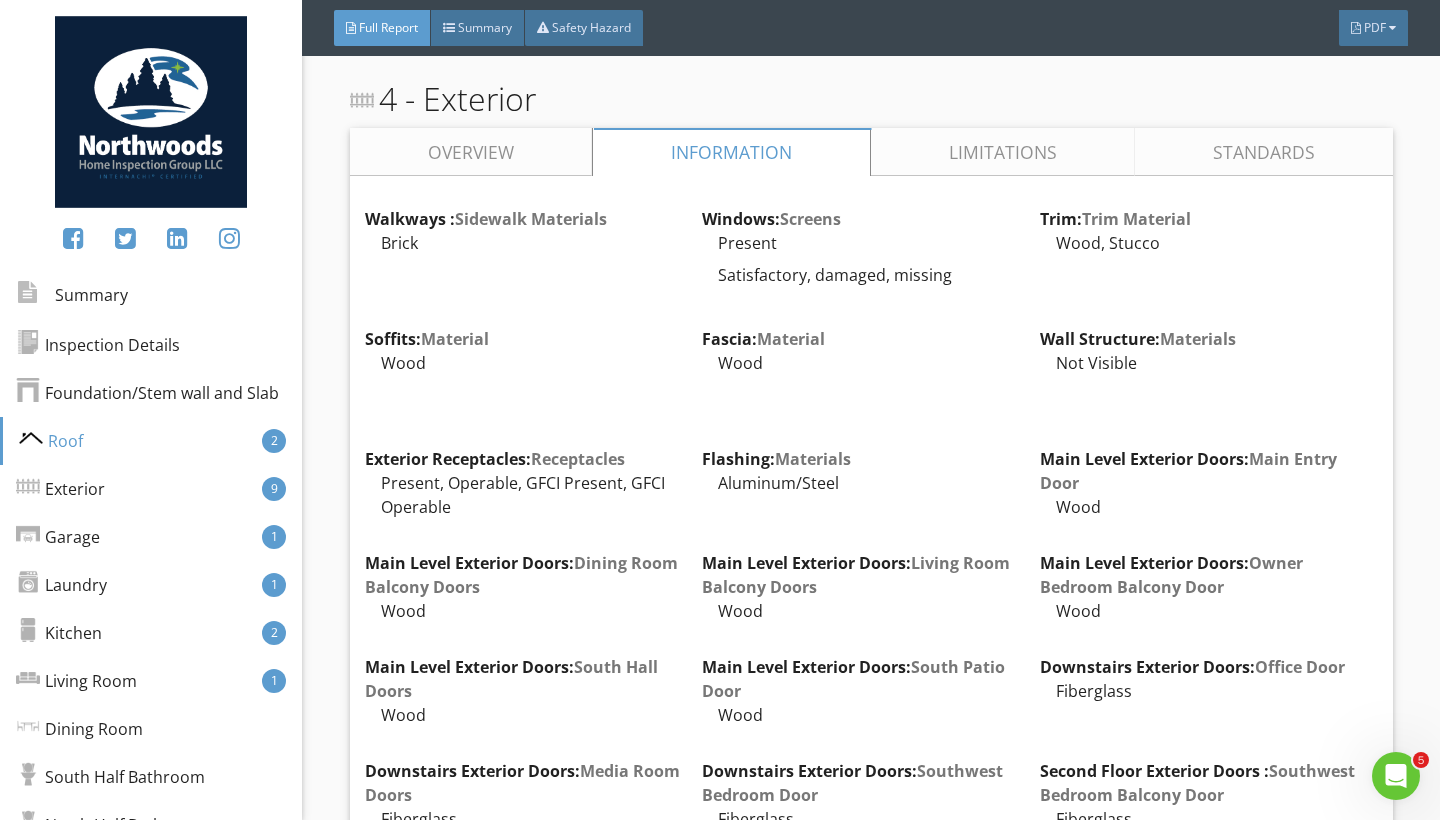 click on "Sidewalk Materials" at bounding box center [531, 219] 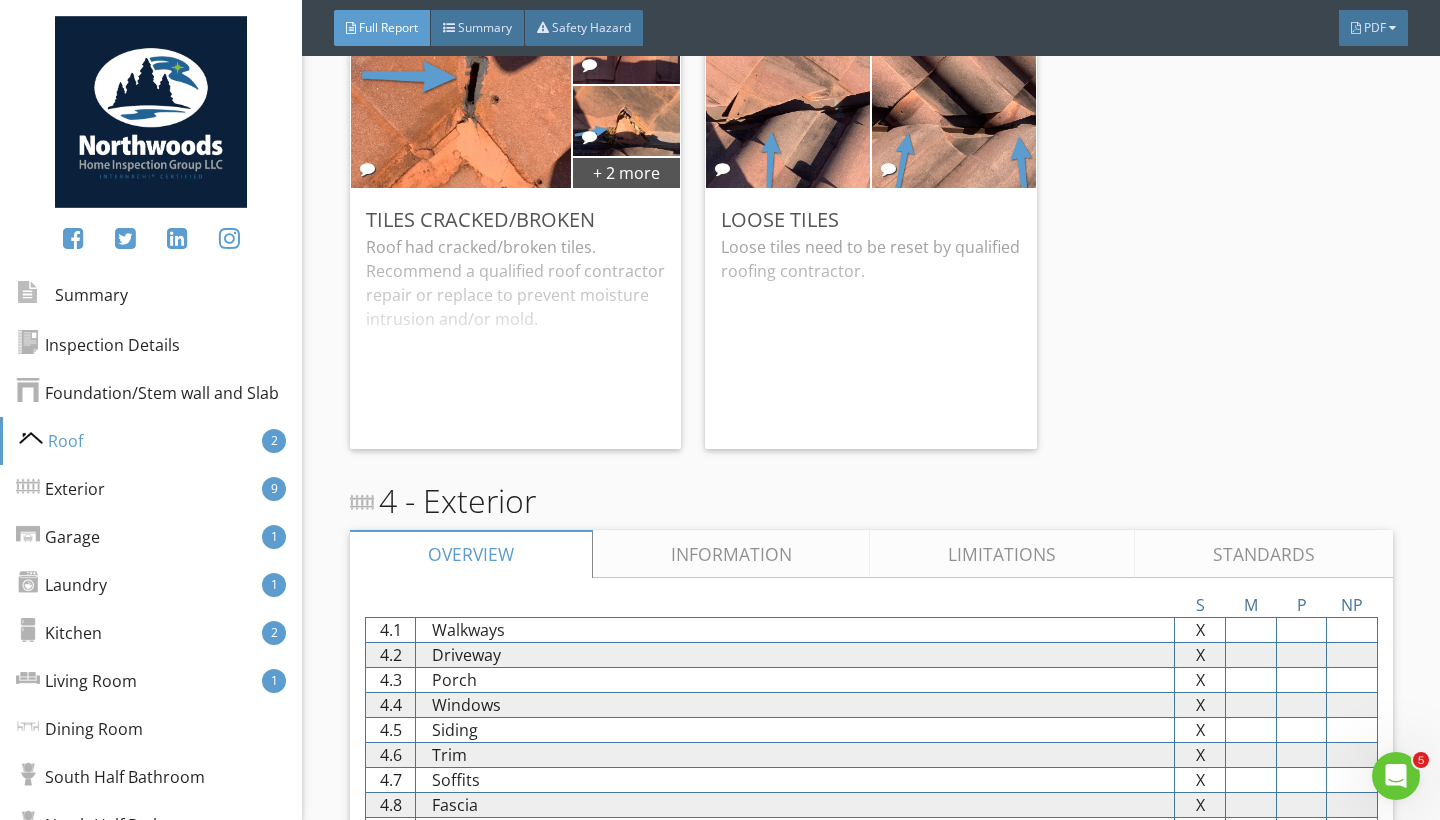 scroll, scrollTop: 2032, scrollLeft: 0, axis: vertical 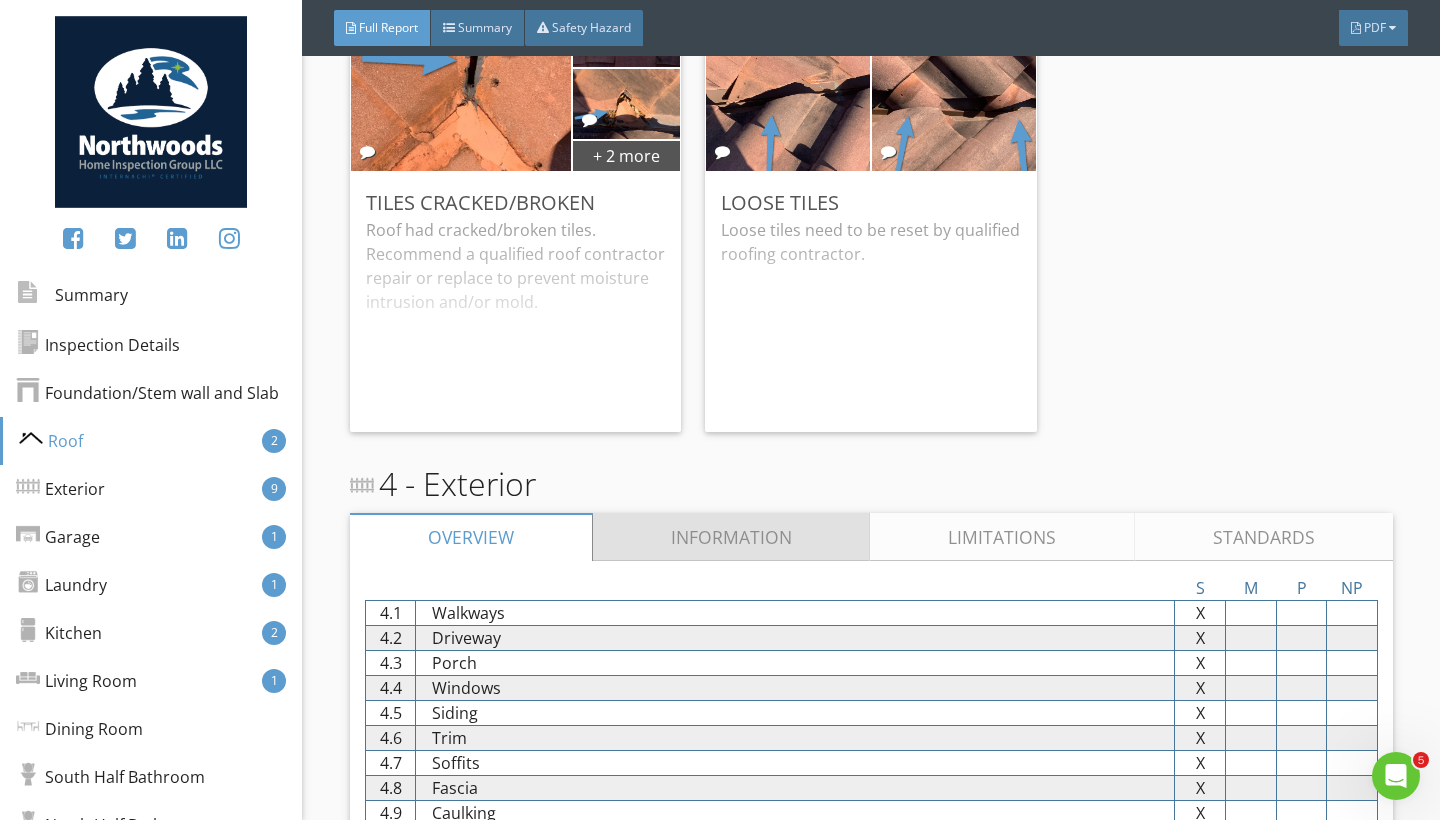 click on "Information" at bounding box center (732, 537) 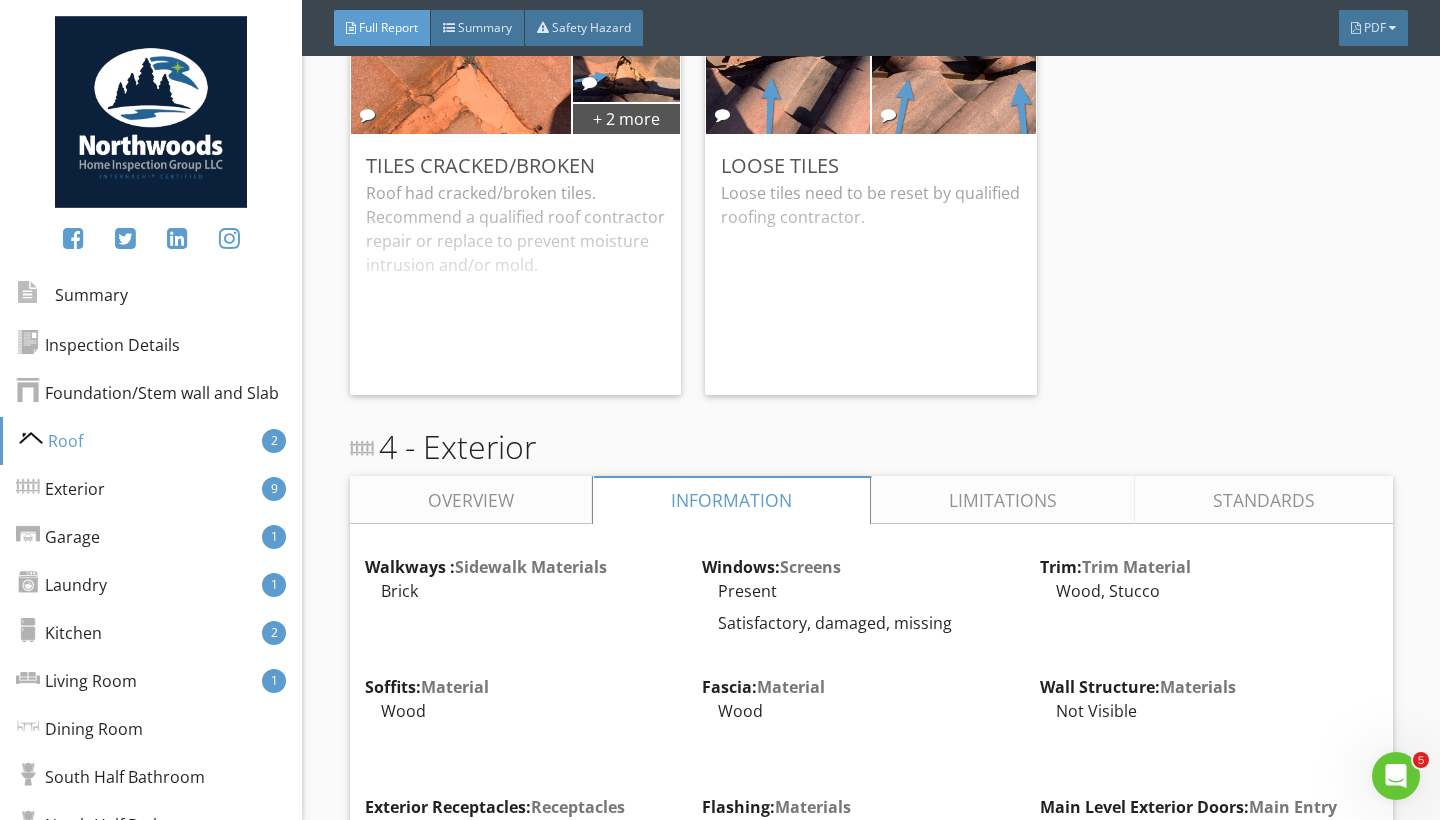 scroll, scrollTop: 2231, scrollLeft: 0, axis: vertical 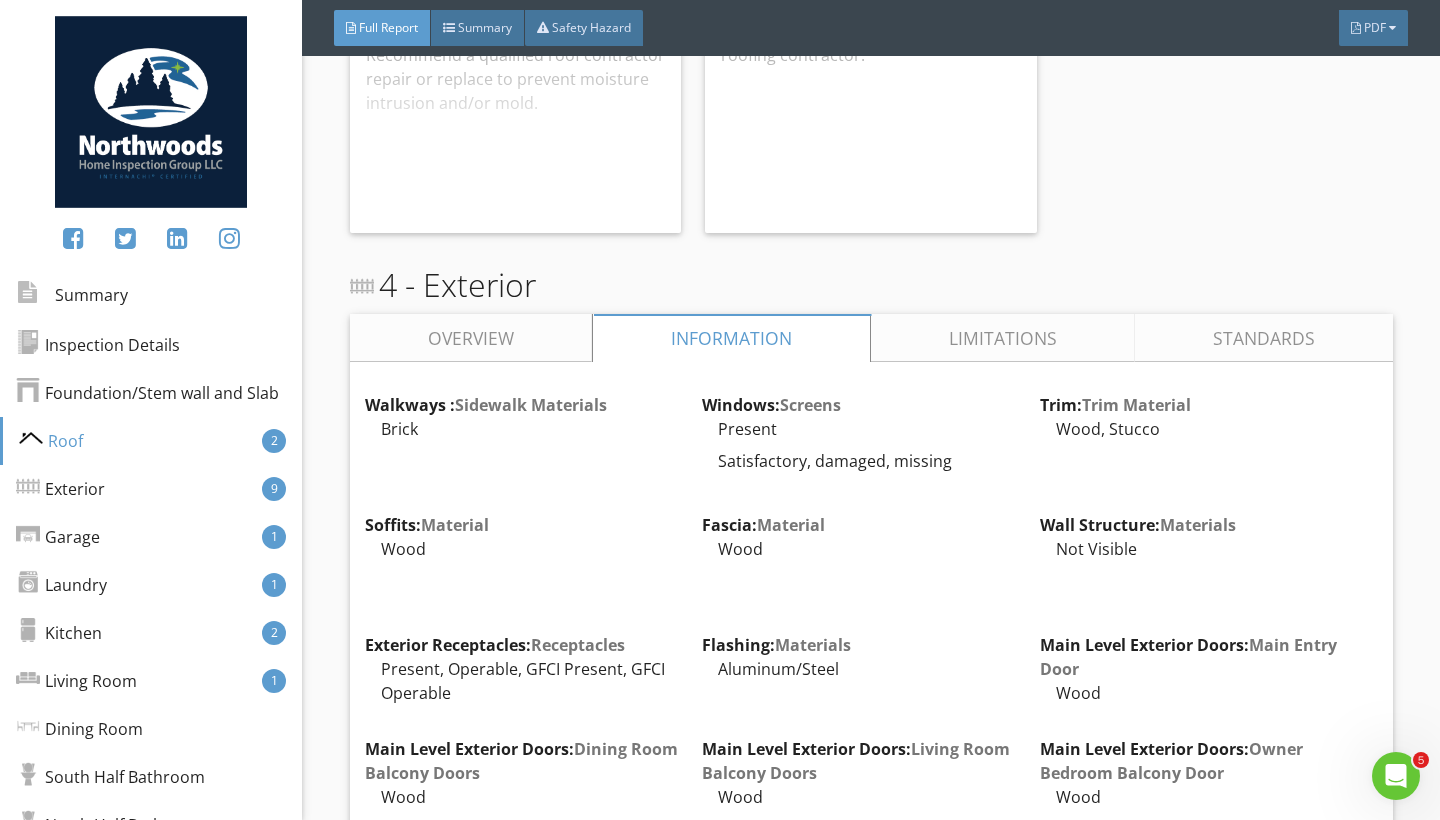 click on "Limitations" at bounding box center (1003, 338) 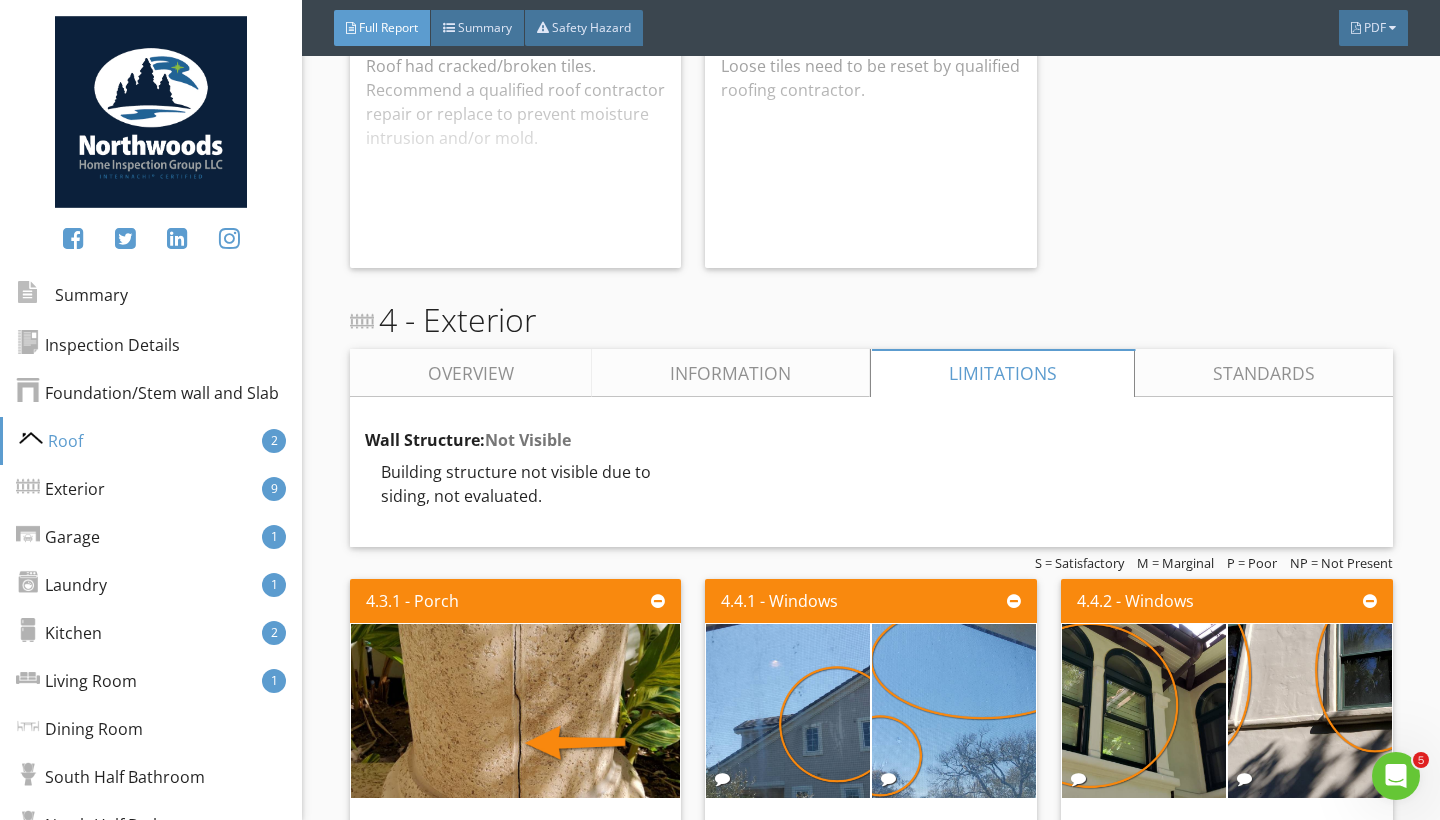 scroll, scrollTop: 2172, scrollLeft: 0, axis: vertical 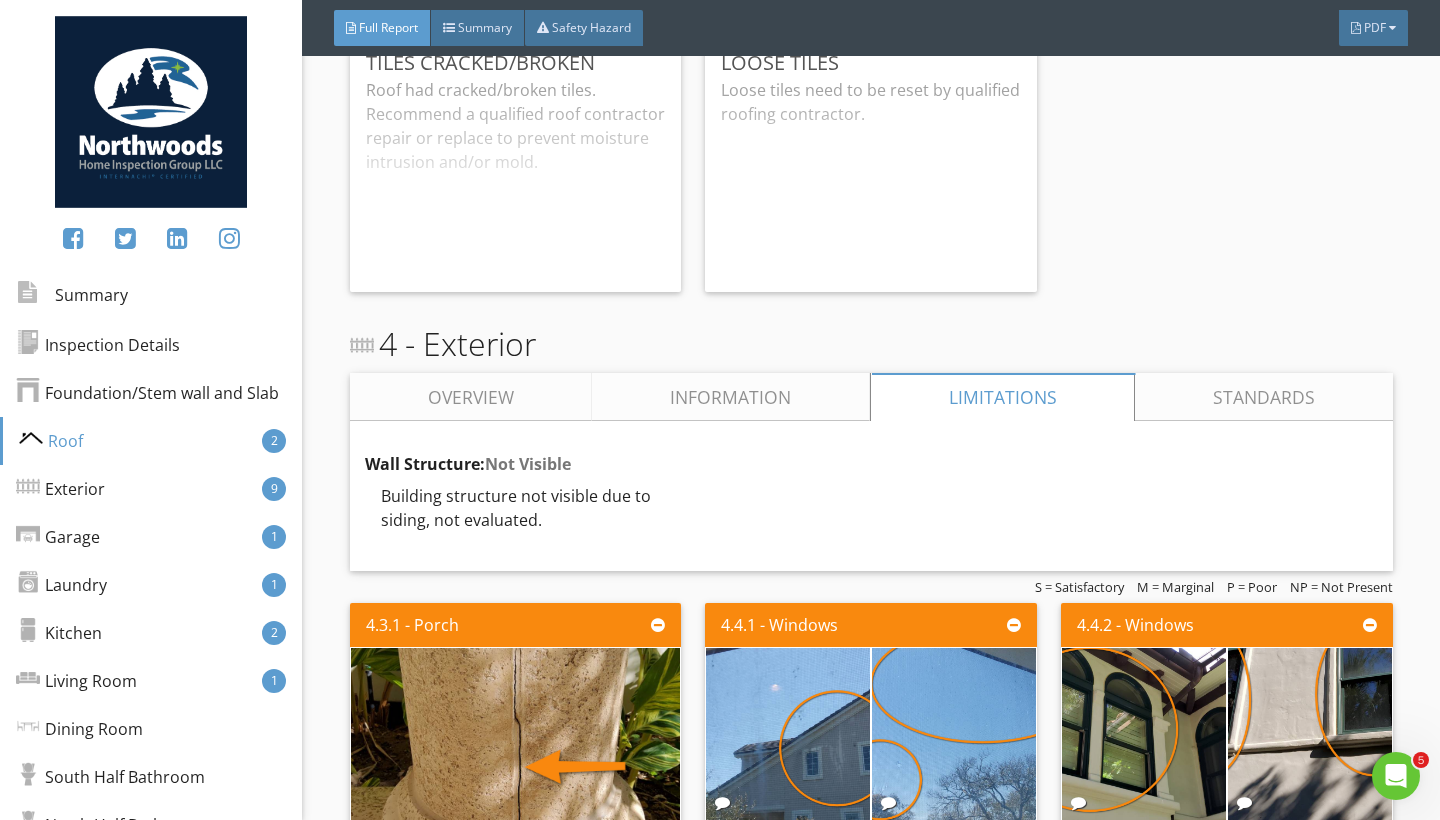 click on "Overview" at bounding box center [471, 397] 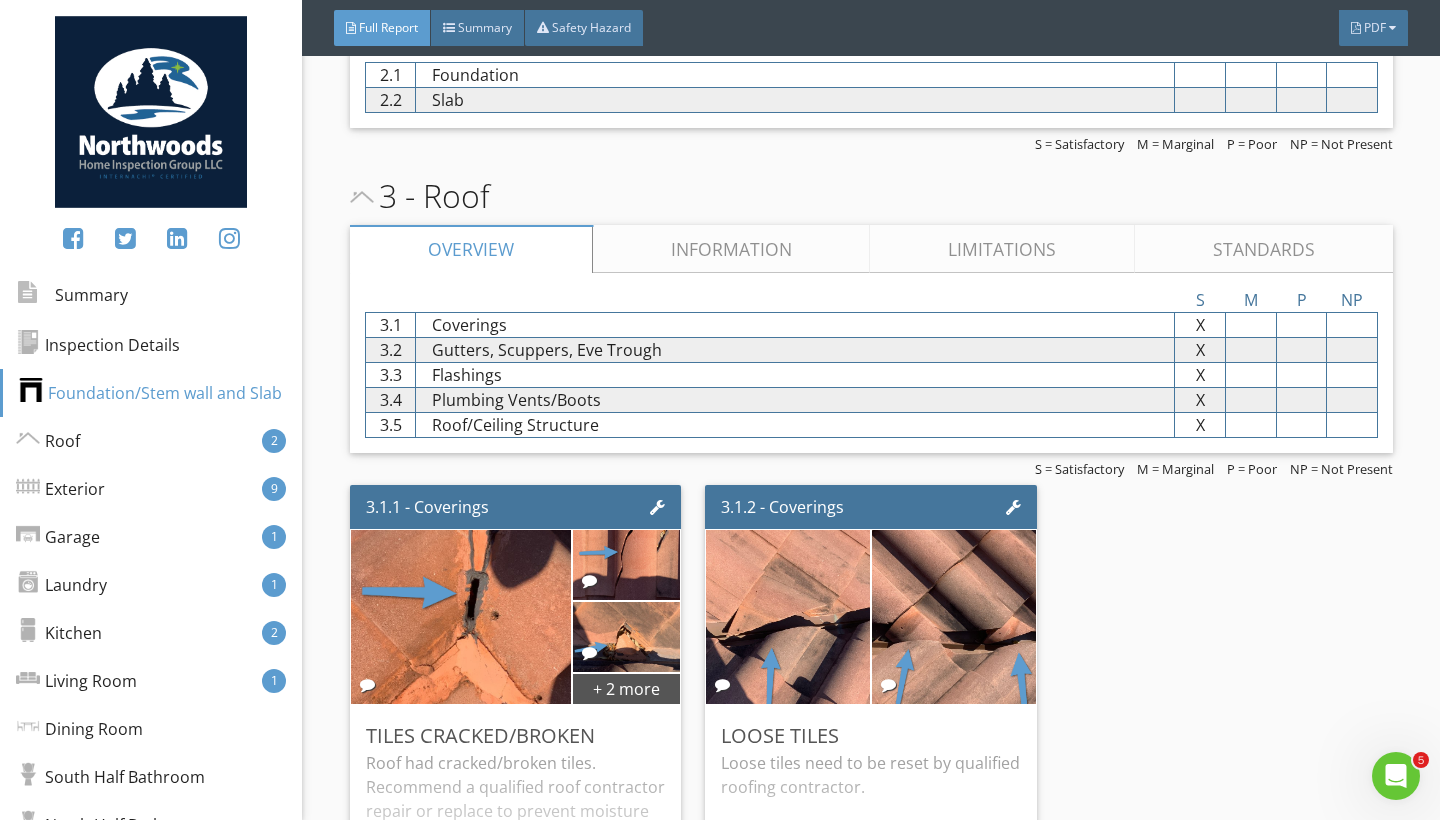 scroll, scrollTop: 1495, scrollLeft: 0, axis: vertical 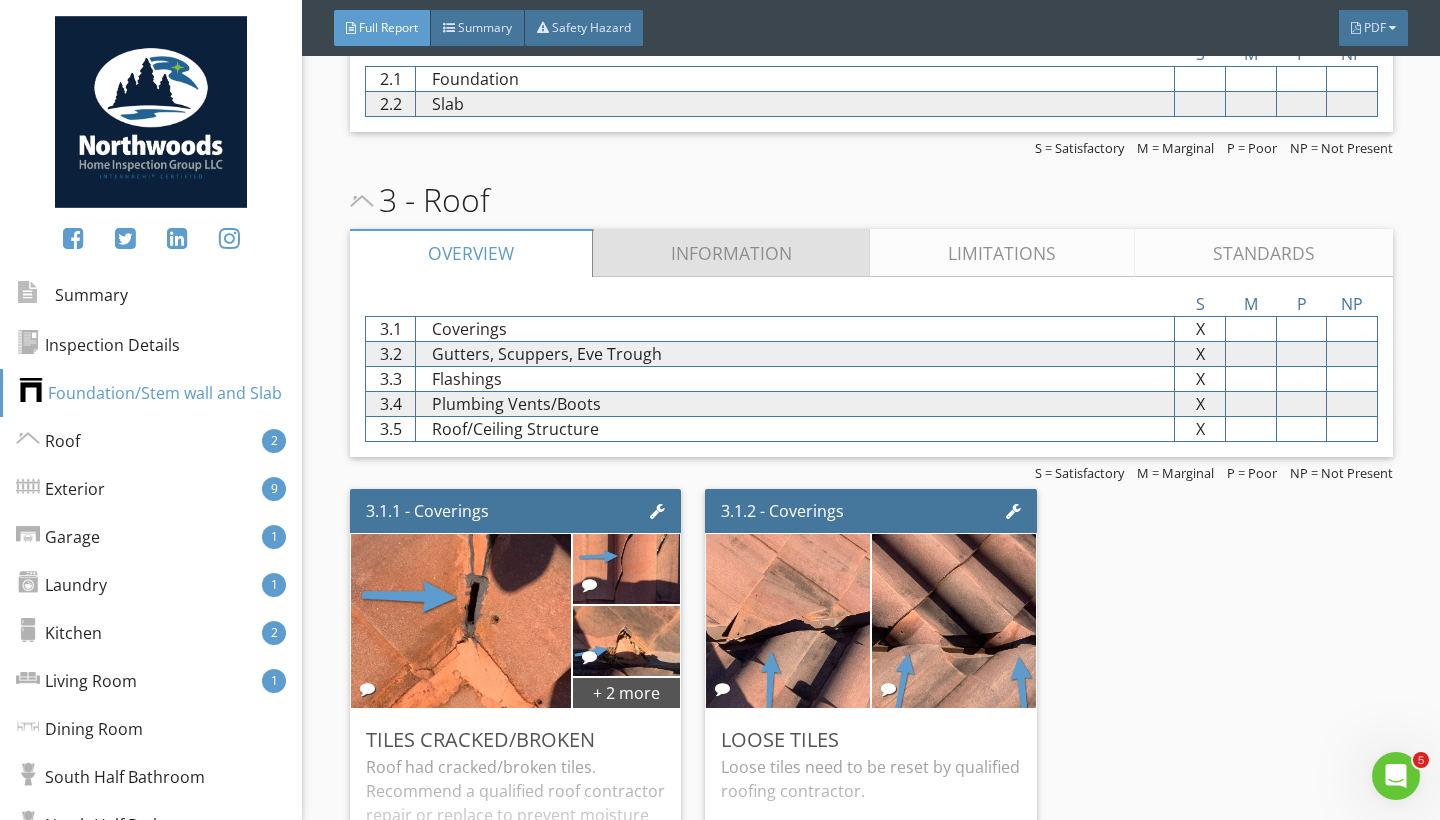 click on "Information" at bounding box center [732, 253] 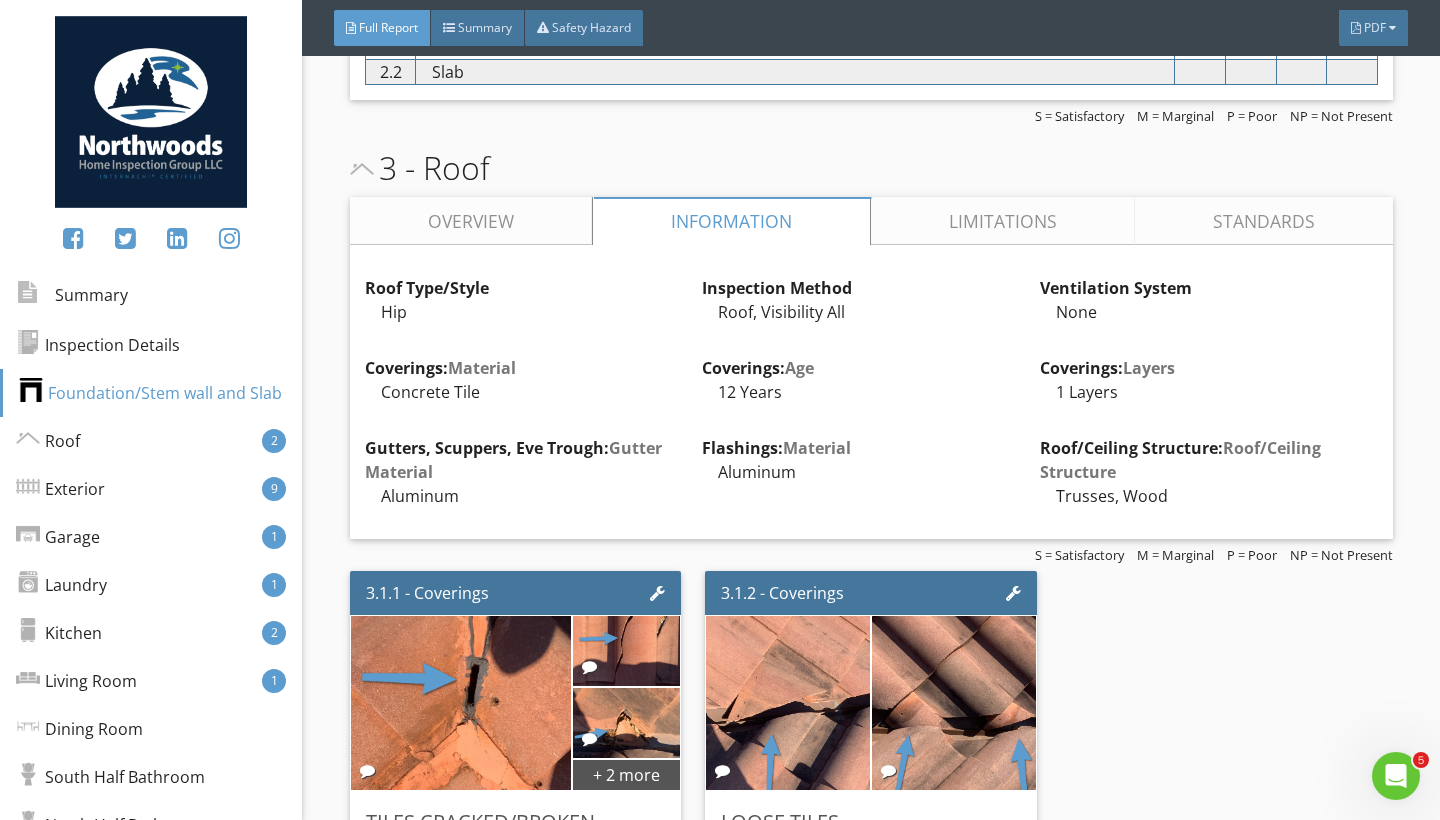 scroll, scrollTop: 1538, scrollLeft: 0, axis: vertical 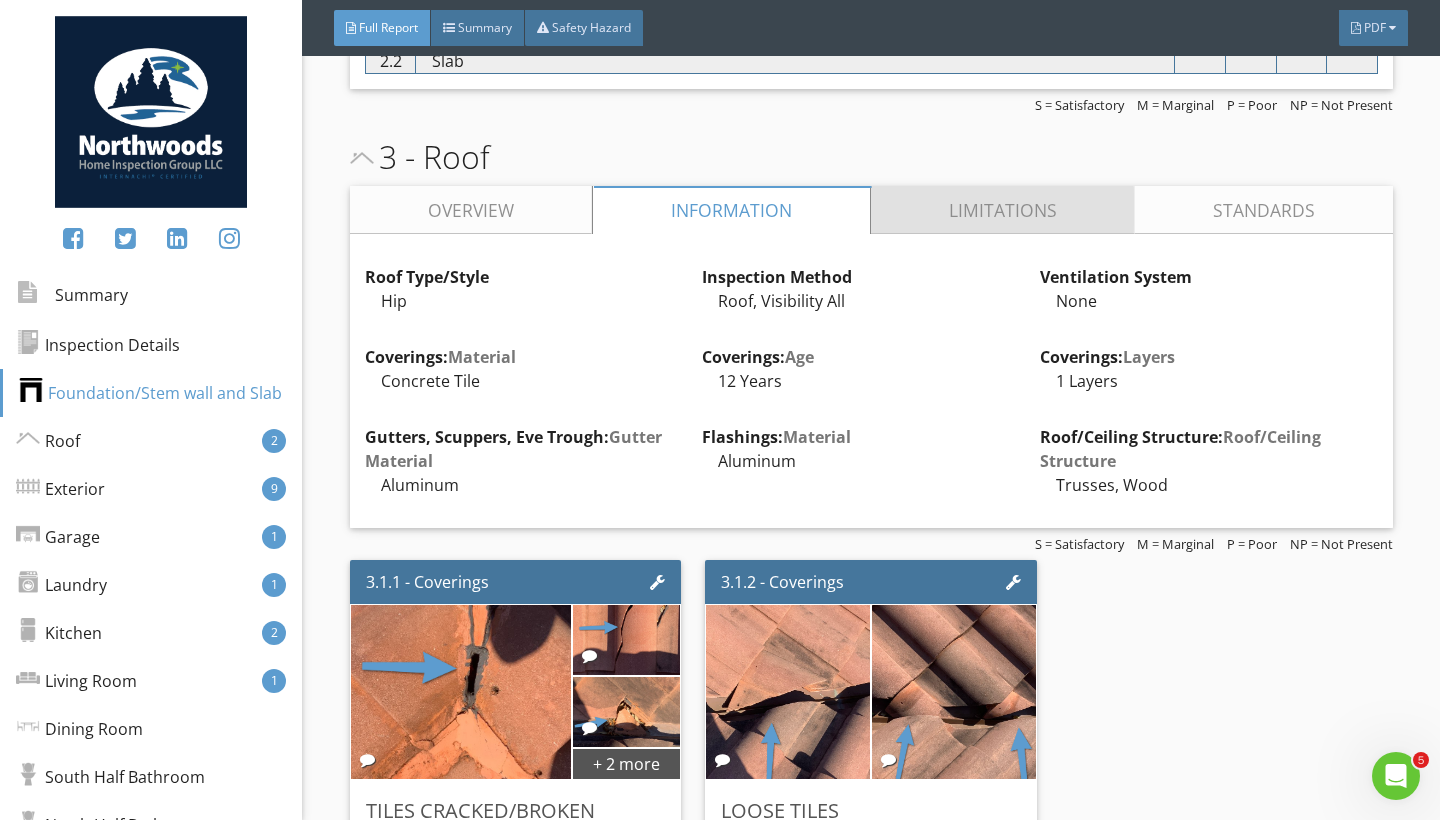 click on "Limitations" at bounding box center [1003, 210] 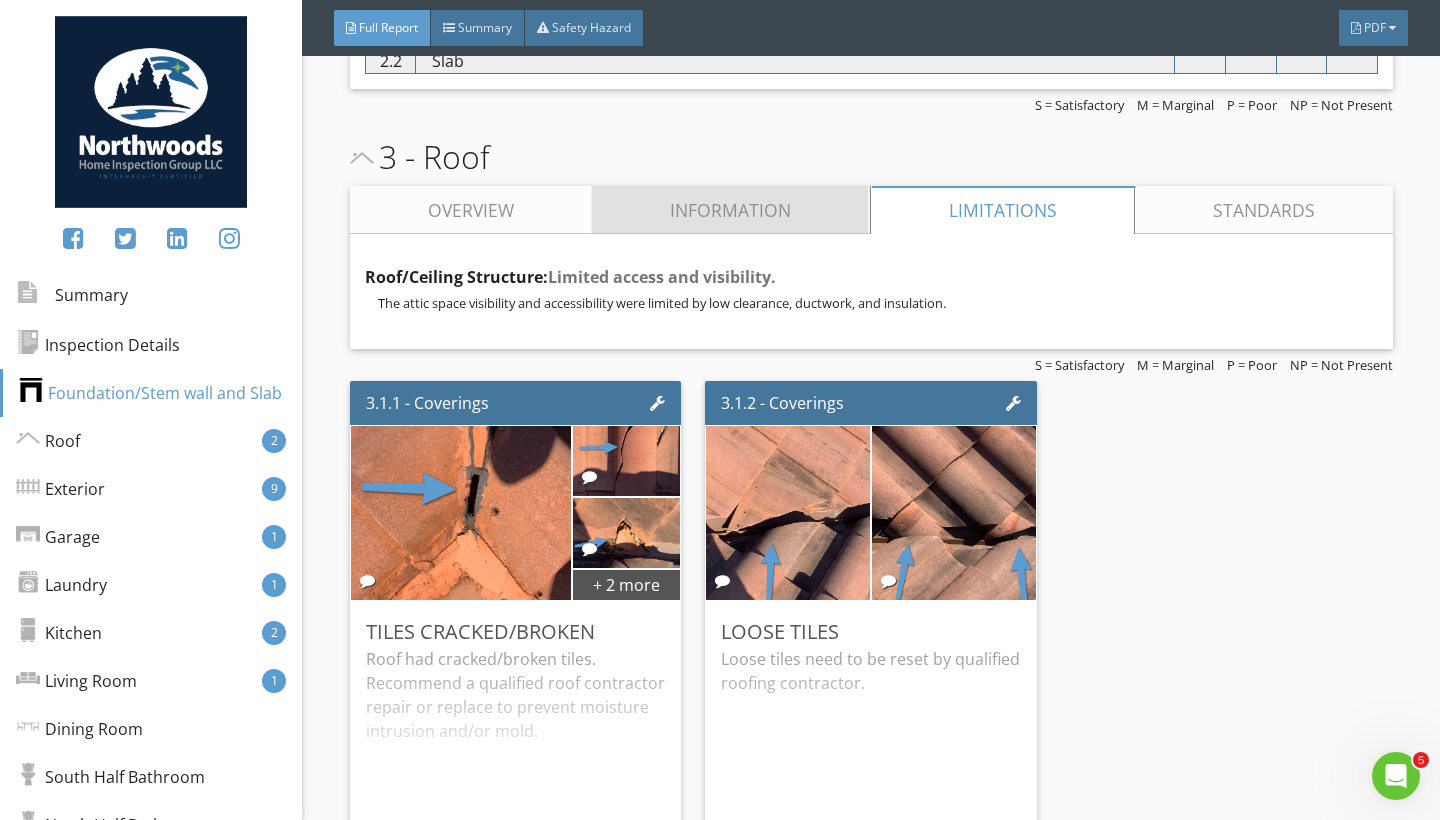 click on "Information" at bounding box center [730, 210] 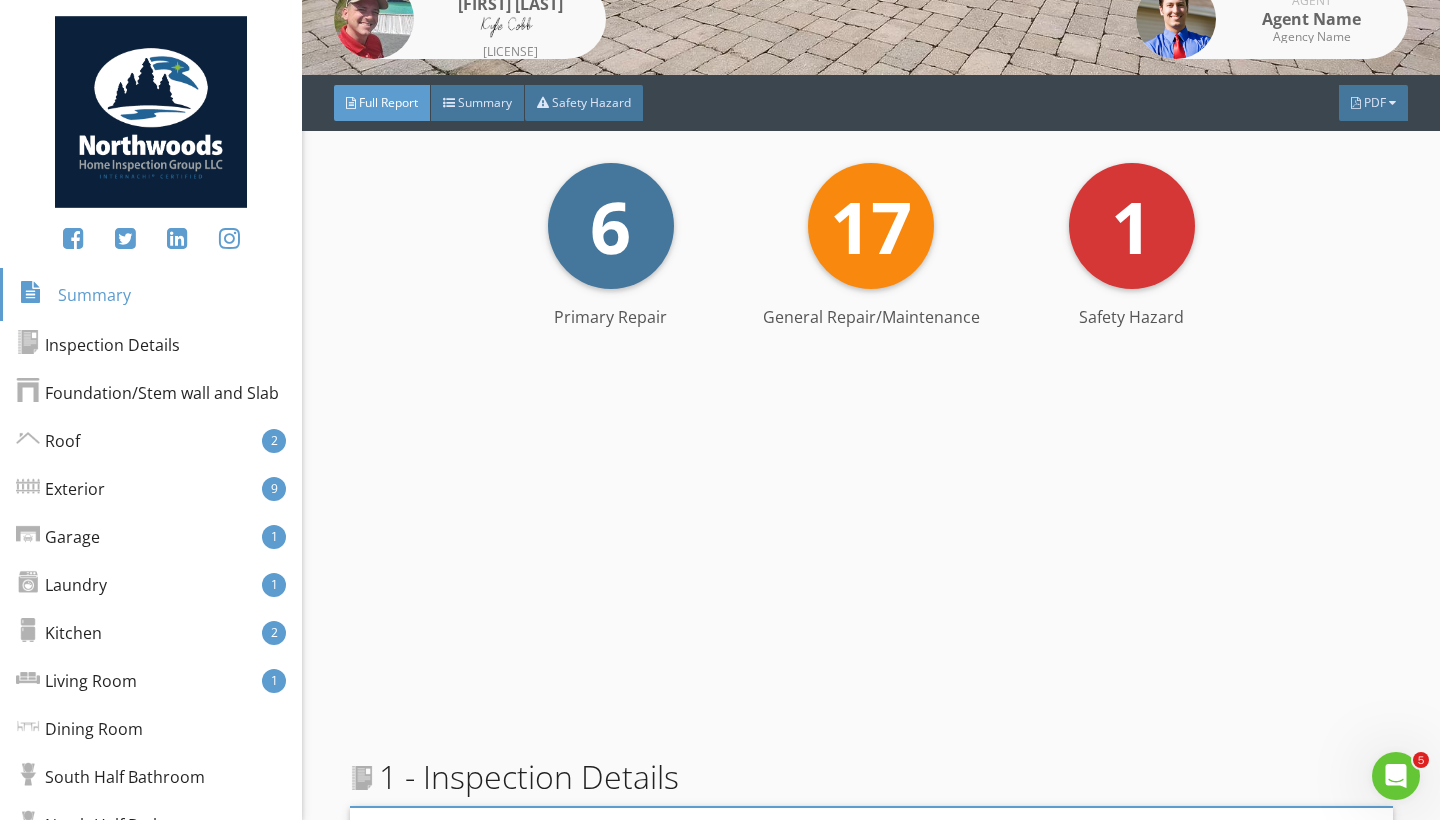 scroll, scrollTop: 397, scrollLeft: 0, axis: vertical 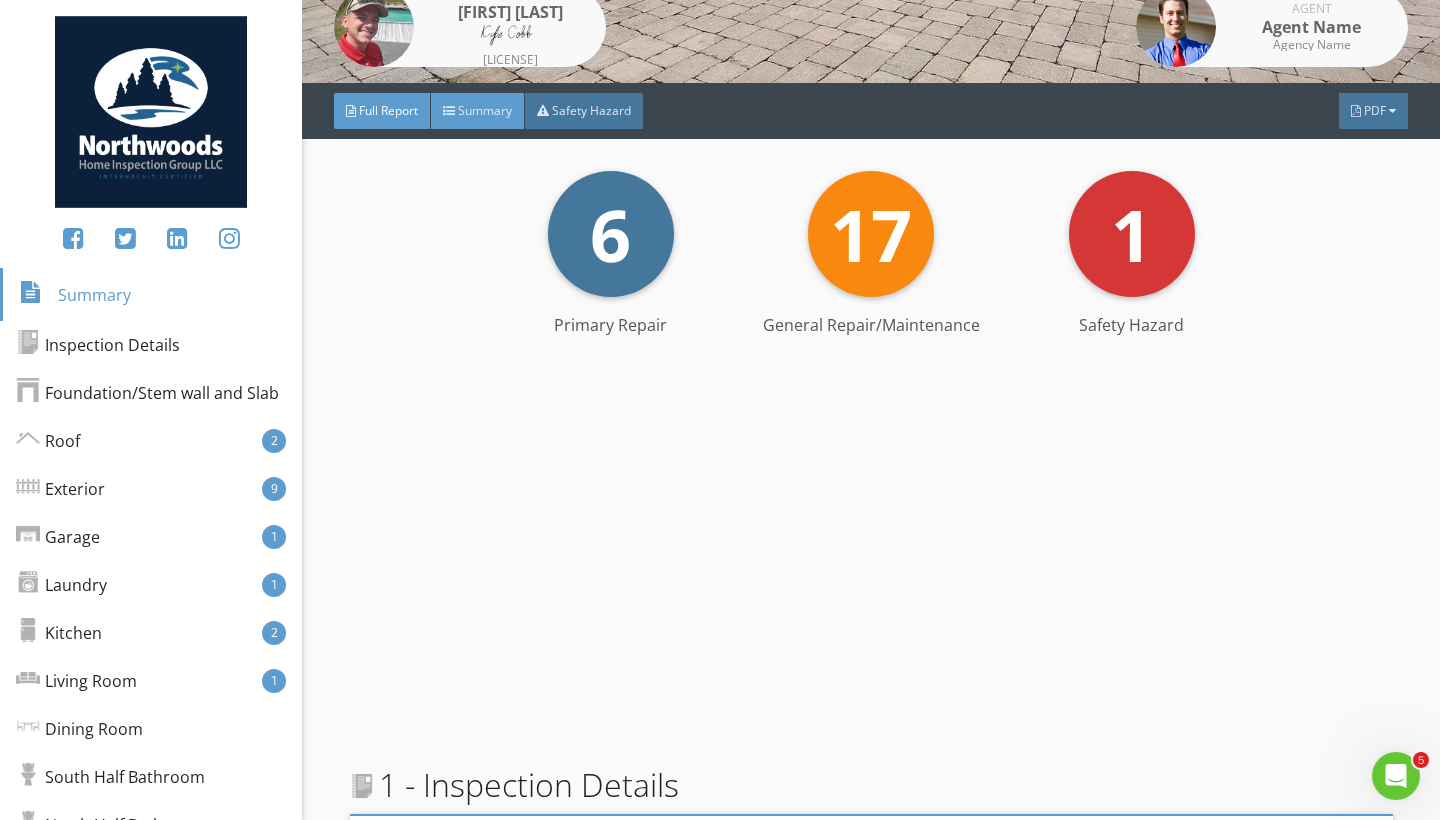 click on "Summary" at bounding box center (485, 110) 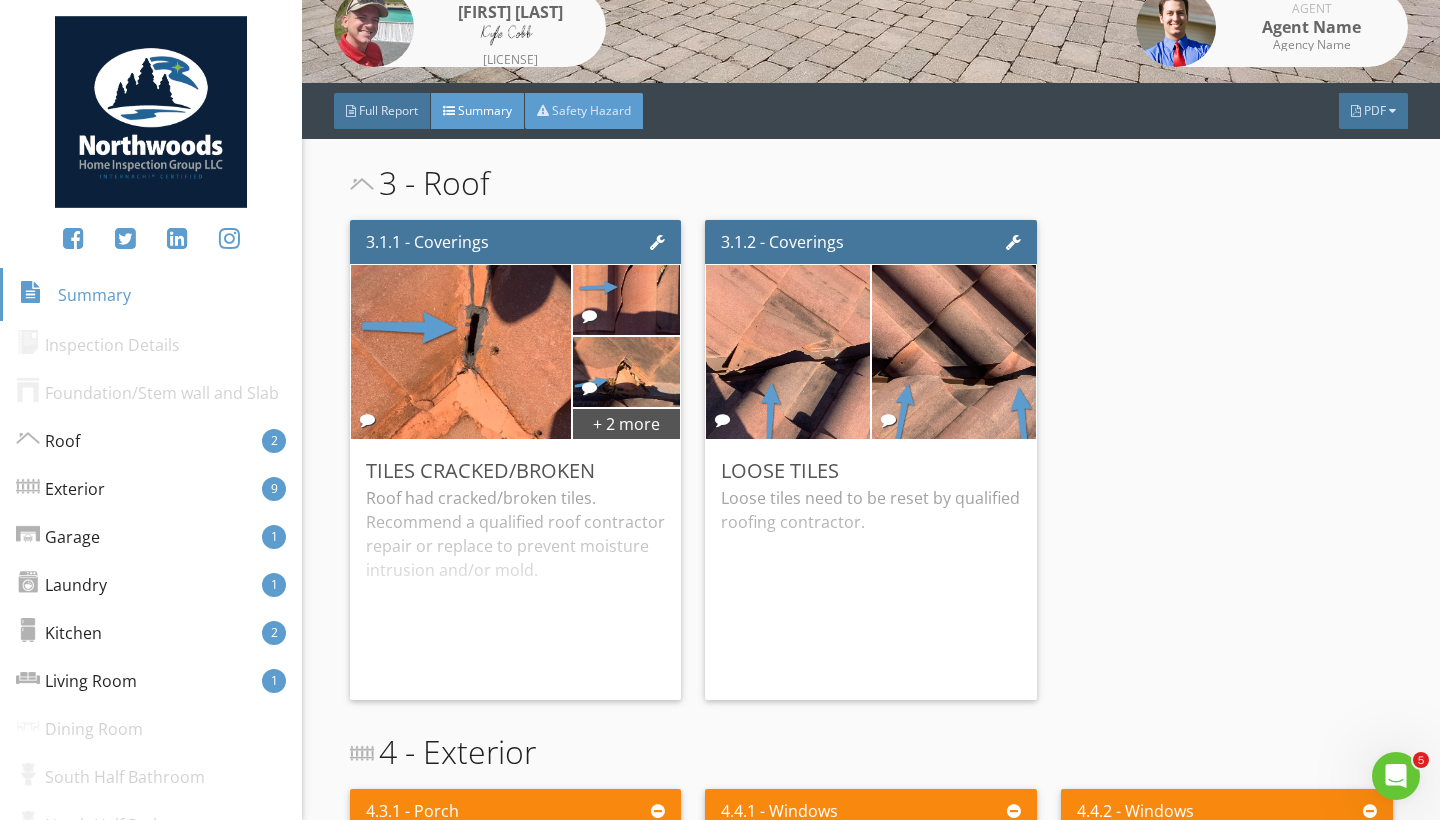 click on "Safety Hazard" at bounding box center [584, 111] 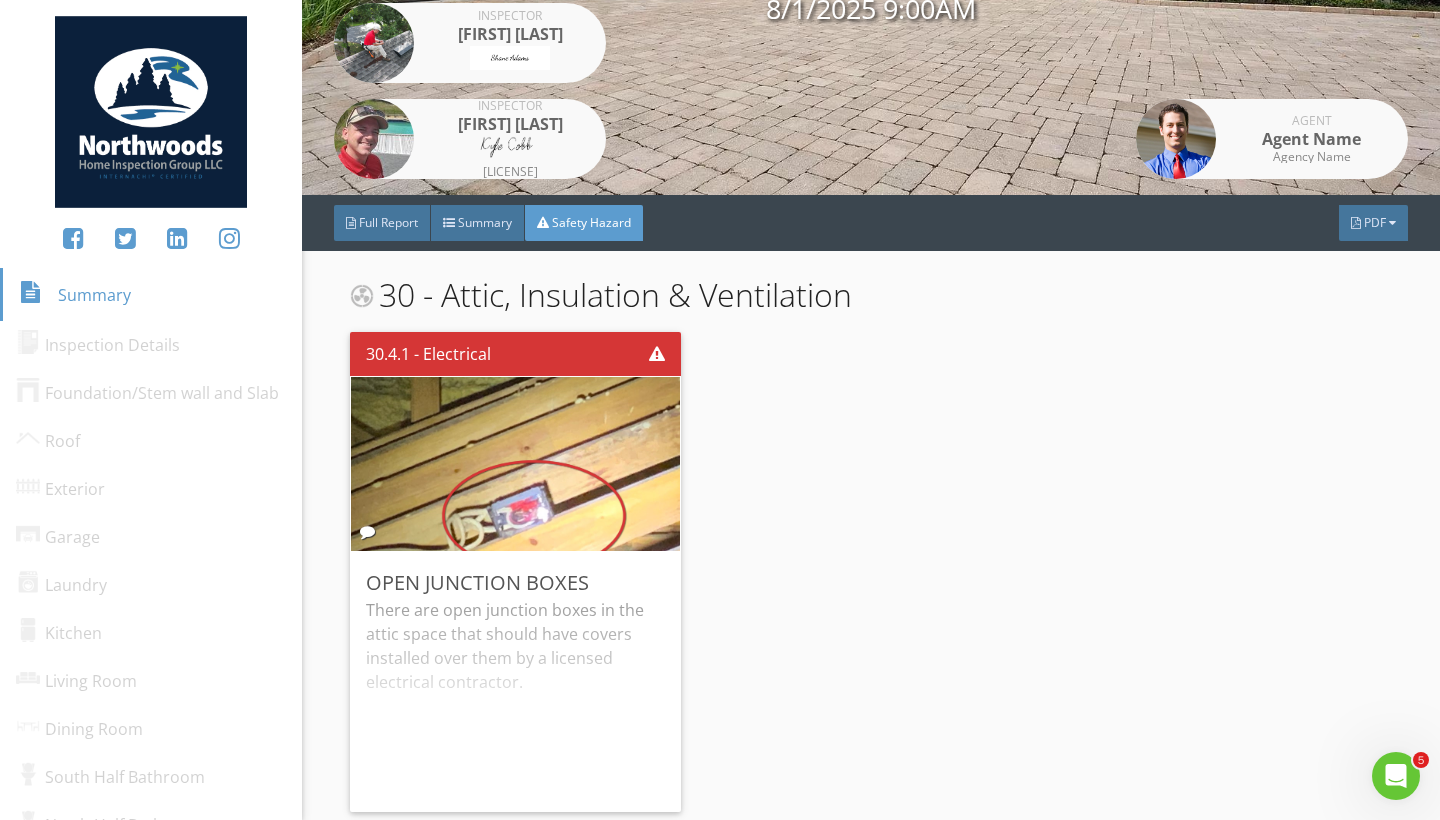 scroll, scrollTop: 285, scrollLeft: 0, axis: vertical 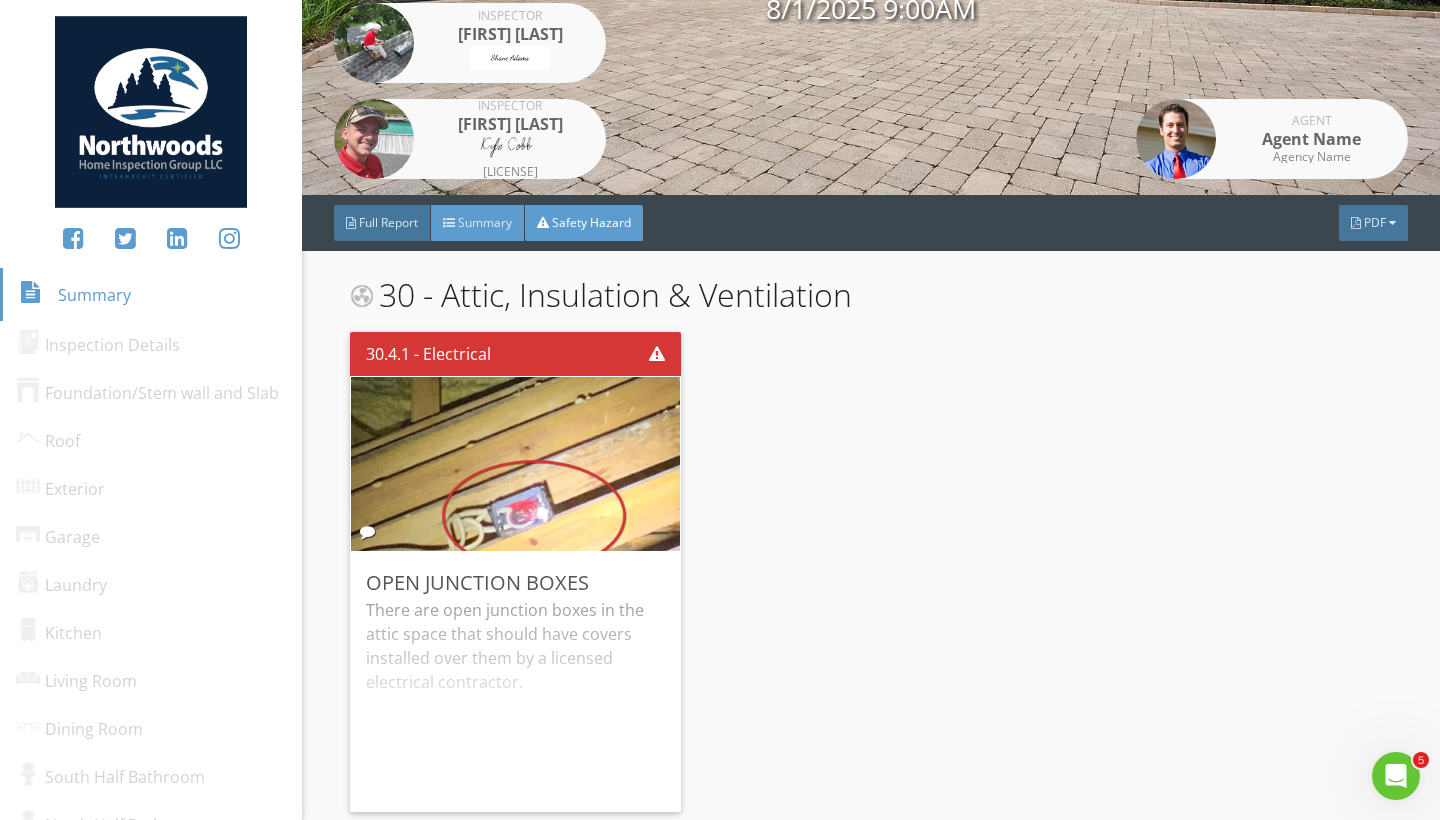 click on "Summary" at bounding box center (485, 222) 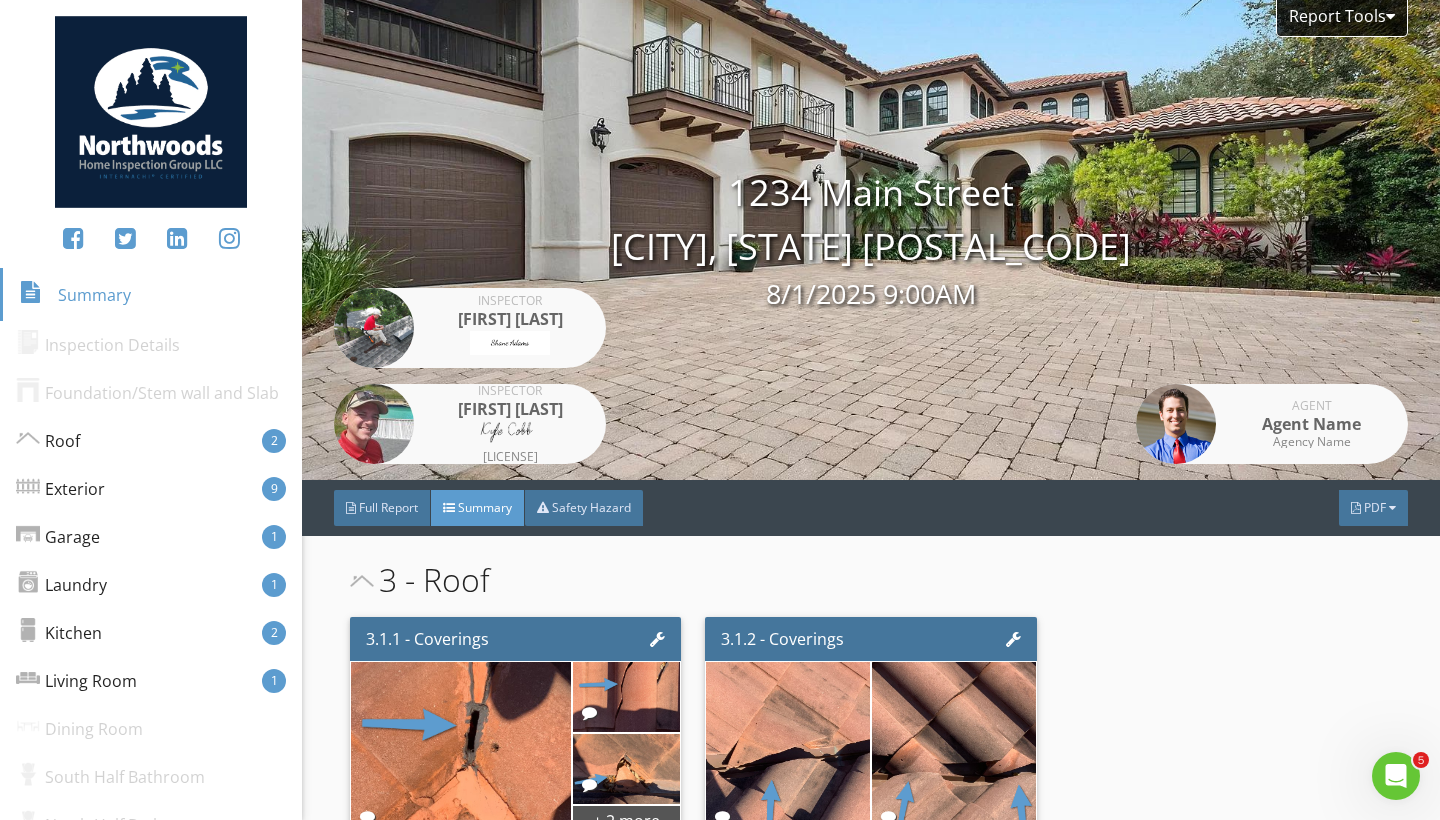 scroll, scrollTop: 0, scrollLeft: 0, axis: both 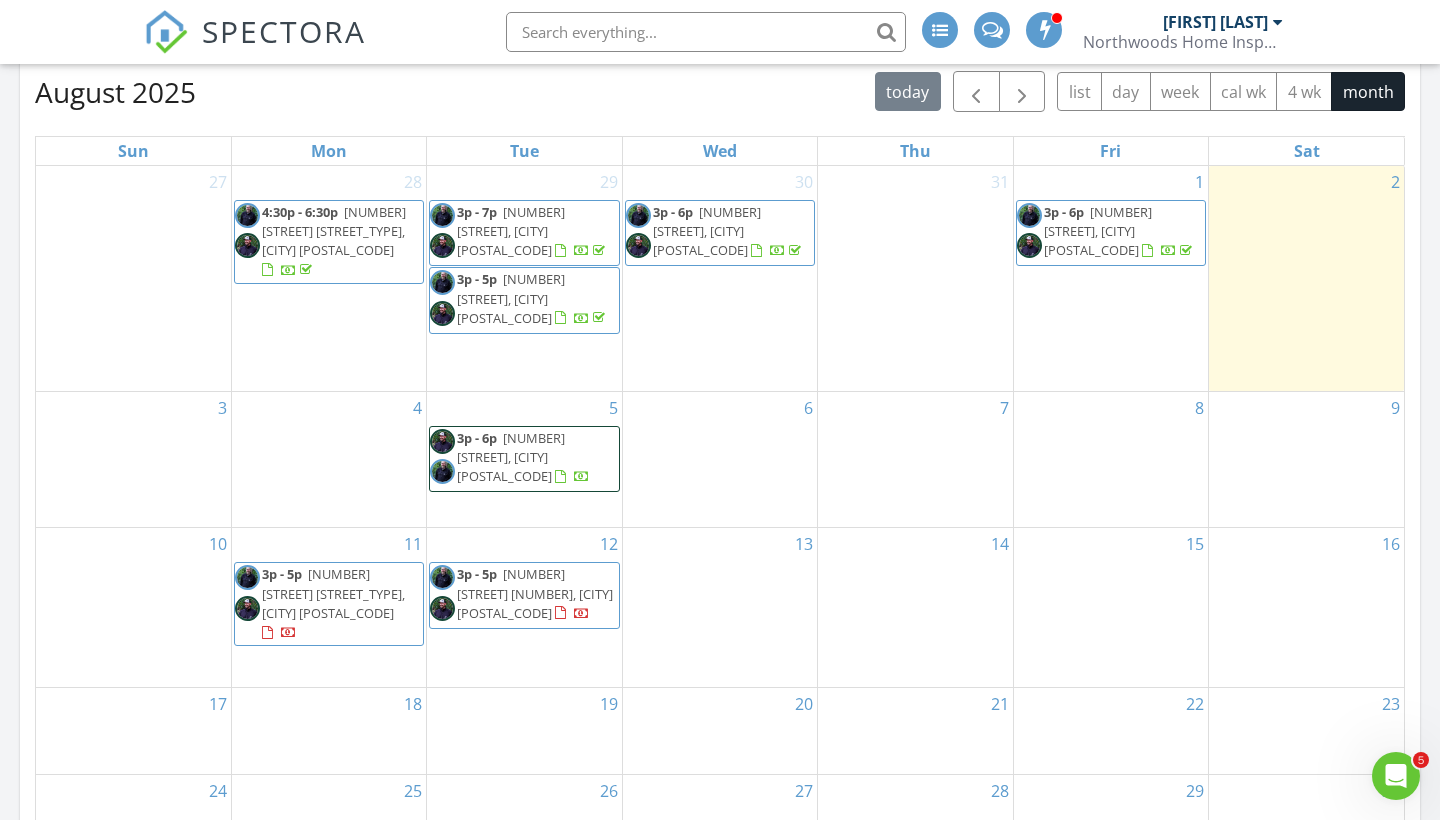 click on "[NUMBER] [STREET] [NUMBER], [CITY] [POSTAL_CODE]" at bounding box center [535, 593] 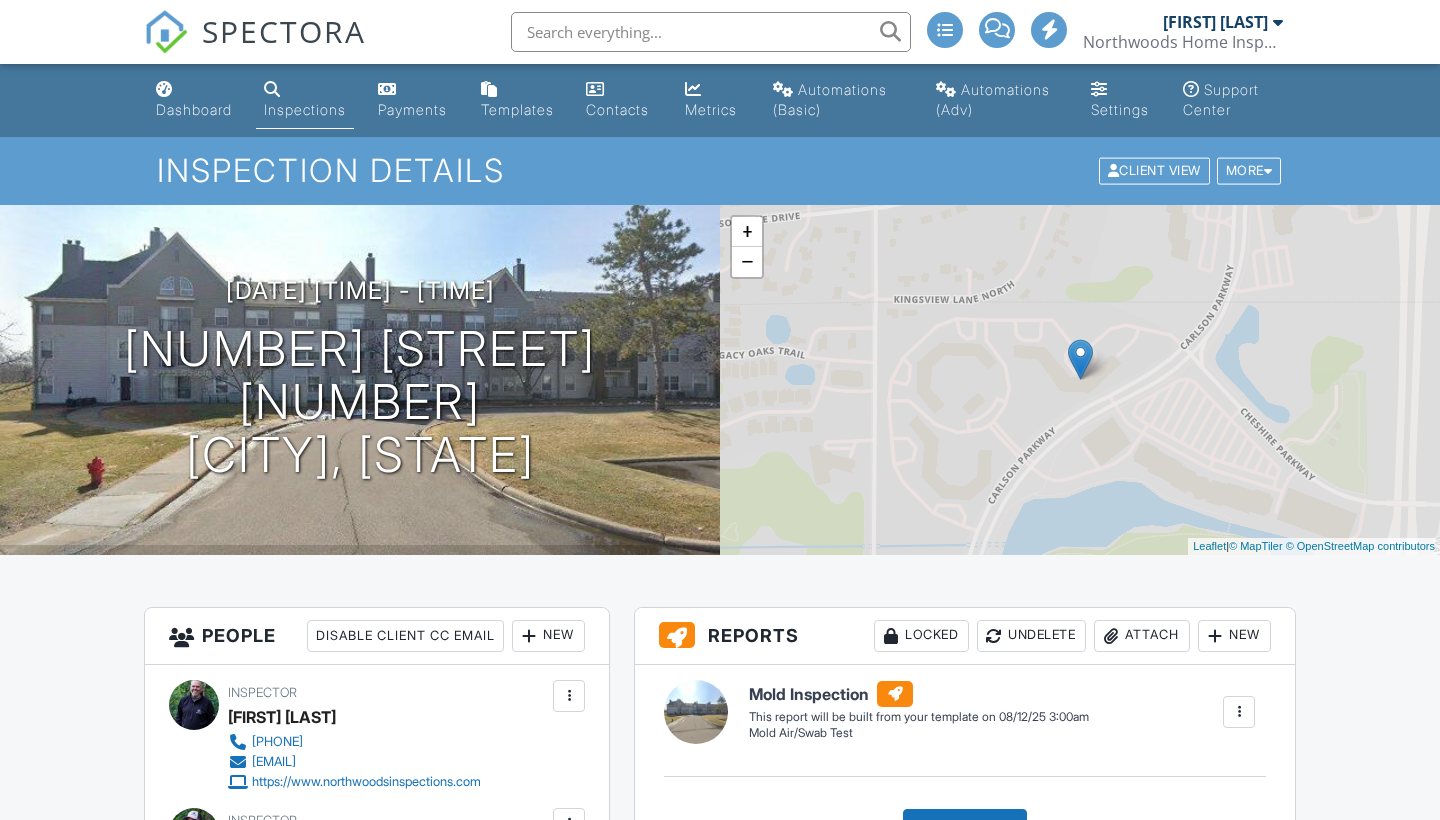 scroll, scrollTop: 303, scrollLeft: 0, axis: vertical 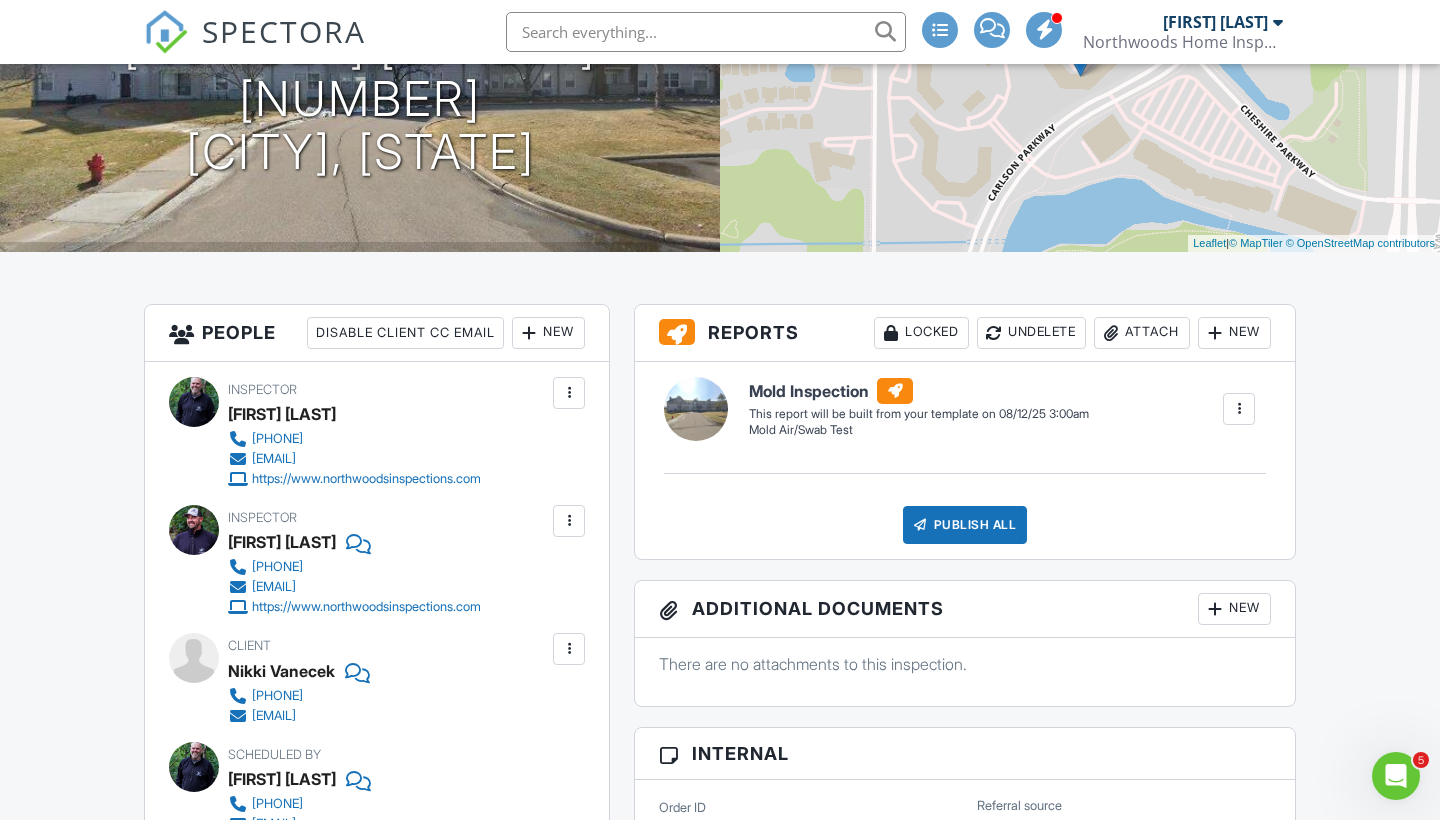 click on "New" at bounding box center [1234, 333] 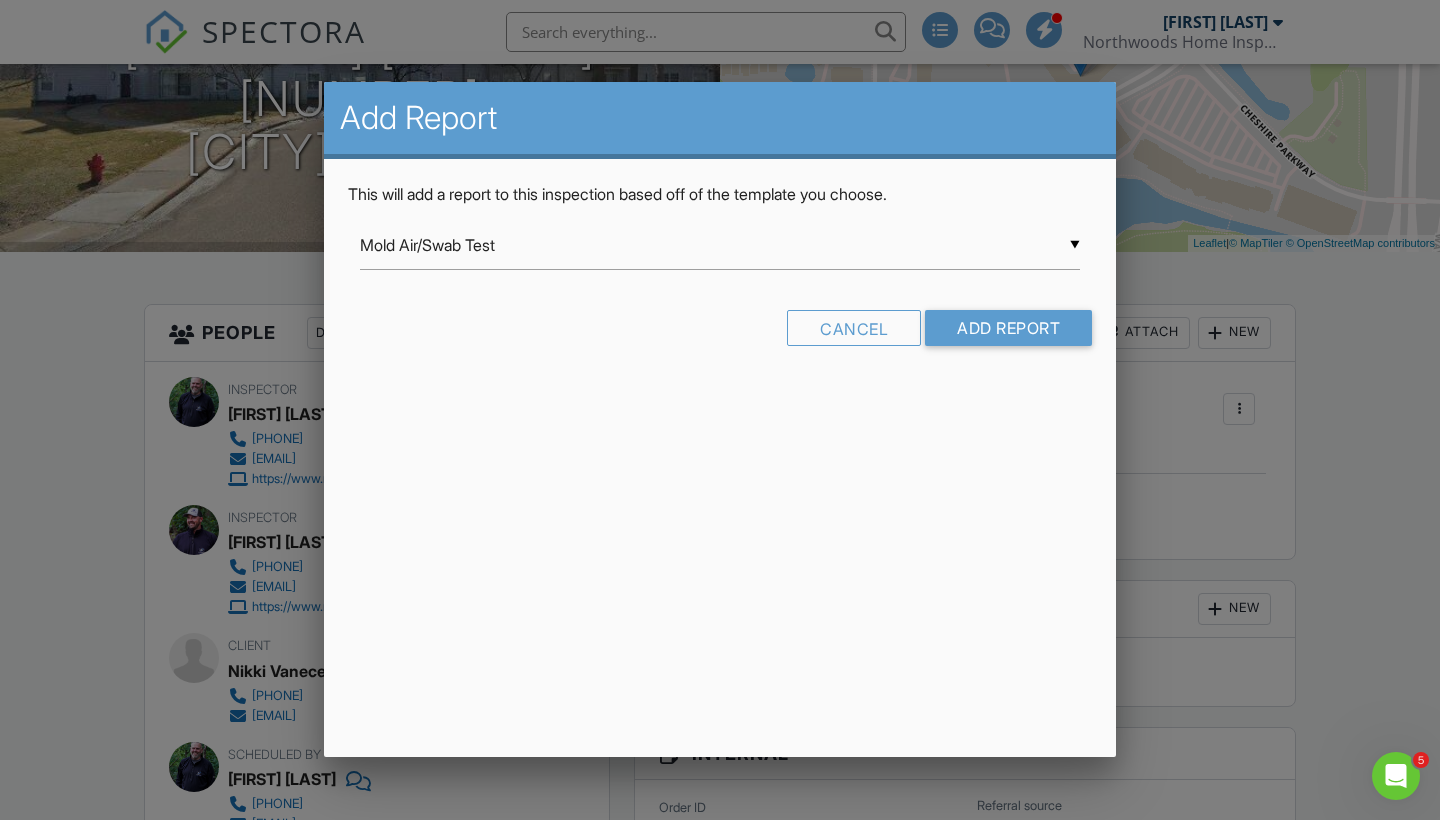click on "Mold Air/Swab Test" at bounding box center [720, 245] 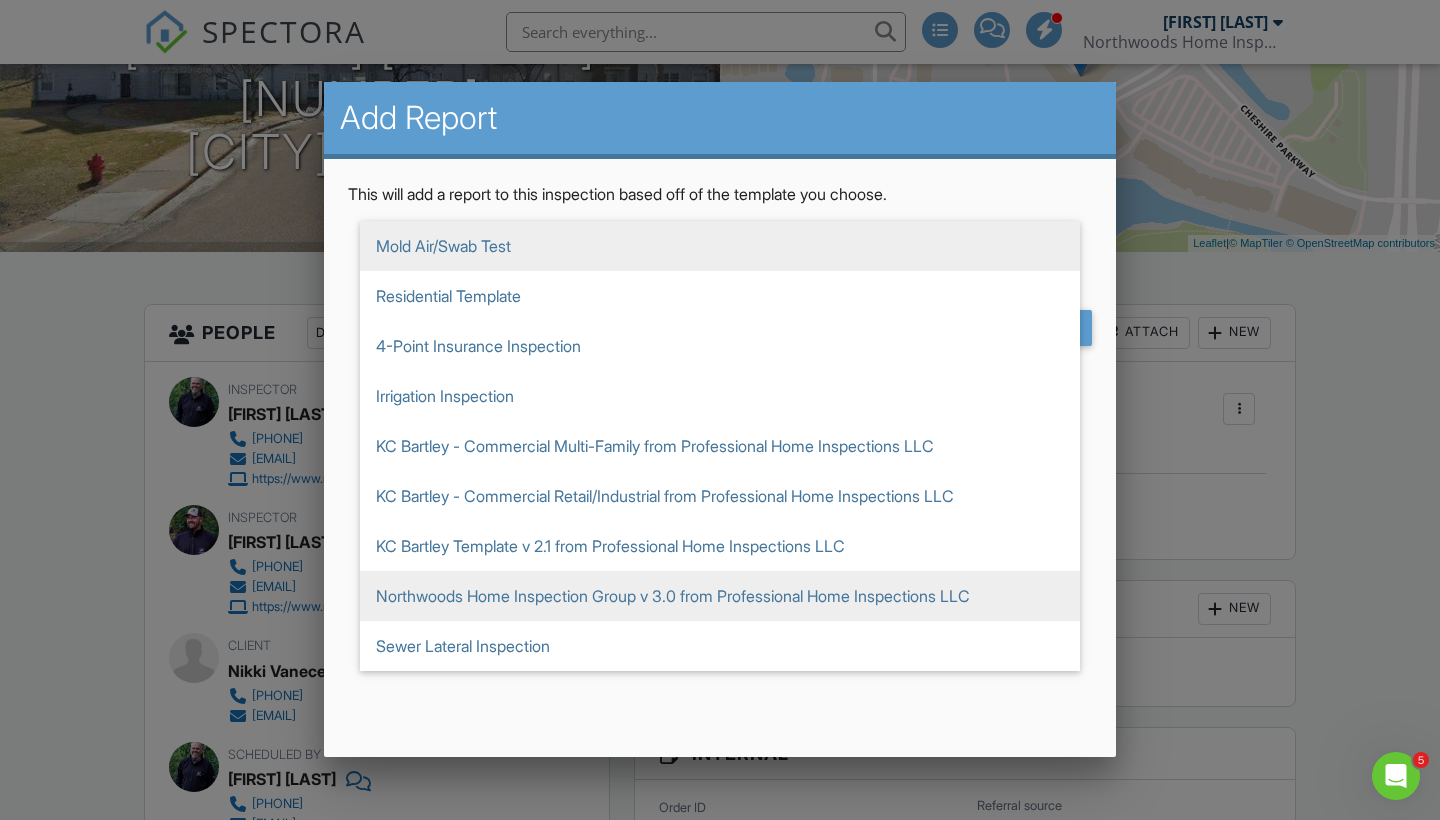 click on "Northwoods Home Inspection Group v 3.0 from Professional Home Inspections LLC" at bounding box center [720, 596] 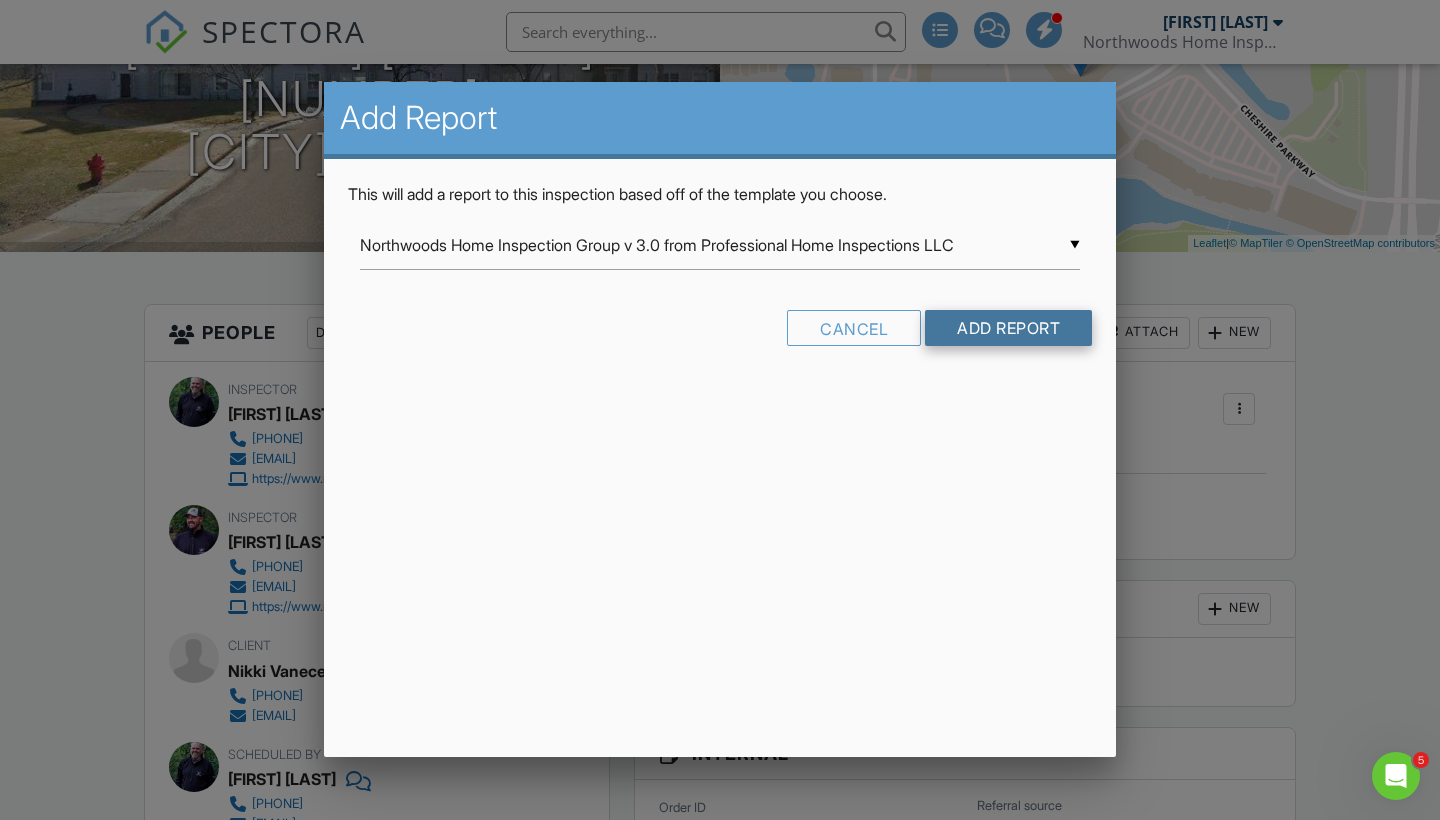 click on "Add Report" at bounding box center [1008, 328] 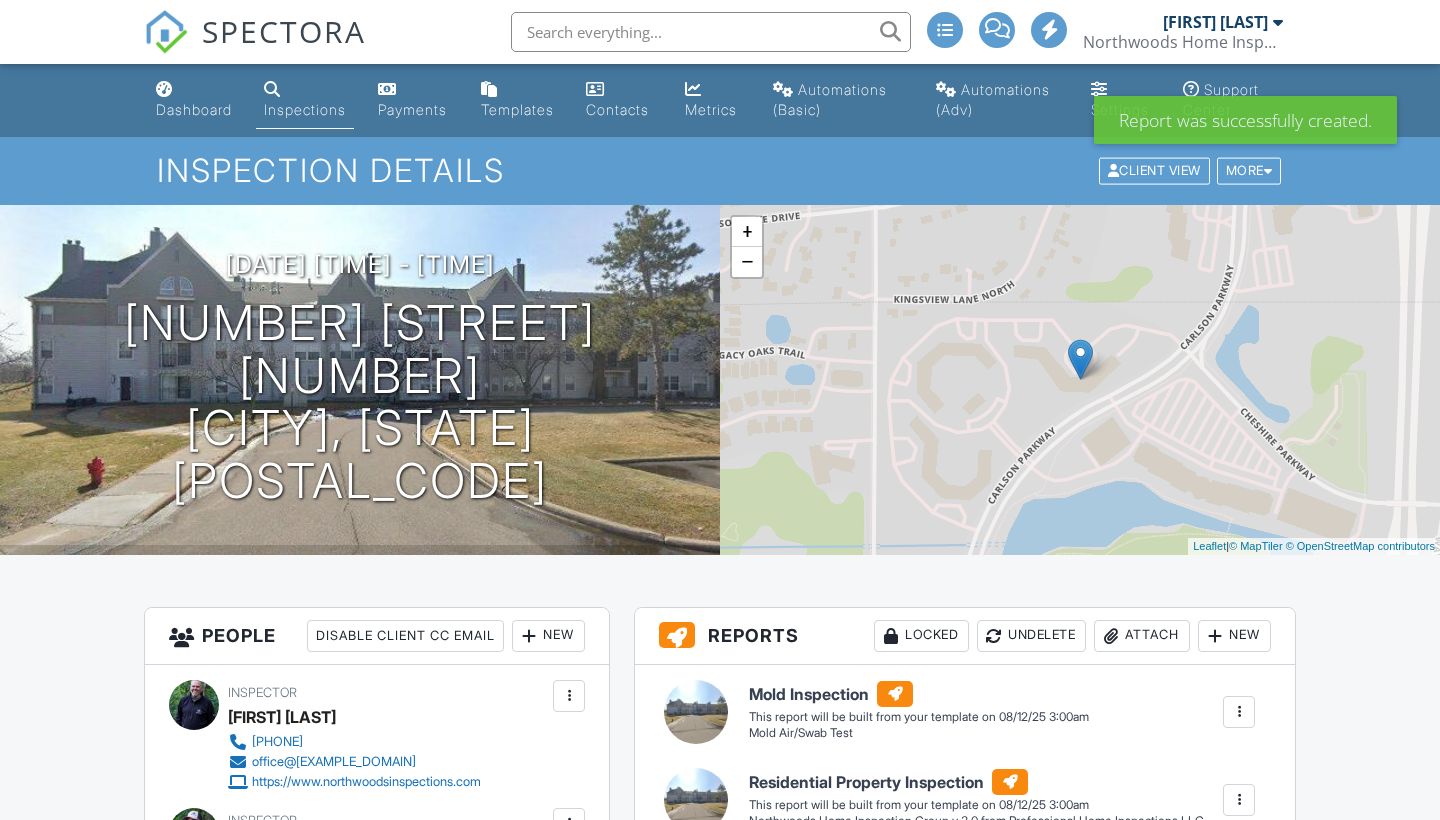 scroll, scrollTop: 0, scrollLeft: 0, axis: both 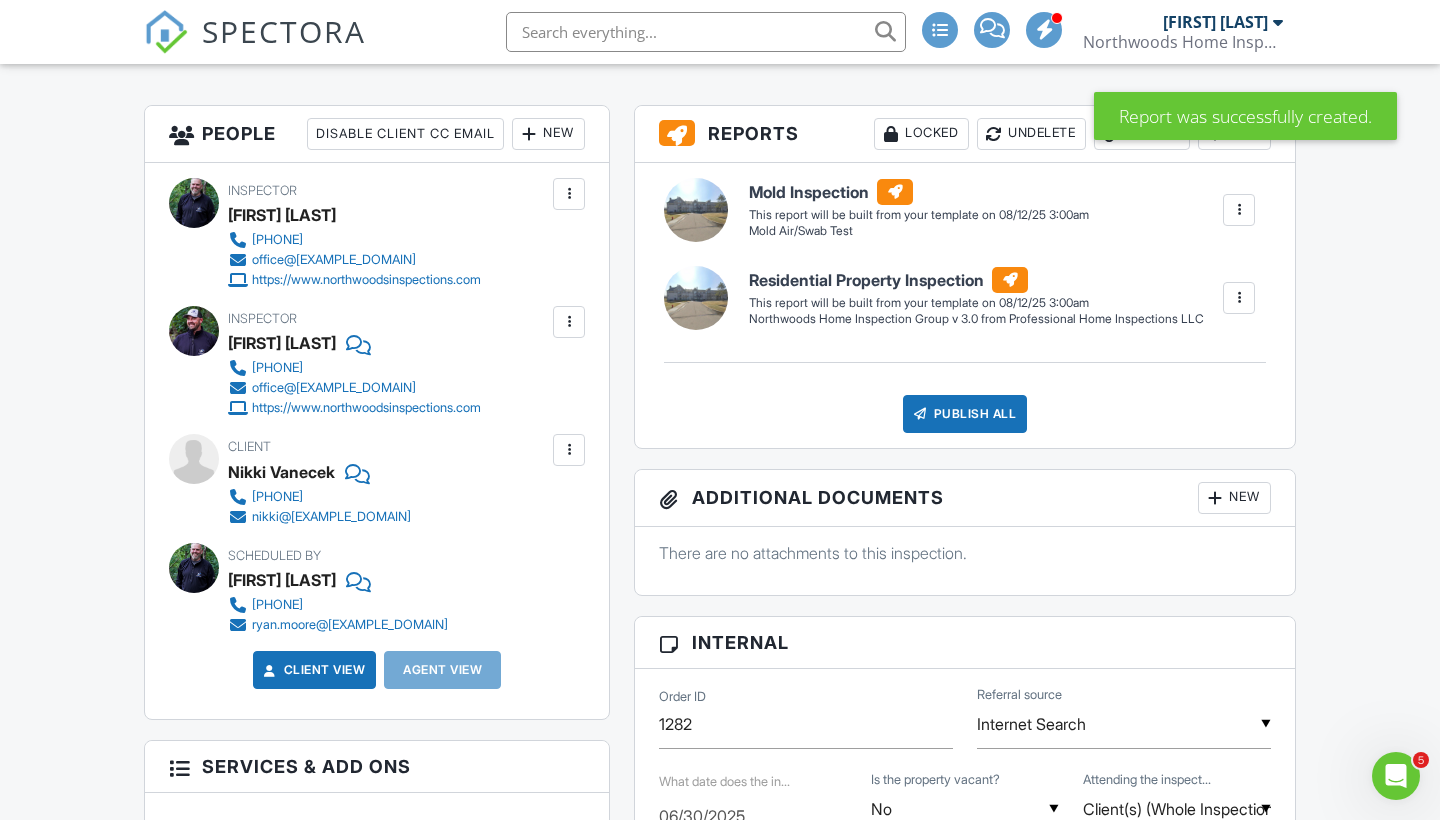 click at bounding box center [1239, 298] 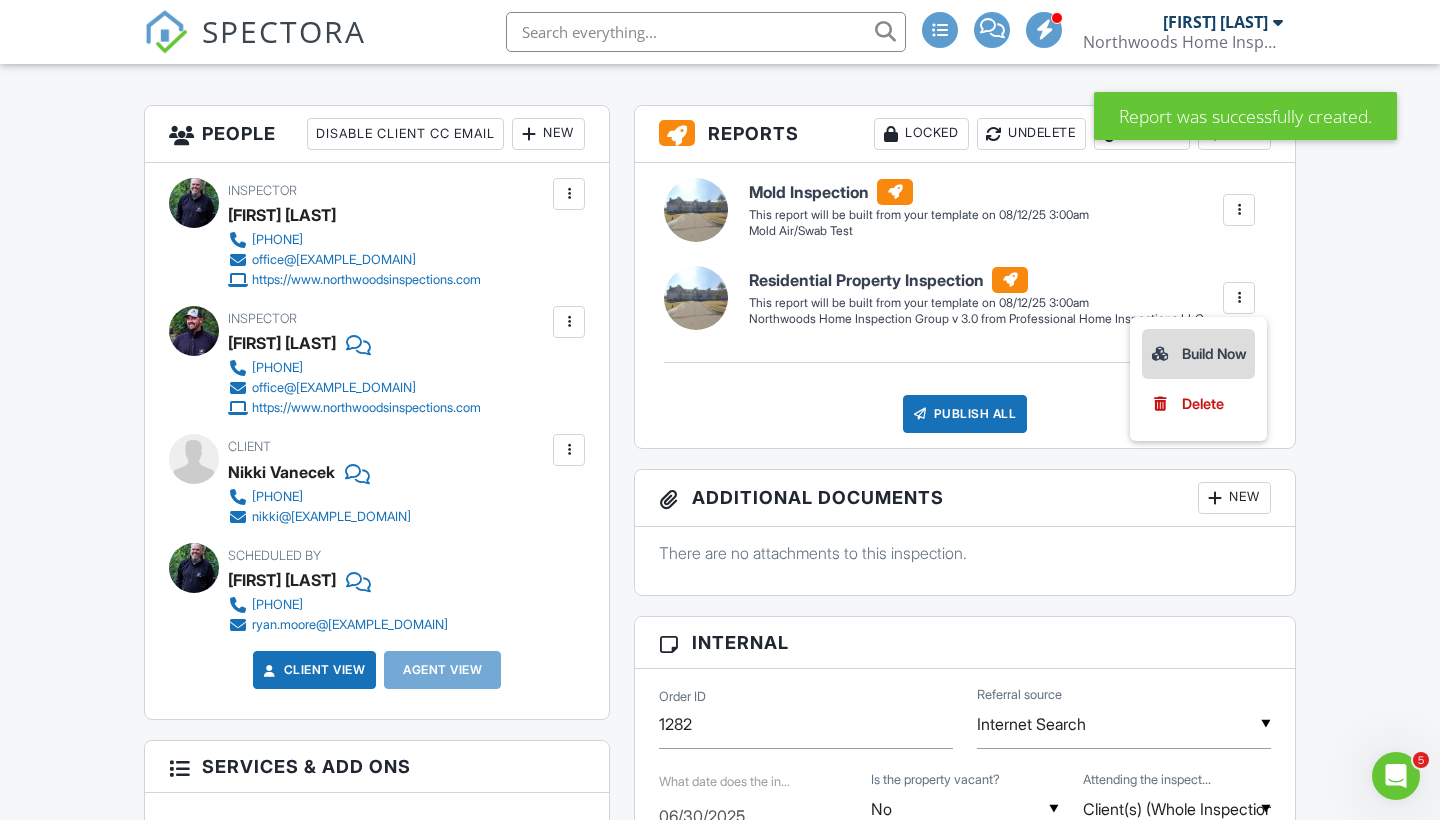 click on "Build Now" at bounding box center (1198, 354) 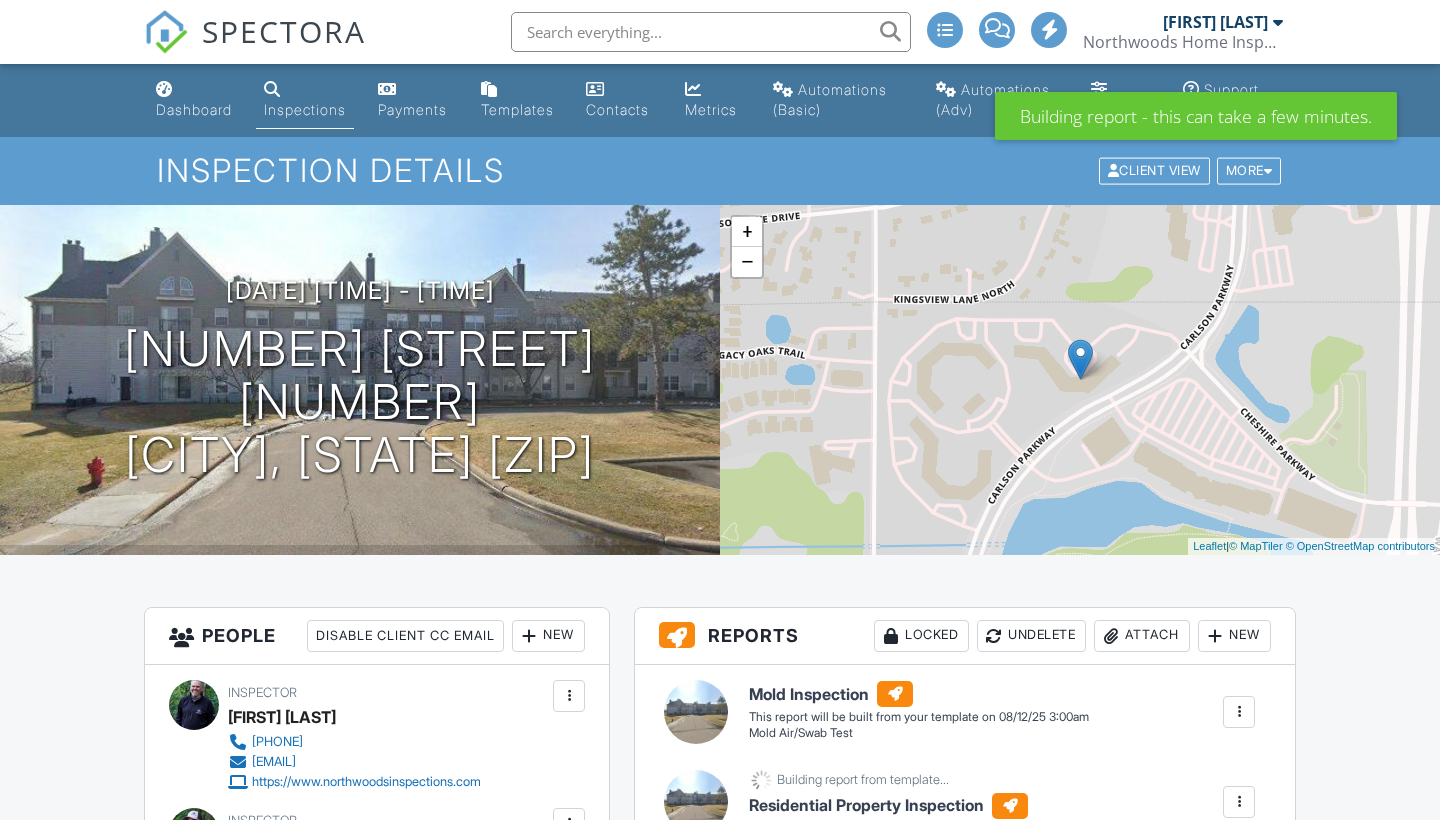 scroll, scrollTop: 0, scrollLeft: 0, axis: both 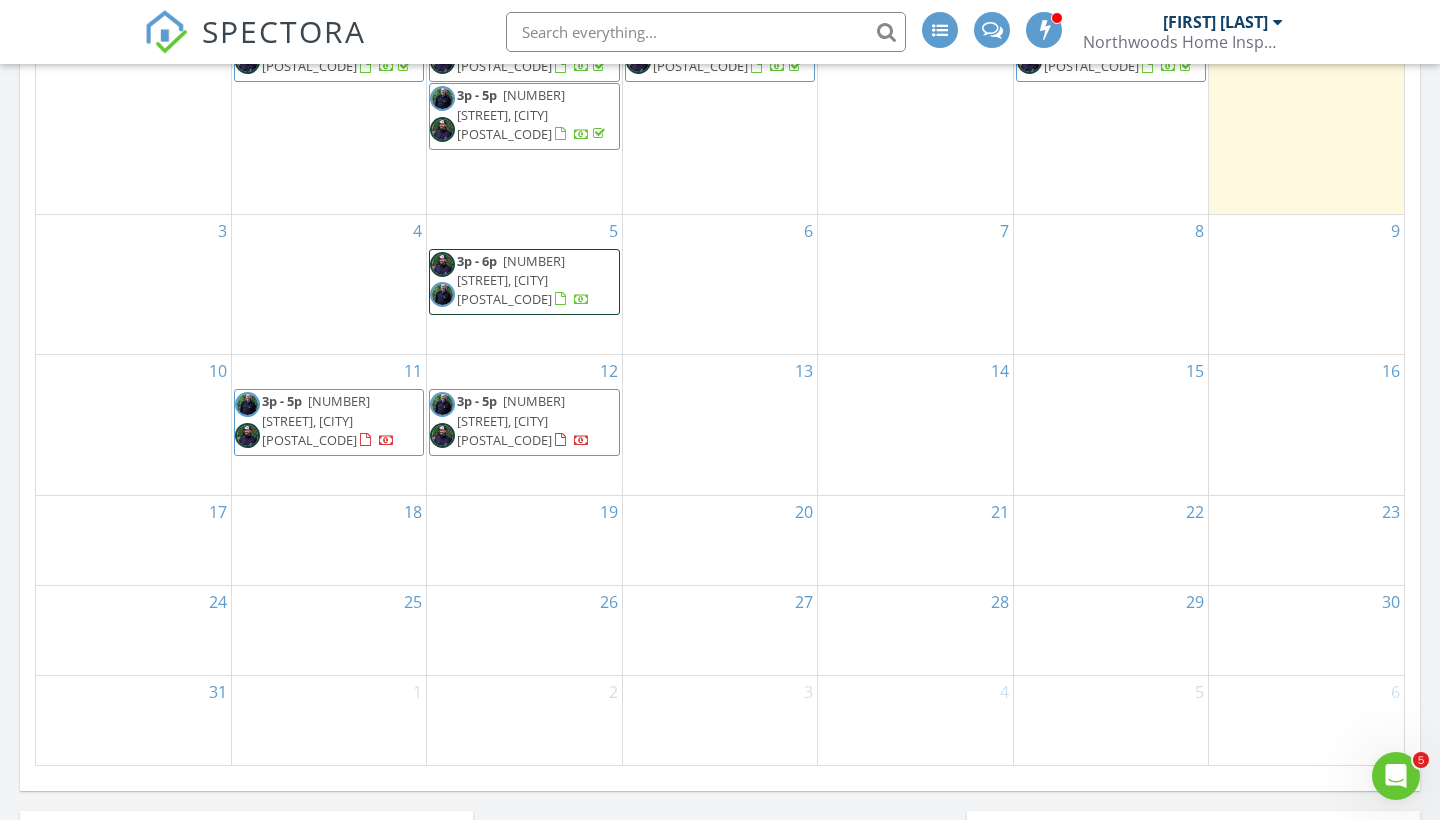 click on "110 Carlson Pkwy 123, Minnetonka 55305" at bounding box center [511, 420] 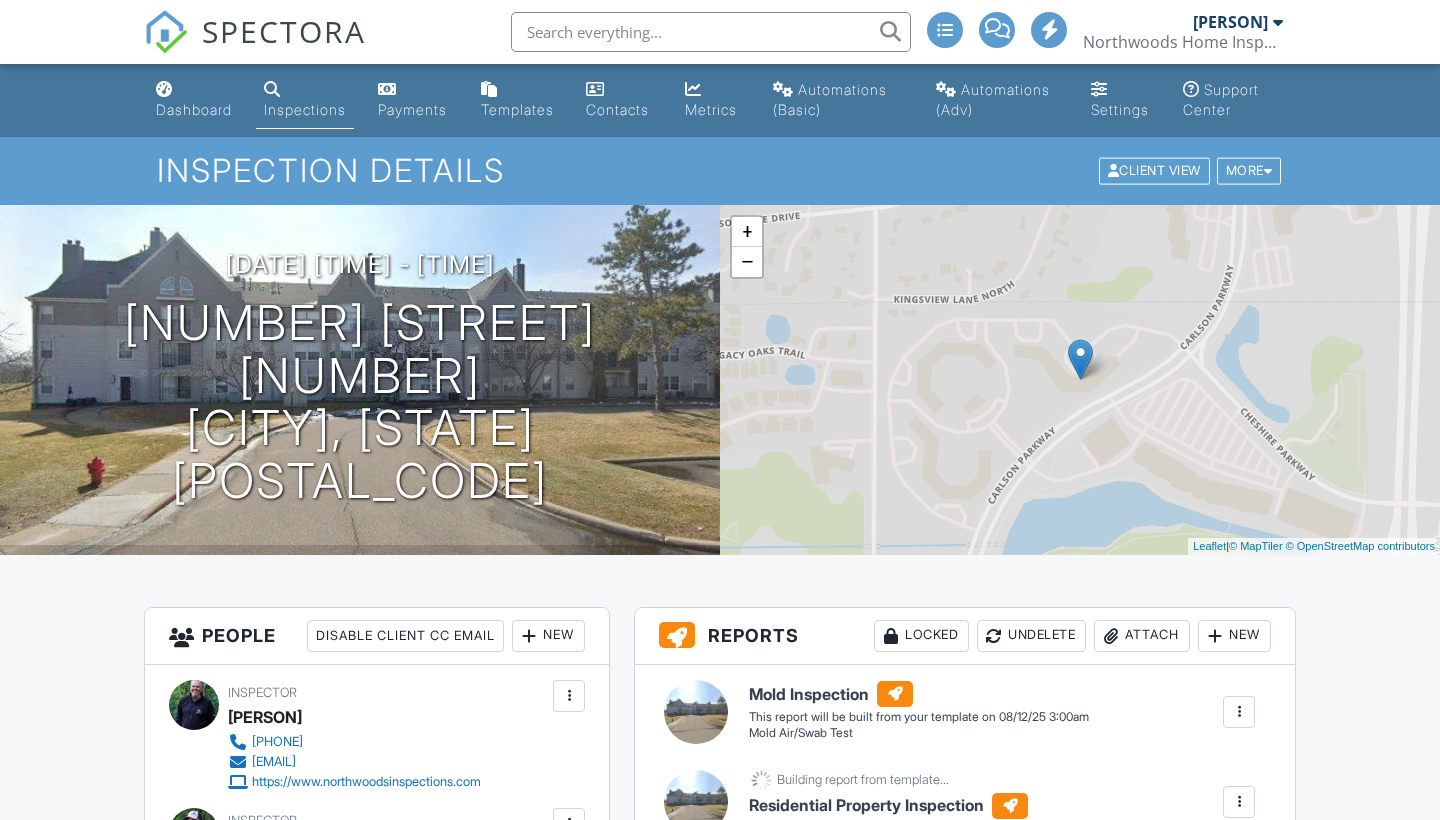 scroll, scrollTop: 297, scrollLeft: 0, axis: vertical 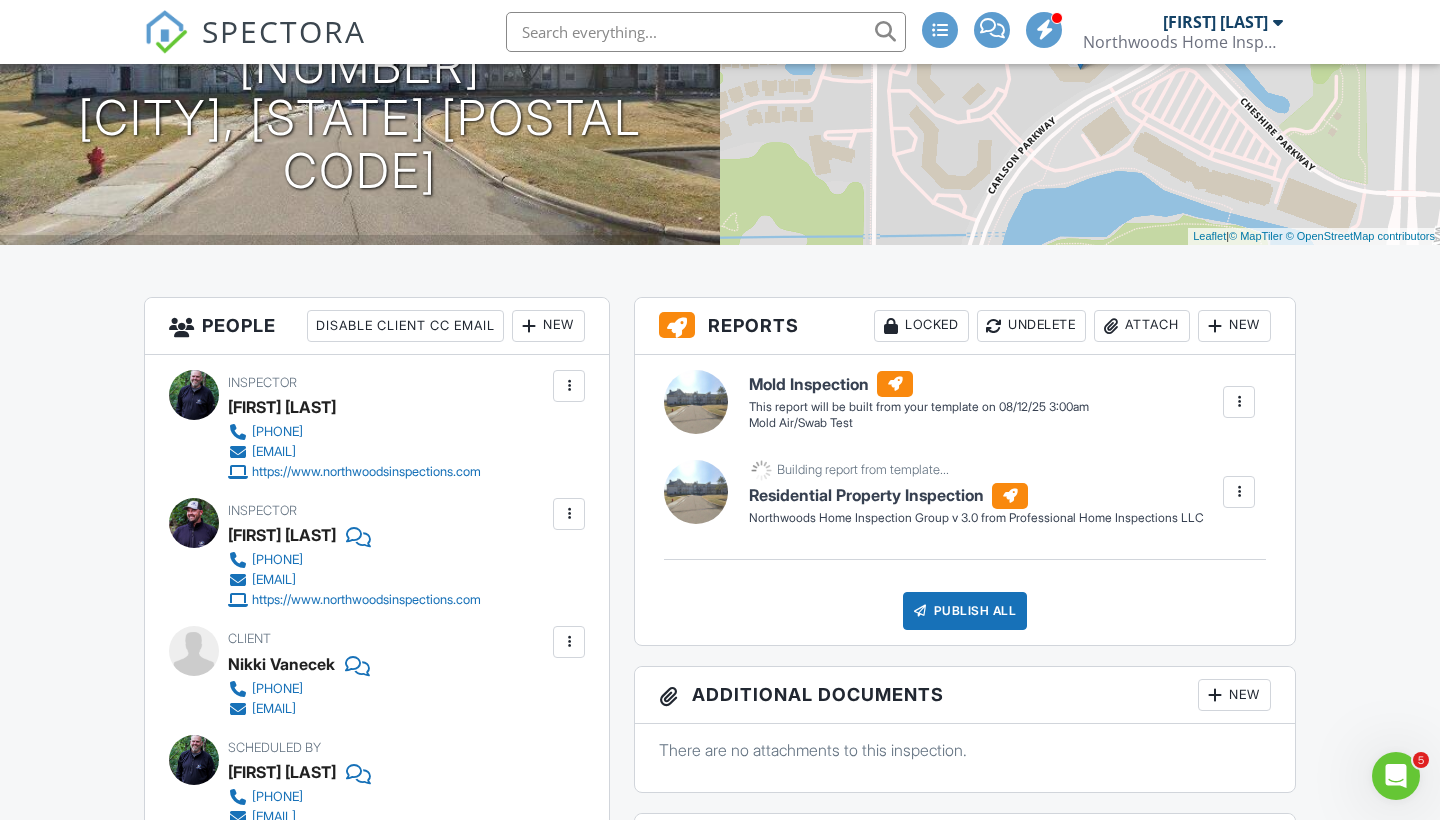 click on "SPECTORA" at bounding box center (284, 31) 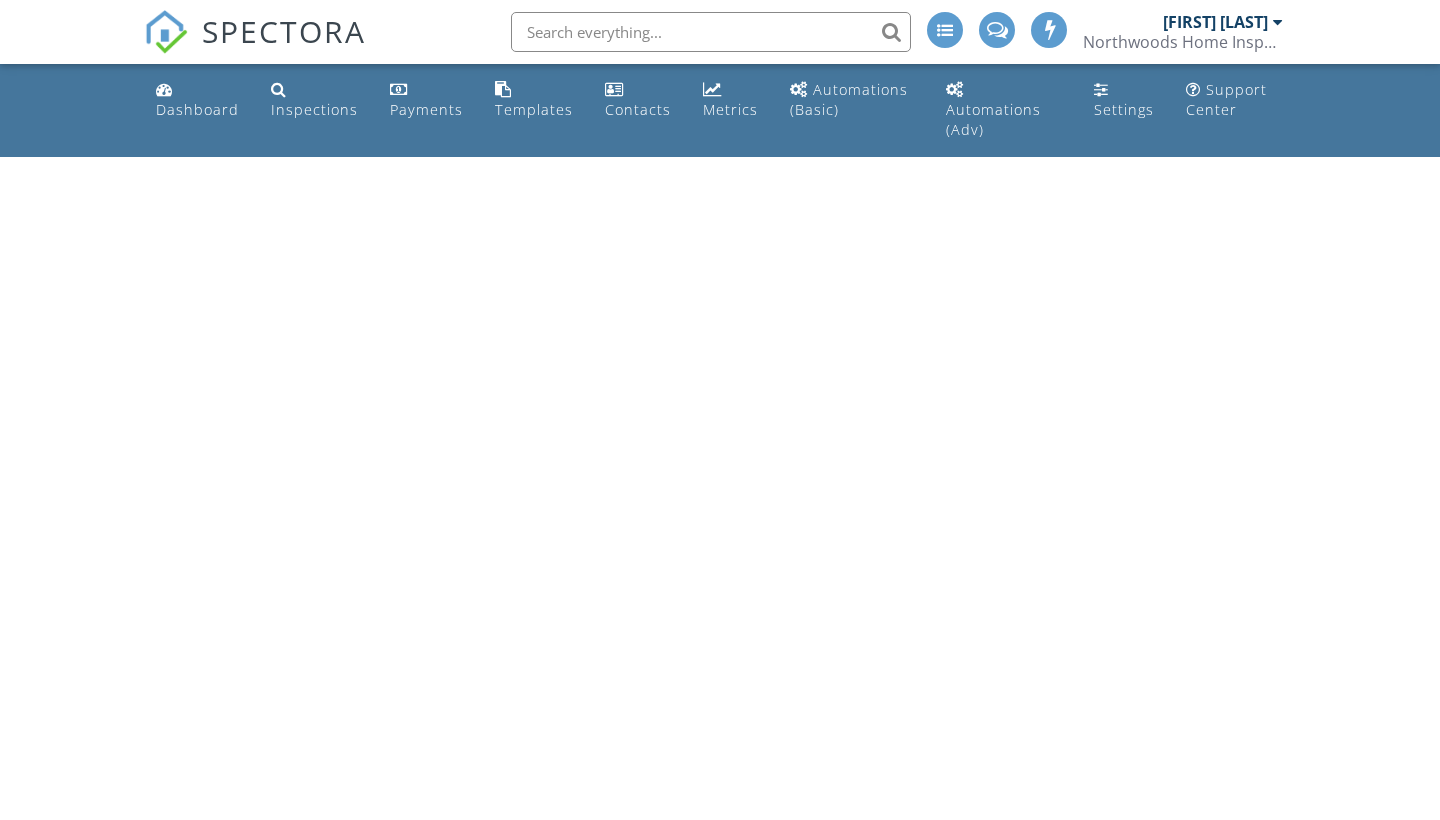 scroll, scrollTop: 83, scrollLeft: 0, axis: vertical 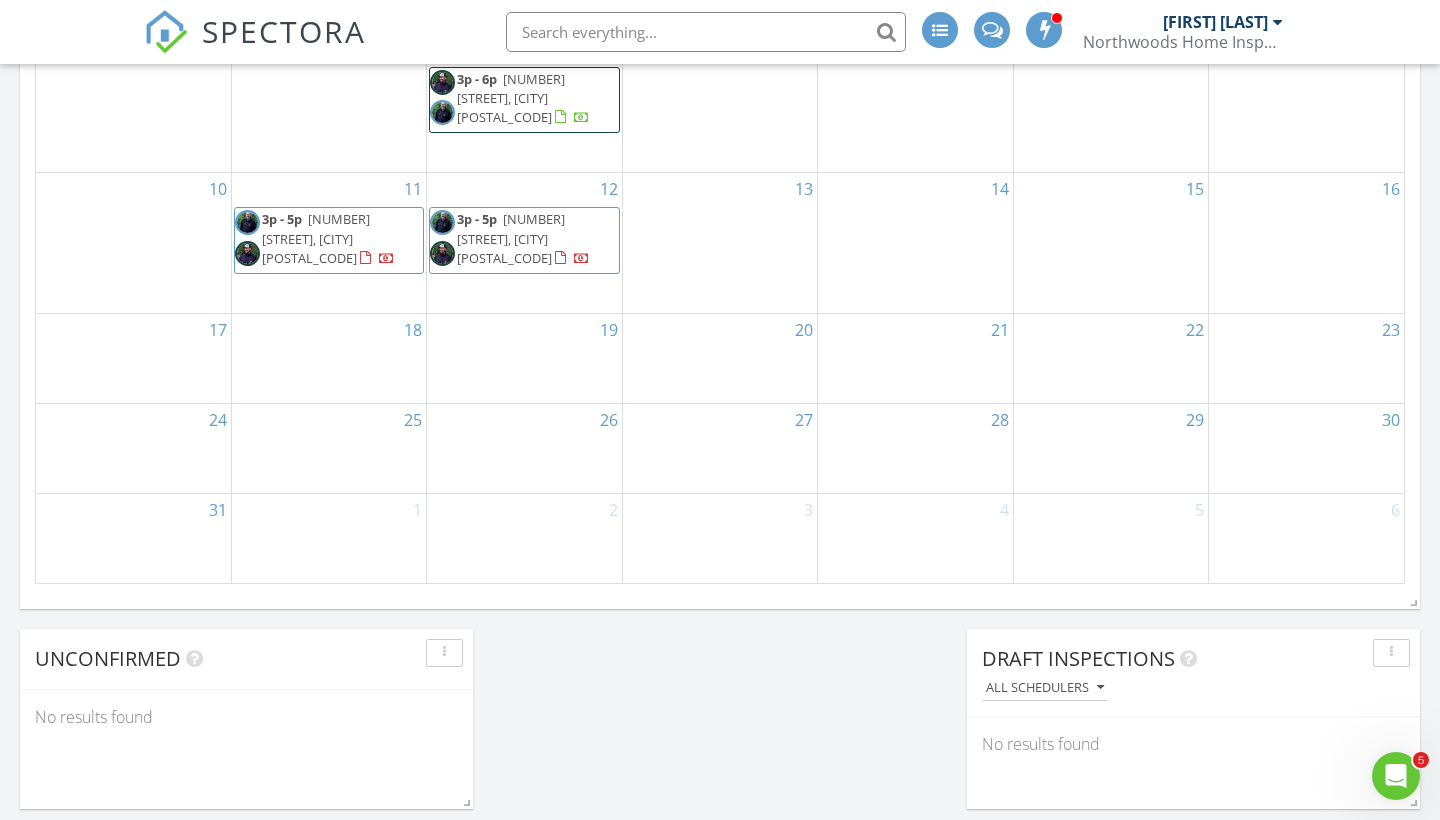 click on "110 Carlson Pkwy 123, Minnetonka 55305" at bounding box center (511, 238) 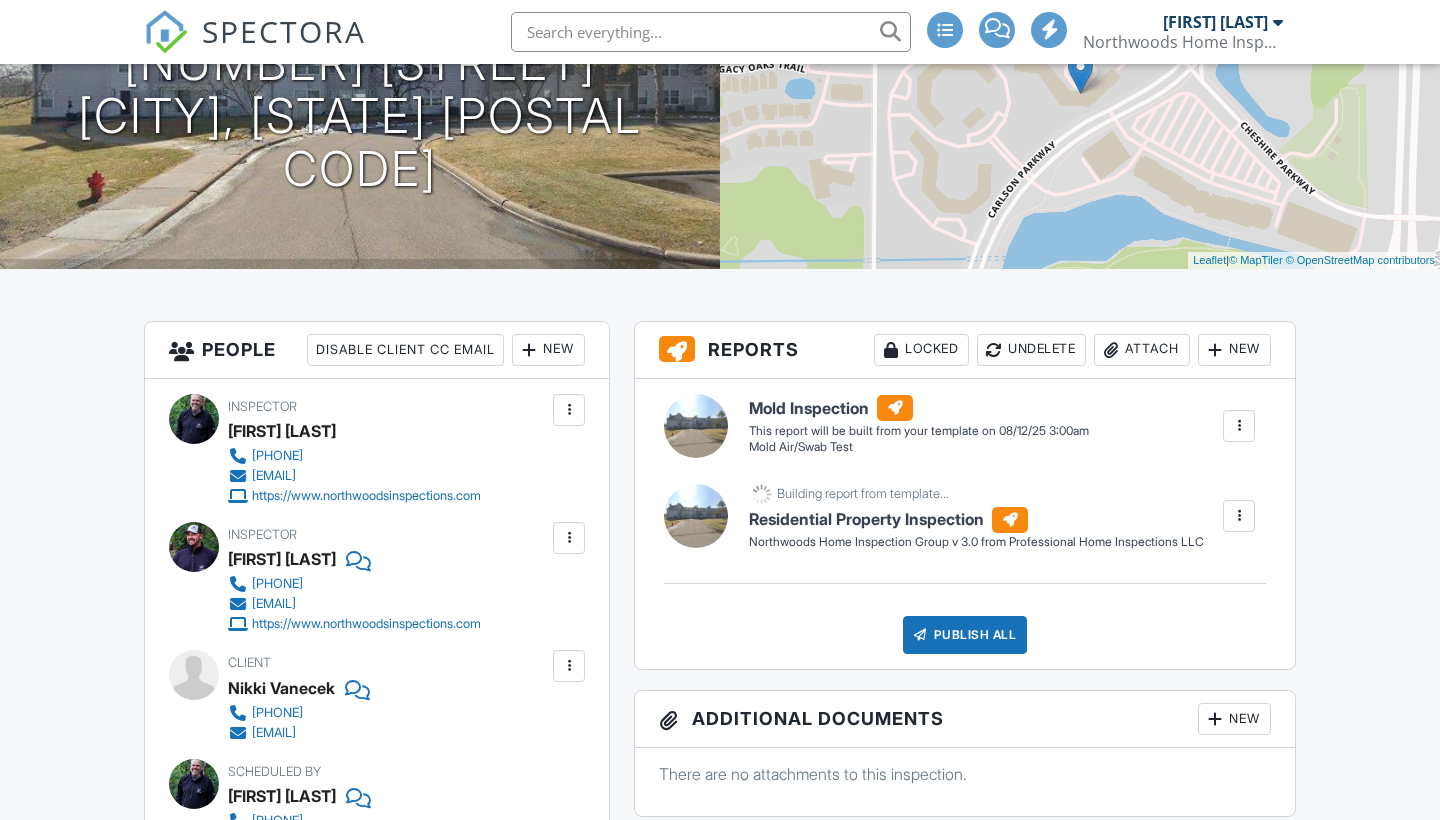 scroll, scrollTop: 397, scrollLeft: 0, axis: vertical 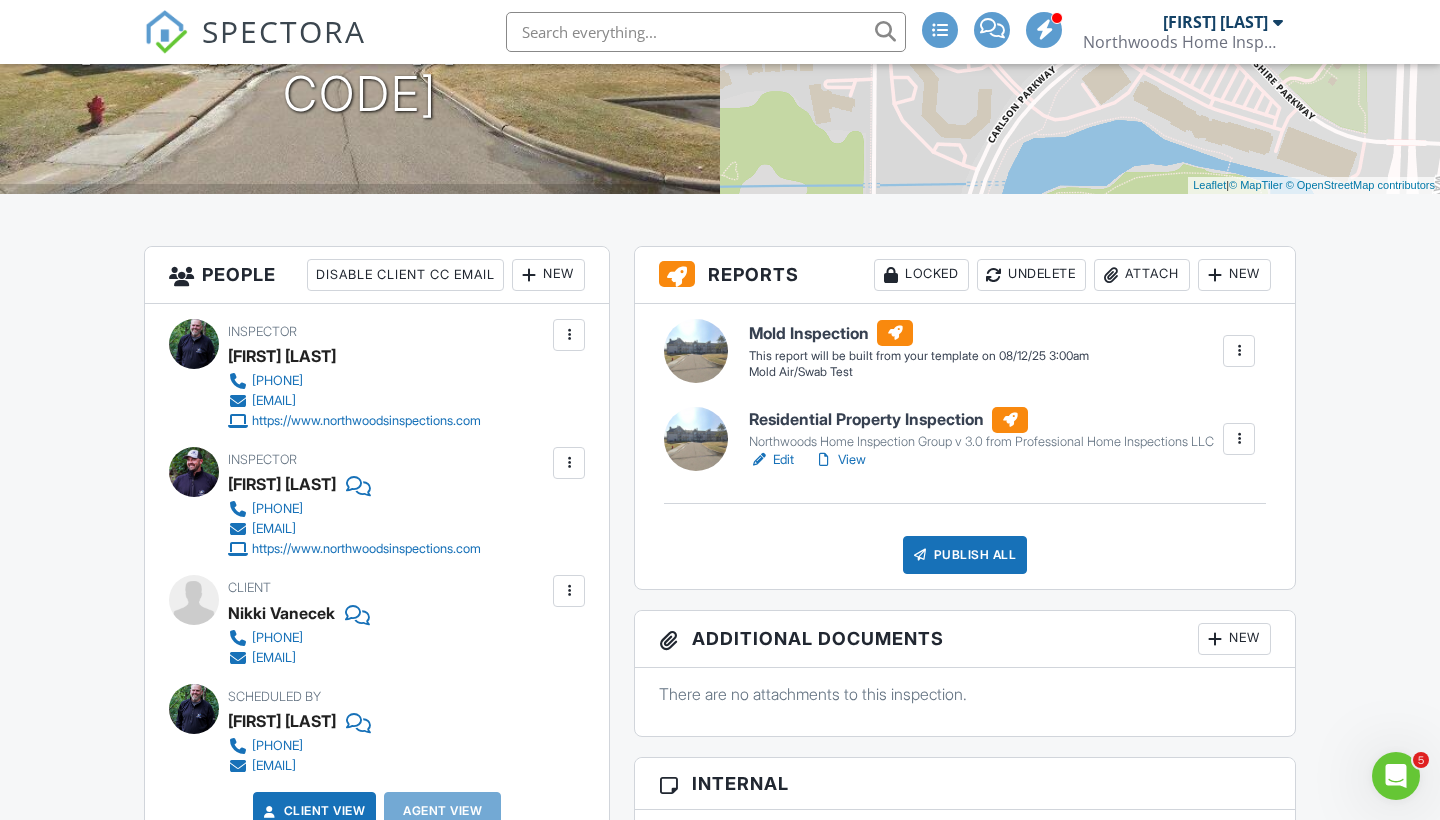click on "View" at bounding box center [840, 460] 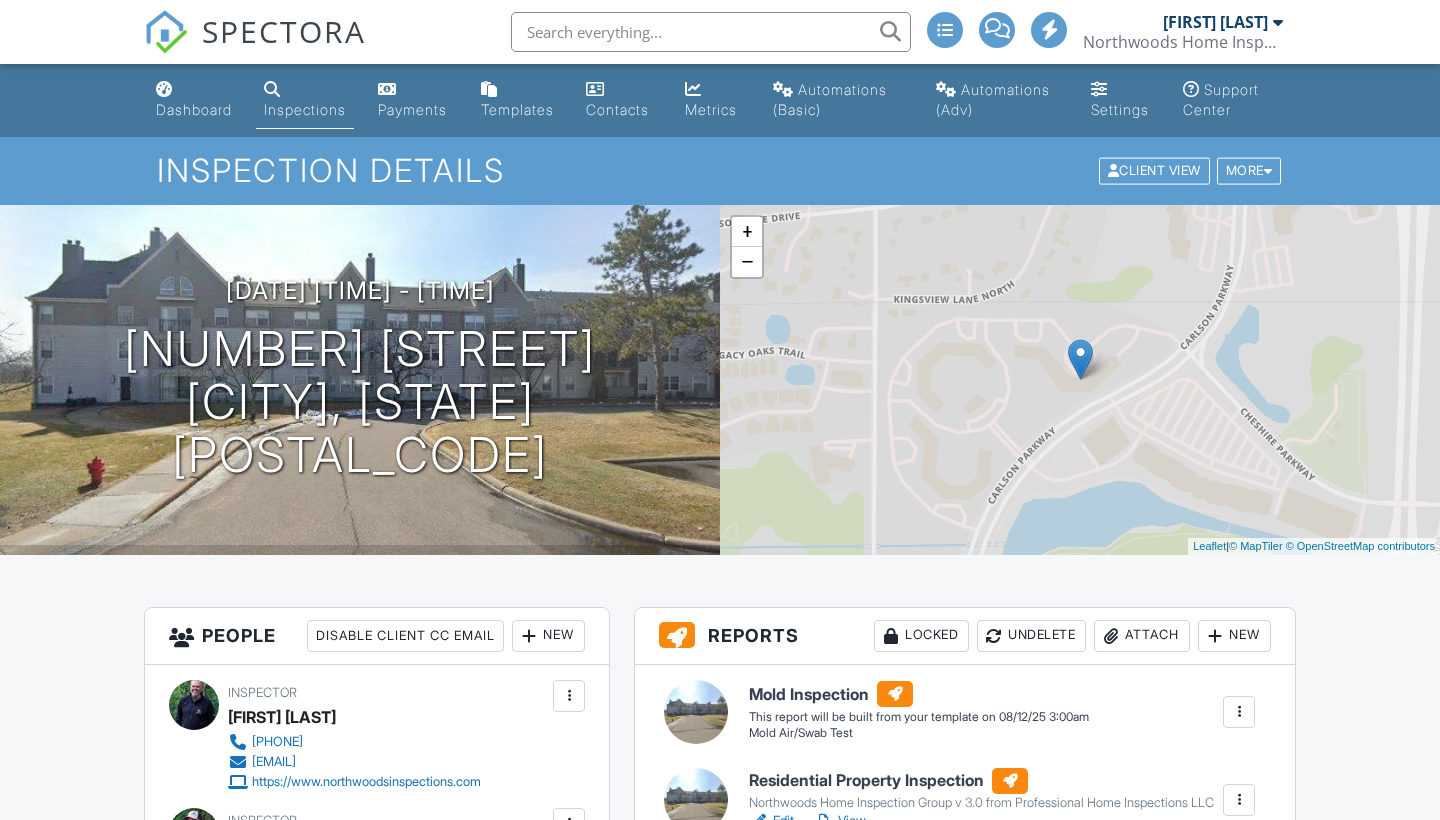 scroll, scrollTop: 0, scrollLeft: 0, axis: both 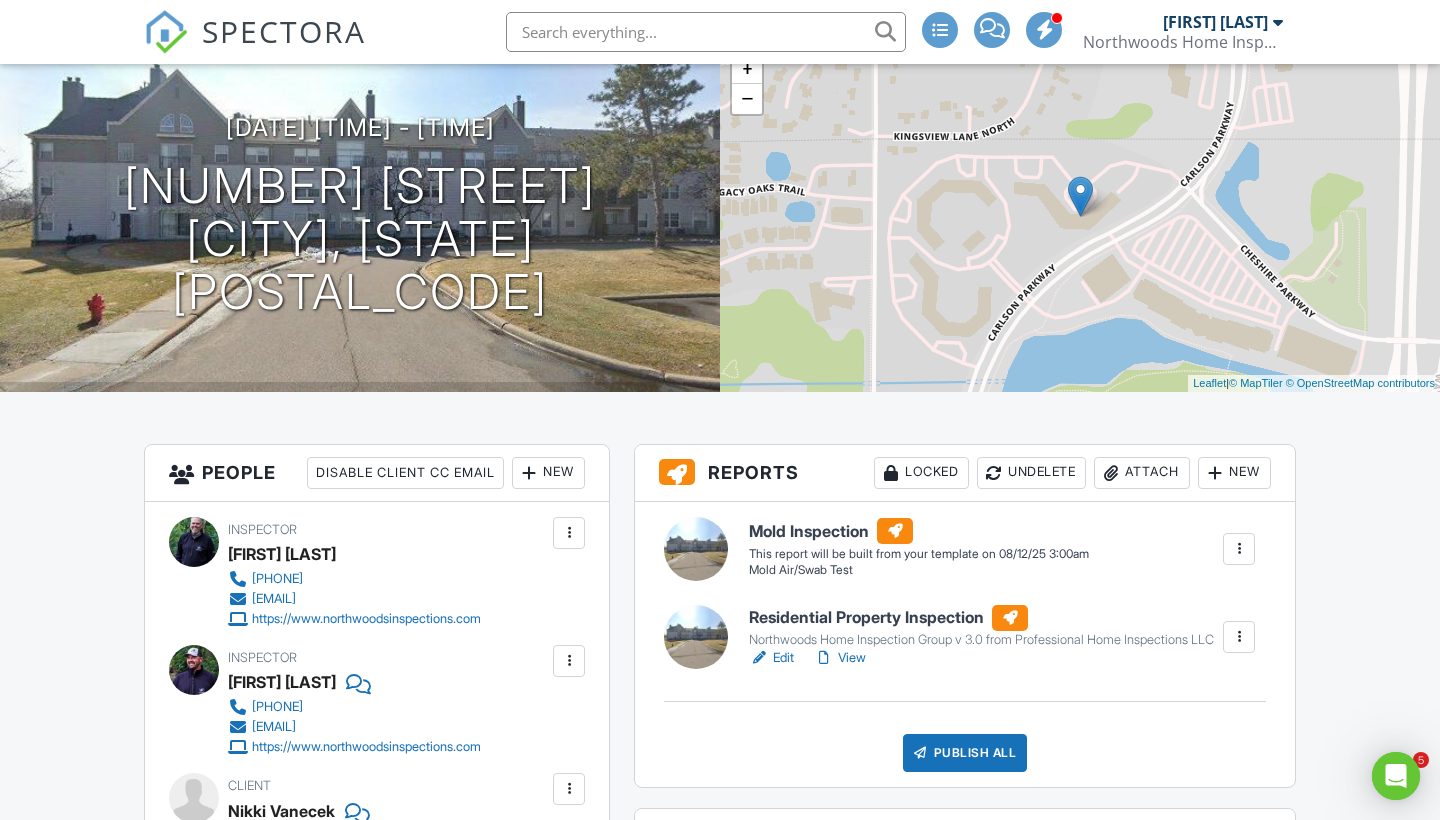 click at bounding box center (1239, 637) 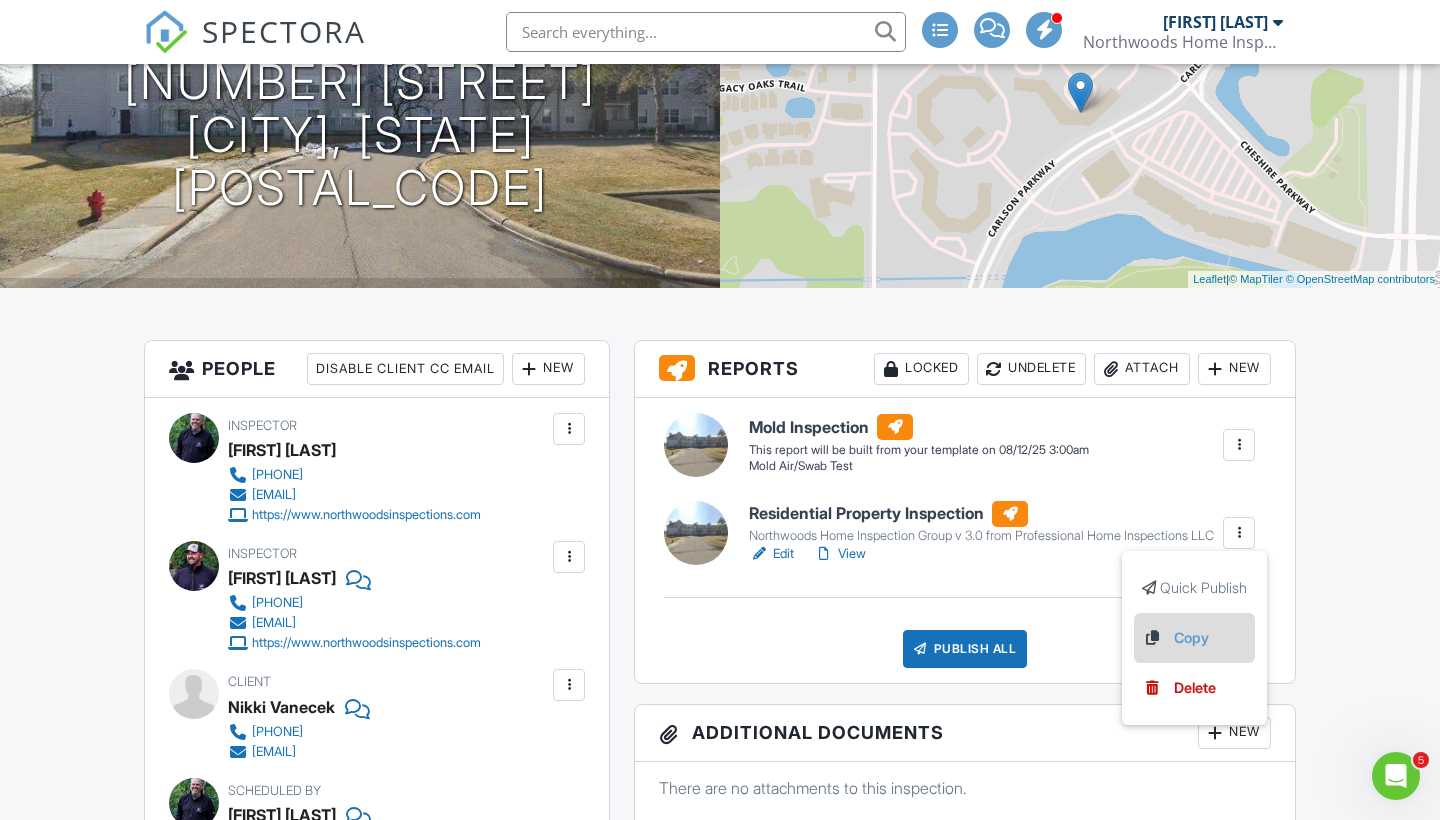 scroll, scrollTop: 284, scrollLeft: 0, axis: vertical 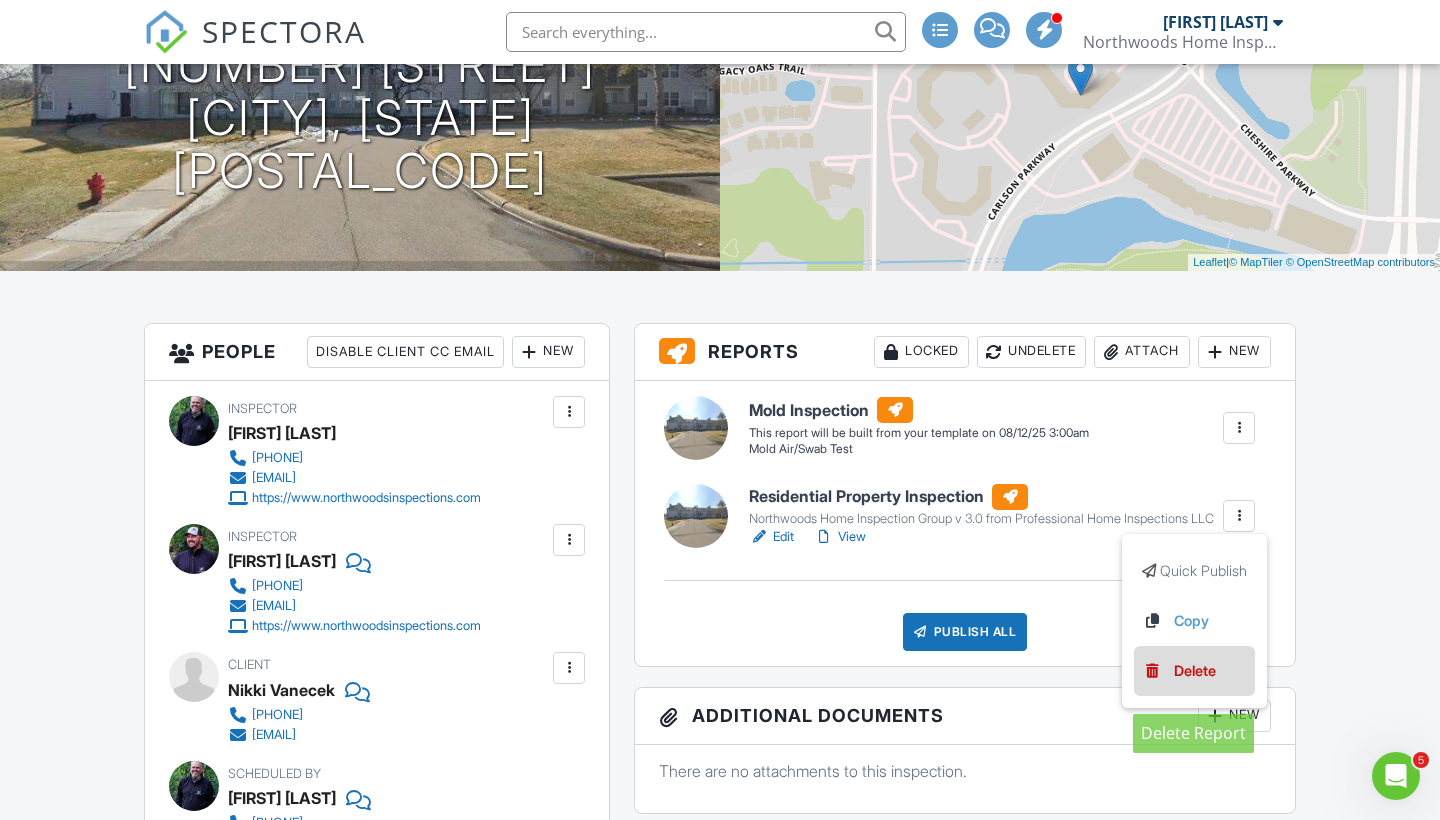 click on "Delete" at bounding box center [1195, 671] 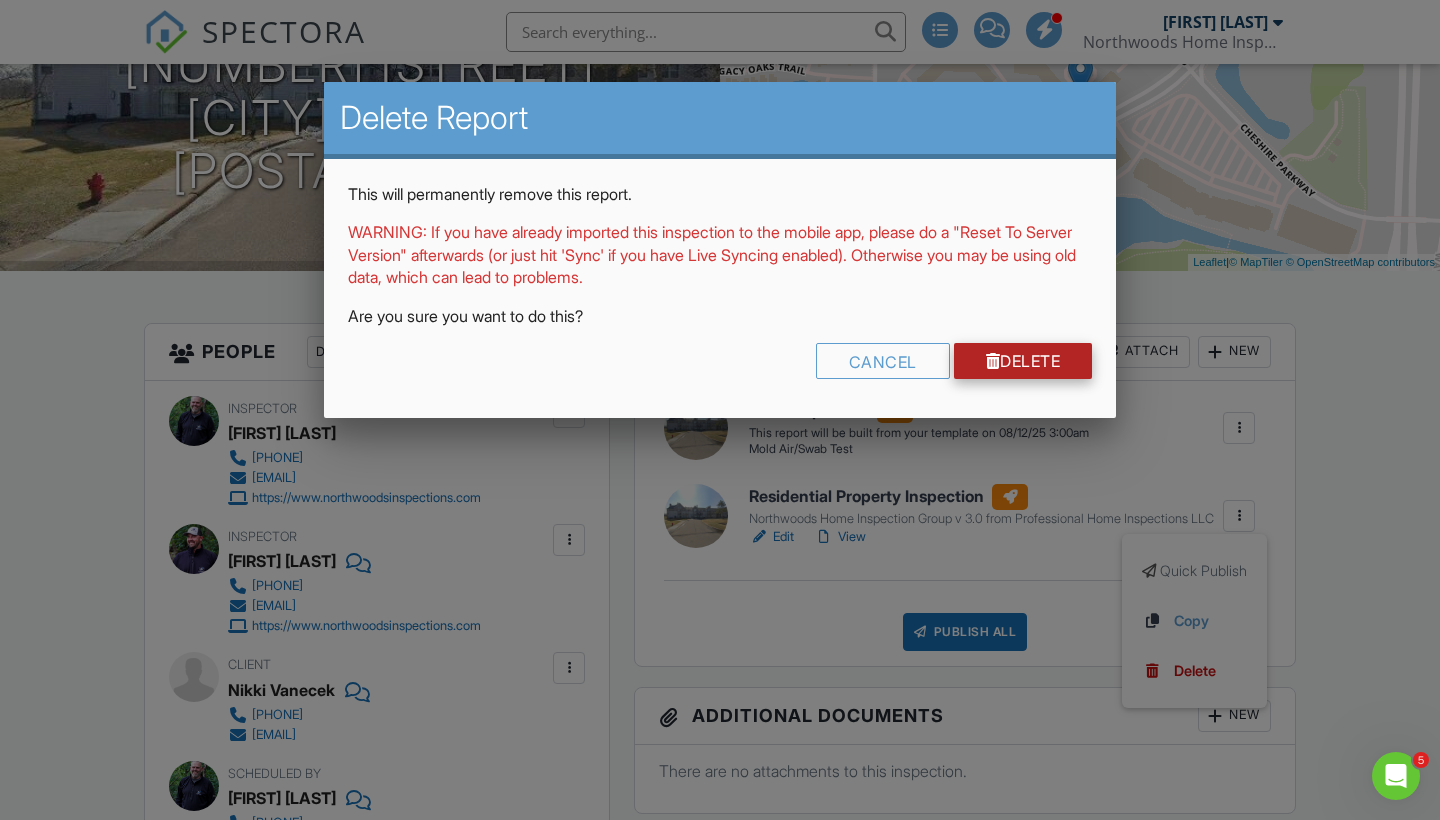 click at bounding box center [993, 361] 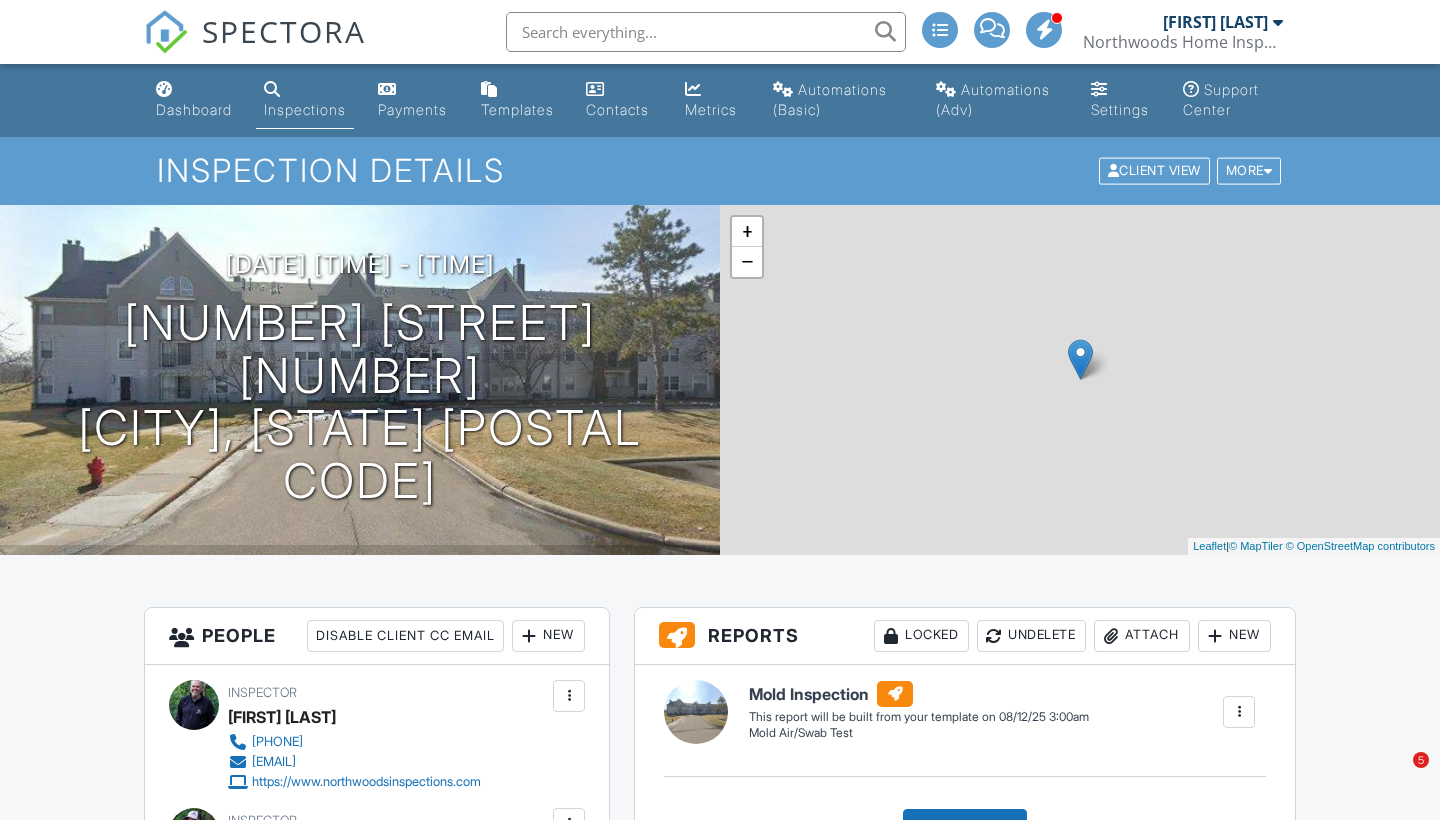 scroll, scrollTop: 0, scrollLeft: 0, axis: both 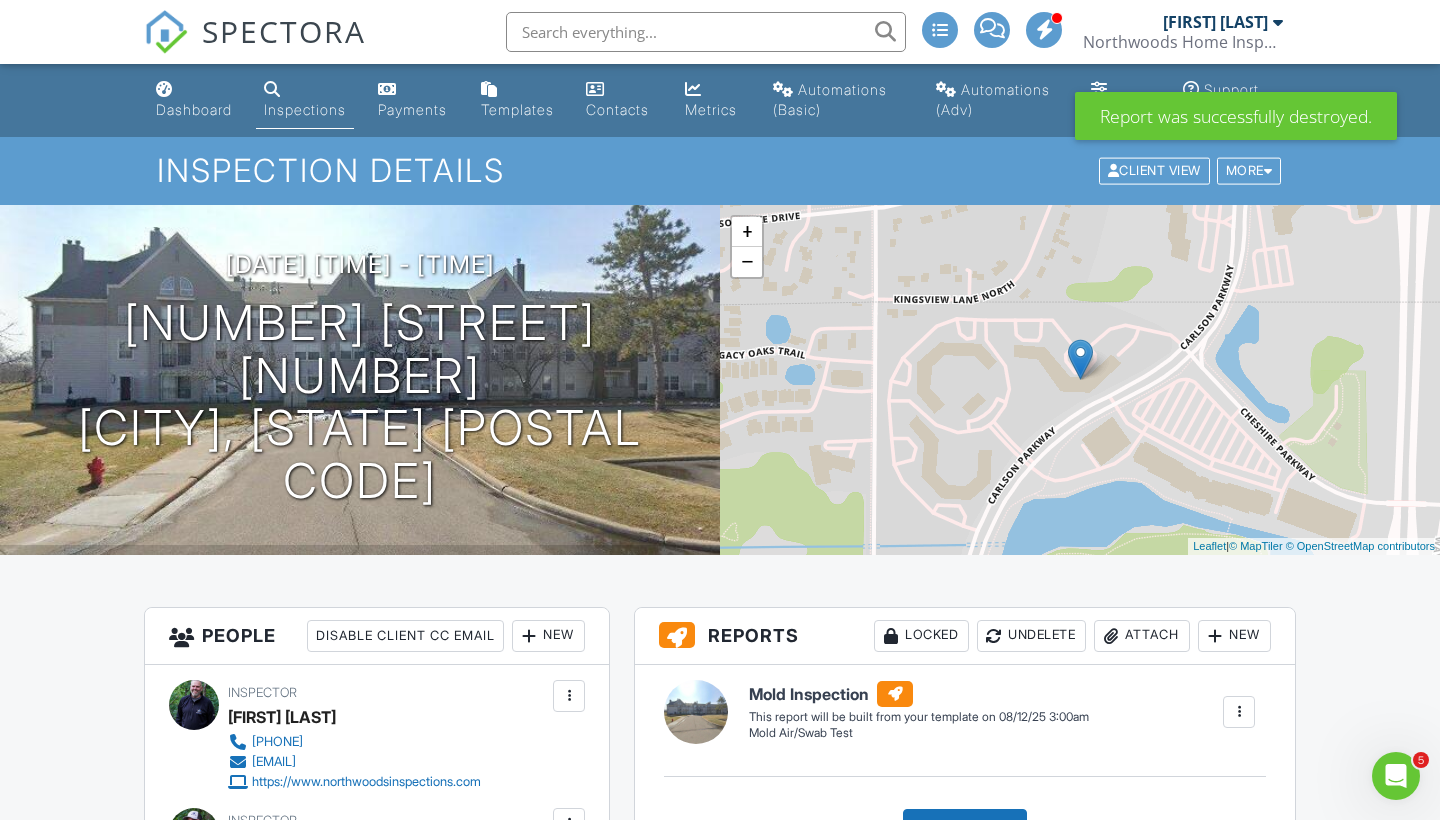 click at bounding box center [1215, 636] 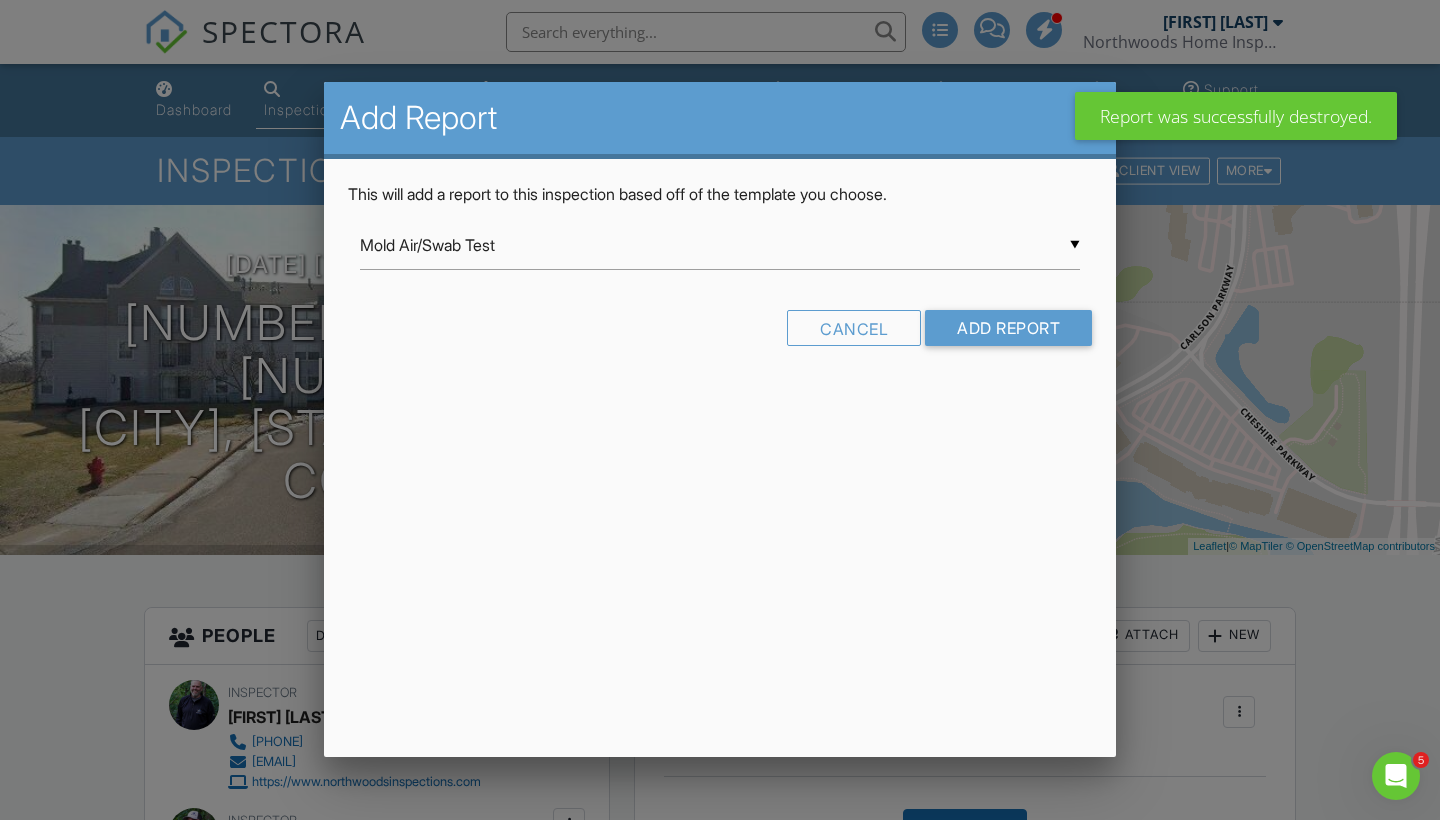 click on "▼ Mold Air/Swab Test Mold Air/Swab Test  Residential Template 4-Point Insurance Inspection Irrigation Inspection KC Bartley - Commercial Multi-Family from Professional Home Inspections LLC KC Bartley - Commercial Retail/Industrial from Professional Home Inspections LLC KC Bartley Template v 2.1 from Professional Home Inspections LLC Northwoods Home Inspection Group v 3.0 from Professional Home Inspections LLC Sewer Lateral Inspection Mold Air/Swab Test
Residential Template
4-Point Insurance Inspection
Irrigation Inspection
KC Bartley - Commercial Multi-Family from Professional Home Inspections LLC
KC Bartley - Commercial Retail/Industrial from Professional Home Inspections LLC
KC Bartley Template v 2.1 from Professional Home Inspections LLC
Northwoods Home Inspection Group v 3.0 from Professional Home Inspections LLC
Sewer Lateral Inspection" at bounding box center (720, 245) 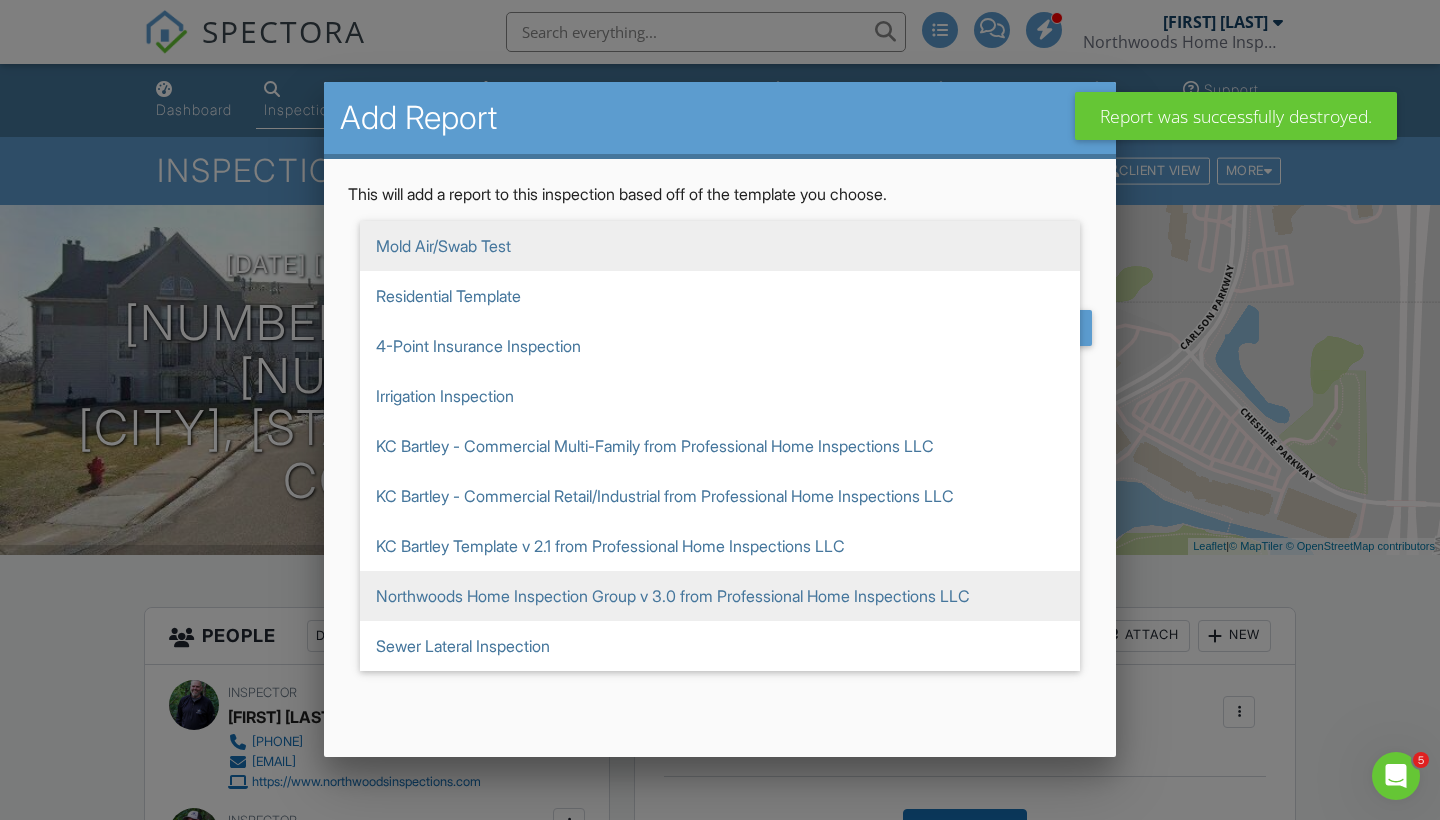 click on "Northwoods Home Inspection Group v 3.0 from Professional Home Inspections LLC" at bounding box center (720, 596) 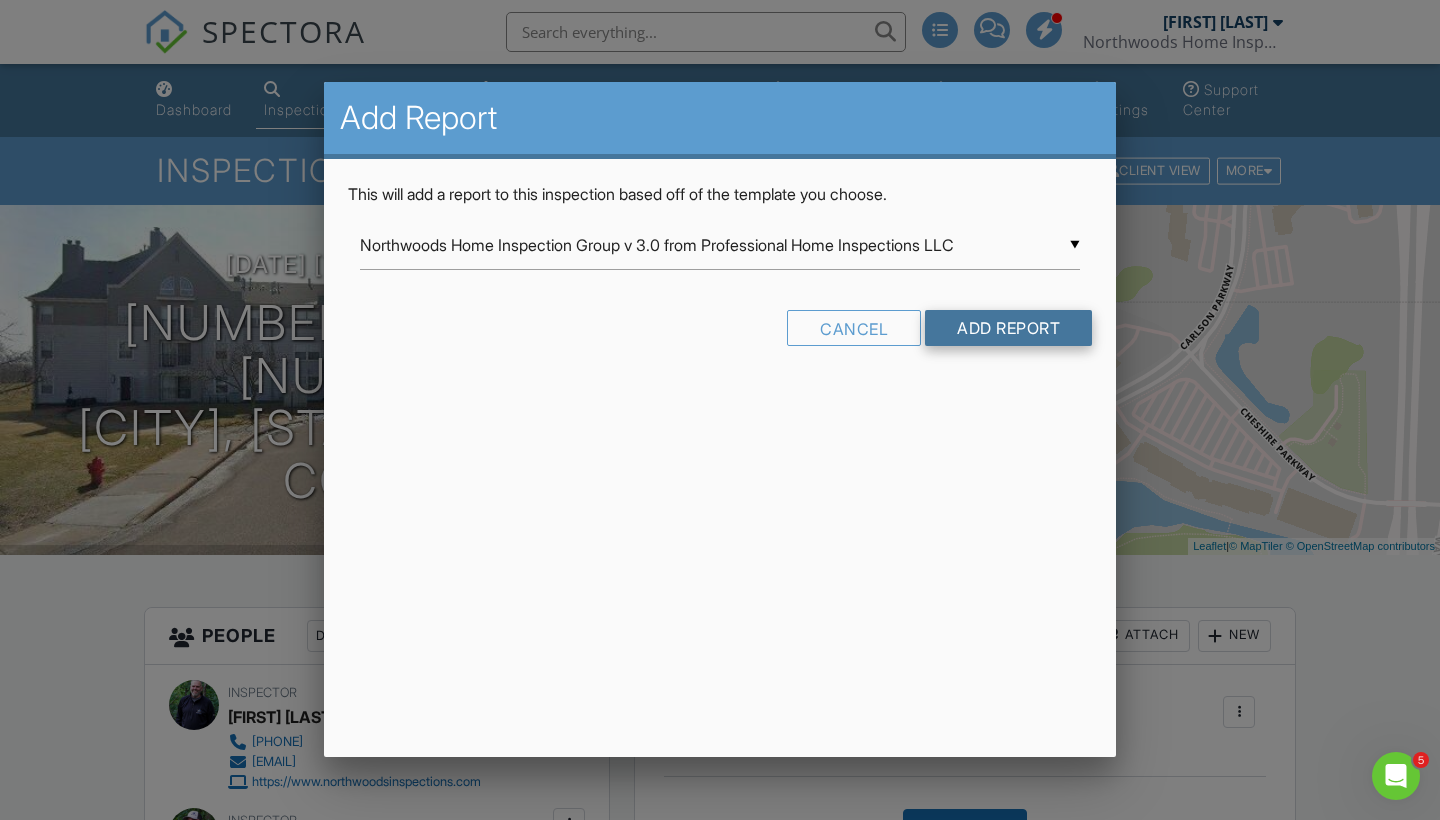 click on "Add Report" at bounding box center [1008, 328] 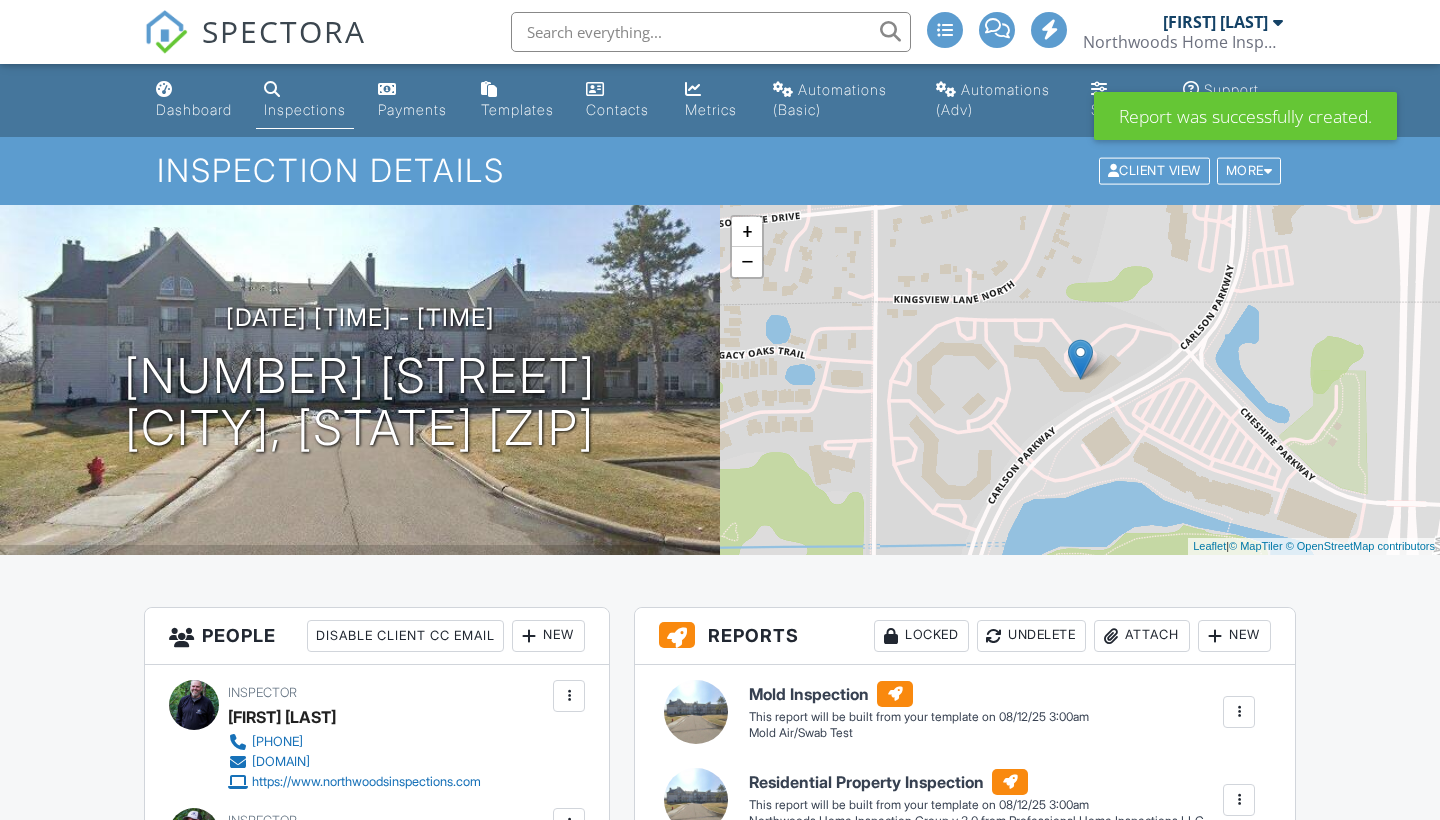 scroll, scrollTop: 790, scrollLeft: 0, axis: vertical 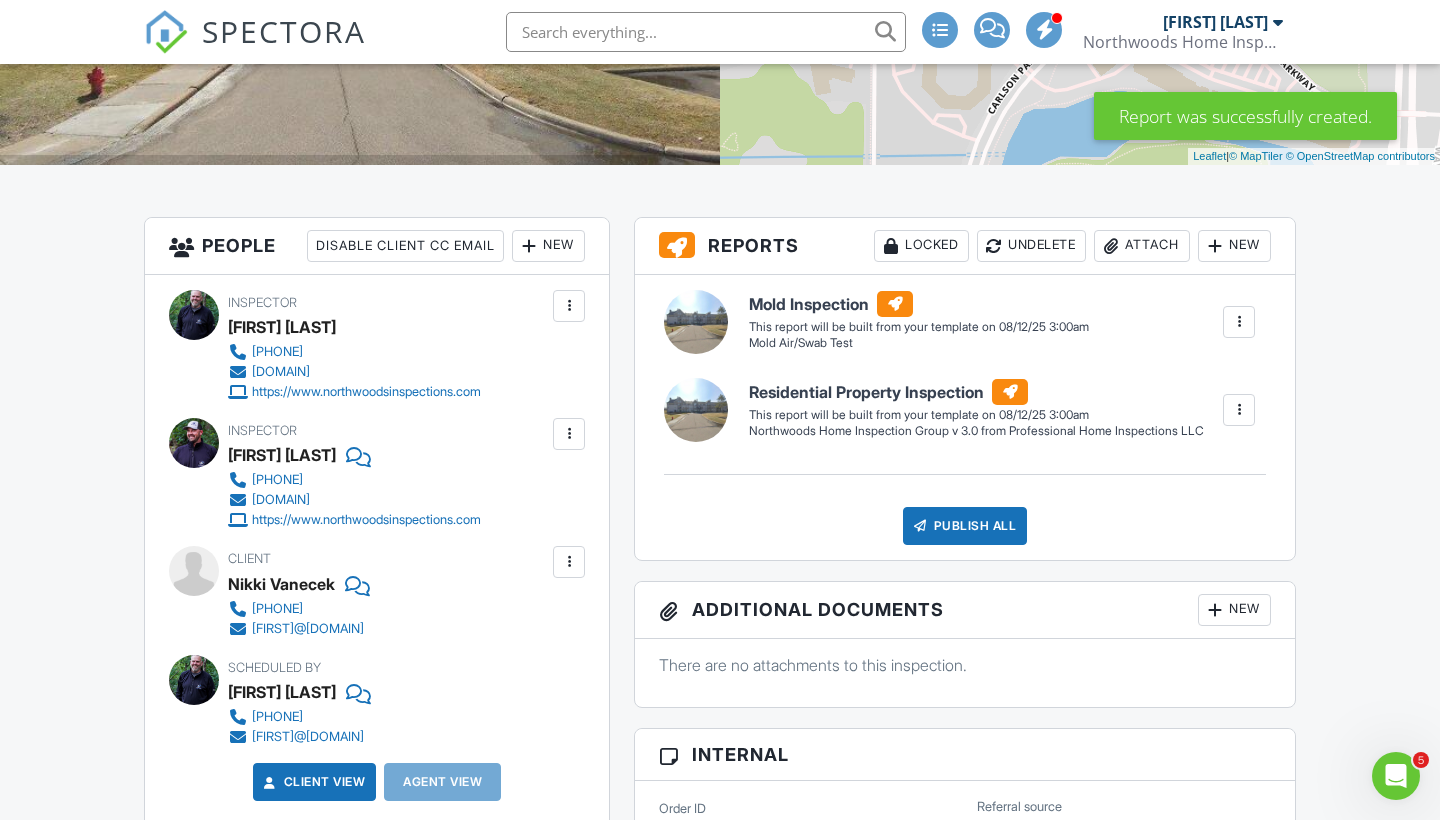 click at bounding box center (1239, 410) 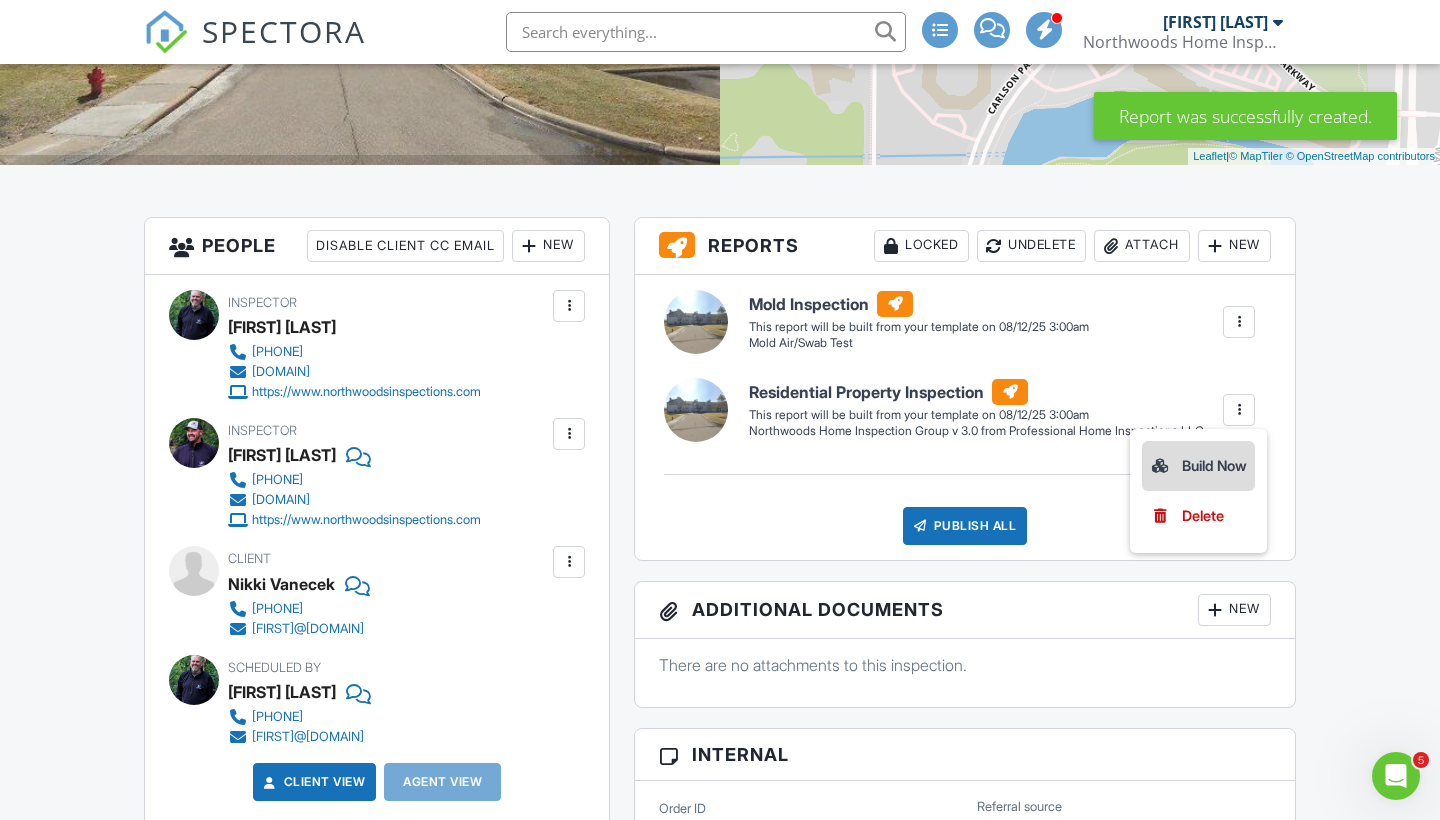 click on "Build Now" at bounding box center (1198, 466) 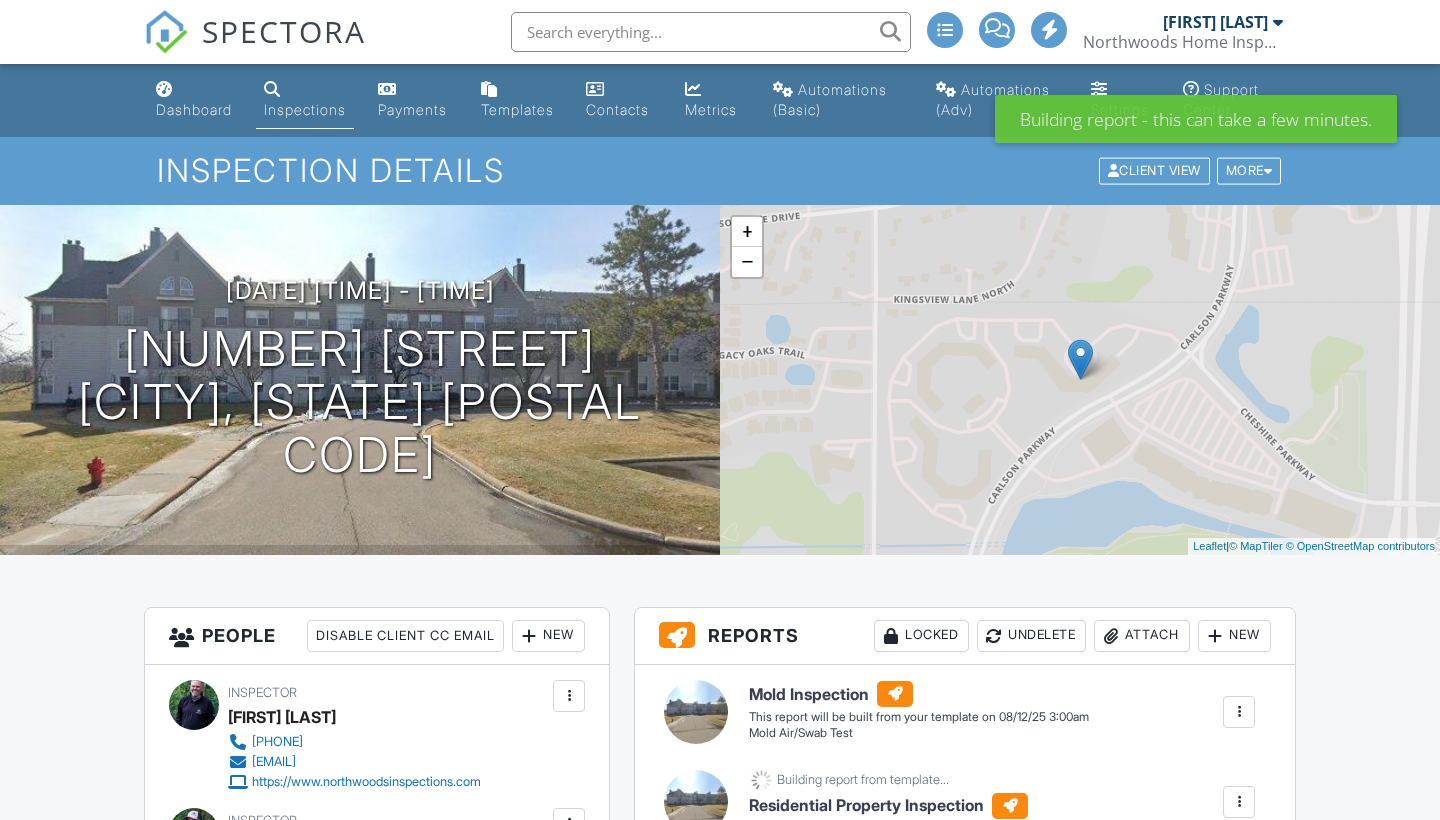 scroll, scrollTop: 0, scrollLeft: 0, axis: both 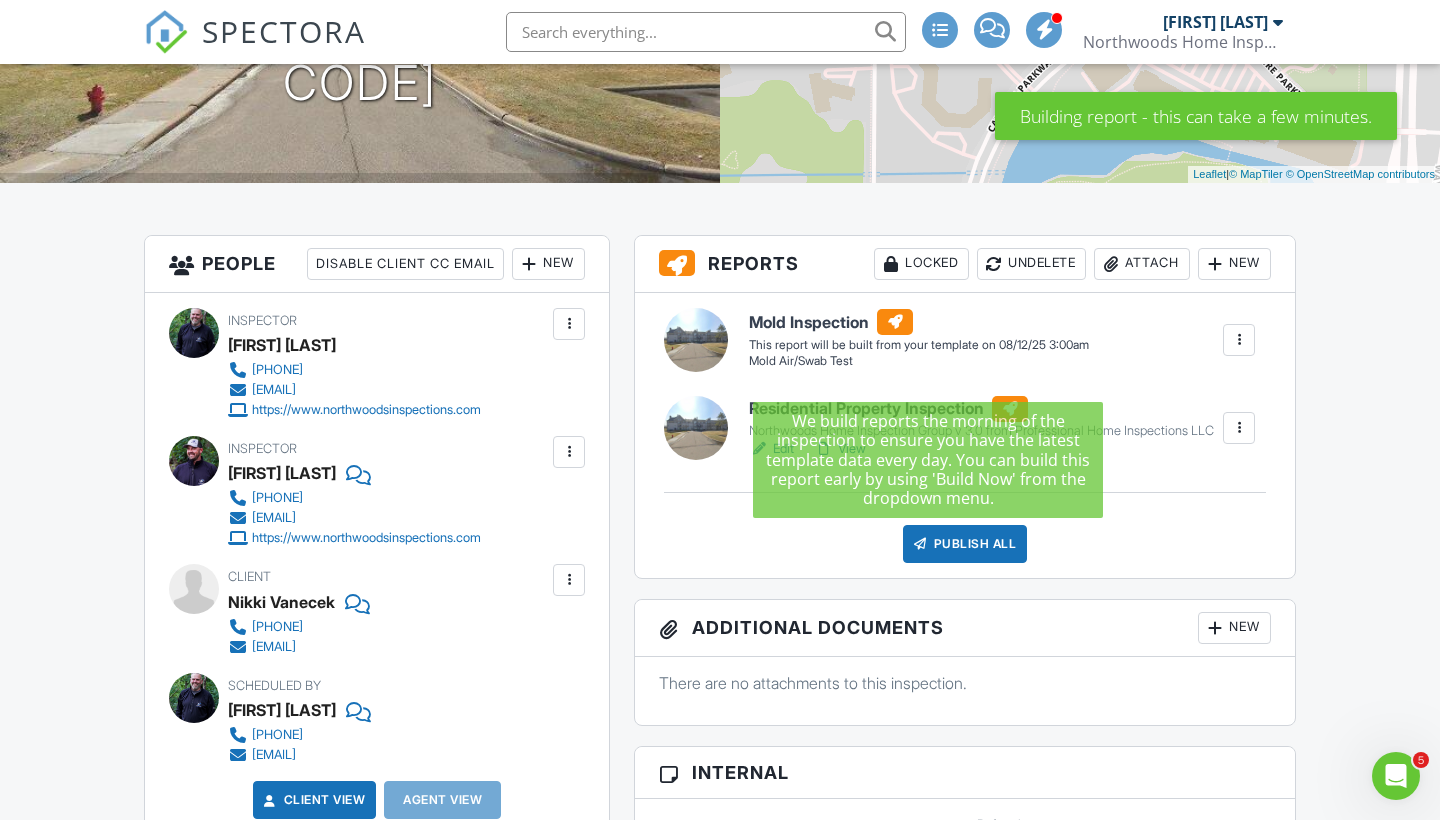 click on "View" at bounding box center (840, 449) 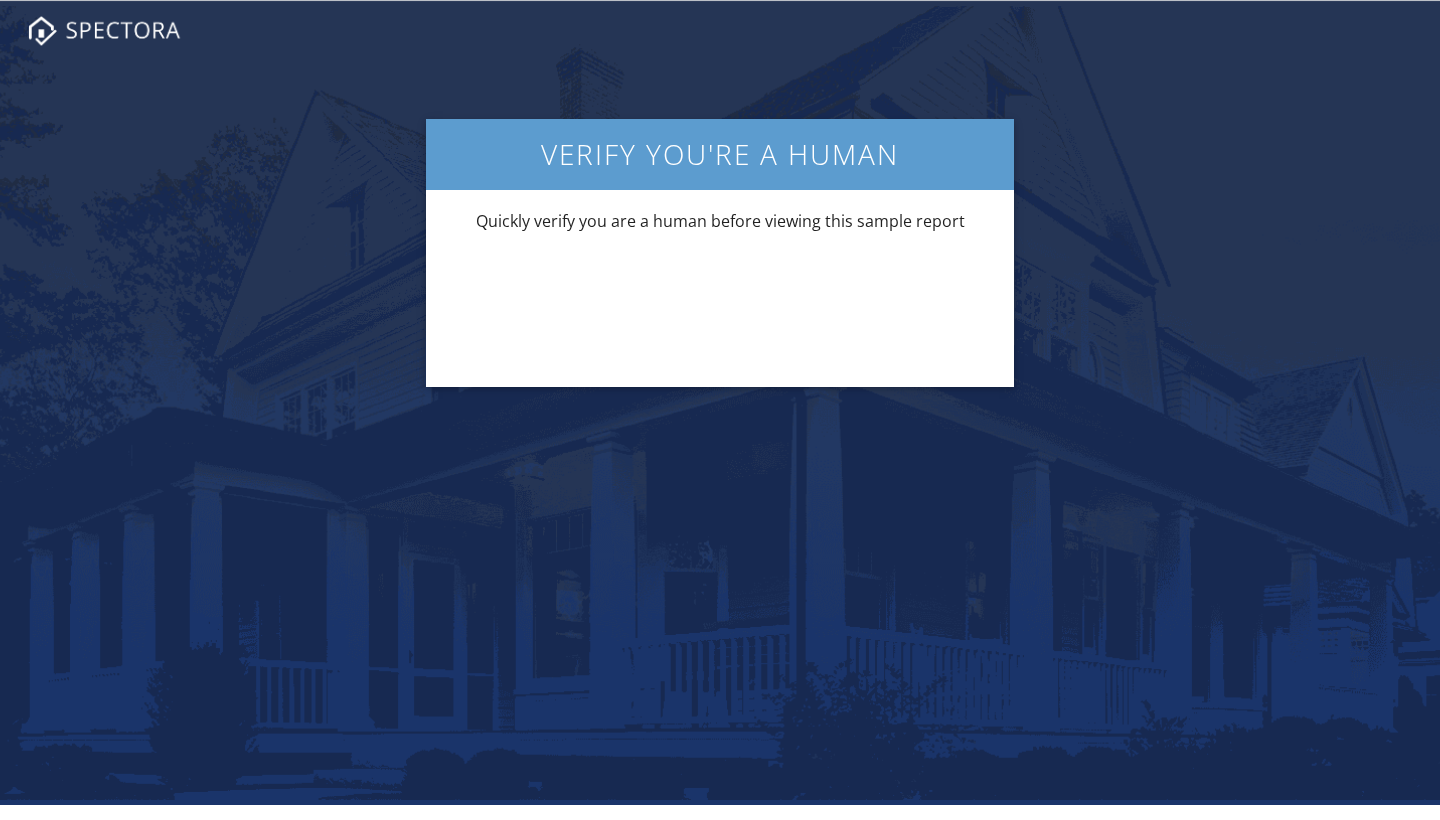 scroll, scrollTop: 0, scrollLeft: 0, axis: both 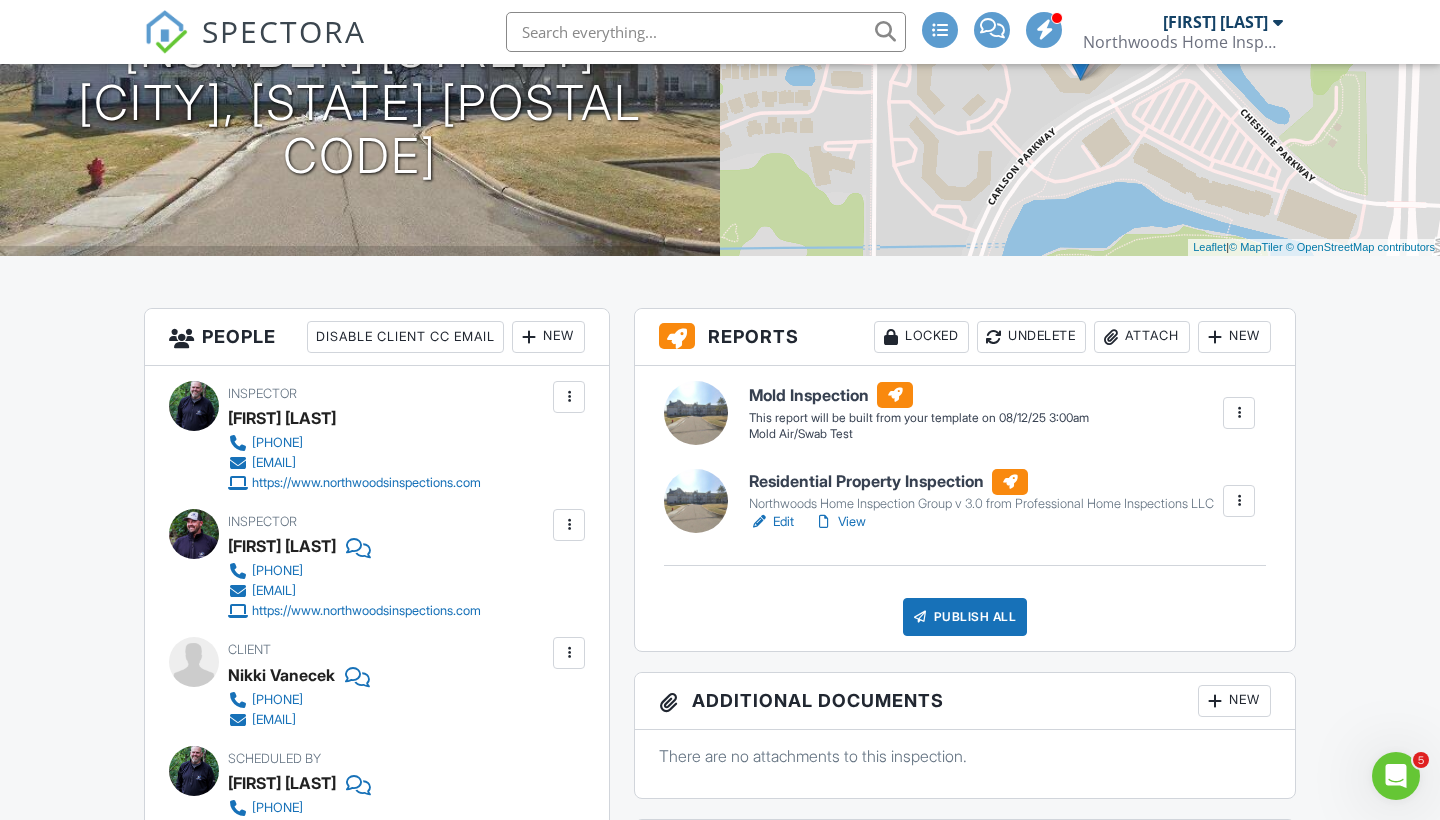 click at bounding box center [1239, 501] 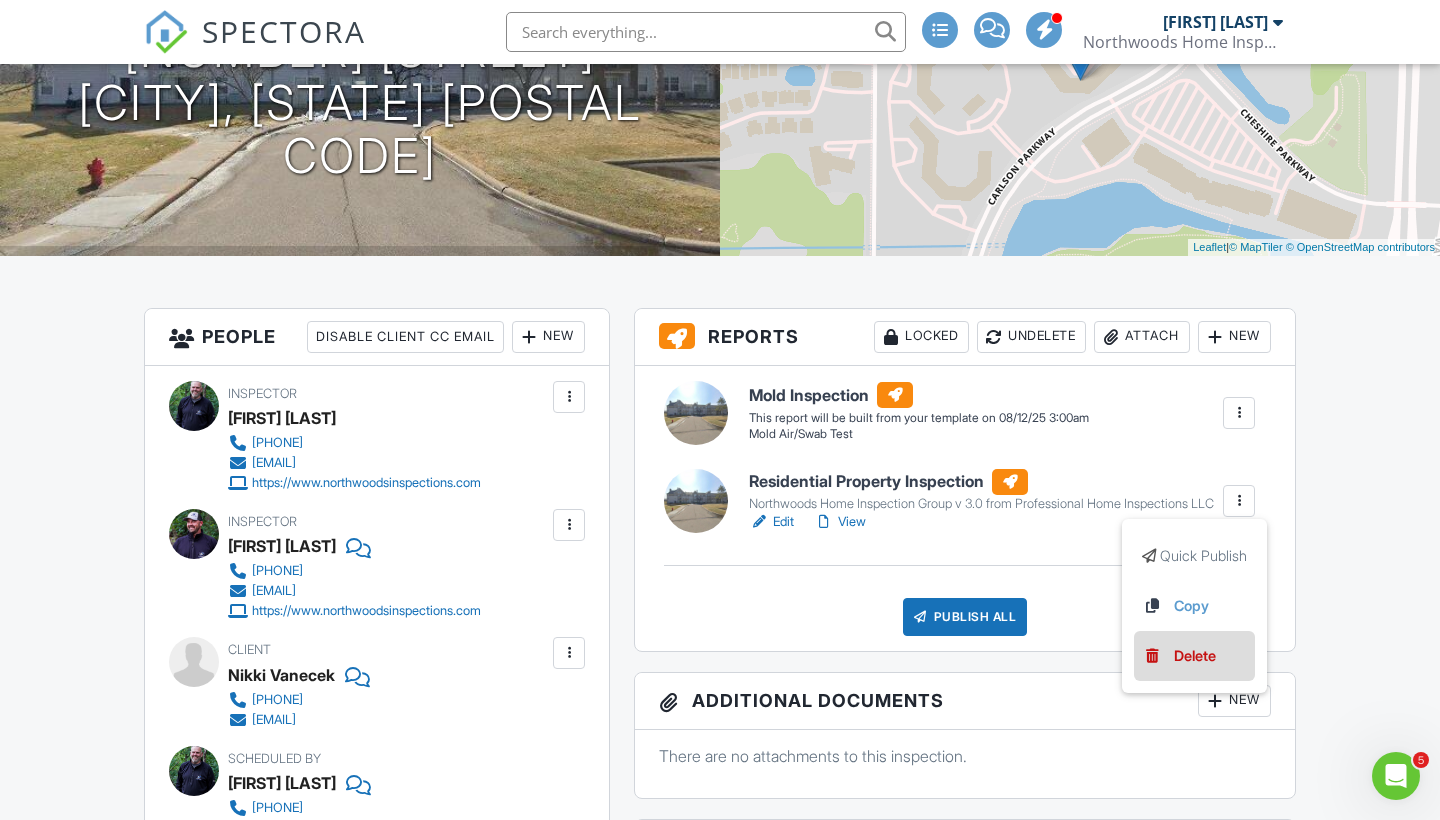 click on "Delete" at bounding box center (1195, 656) 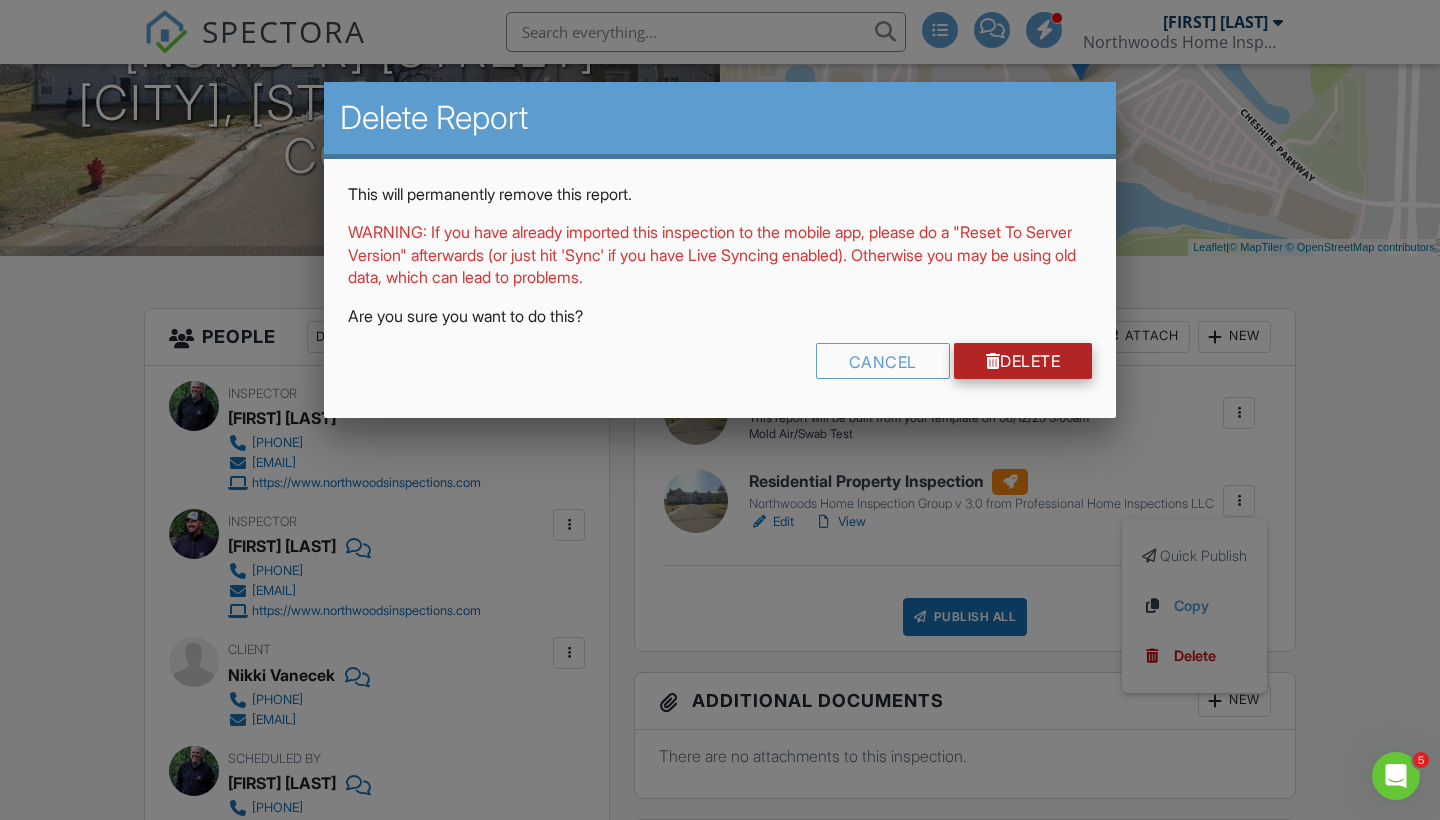 click on "Delete" at bounding box center [1023, 361] 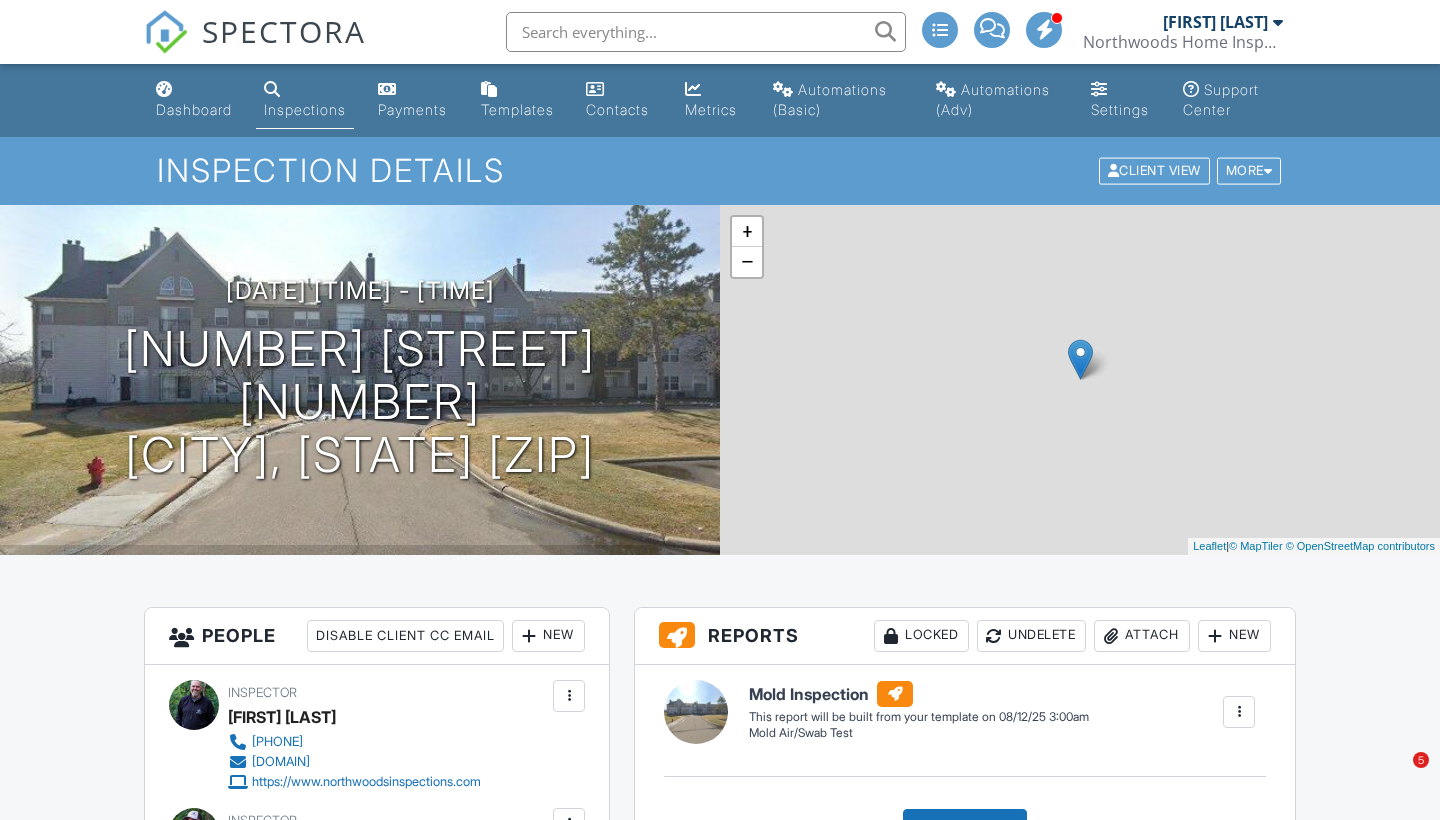 scroll, scrollTop: 0, scrollLeft: 0, axis: both 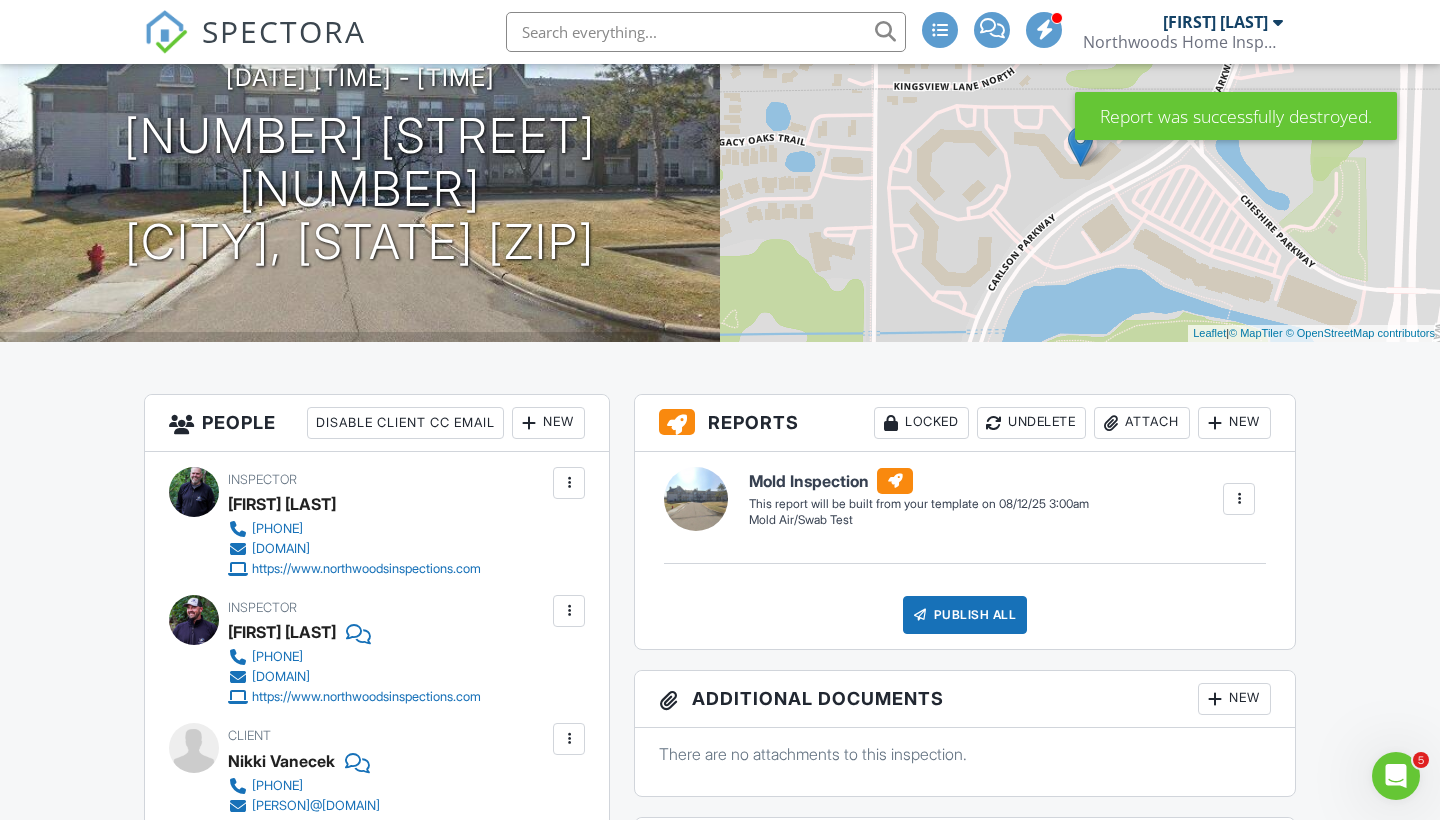click at bounding box center [1215, 423] 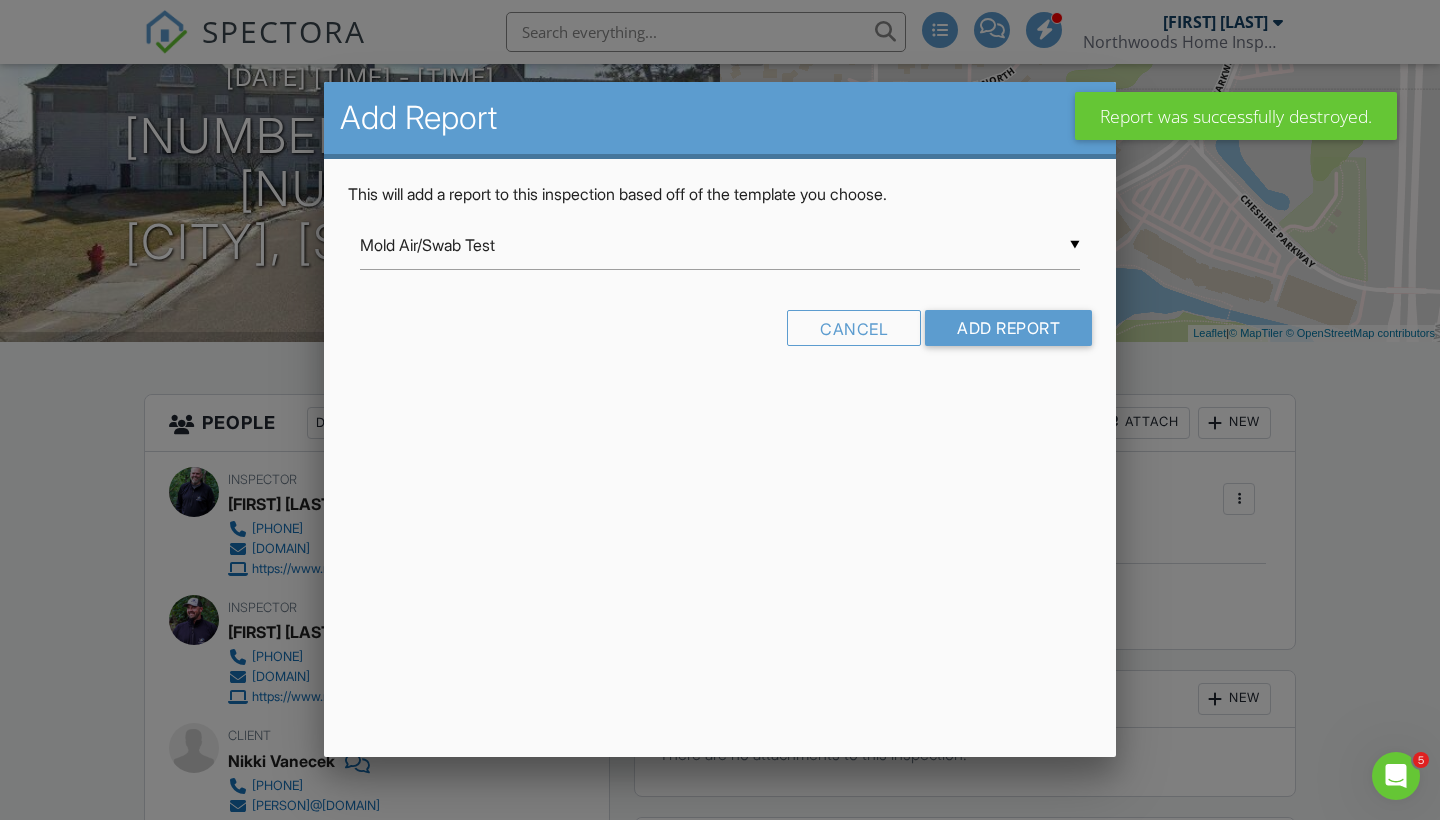 click on "▼ Mold Air/Swab Test Mold Air/Swab Test  Residential Template 4-Point Insurance Inspection Irrigation Inspection KC Bartley - Commercial Multi-Family from Professional Home Inspections LLC KC Bartley - Commercial Retail/Industrial from Professional Home Inspections LLC KC Bartley Template v 2.1 from Professional Home Inspections LLC Northwoods Home Inspection Group v 3.0 from Professional Home Inspections LLC Sewer Lateral Inspection Mold Air/Swab Test
Residential Template
4-Point Insurance Inspection
Irrigation Inspection
KC Bartley - Commercial Multi-Family from Professional Home Inspections LLC
KC Bartley - Commercial Retail/Industrial from Professional Home Inspections LLC
KC Bartley Template v 2.1 from Professional Home Inspections LLC
Northwoods Home Inspection Group v 3.0 from Professional Home Inspections LLC
Sewer Lateral Inspection" at bounding box center [720, 245] 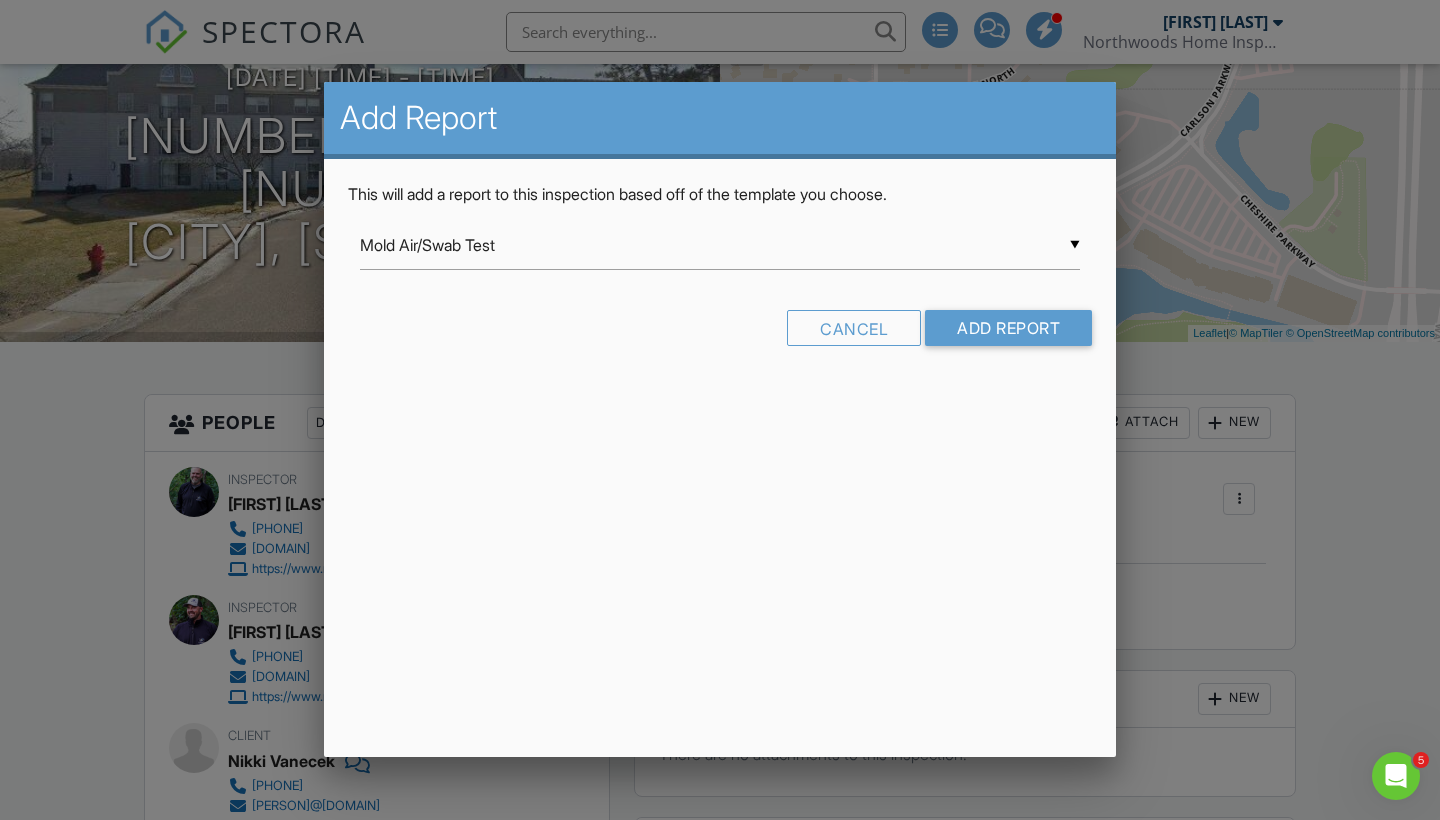 click on "▼ Mold Air/Swab Test Mold Air/Swab Test  Residential Template 4-Point Insurance Inspection Irrigation Inspection KC Bartley - Commercial Multi-Family from Professional Home Inspections LLC KC Bartley - Commercial Retail/Industrial from Professional Home Inspections LLC KC Bartley Template v 2.1 from Professional Home Inspections LLC Northwoods Home Inspection Group v 3.0 from Professional Home Inspections LLC Sewer Lateral Inspection Mold Air/Swab Test
Residential Template
4-Point Insurance Inspection
Irrigation Inspection
KC Bartley - Commercial Multi-Family from Professional Home Inspections LLC
KC Bartley - Commercial Retail/Industrial from Professional Home Inspections LLC
KC Bartley Template v 2.1 from Professional Home Inspections LLC
Northwoods Home Inspection Group v 3.0 from Professional Home Inspections LLC
Sewer Lateral Inspection" at bounding box center [720, 245] 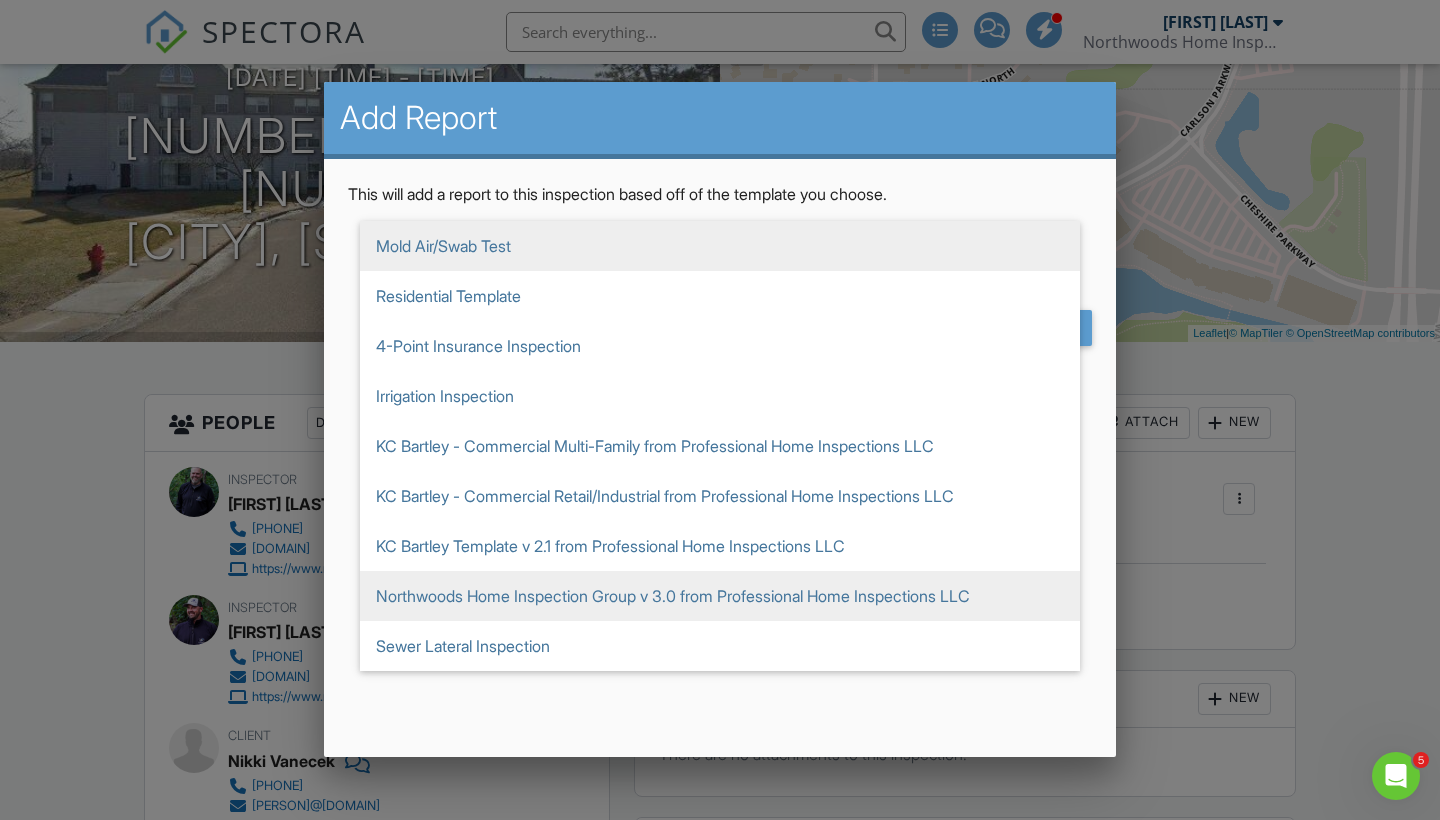 click on "Northwoods Home Inspection Group v 3.0 from Professional Home Inspections LLC" at bounding box center (720, 596) 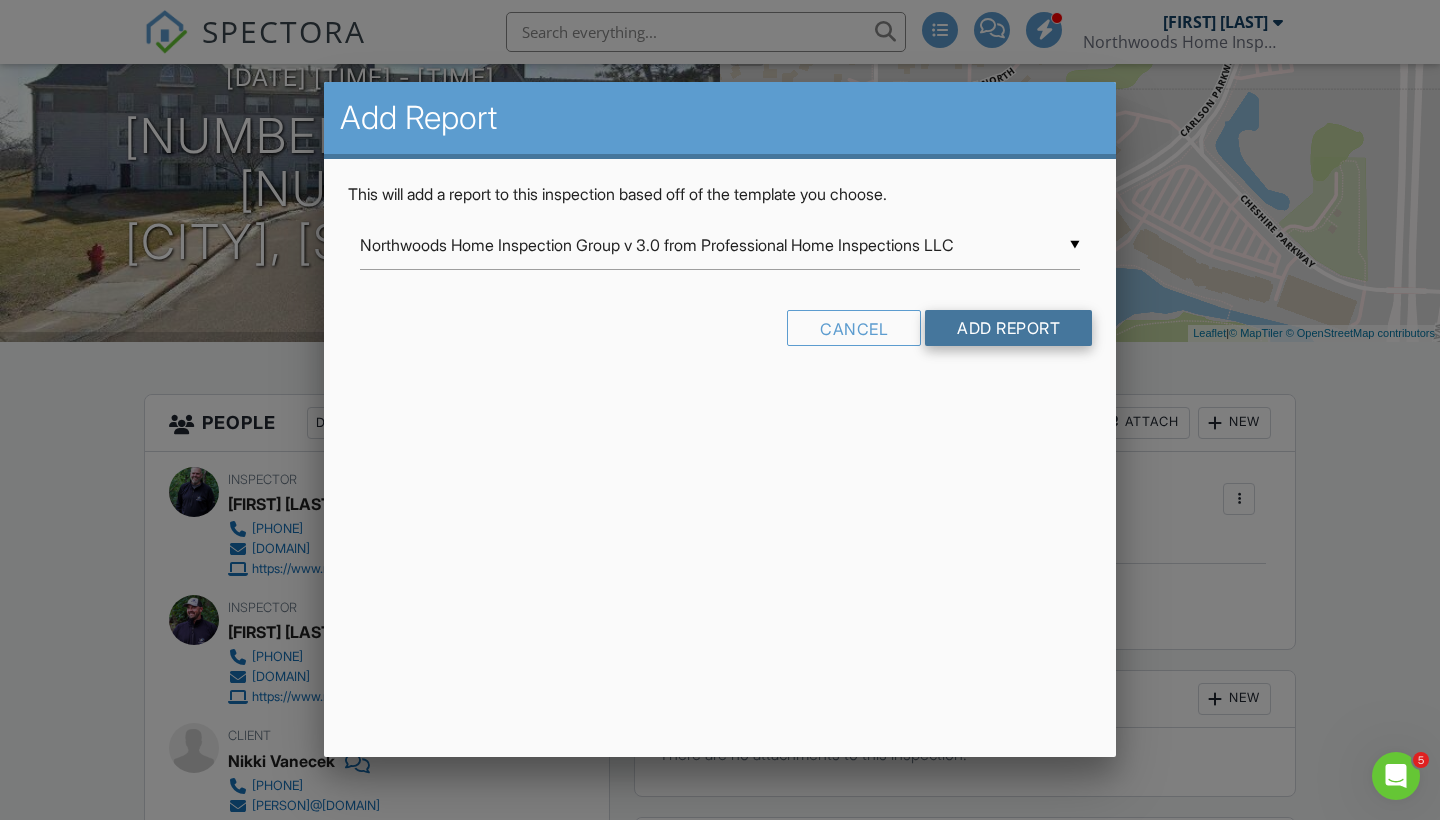 click on "Add Report" at bounding box center [1008, 328] 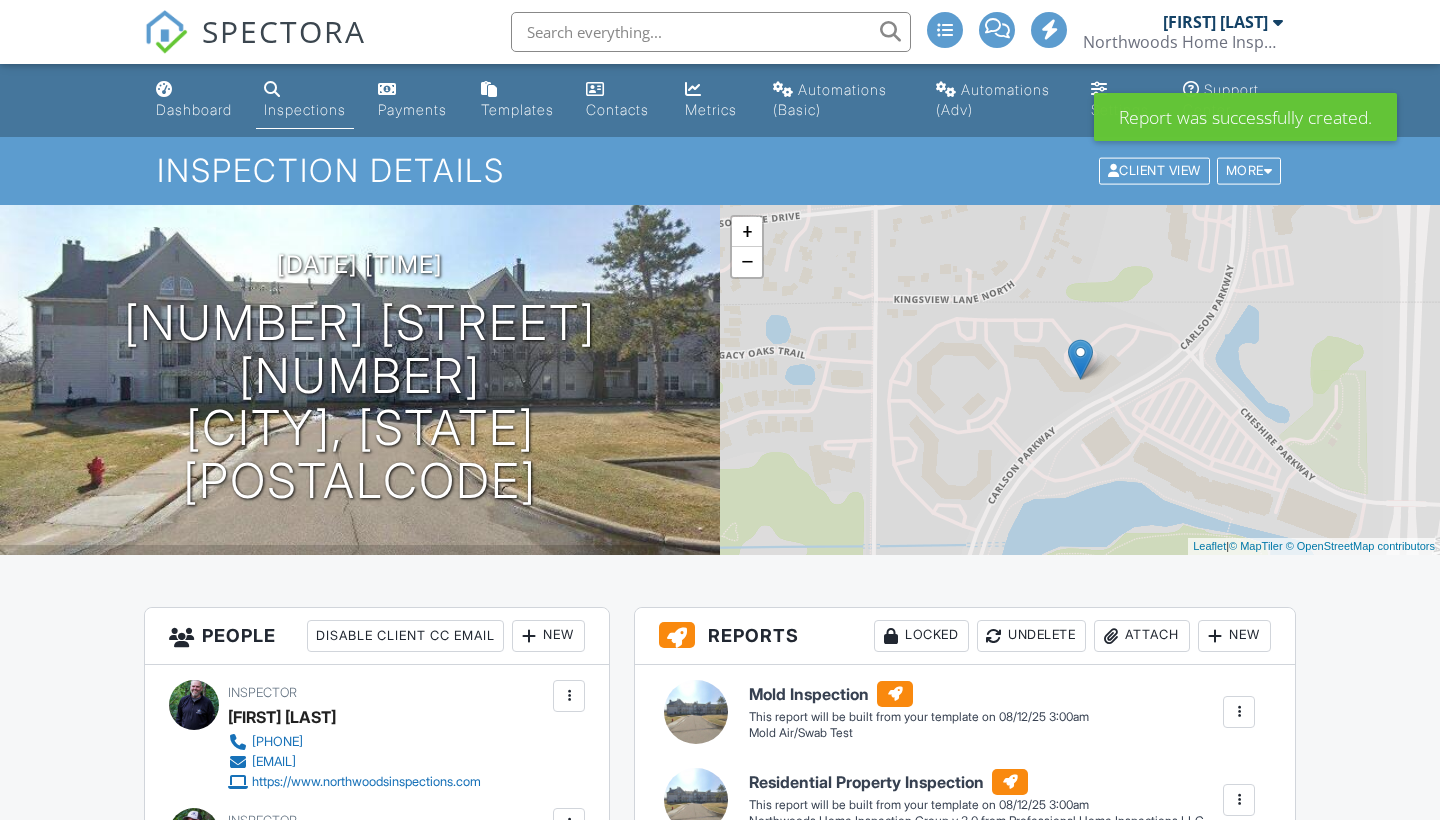 scroll, scrollTop: 80, scrollLeft: 0, axis: vertical 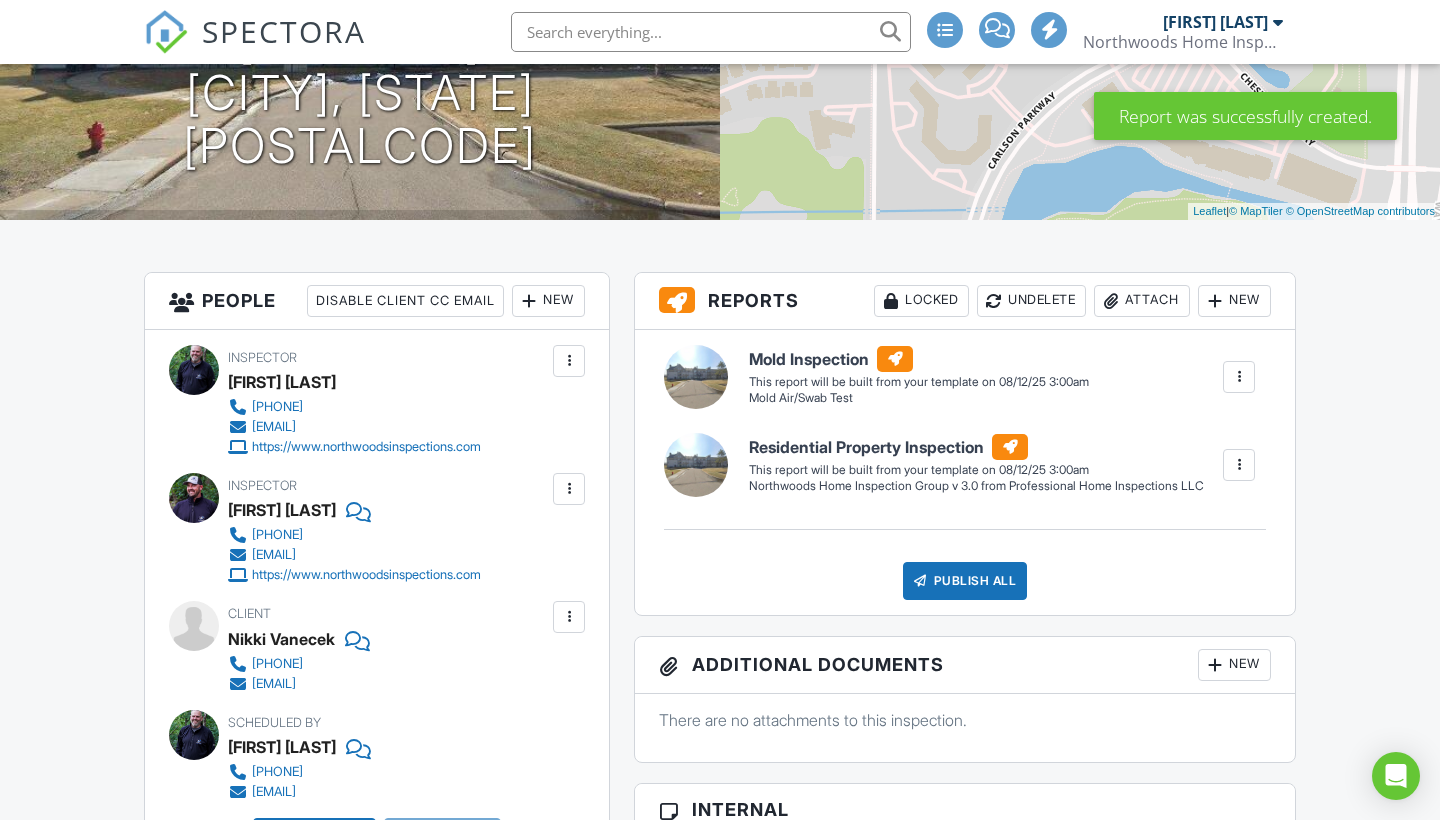 click at bounding box center (1239, 465) 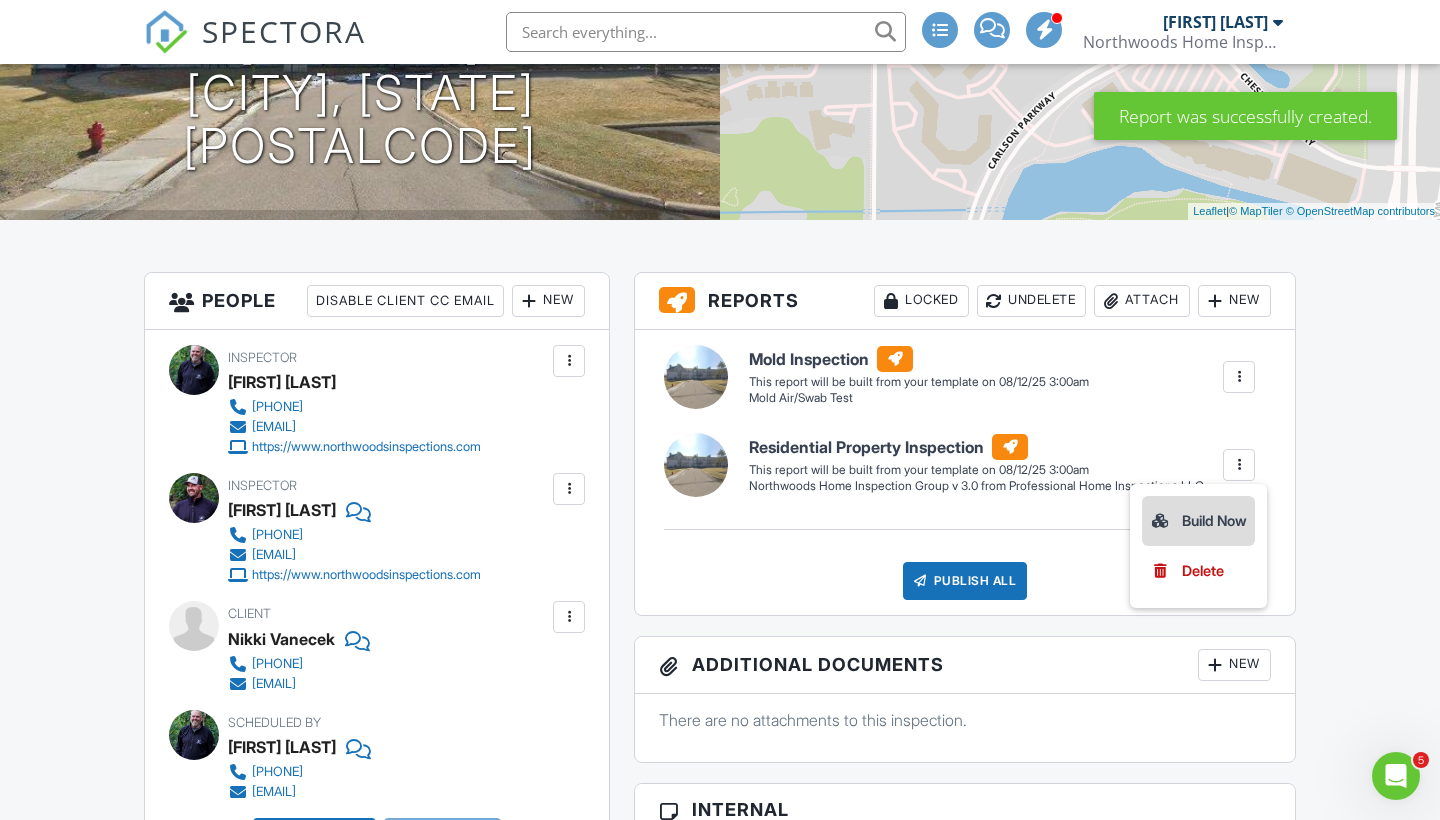 scroll, scrollTop: 0, scrollLeft: 0, axis: both 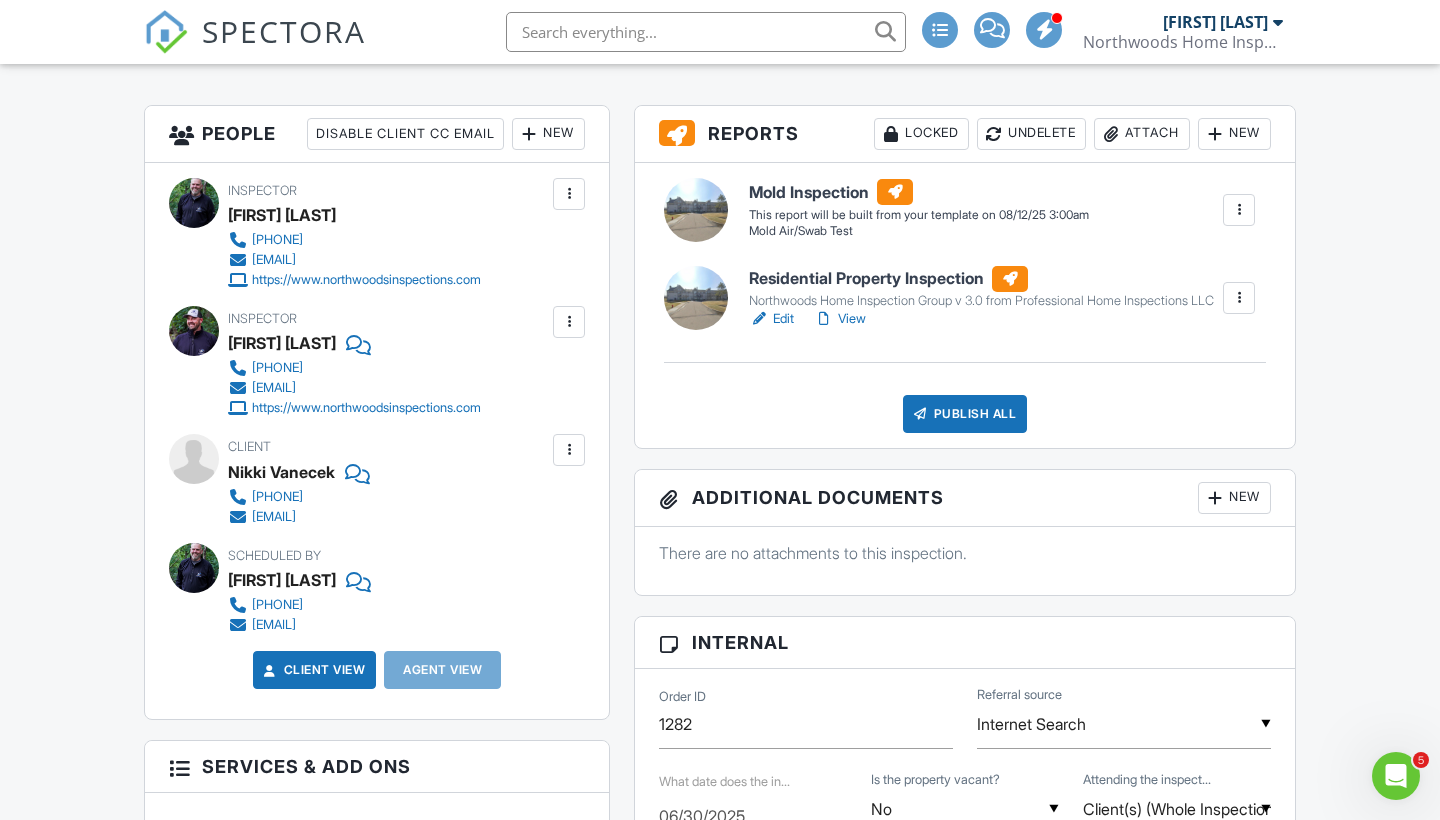 click on "View" at bounding box center (840, 319) 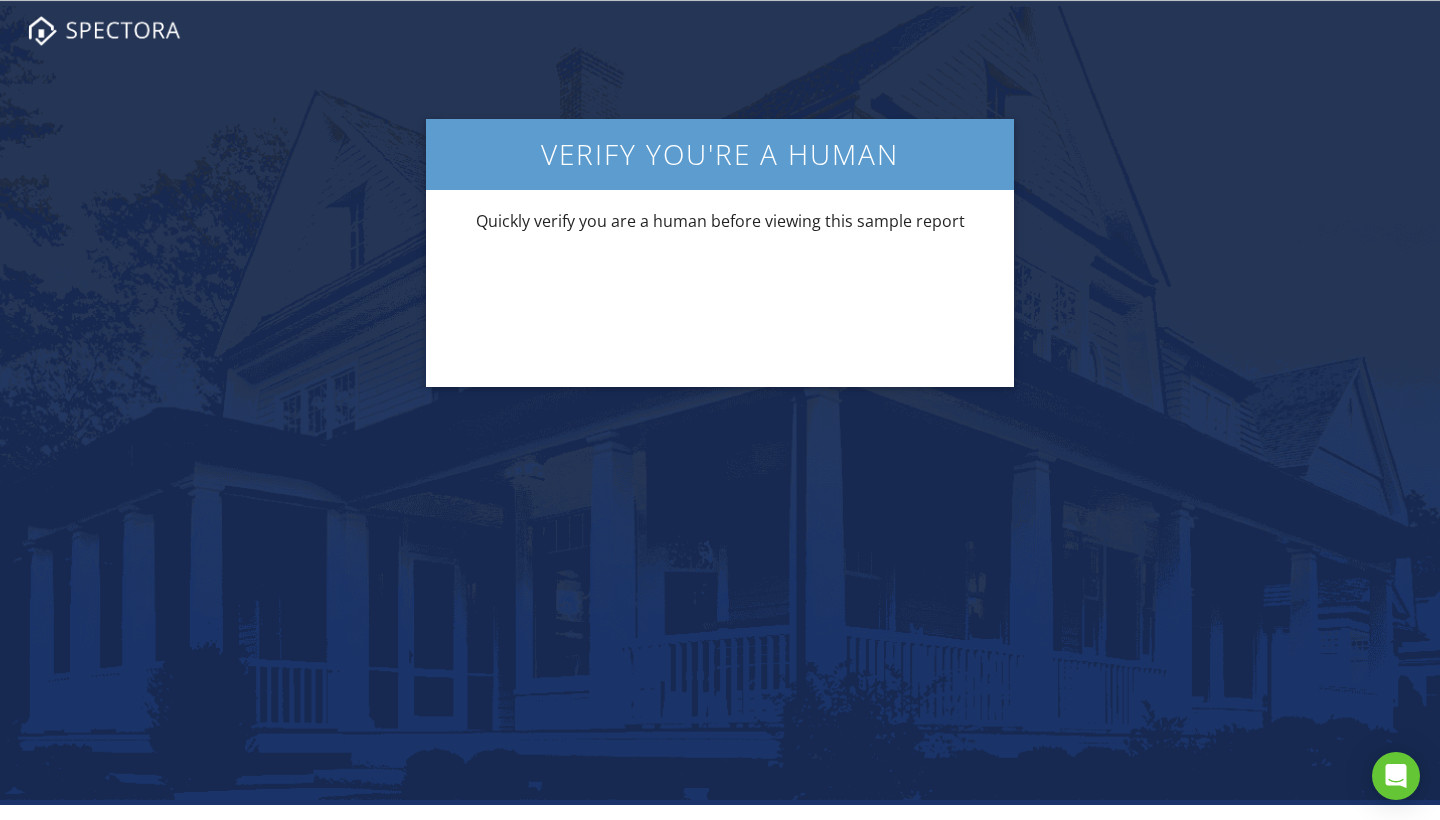scroll, scrollTop: 0, scrollLeft: 0, axis: both 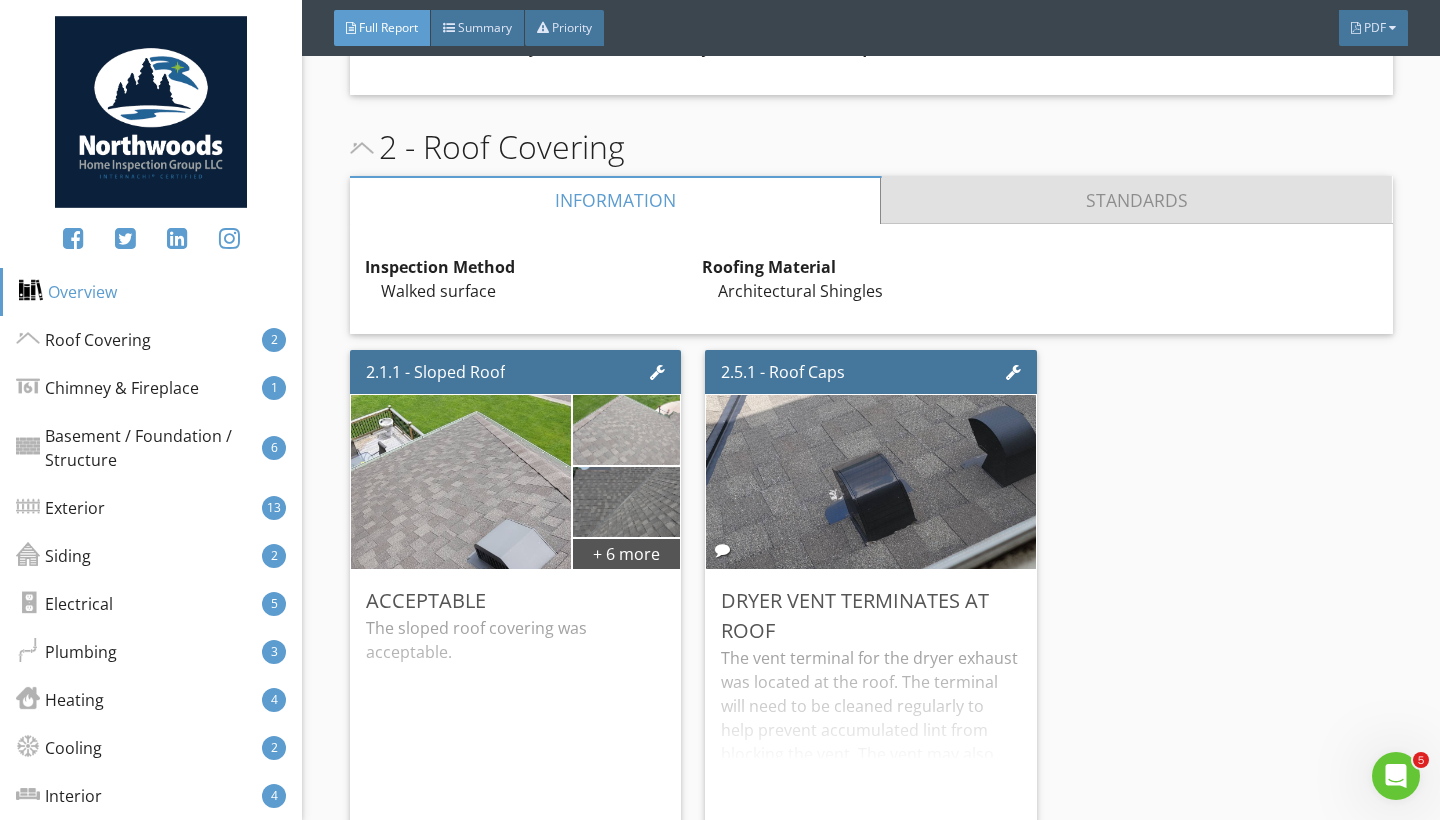click on "Standards" at bounding box center (1136, 200) 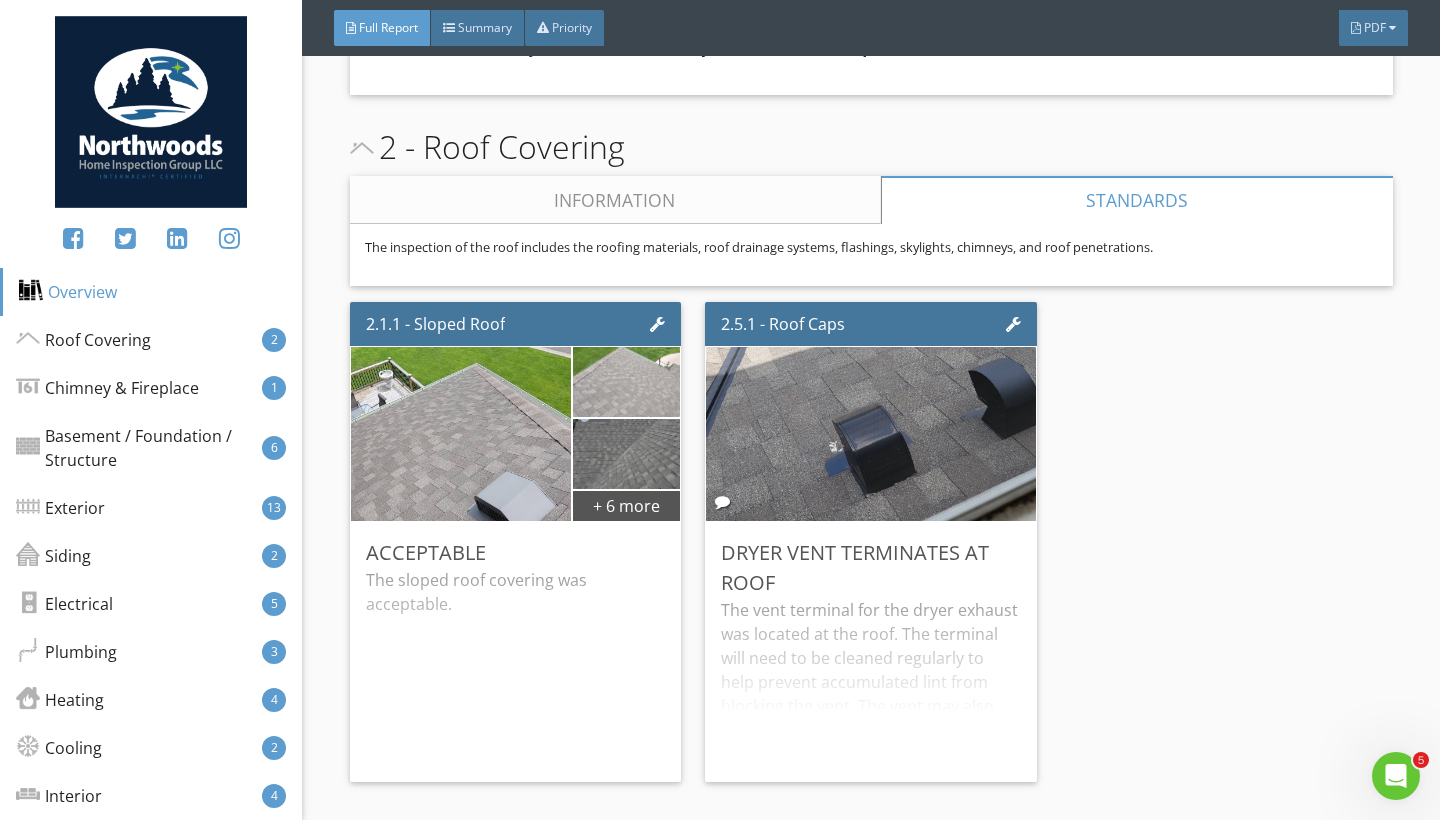 click on "2 -
Roof Covering
Information
Standards
Inspection Method
Walked surface
Edit
Roofing Material
Architectural Shingles
Edit
The inspection of the roof includes the roofing materials, roof drainage systems, flashings, skylights, chimneys, and roof penetrations.       2.1.1 - Sloped Roof
+ 6 more
Acceptable
The sloped roof covering was acceptable.
Edit
2.5.1 - Roof Caps
Dryer vent terminates at roof
Clothes Dryer Maintenance
Edit" at bounding box center (871, 456) 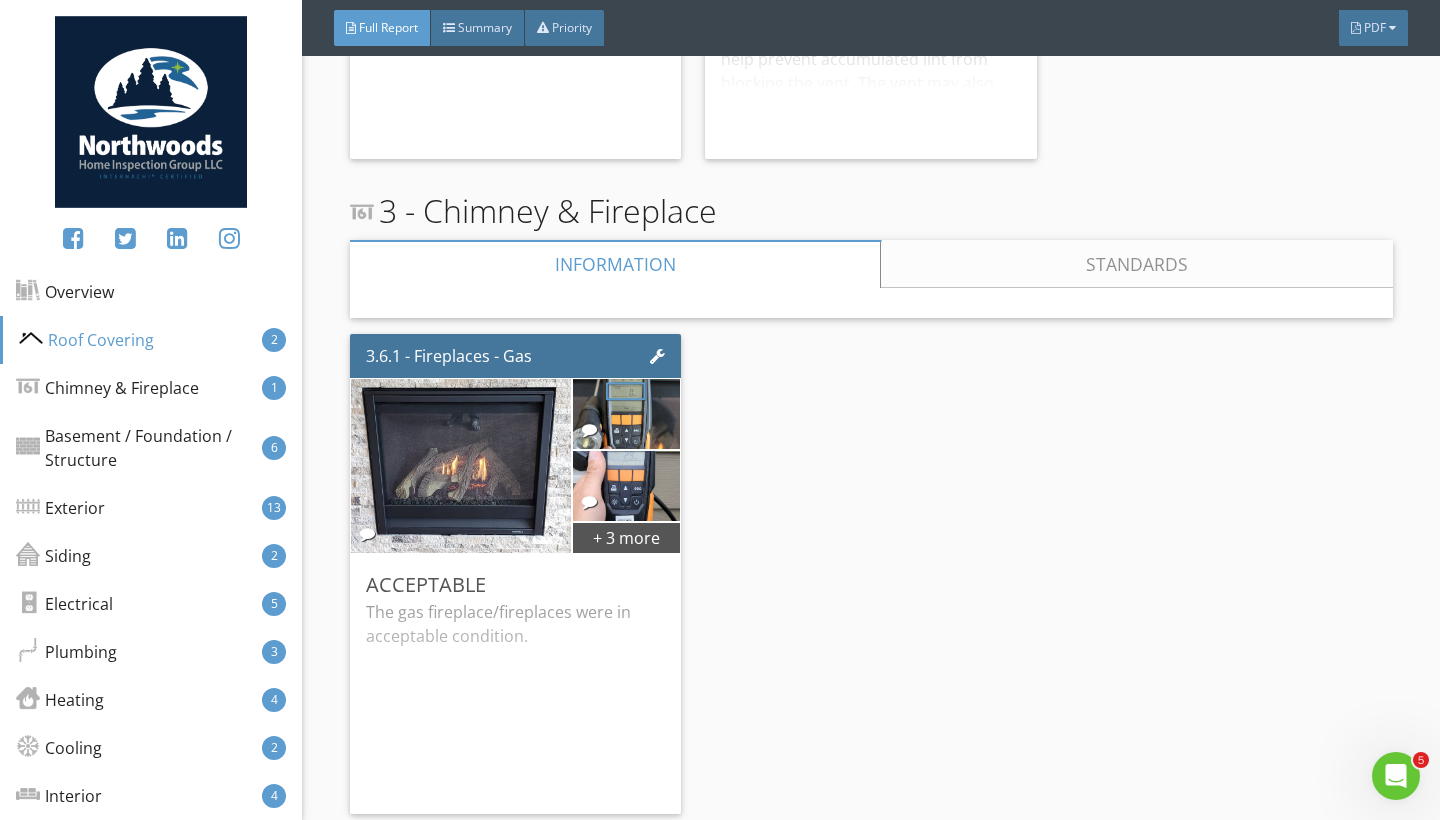 scroll, scrollTop: 1924, scrollLeft: 0, axis: vertical 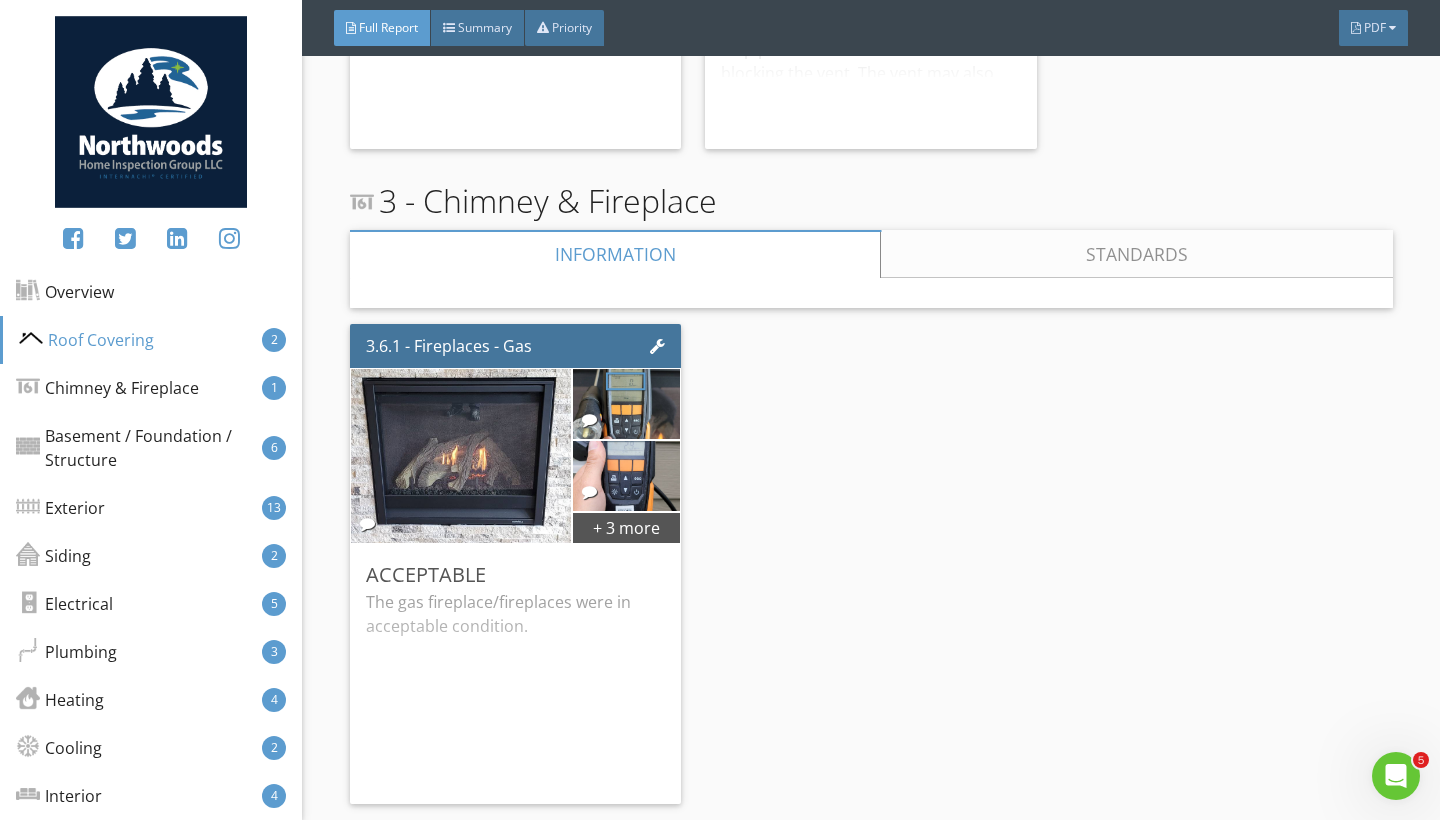 click on "Standards" at bounding box center (1136, 254) 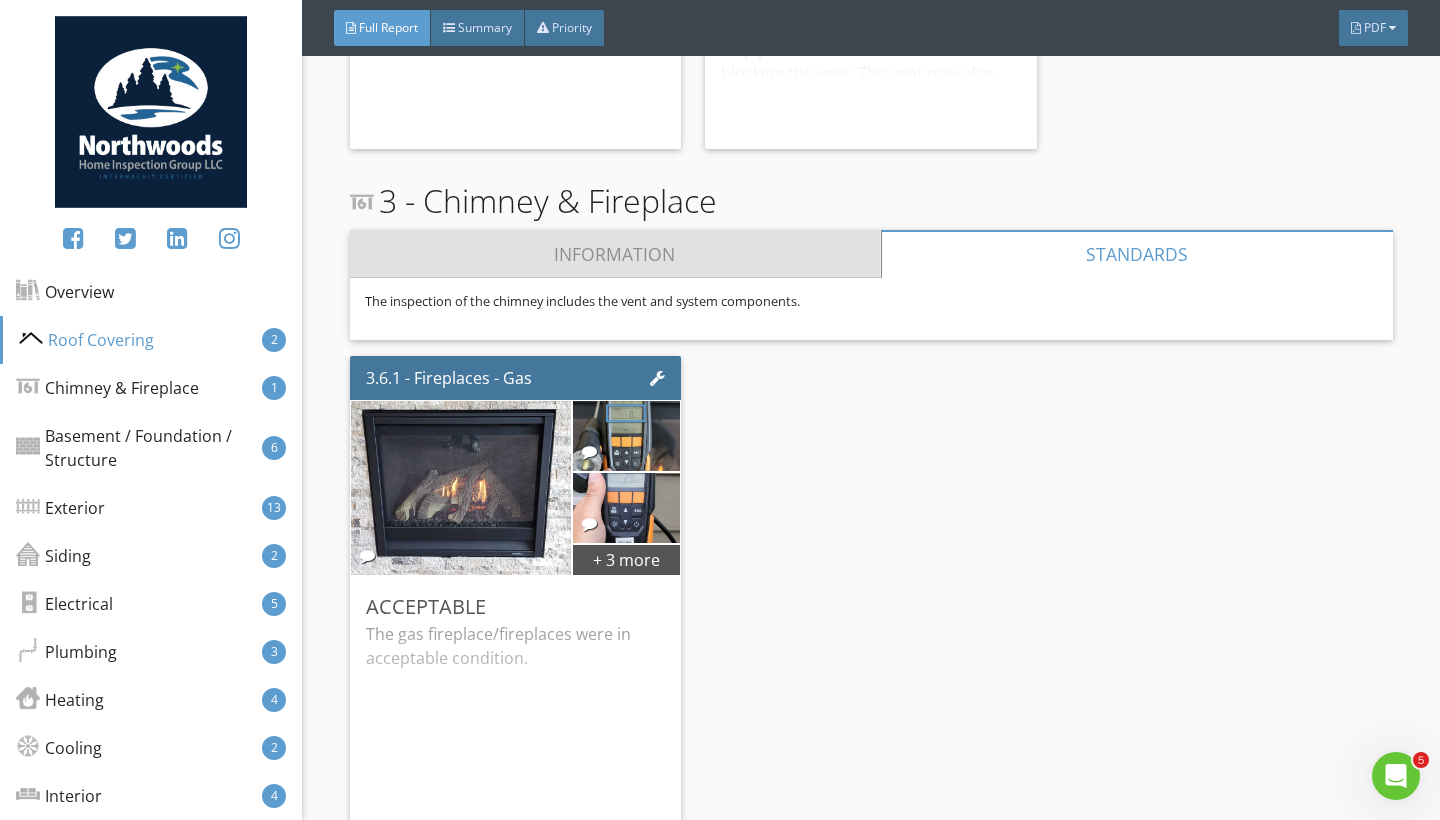 click on "Information" at bounding box center [615, 254] 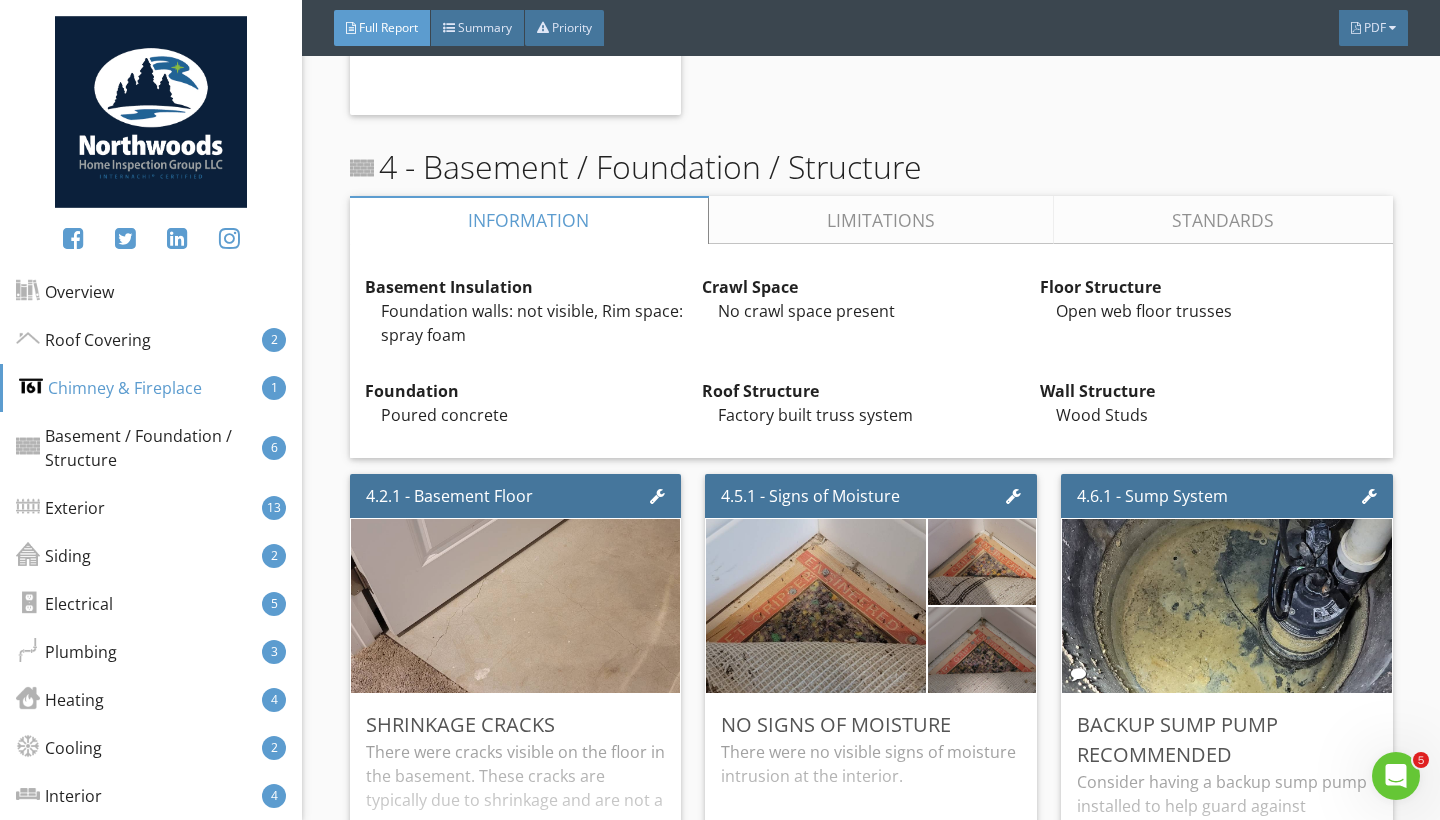 scroll, scrollTop: 2621, scrollLeft: 0, axis: vertical 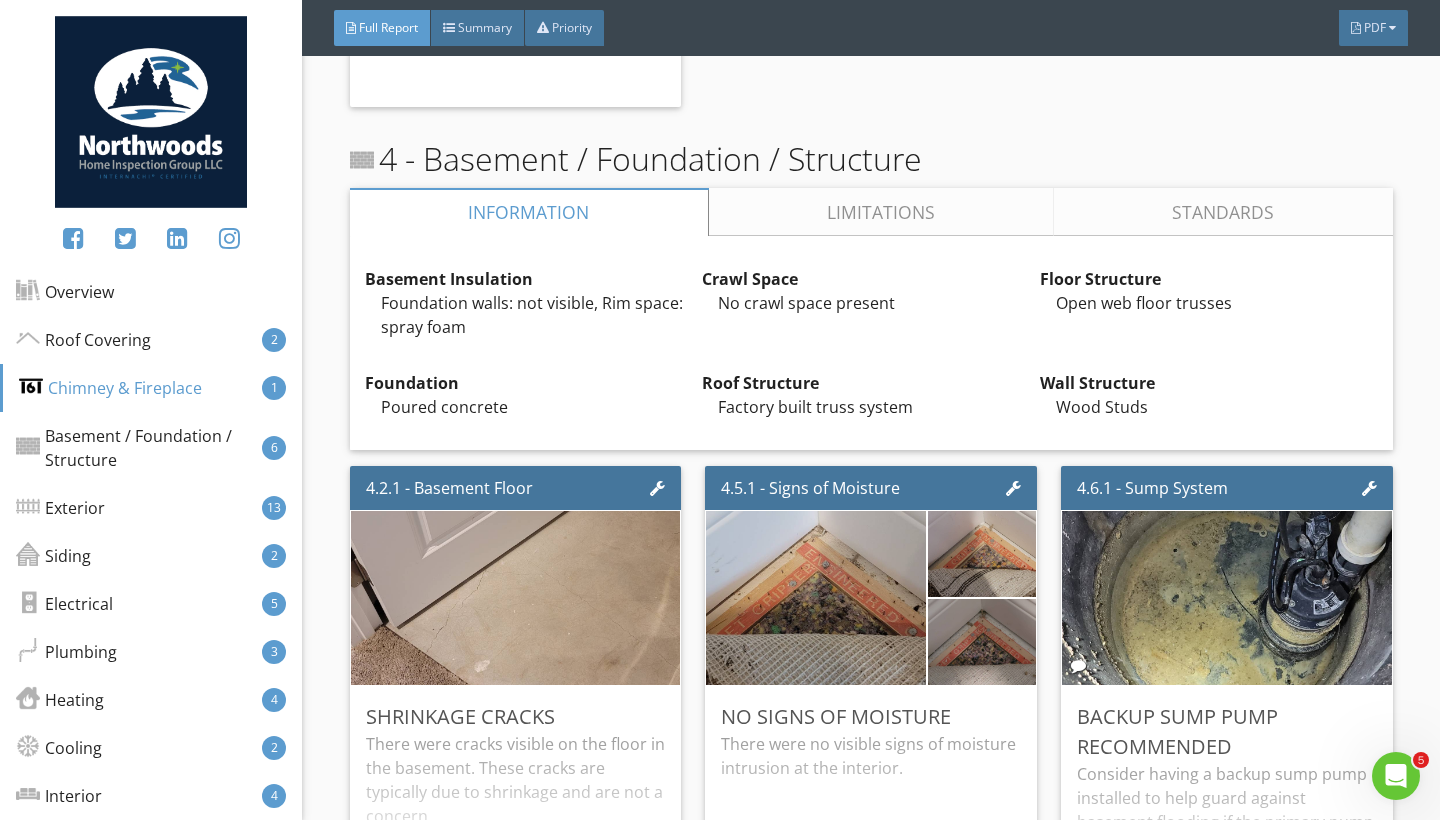 click on "Limitations" at bounding box center (881, 212) 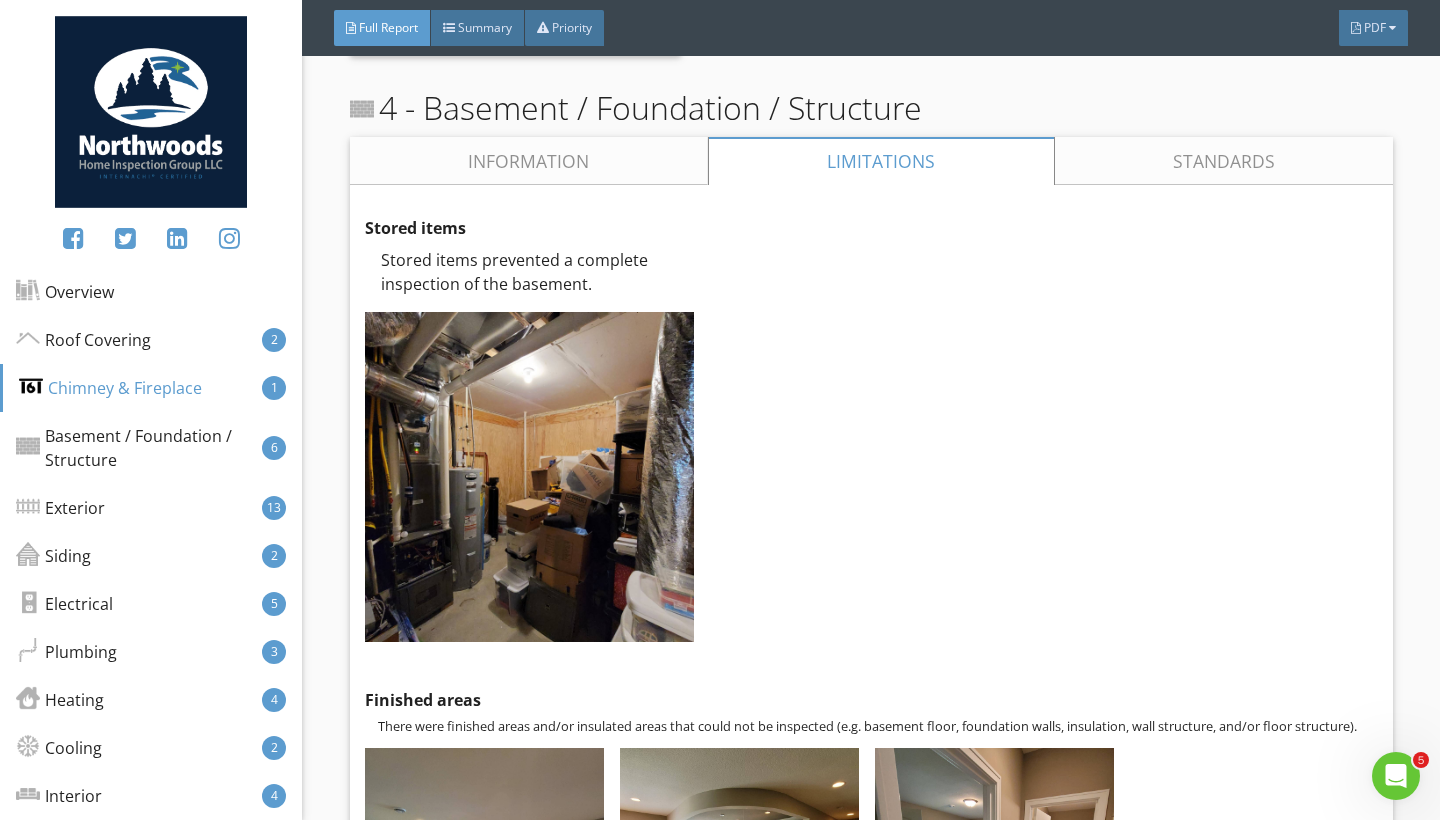 scroll, scrollTop: 2594, scrollLeft: 0, axis: vertical 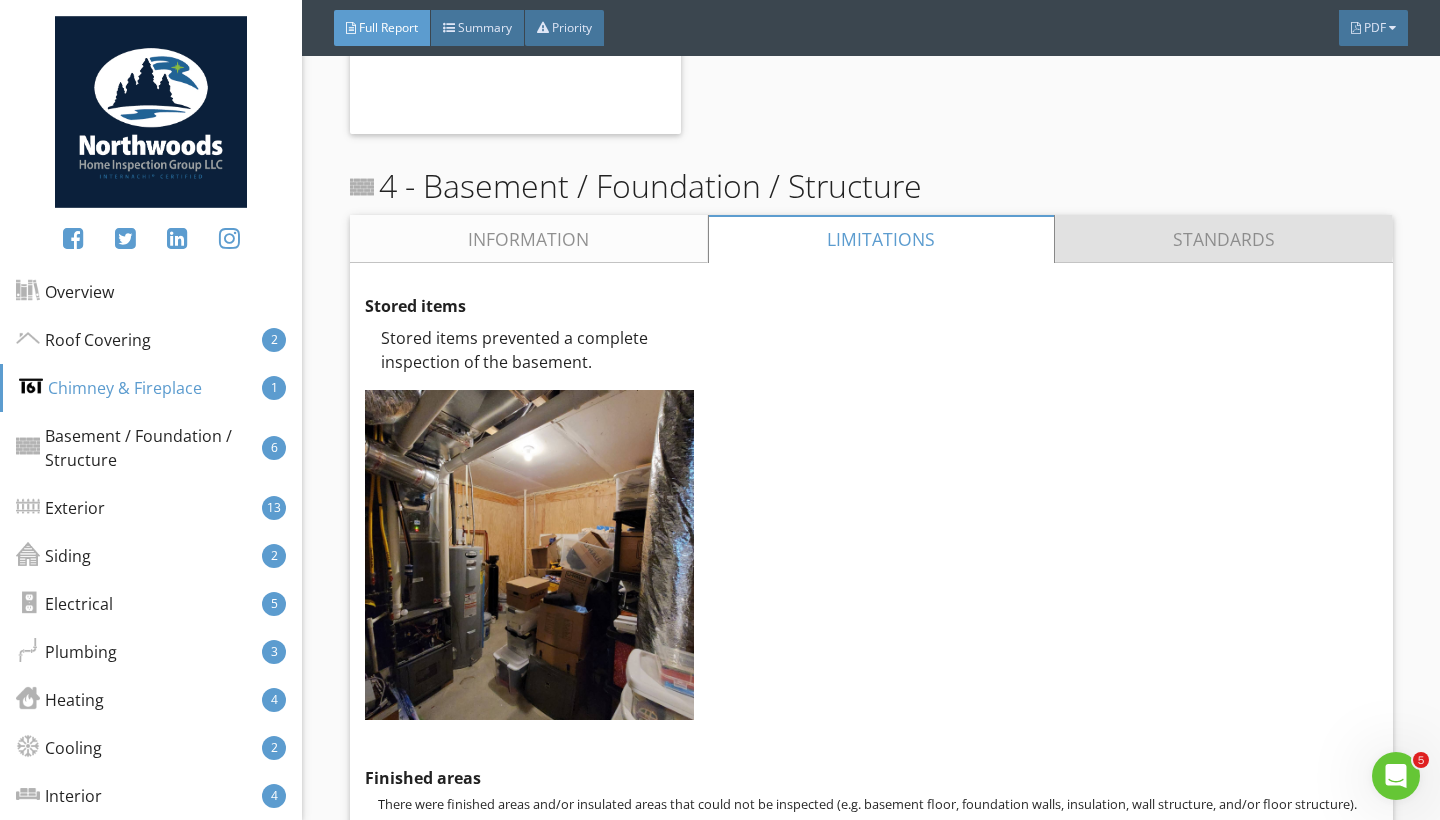 click on "Standards" at bounding box center [1223, 239] 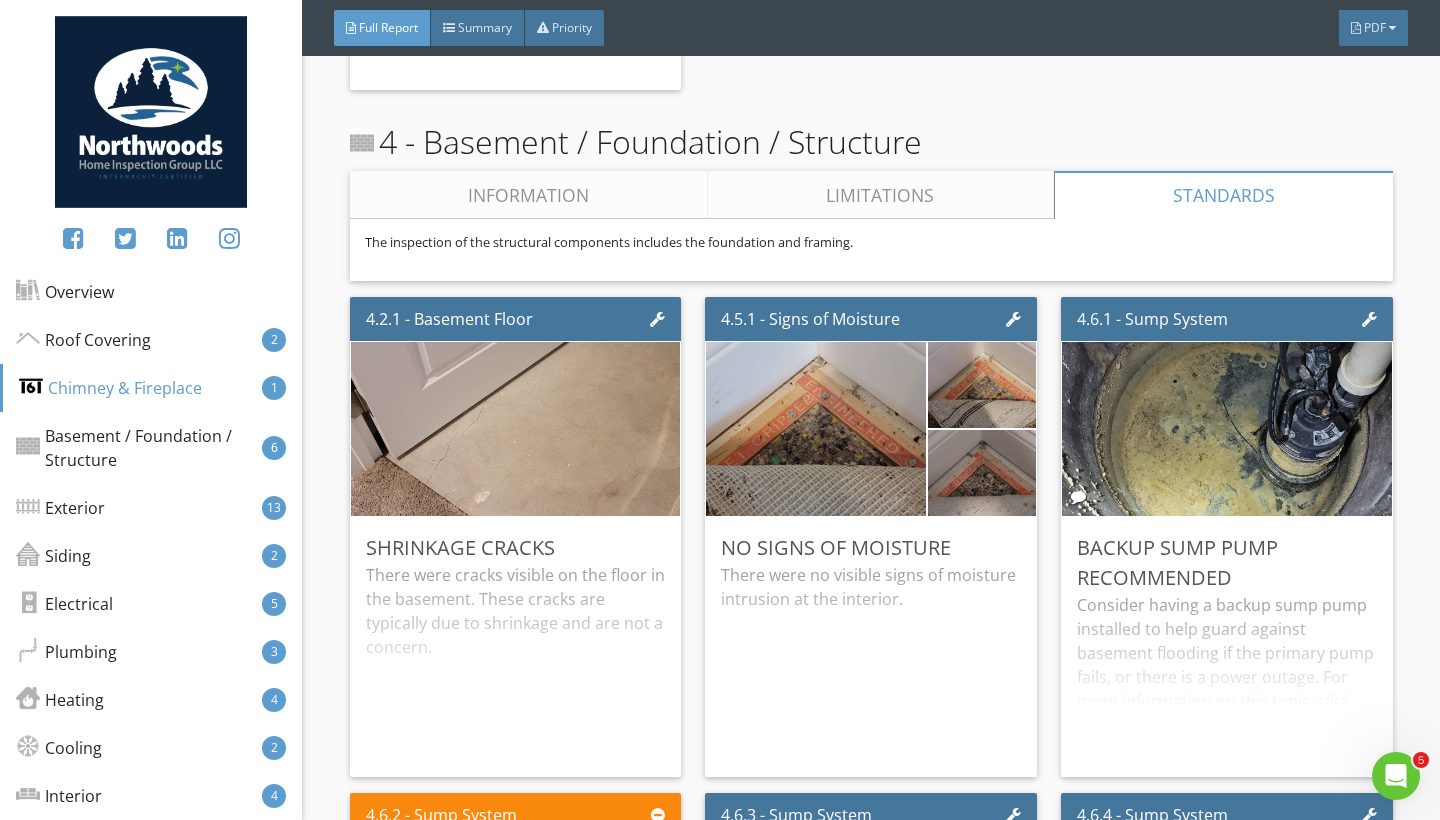 scroll, scrollTop: 2639, scrollLeft: 0, axis: vertical 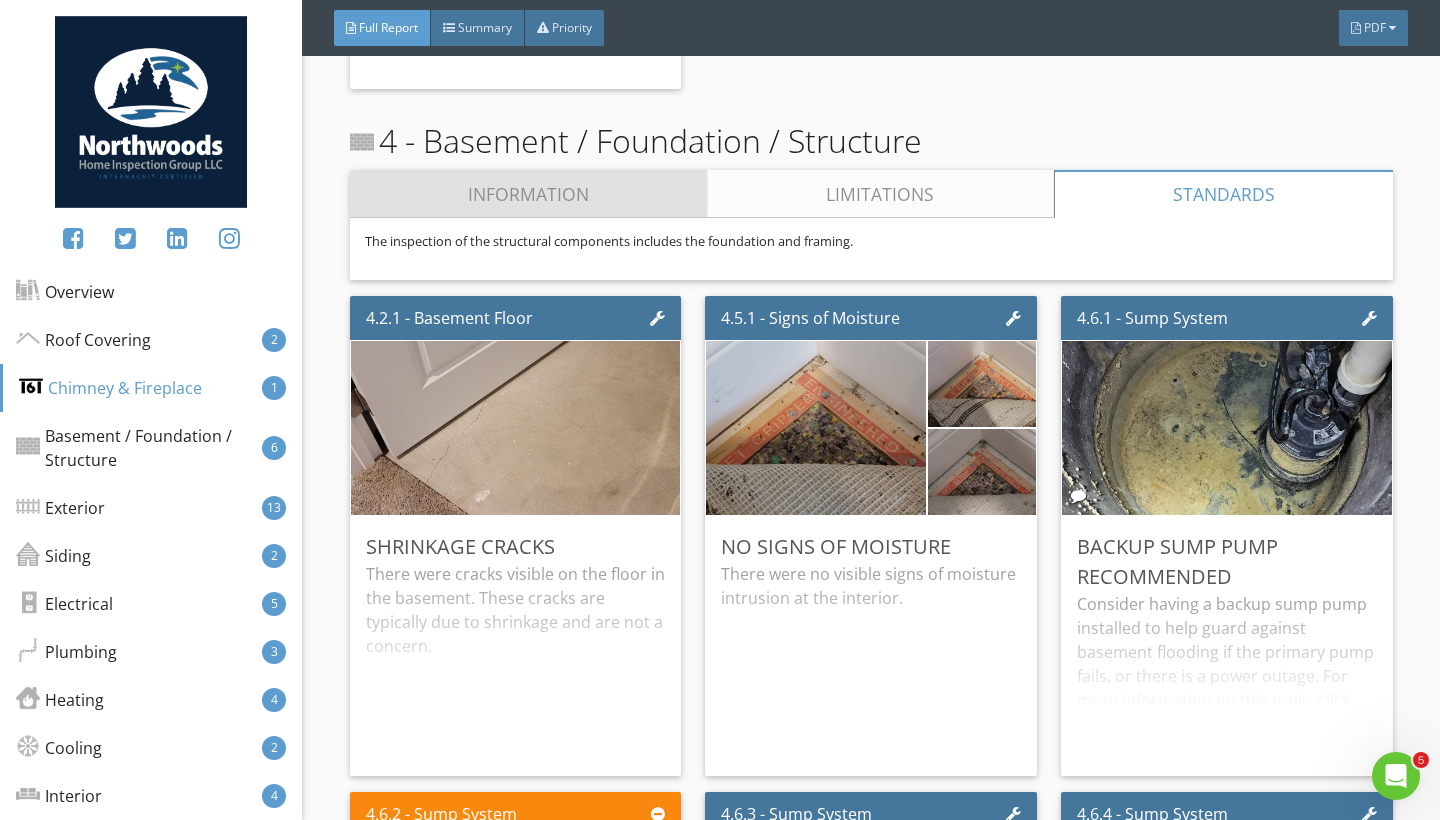 click on "Information" at bounding box center [529, 194] 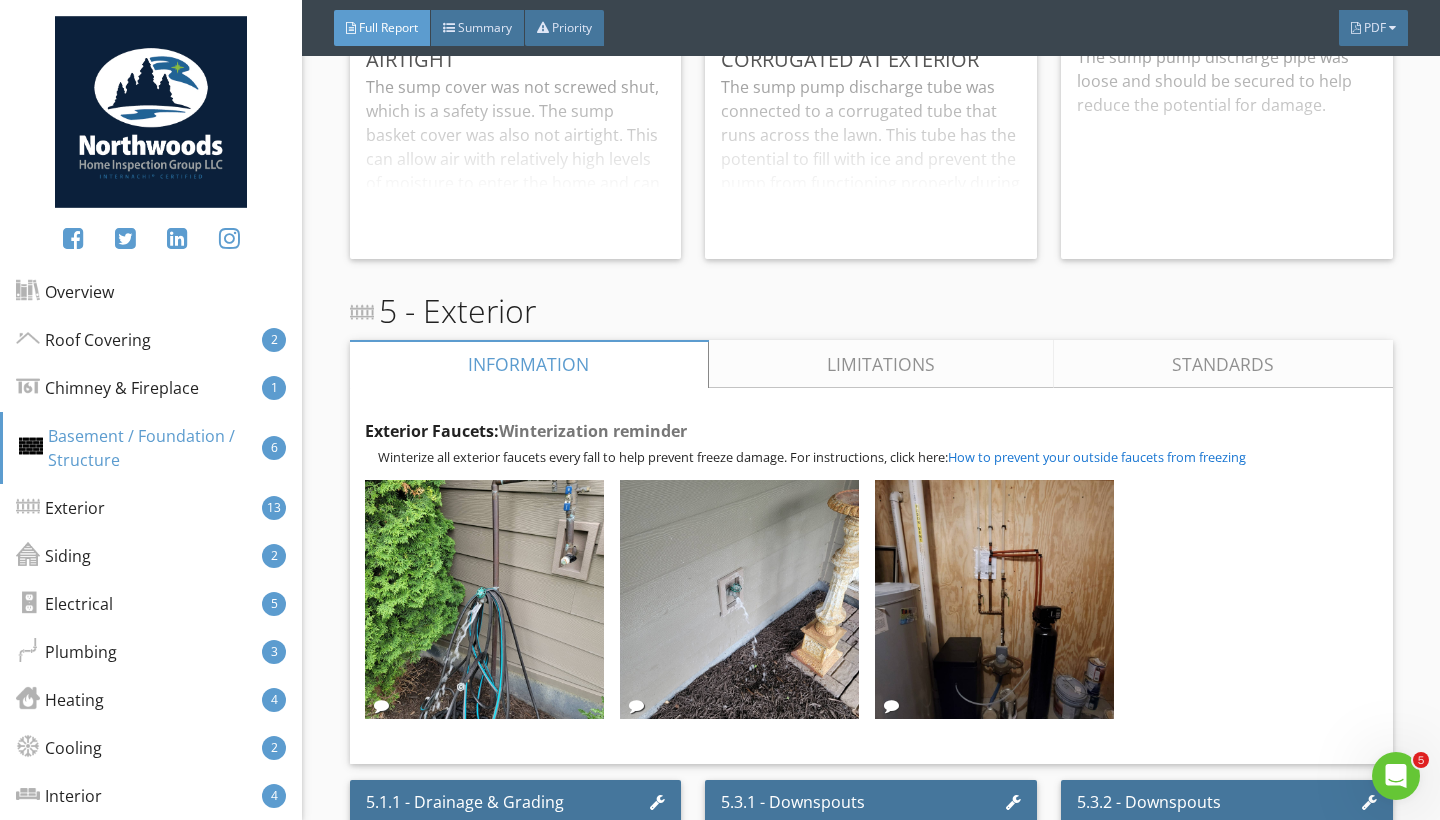 scroll, scrollTop: 3806, scrollLeft: 0, axis: vertical 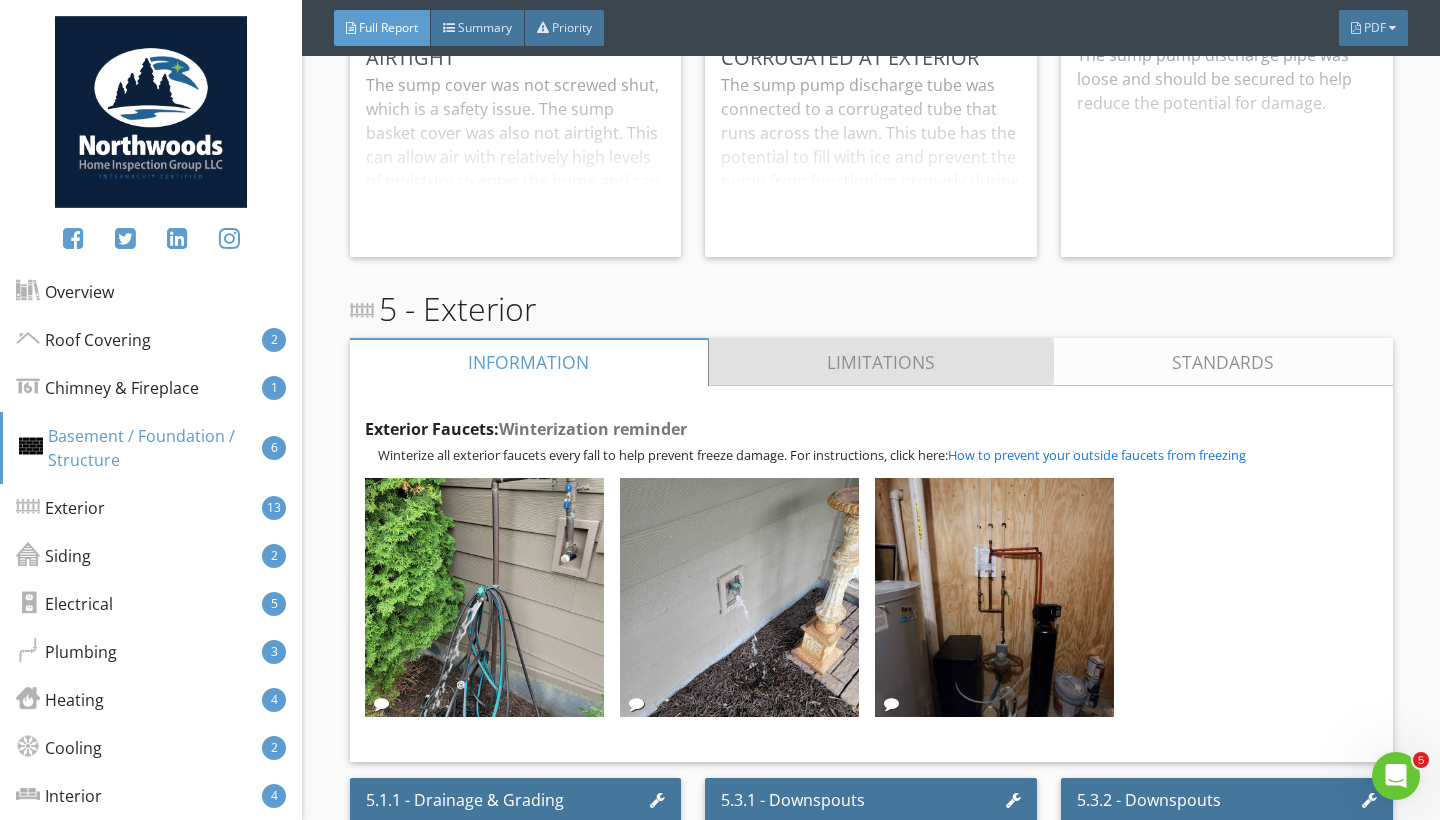 click on "Limitations" at bounding box center (881, 362) 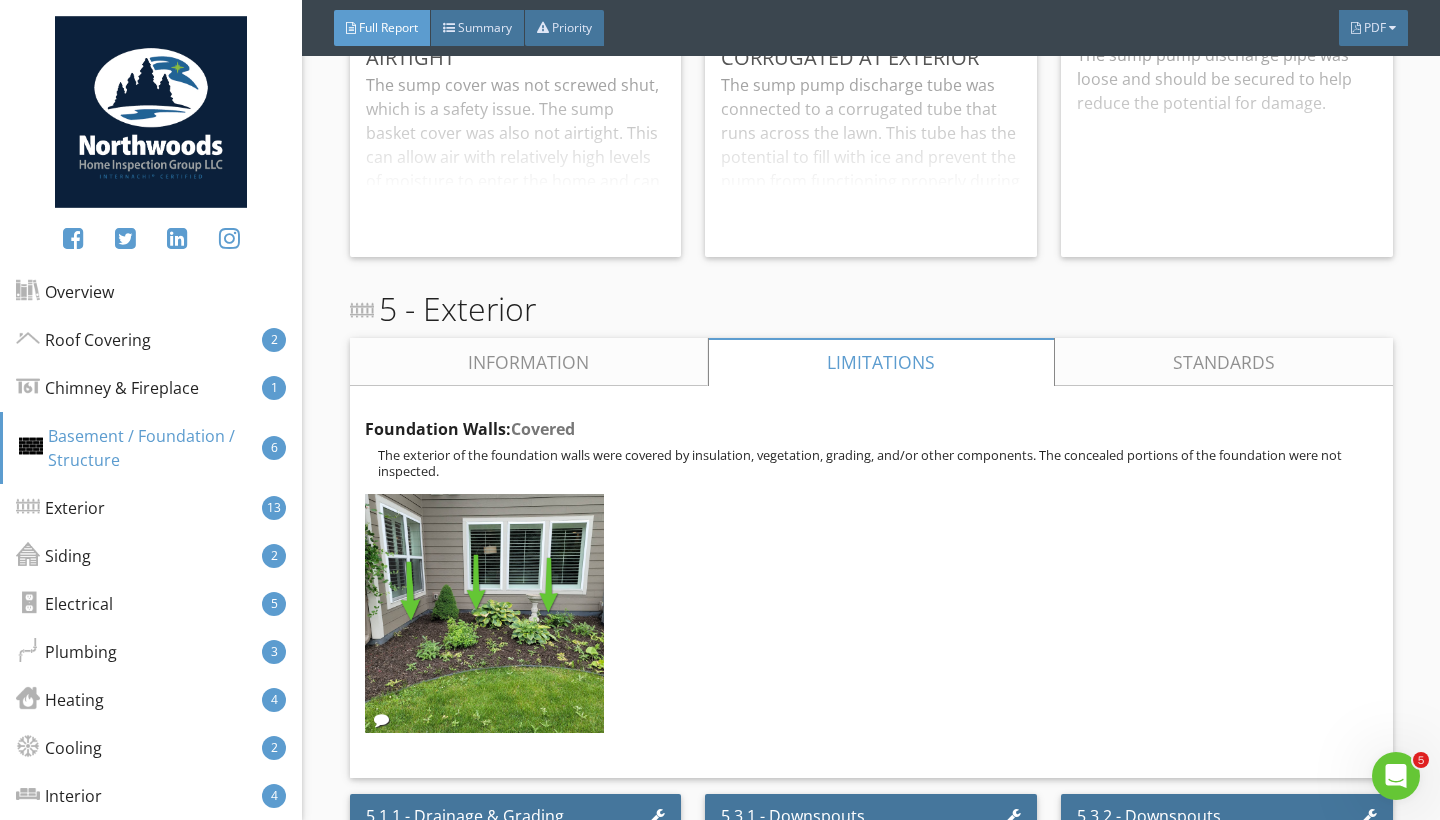 click on "Information" at bounding box center [529, 362] 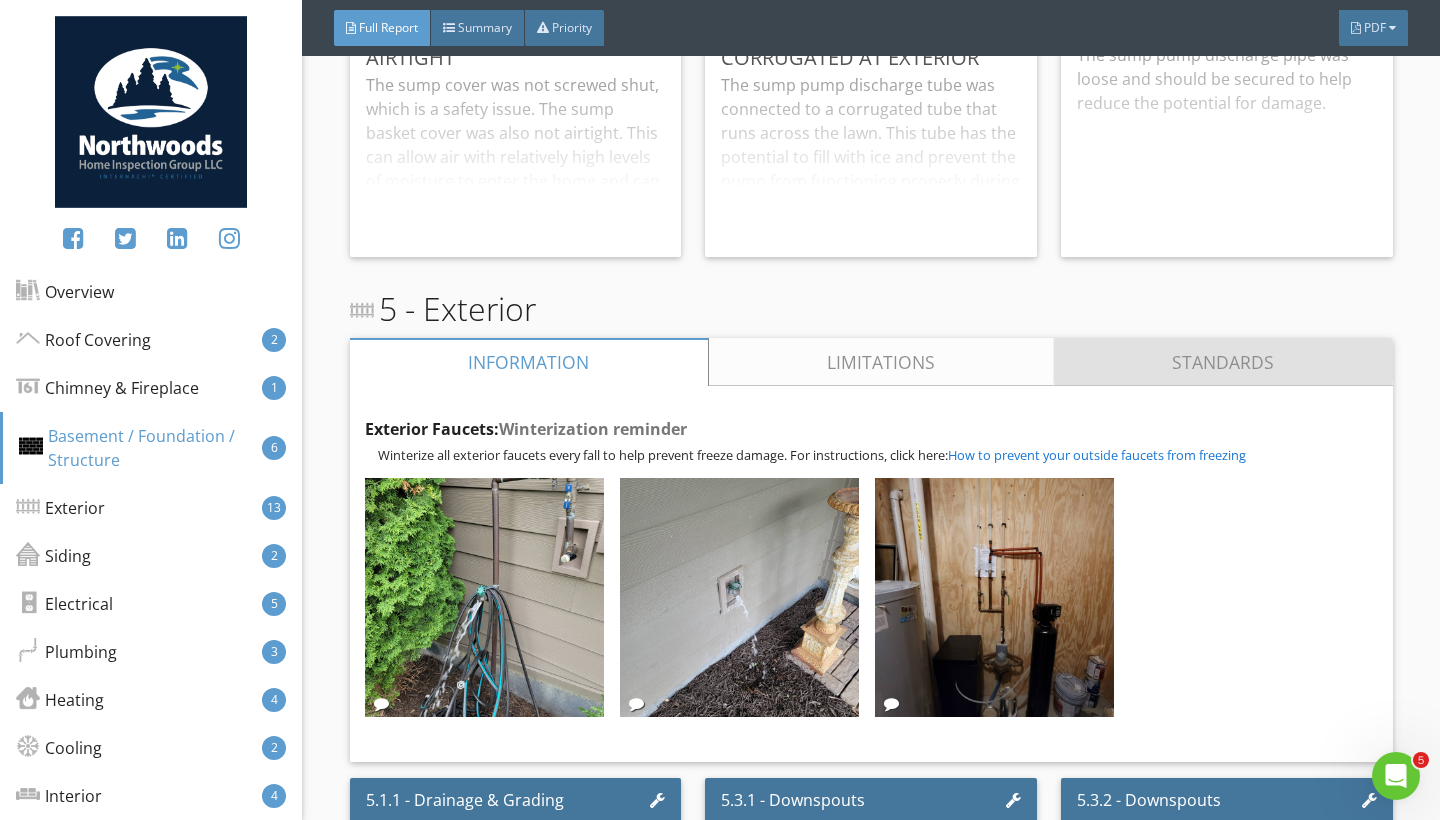 click on "Standards" at bounding box center (1223, 362) 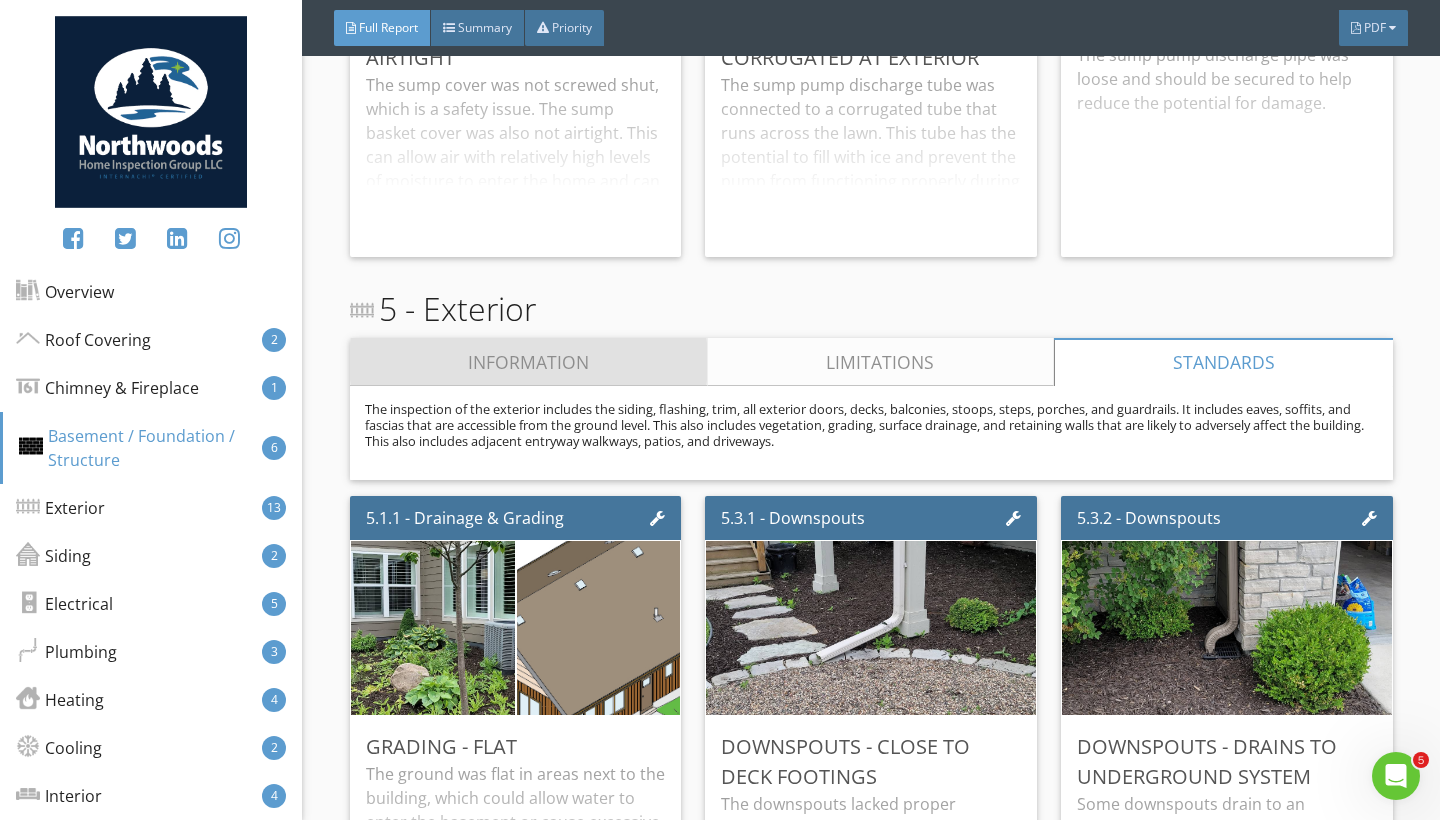 click on "Information" at bounding box center [529, 362] 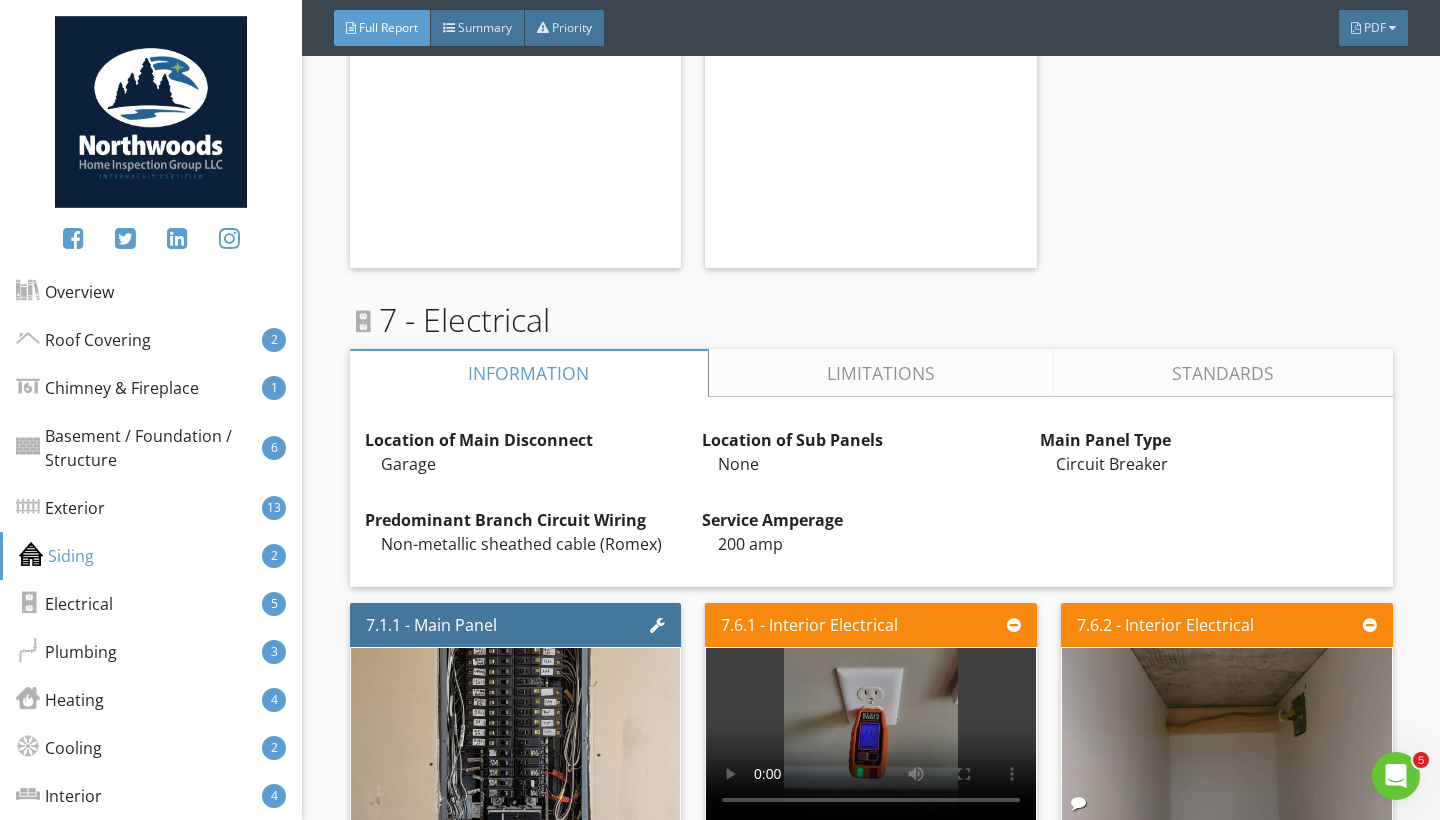 scroll, scrollTop: 7521, scrollLeft: 0, axis: vertical 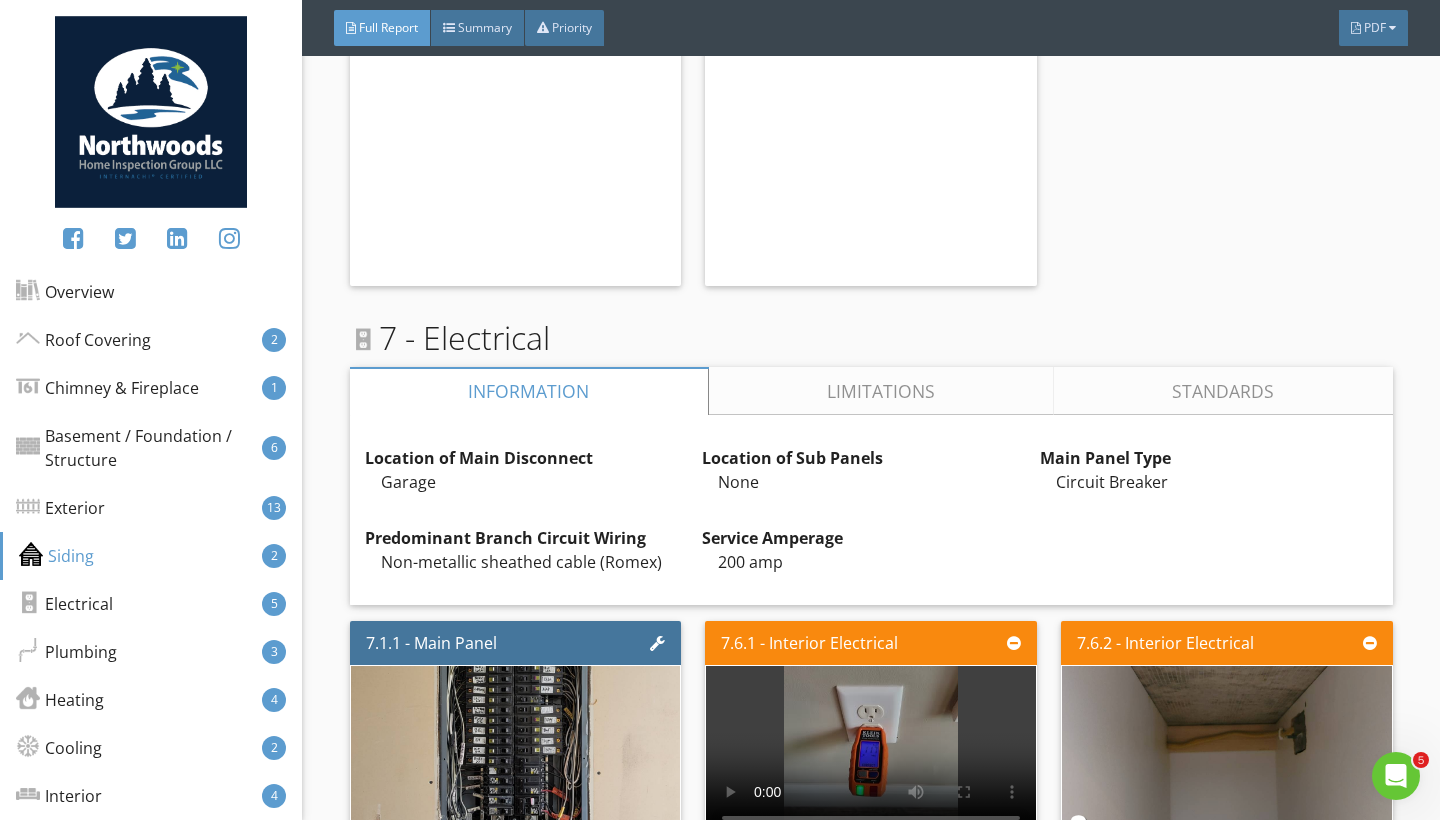 click on "7 -
Electrical
Information
Limitations
Standards
Location of Main Disconnect
Garage
Edit
Location of Sub Panels
None
Edit
Main Panel Type
Circuit Breaker
Edit
Predominant Branch Circuit Wiring
Non-metallic sheathed cable (Romex)
Edit
Service Amperage
200 amp
Edit
Garage Electrical:
Stored items block outlets       Stored items may have prevented viewing/testing one or more outlets in the garage.
Edit
7.1.1 - Main Panel
Acceptable
The main electrical panel was acceptable.
Edit
7.6.1 - Interior Electrical
Outlets - loose
Edit" at bounding box center (871, 959) 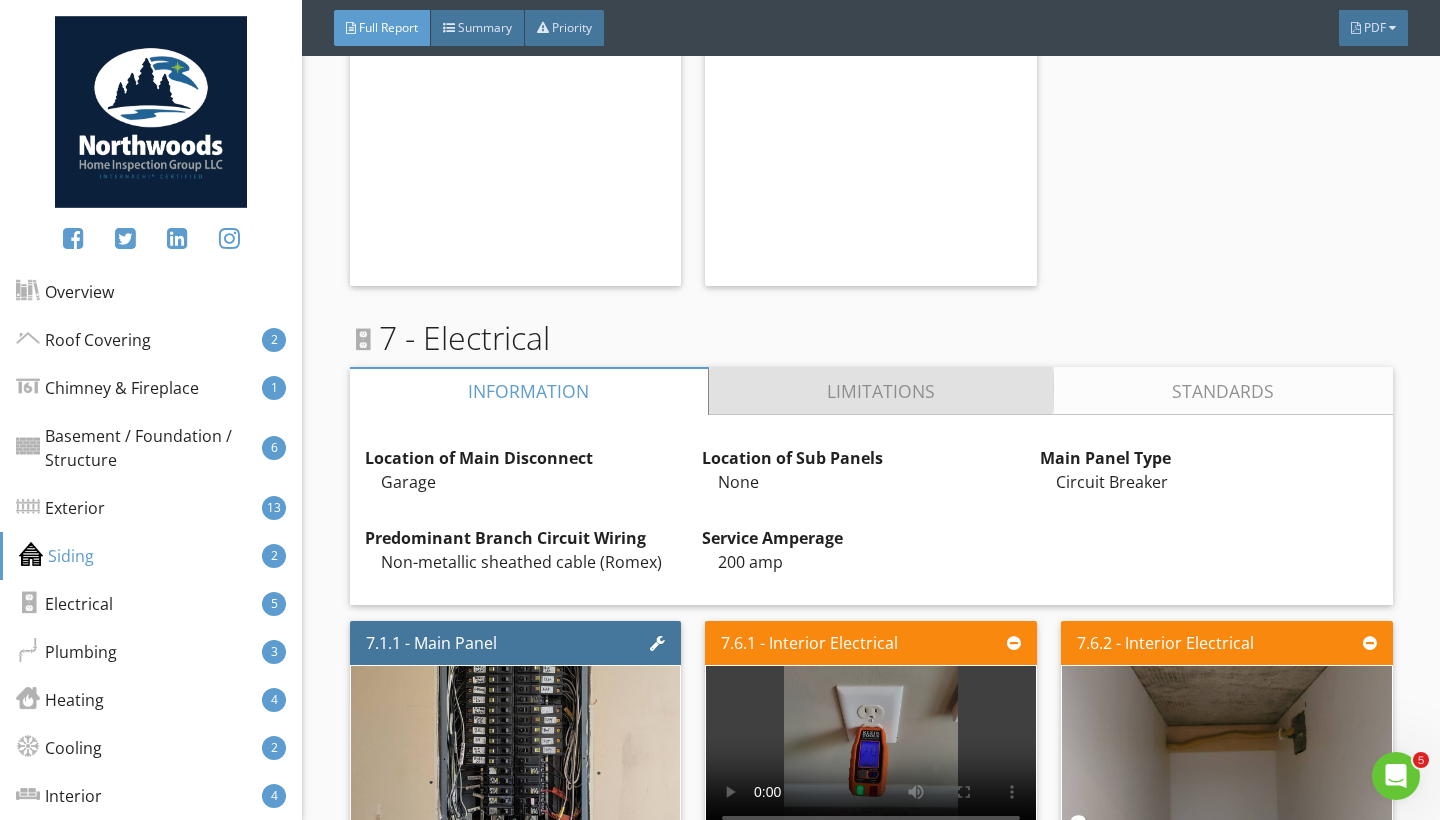 click on "Limitations" at bounding box center (881, 391) 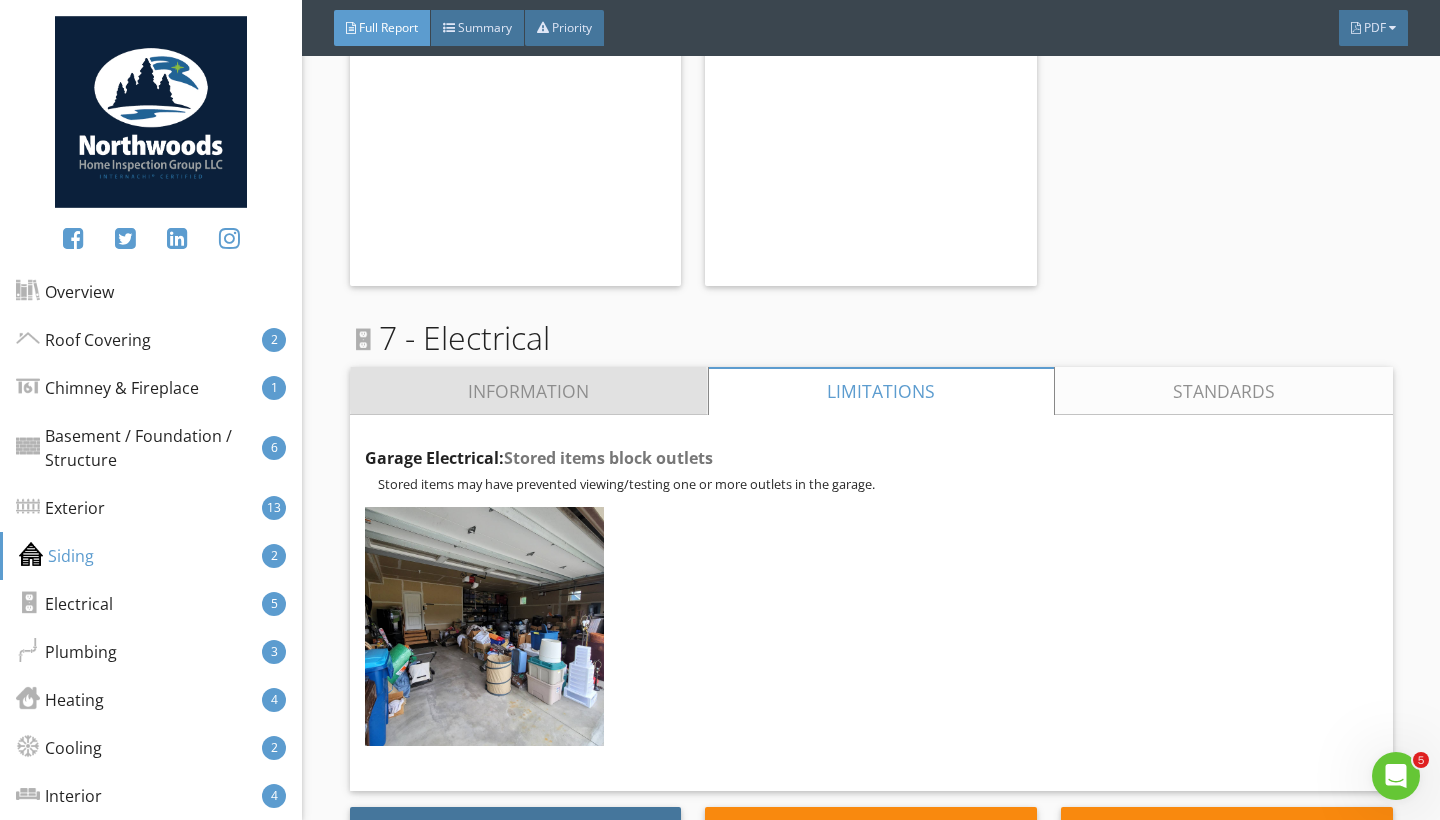 click on "Information" at bounding box center (529, 391) 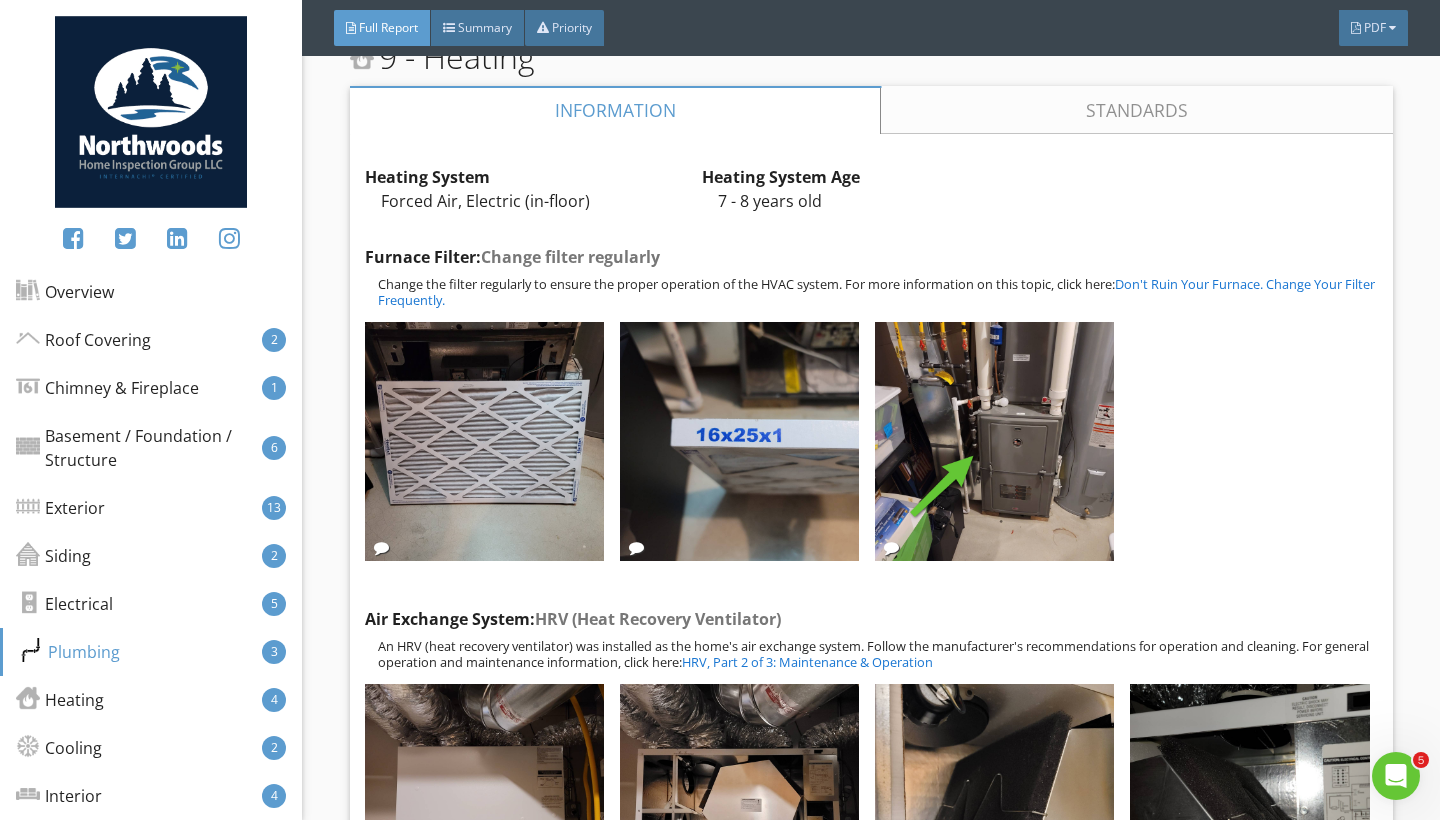 scroll, scrollTop: 10310, scrollLeft: 0, axis: vertical 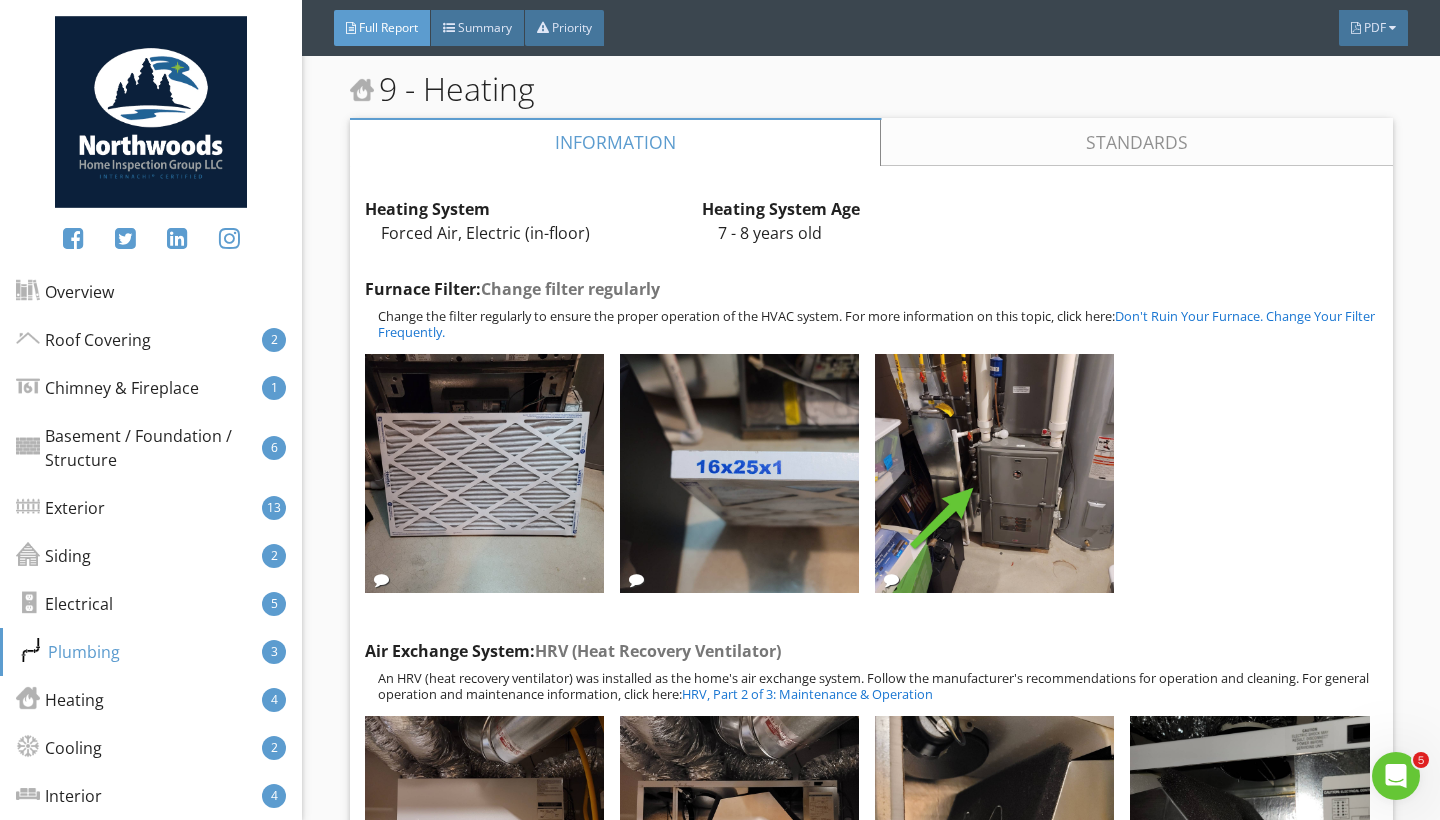 click on "Don't Ruin Your Furnace. Change Your Filter Frequently." at bounding box center (876, 324) 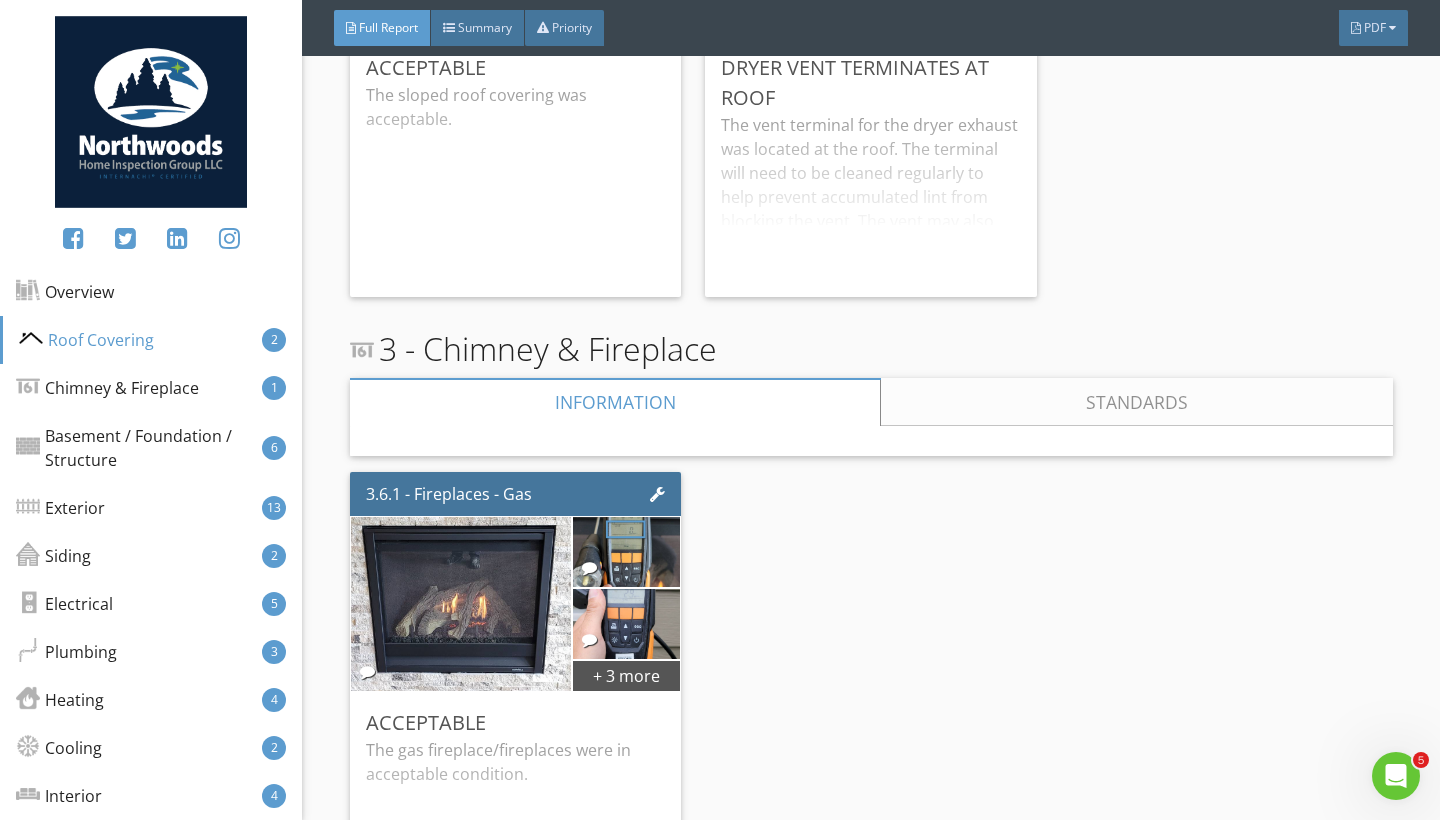 scroll, scrollTop: 1777, scrollLeft: 0, axis: vertical 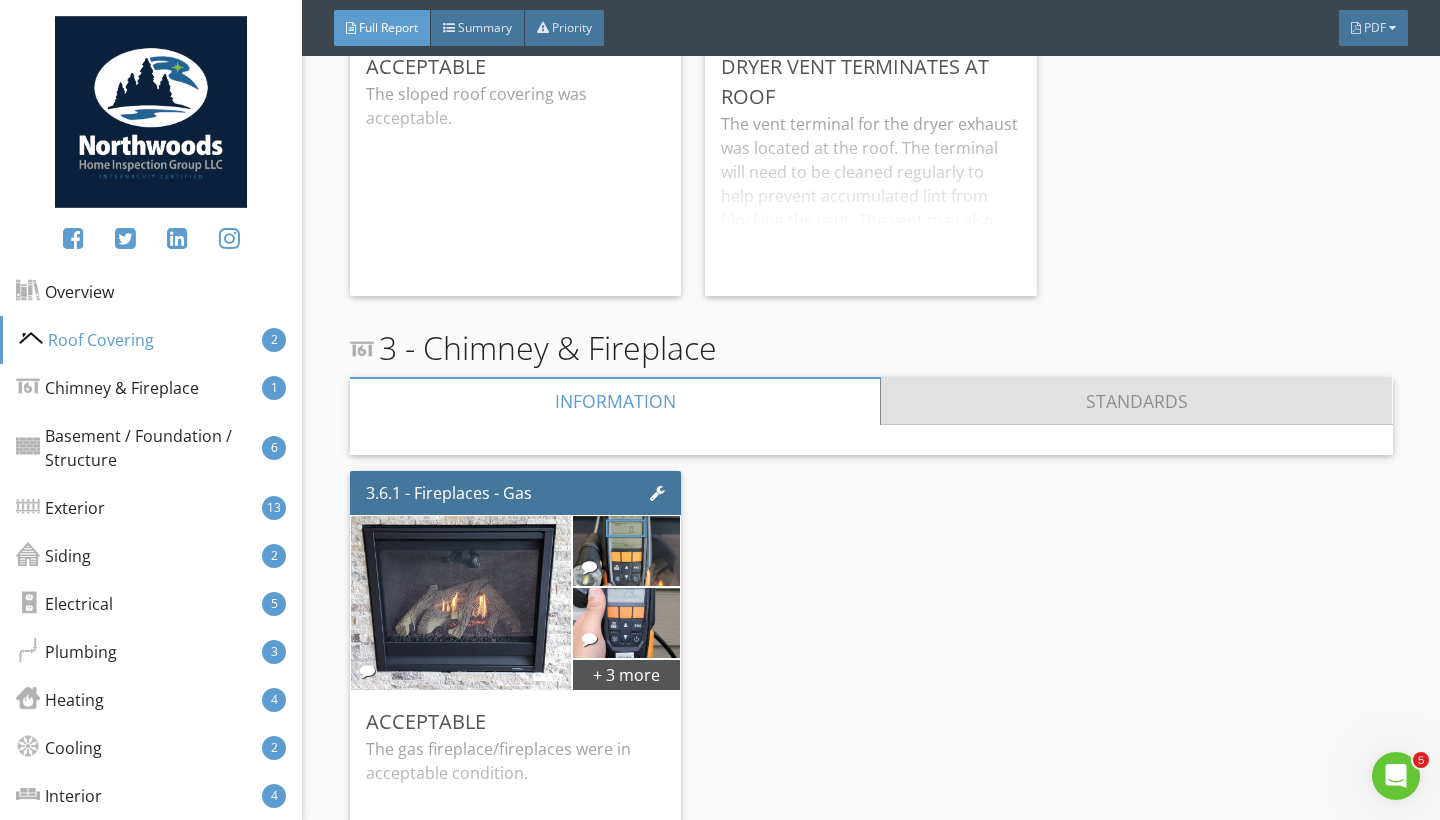 click on "Standards" at bounding box center (1136, 401) 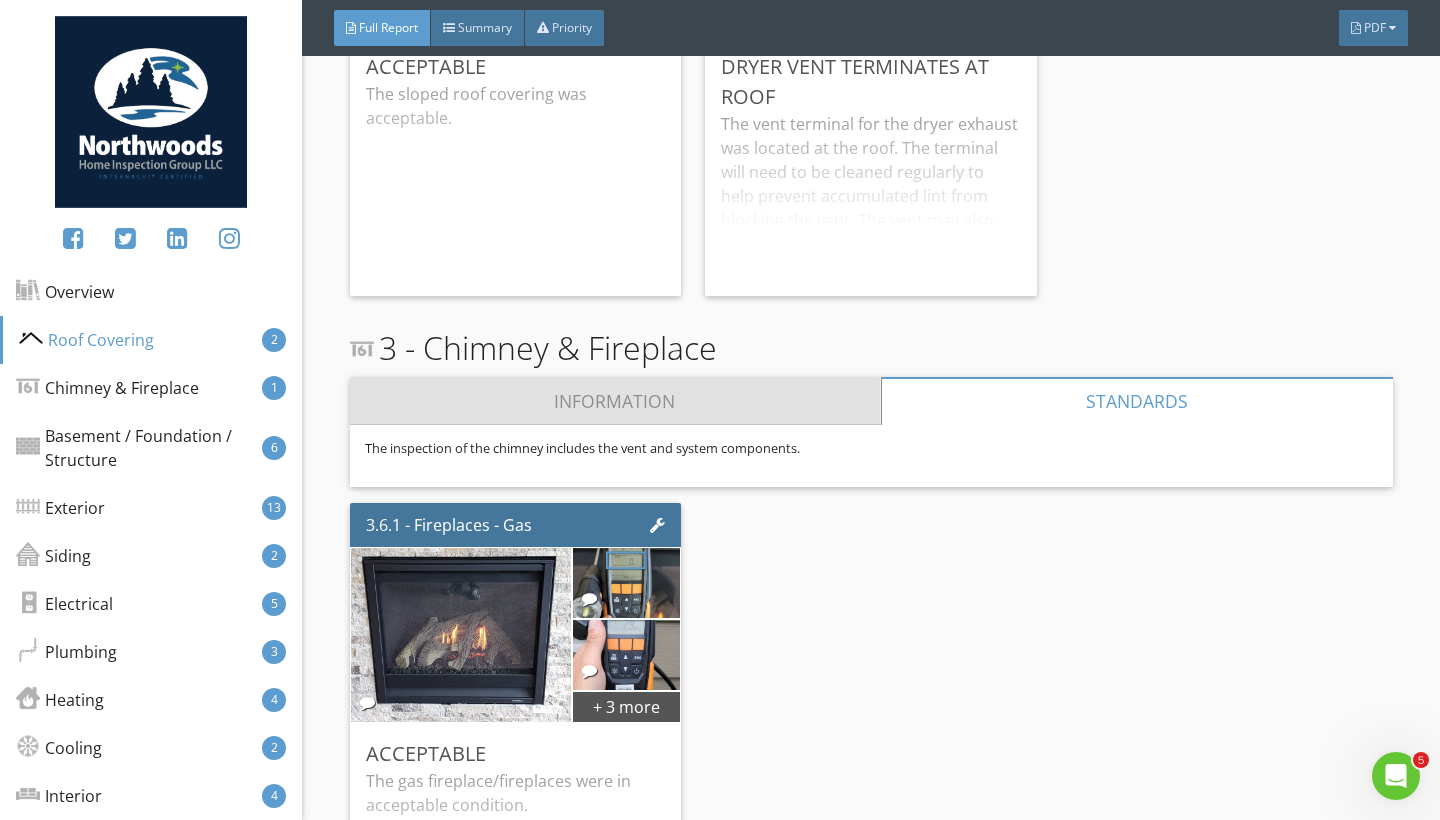click on "Information" at bounding box center (615, 401) 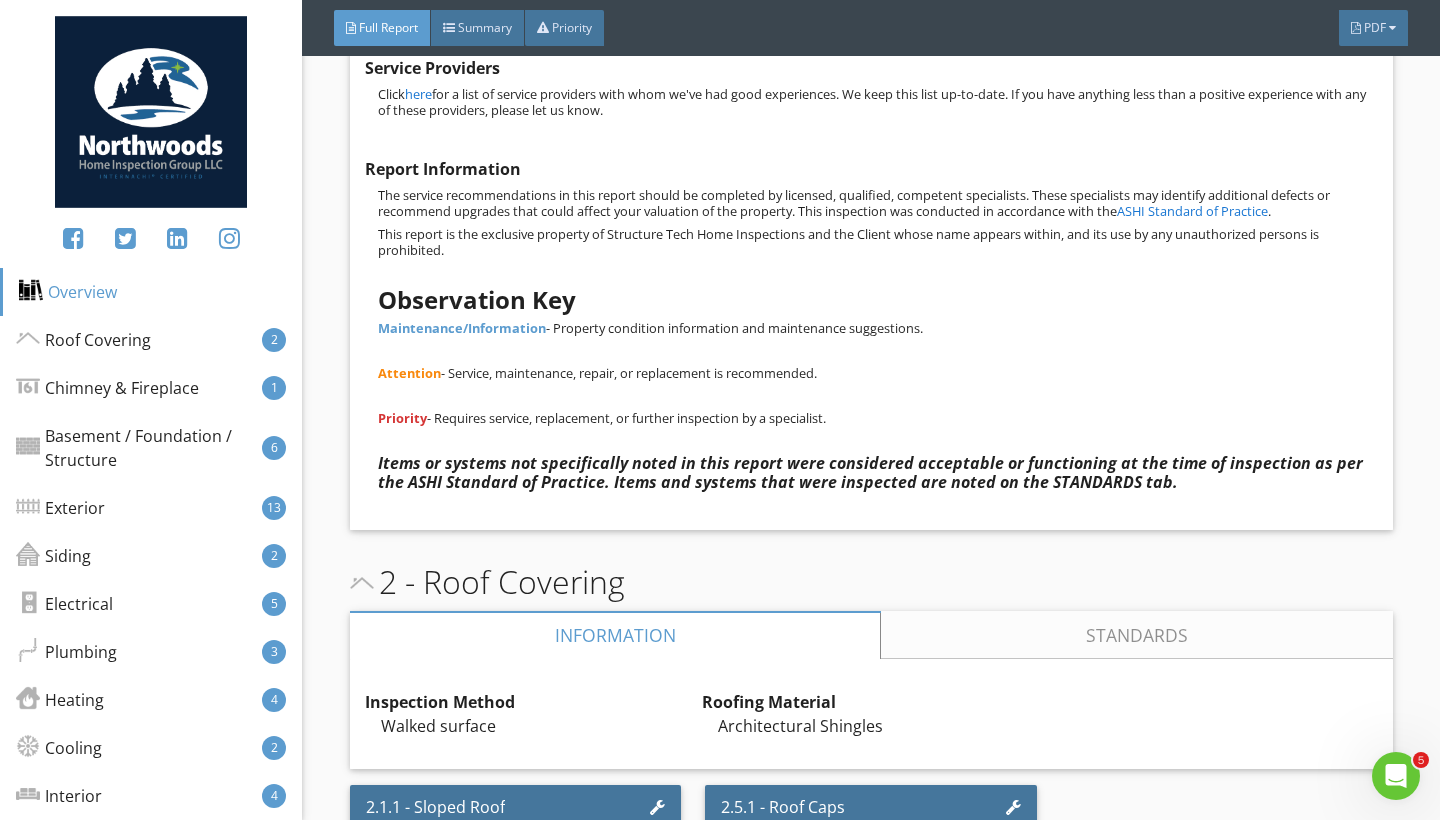 scroll, scrollTop: 792, scrollLeft: 0, axis: vertical 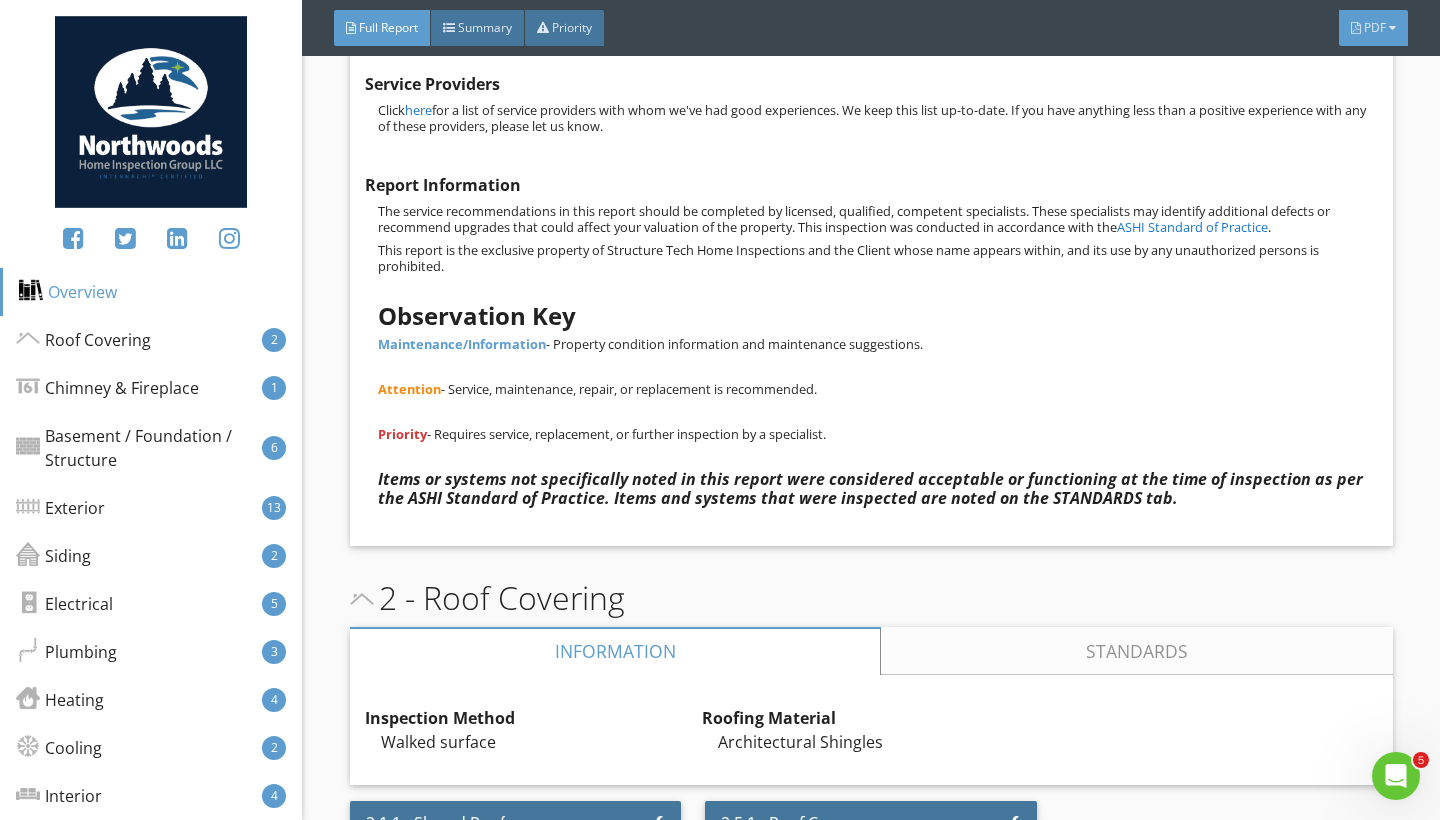 click on "PDF" at bounding box center (1375, 27) 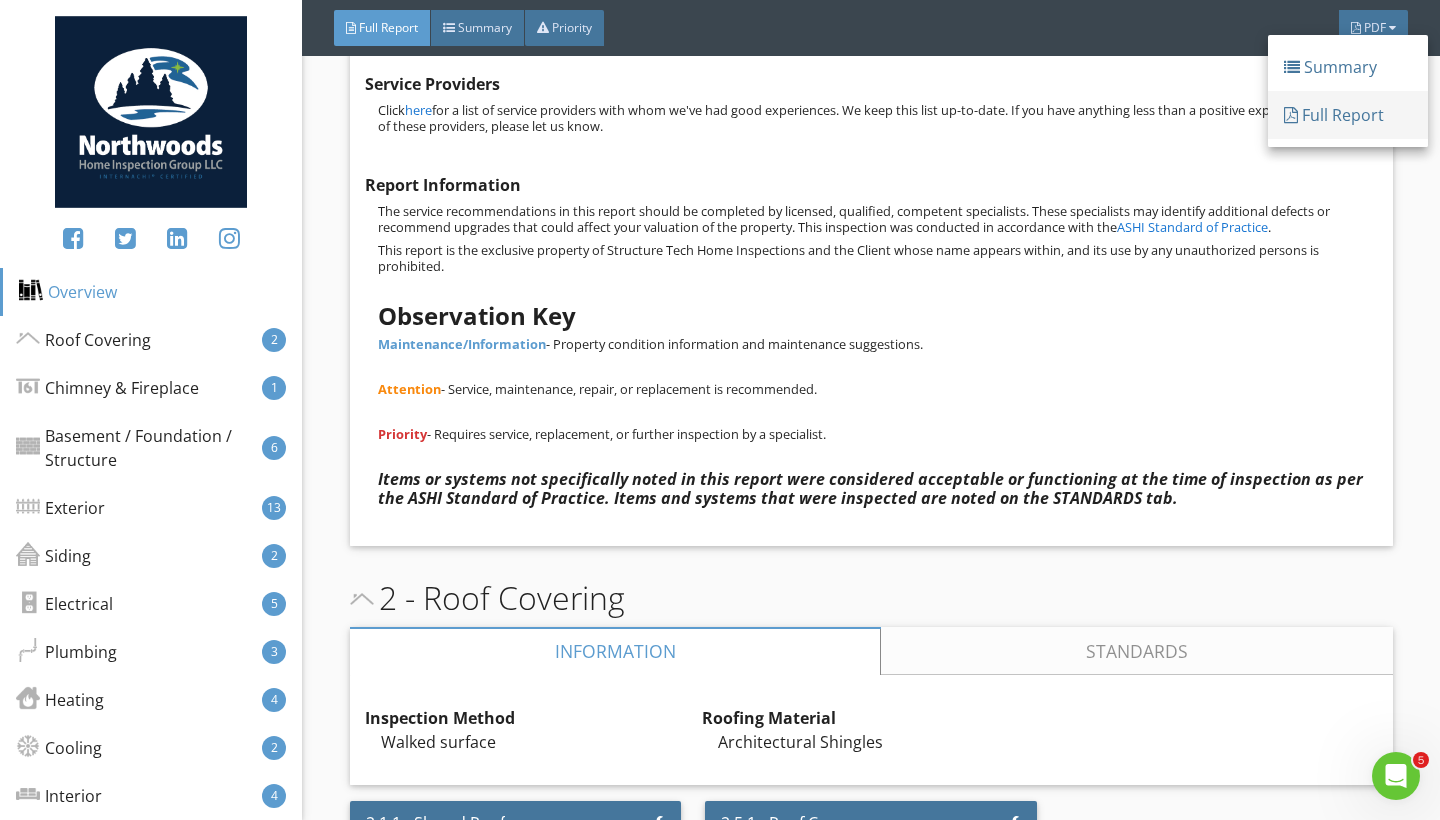 click on "Full Report" at bounding box center (1348, 115) 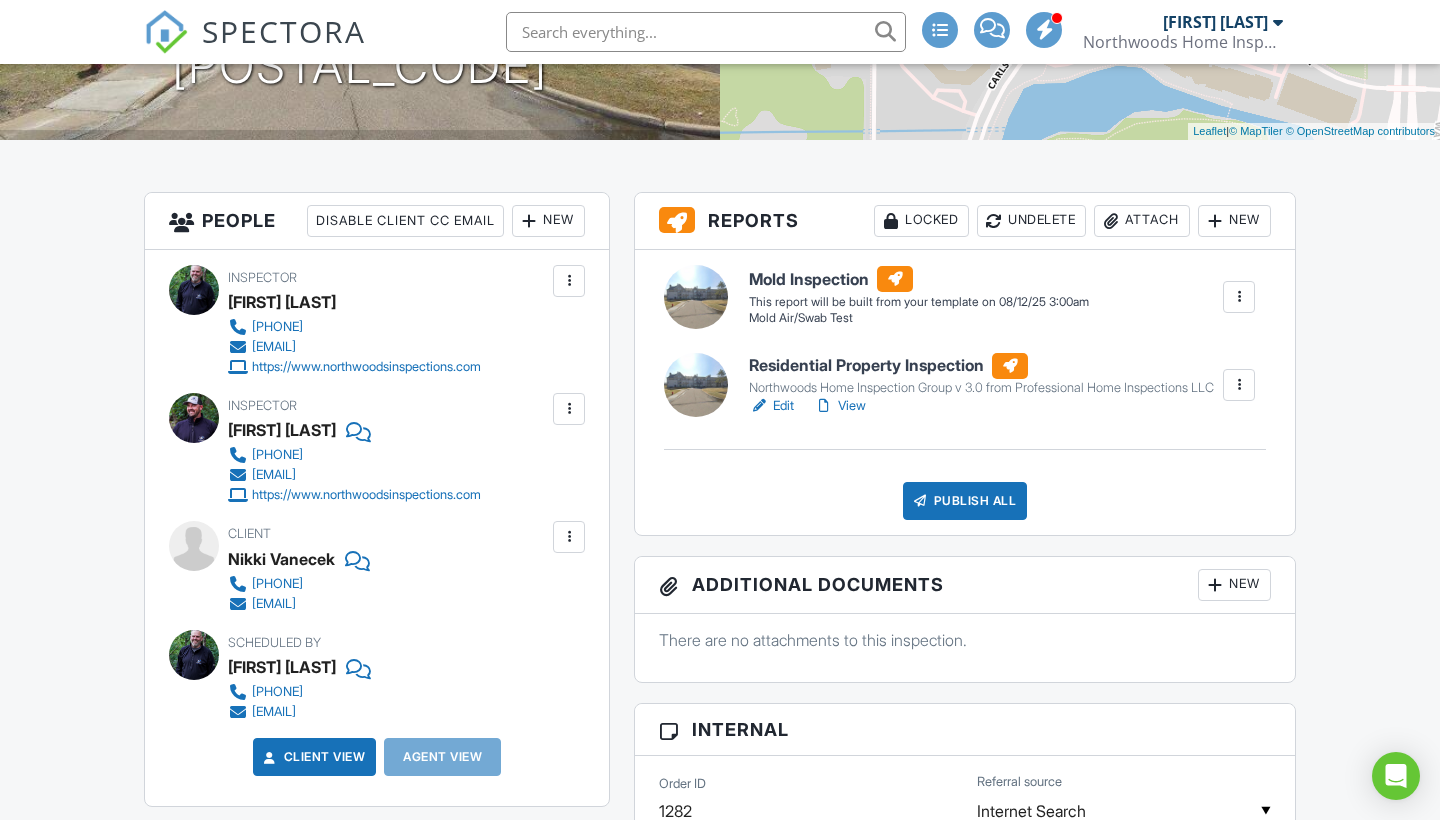 scroll, scrollTop: 477, scrollLeft: 0, axis: vertical 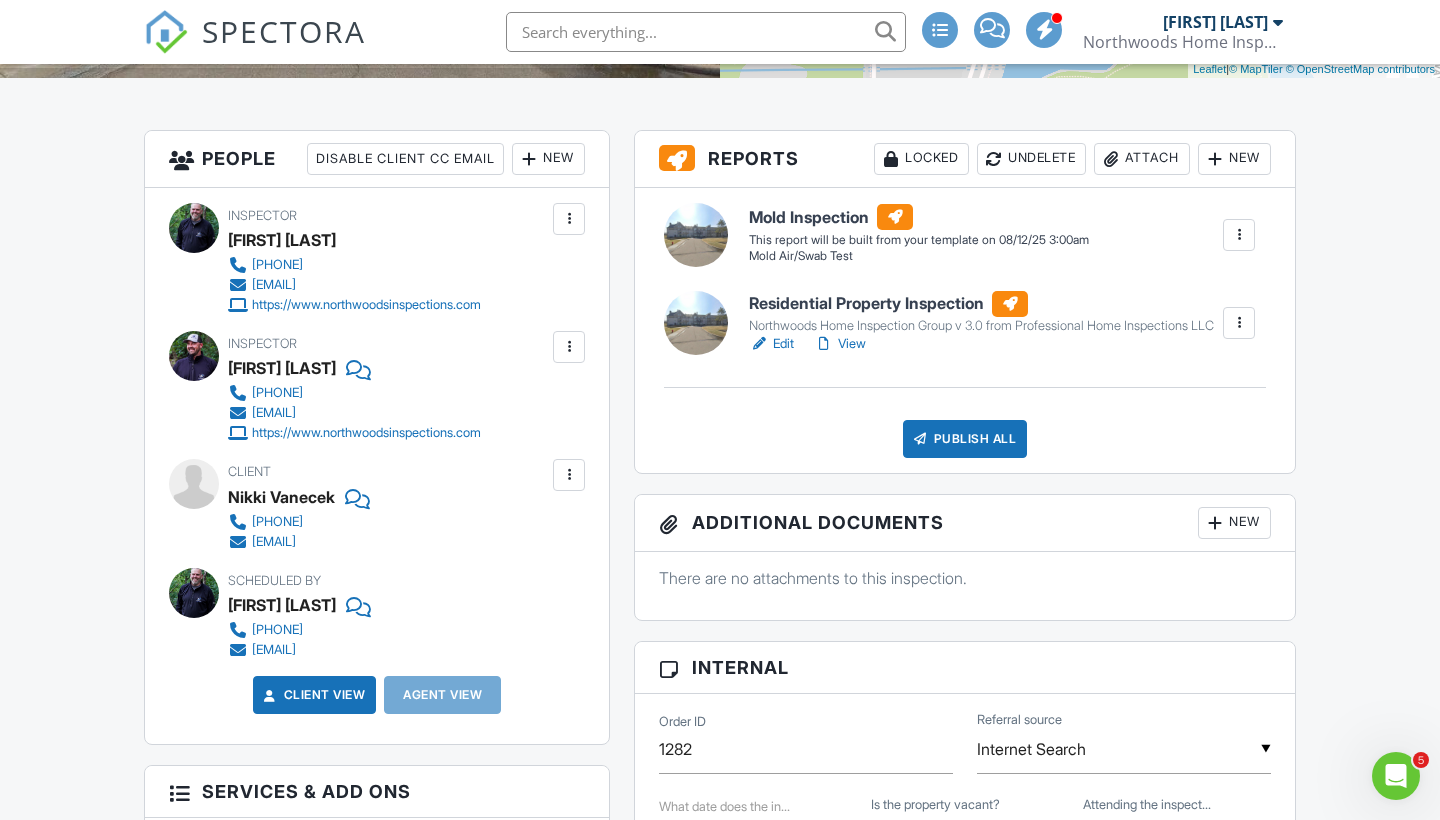 click at bounding box center (1239, 323) 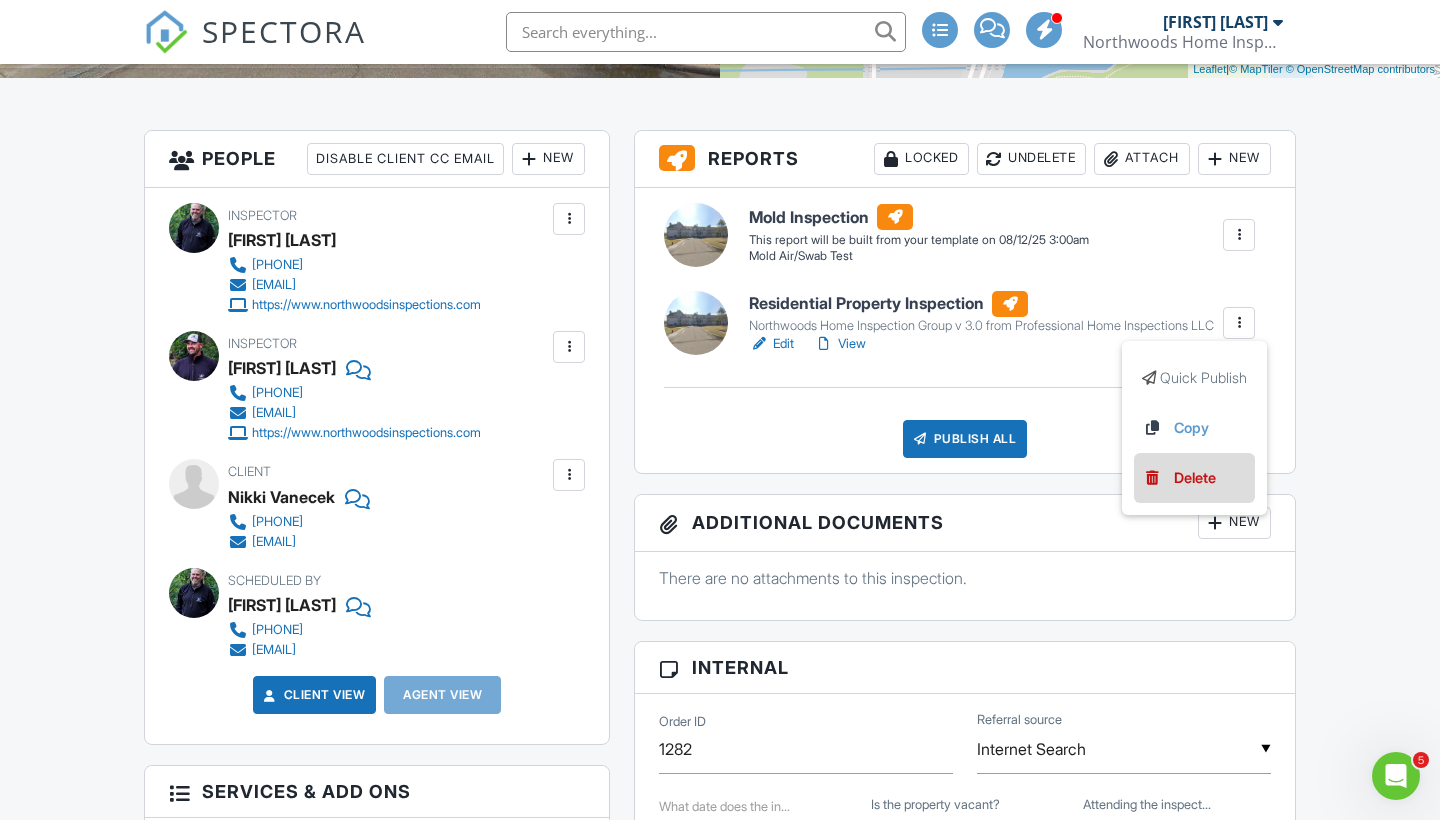 click on "Delete" at bounding box center [1195, 478] 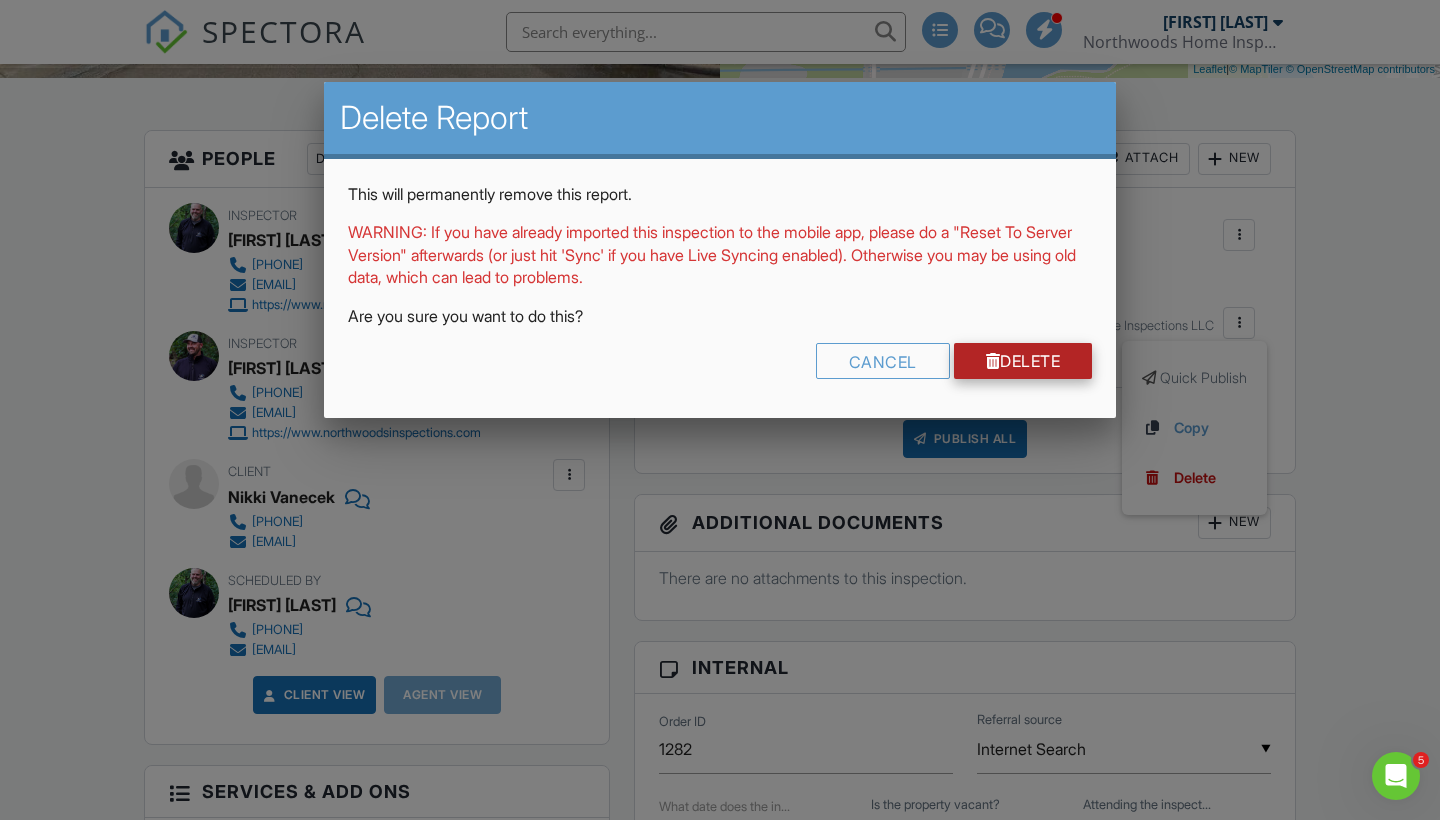 click on "Delete" at bounding box center (1023, 361) 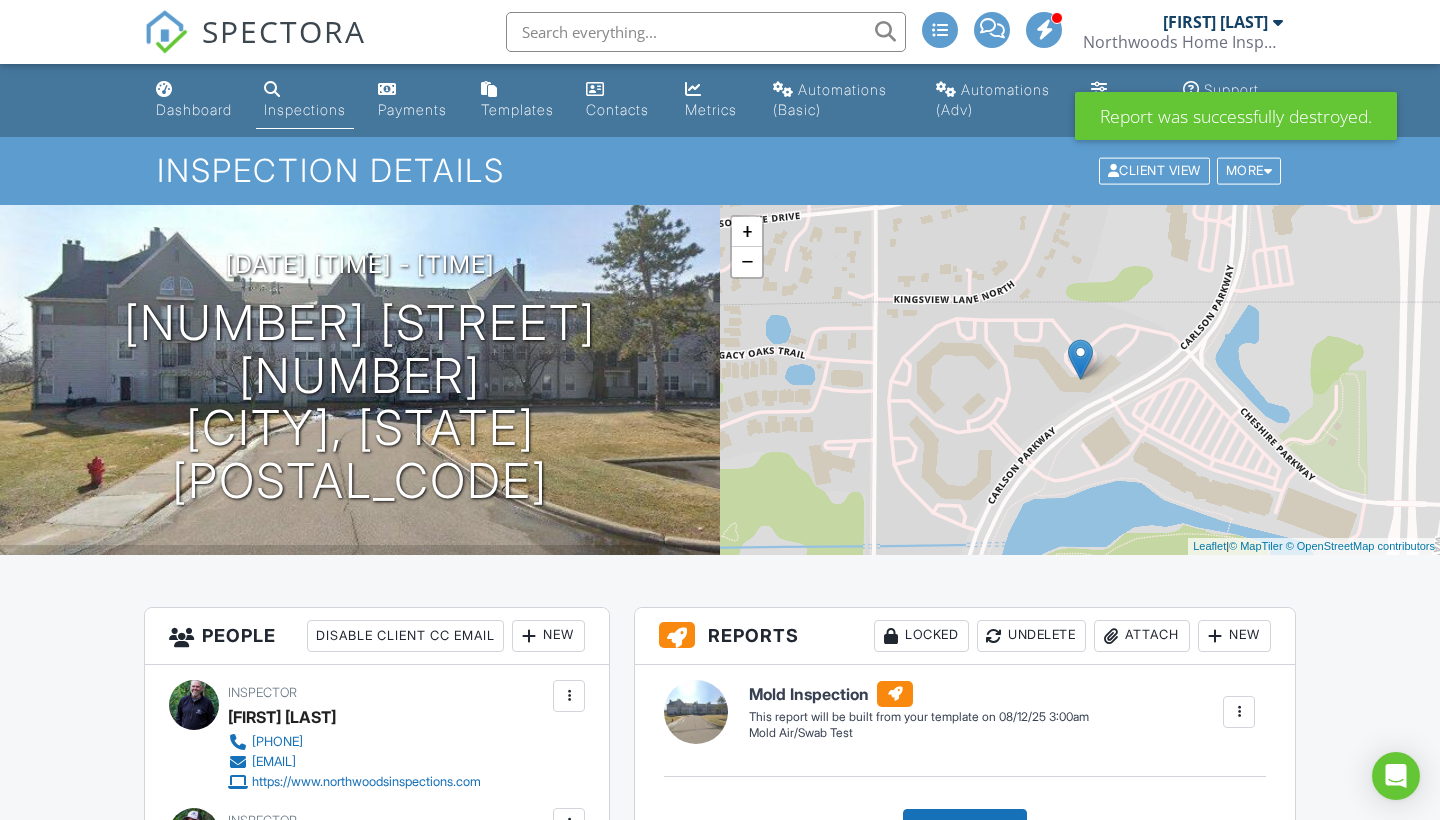 scroll, scrollTop: 0, scrollLeft: 0, axis: both 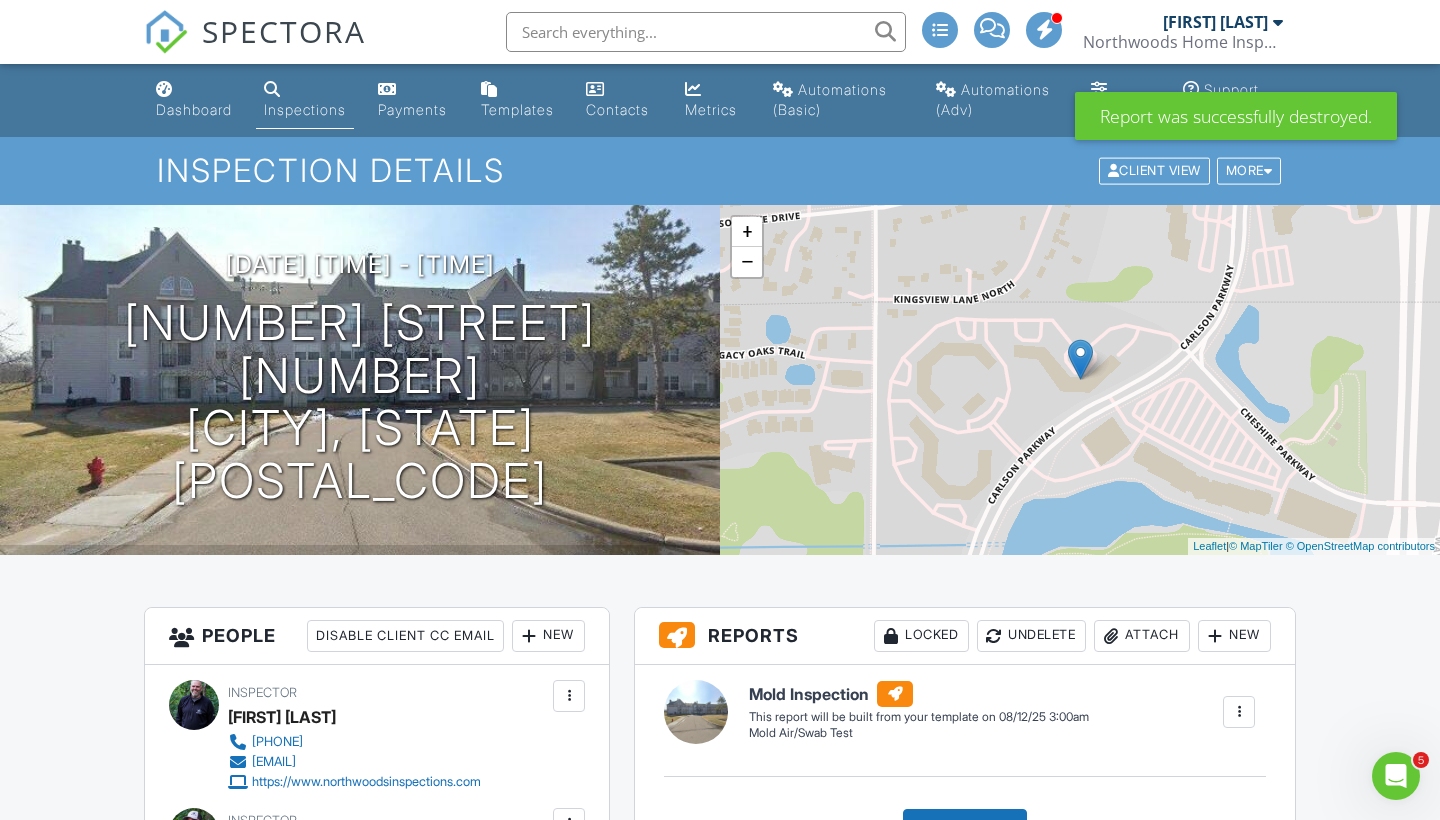 click on "New" at bounding box center [1234, 636] 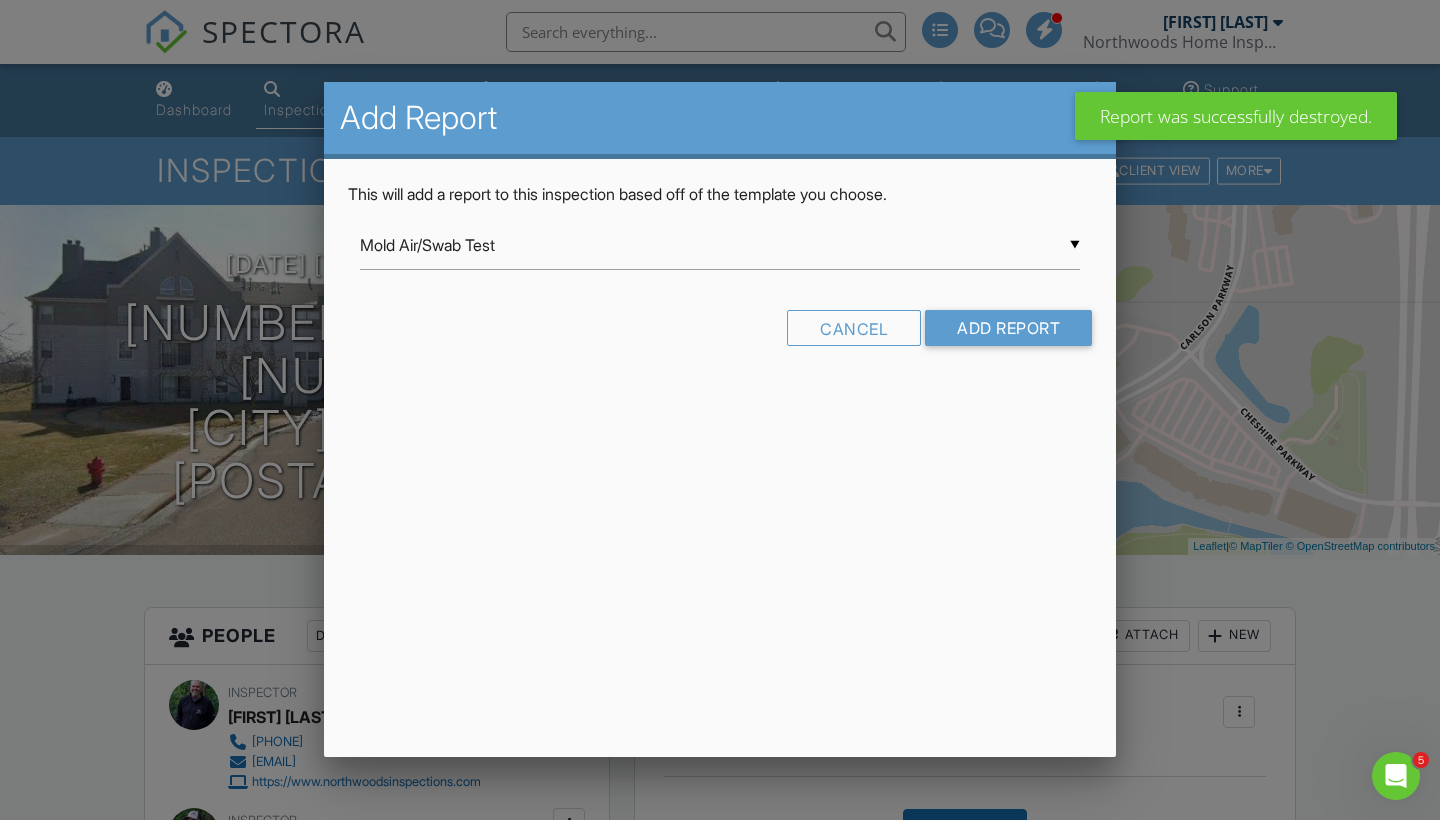 click on "Mold Air/Swab Test" at bounding box center (720, 245) 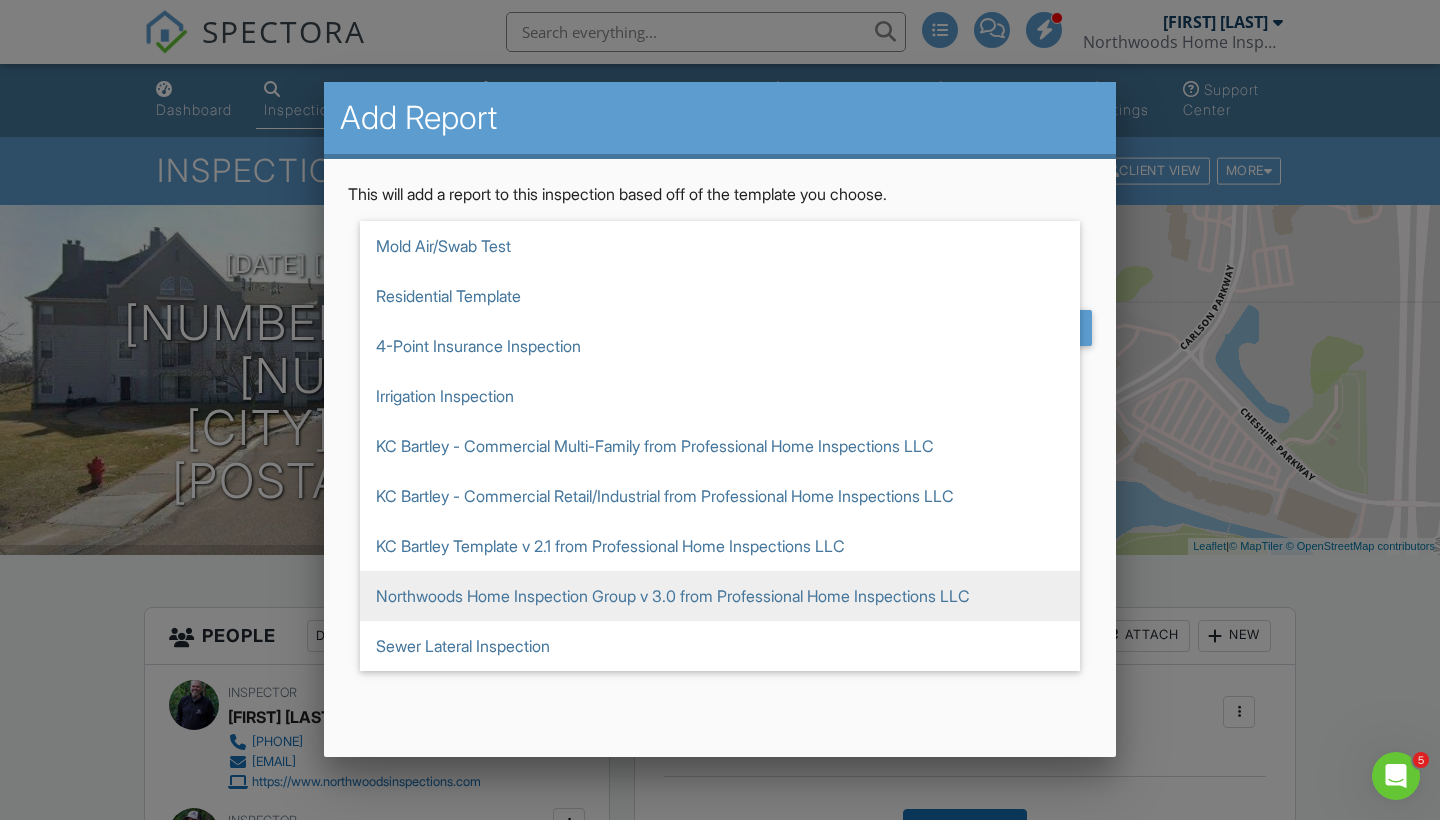 click on "Northwoods Home Inspection Group v 3.0 from Professional Home Inspections LLC" at bounding box center [720, 596] 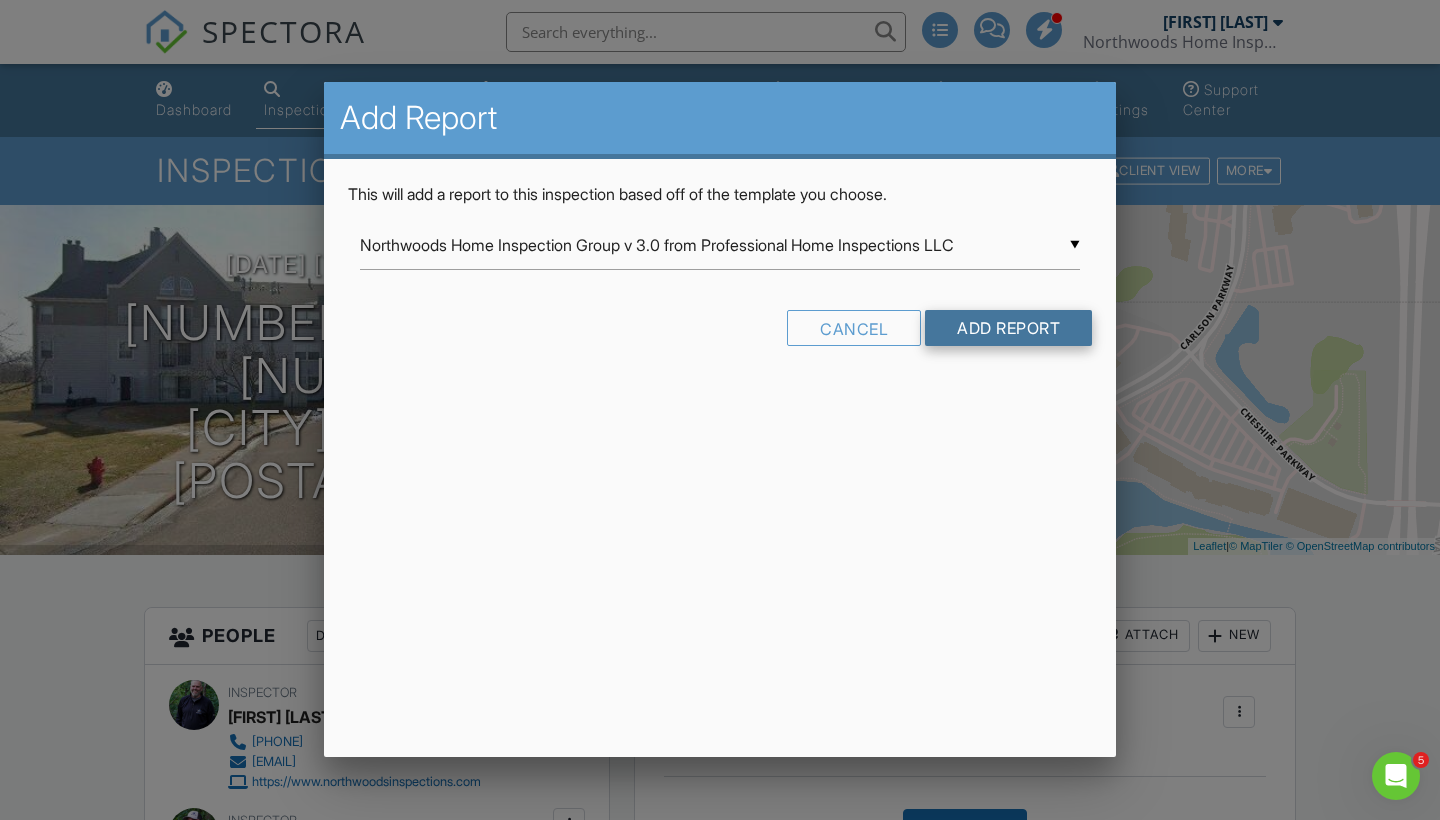 click on "Add Report" at bounding box center [1008, 328] 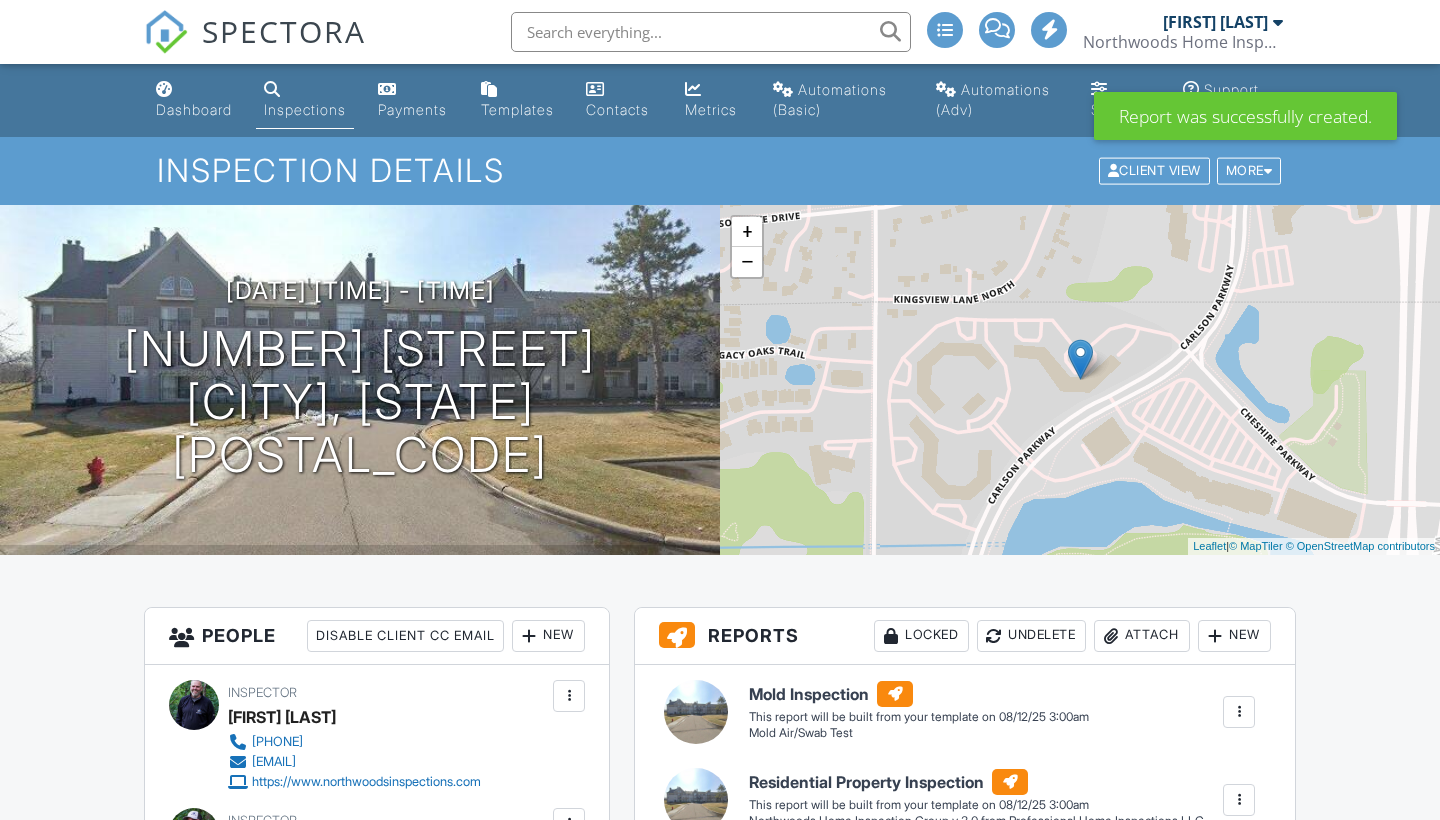 scroll, scrollTop: 171, scrollLeft: 0, axis: vertical 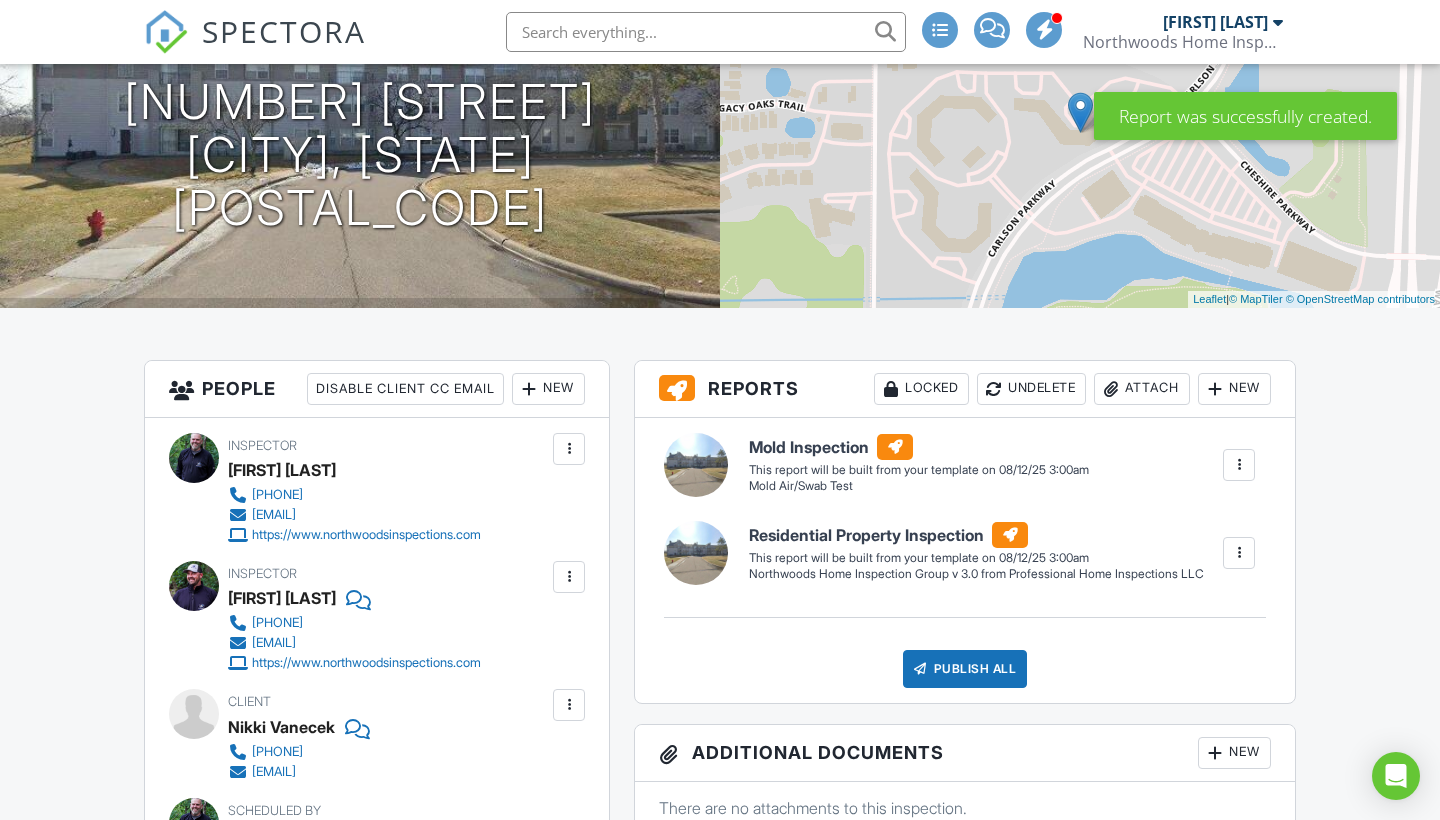 click at bounding box center (1239, 553) 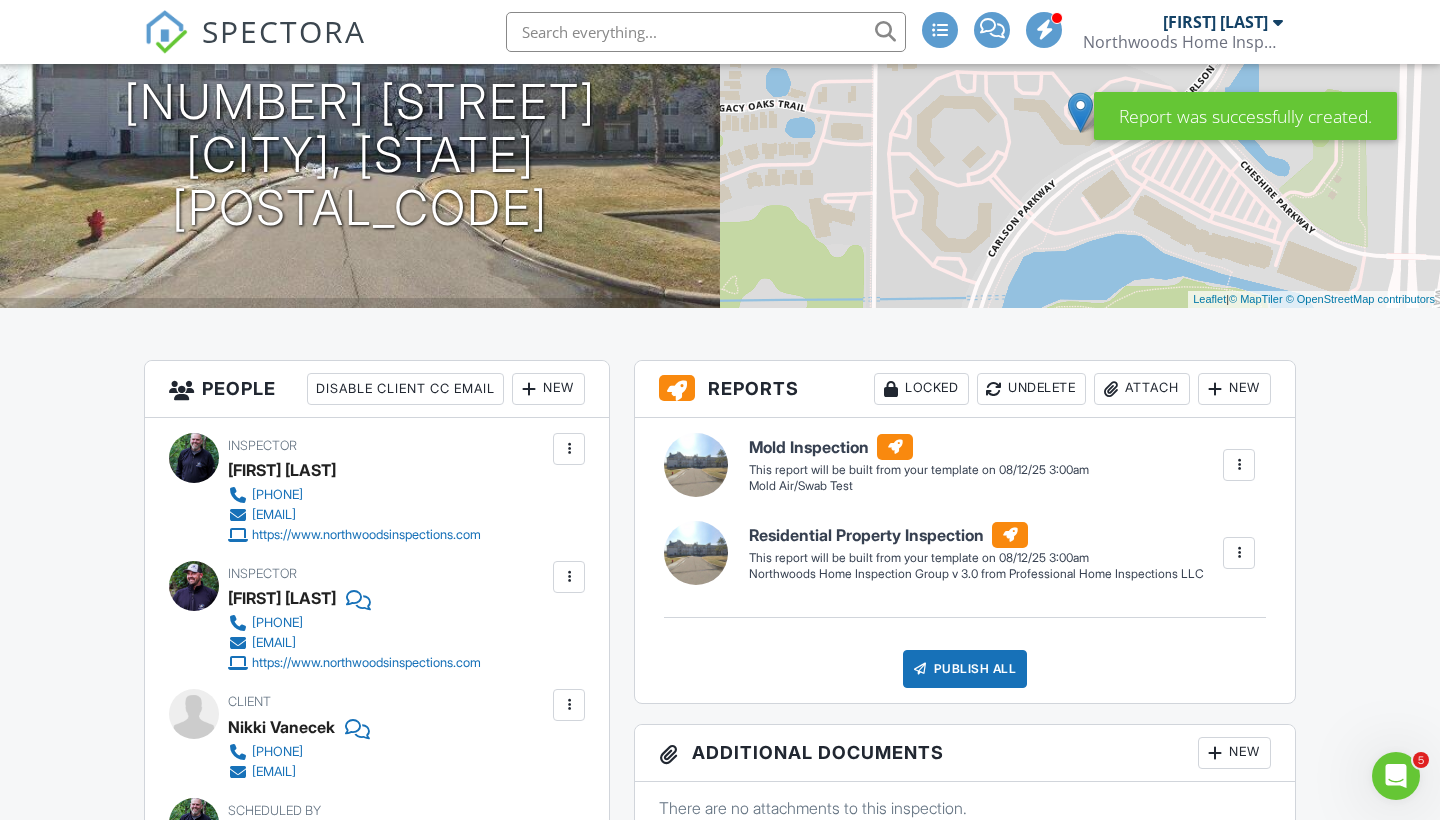 scroll, scrollTop: 0, scrollLeft: 0, axis: both 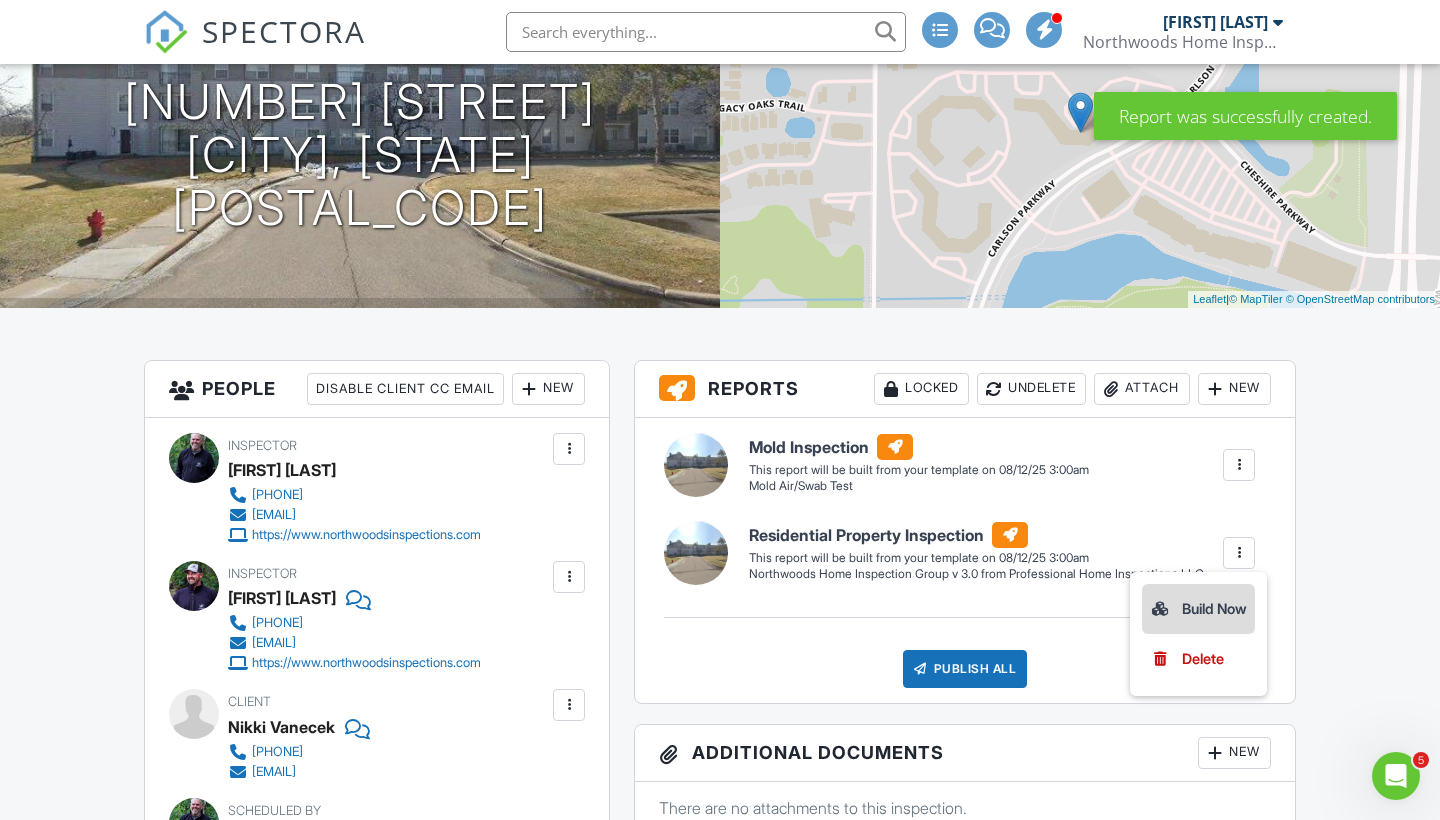 click on "Build Now" at bounding box center (1198, 609) 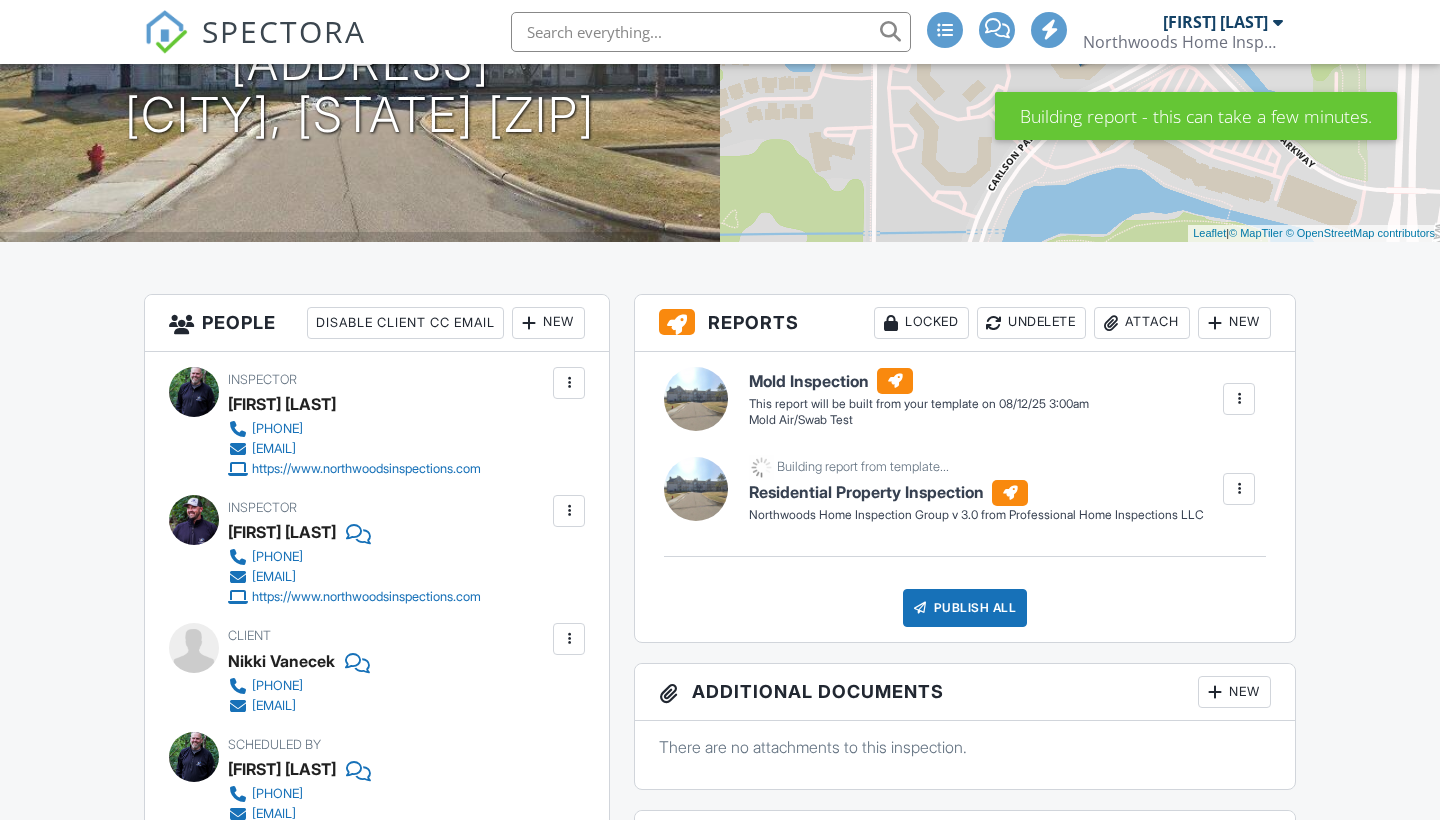 scroll, scrollTop: 0, scrollLeft: 0, axis: both 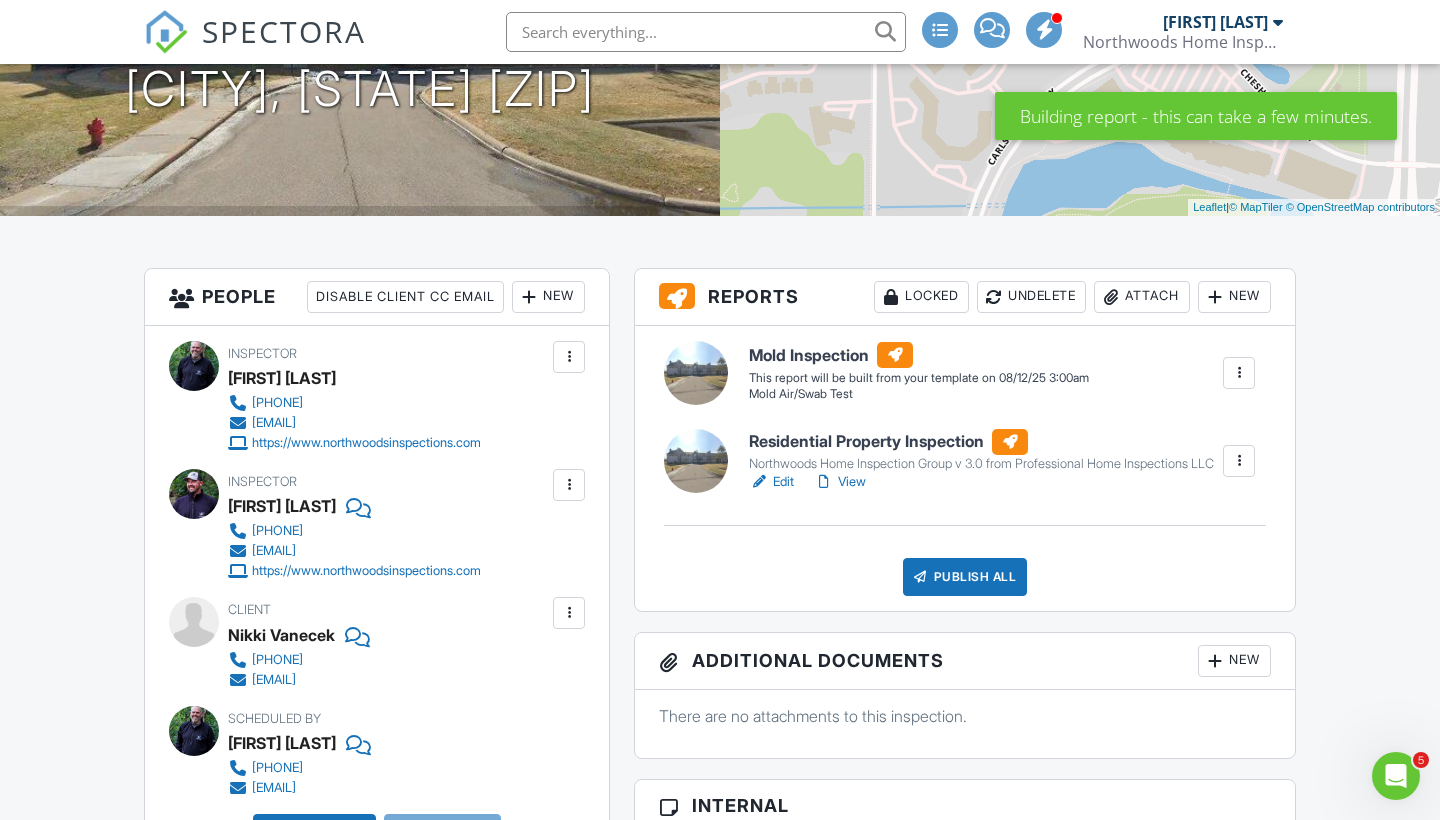 click on "View" at bounding box center (840, 482) 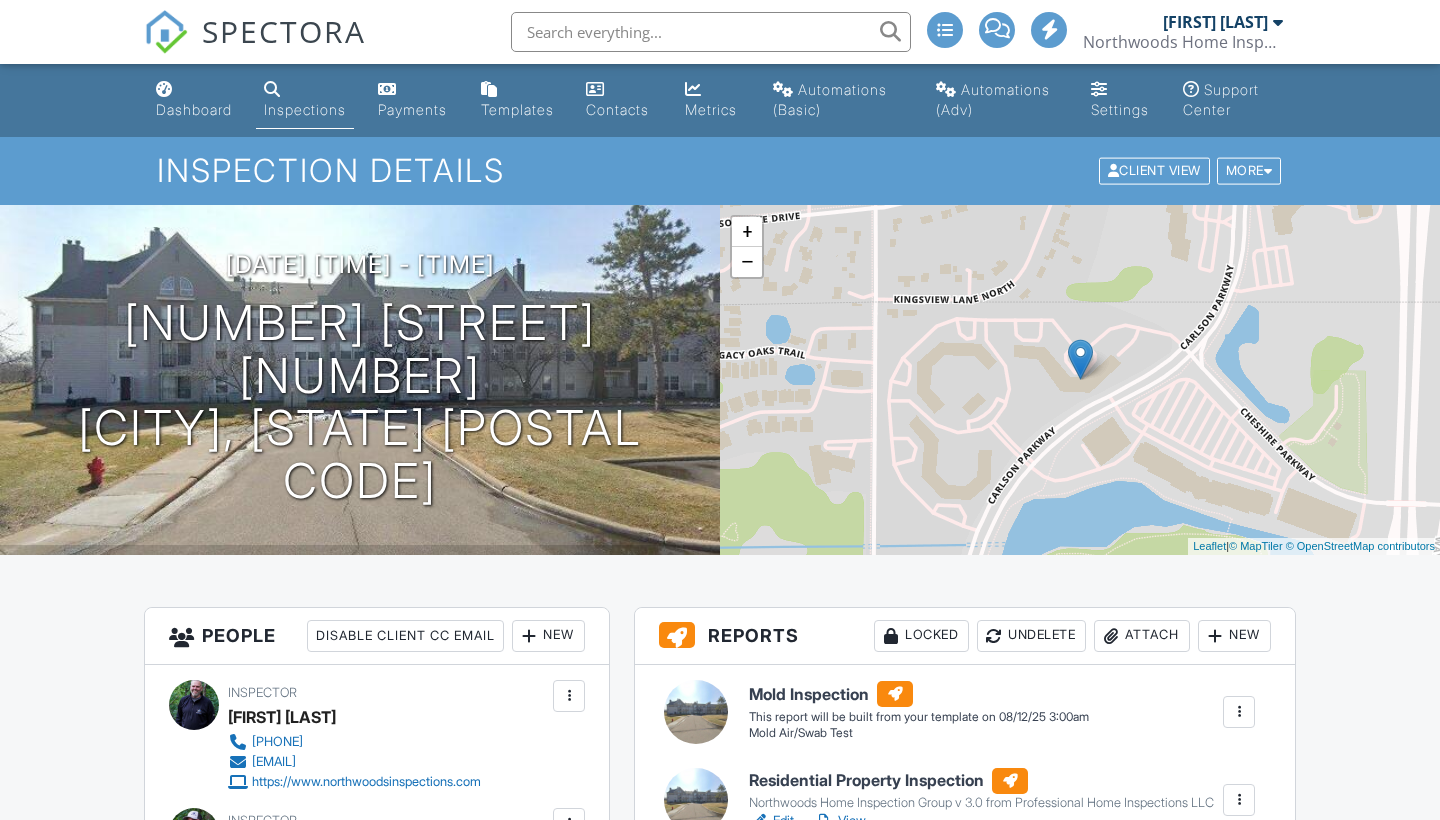 scroll, scrollTop: 266, scrollLeft: 0, axis: vertical 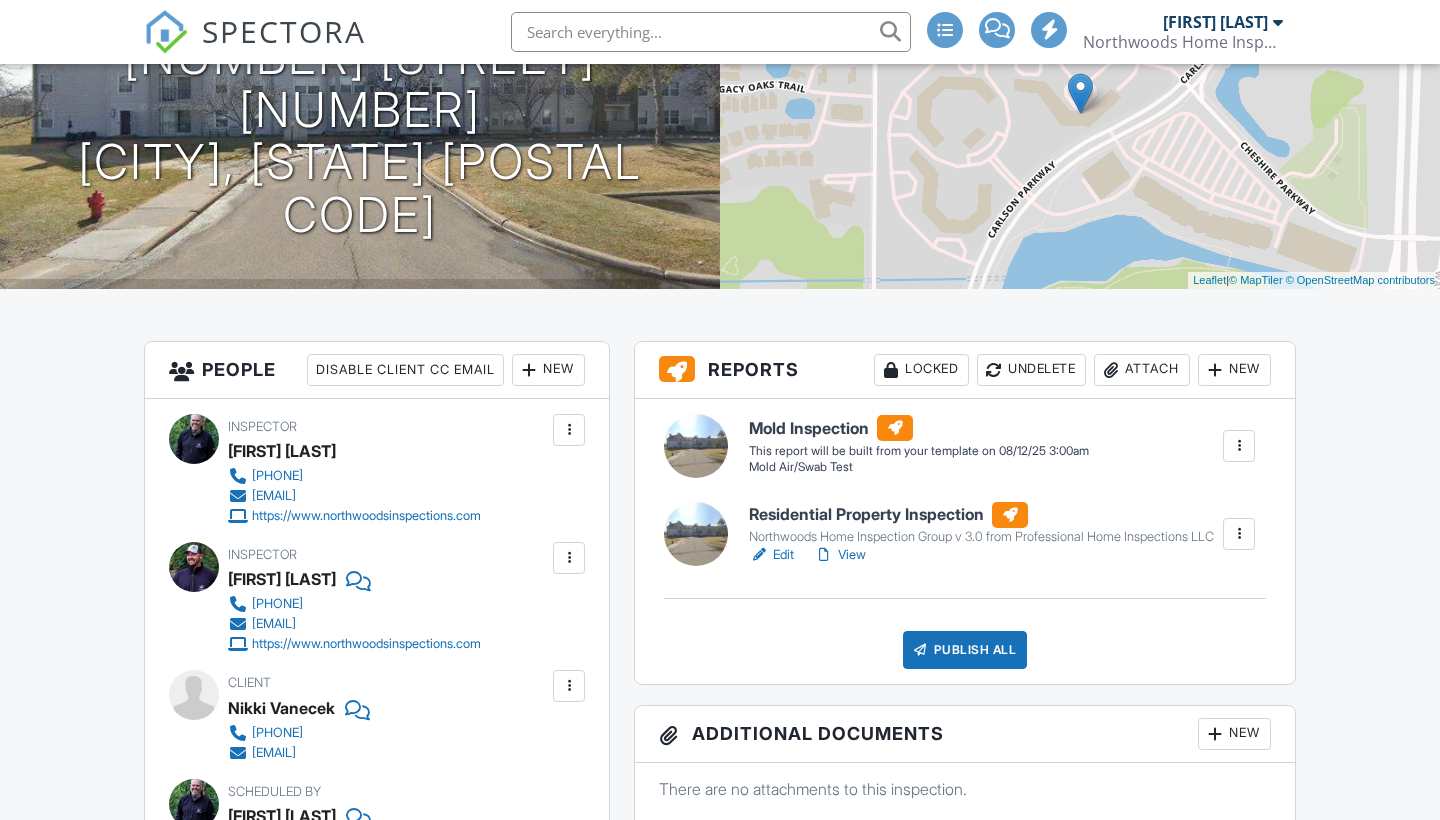 click at bounding box center (1239, 534) 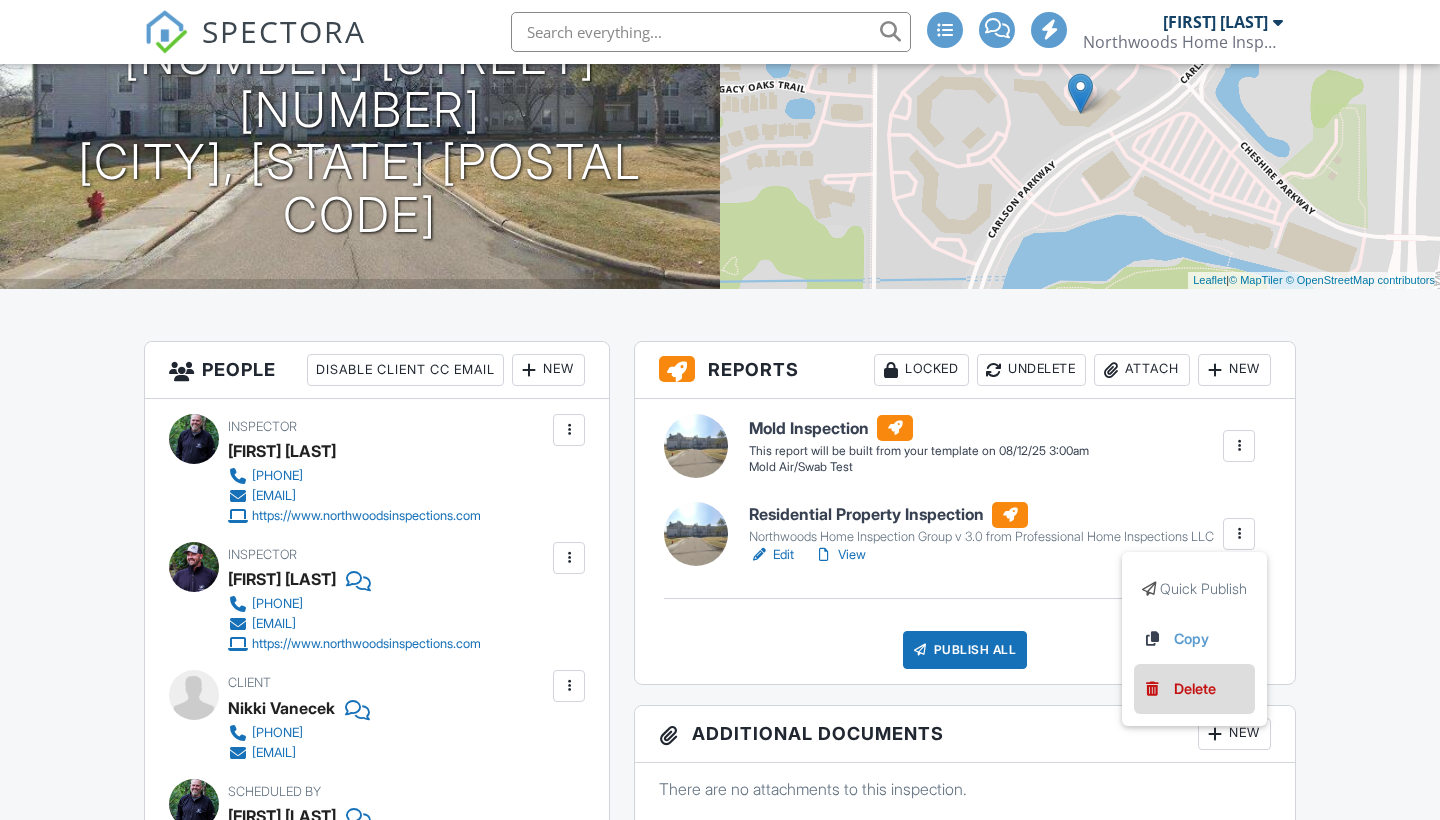 click on "Delete" at bounding box center (1195, 689) 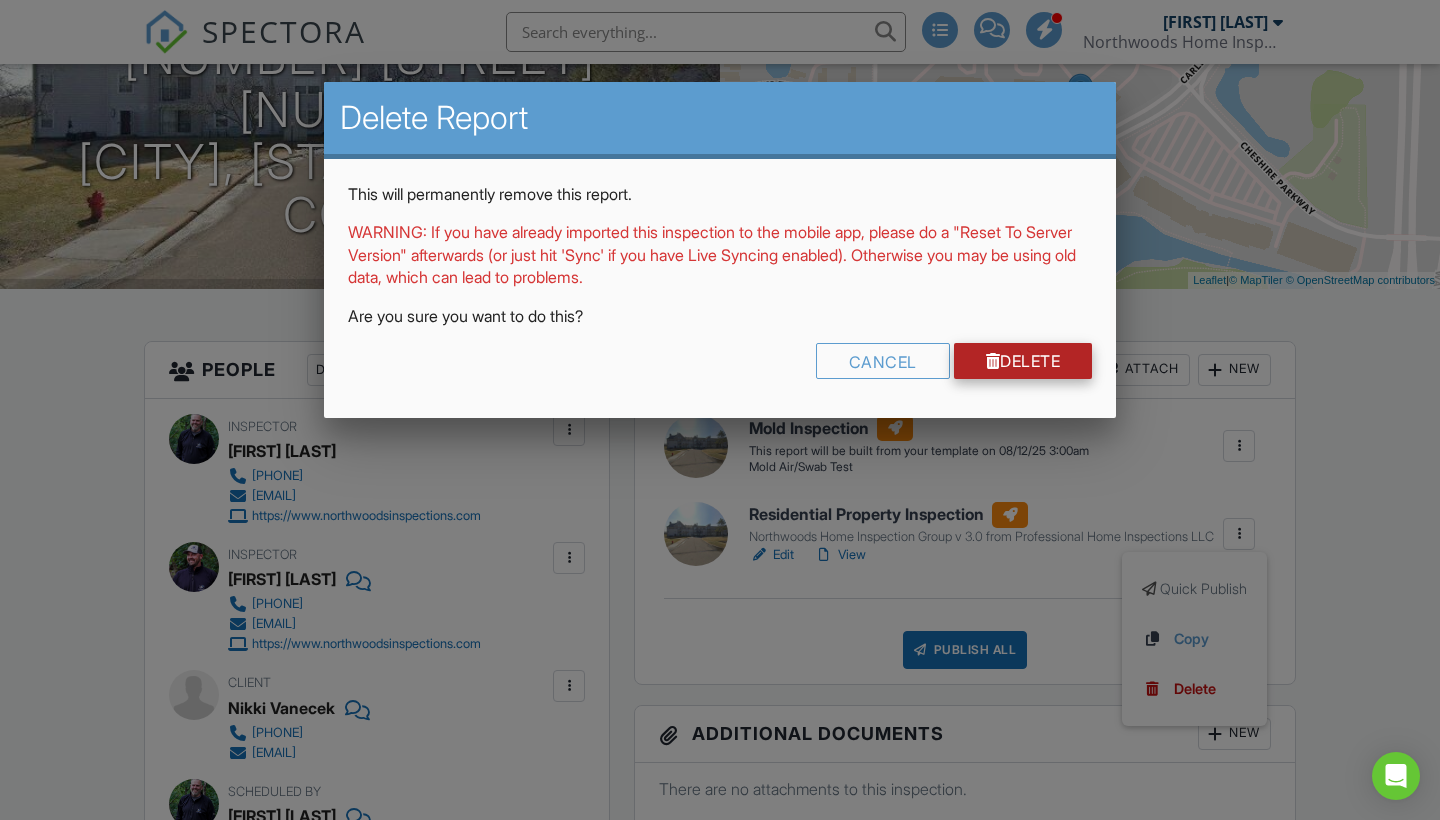 click on "Delete" at bounding box center [1023, 361] 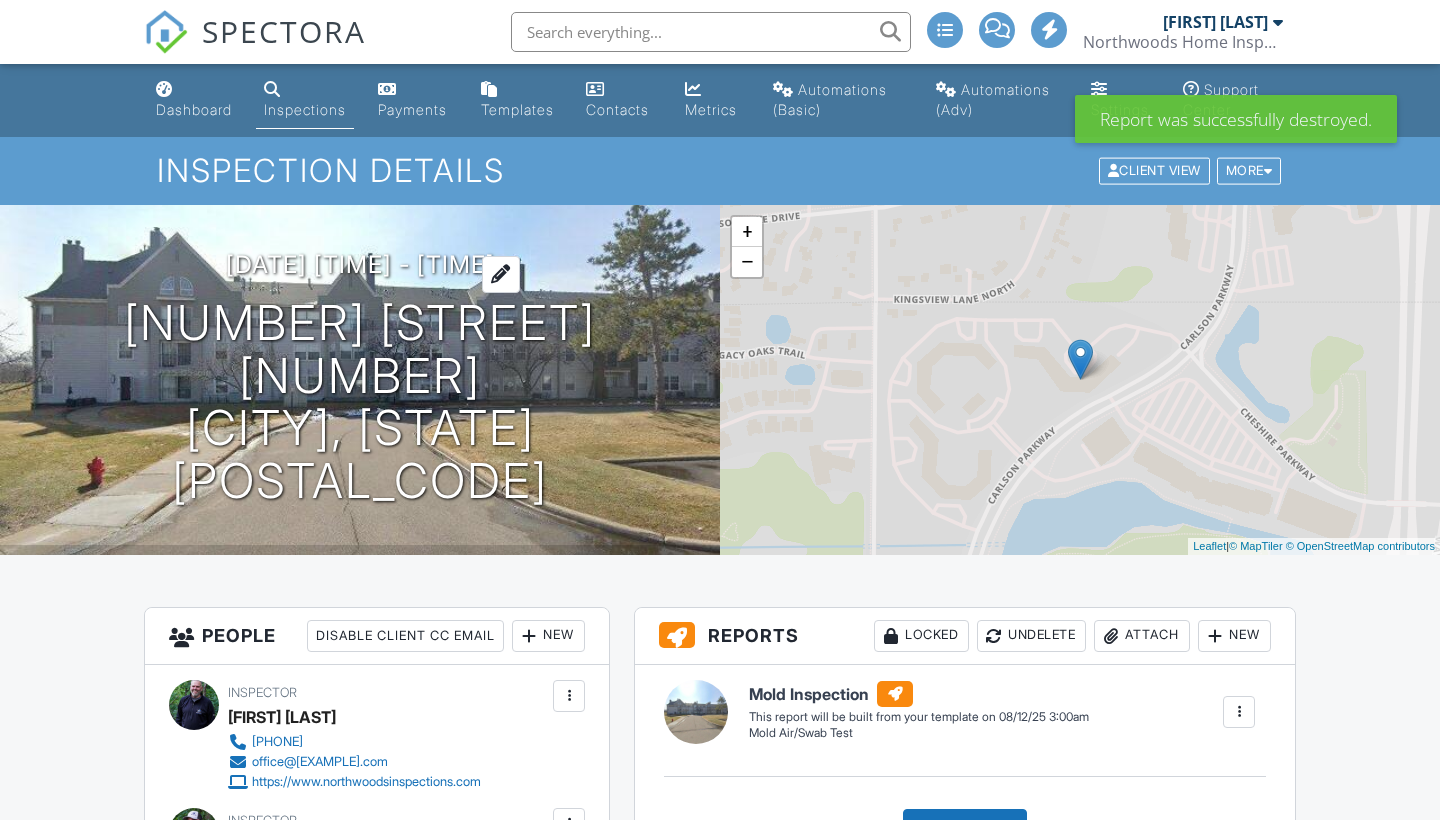 scroll, scrollTop: 0, scrollLeft: 0, axis: both 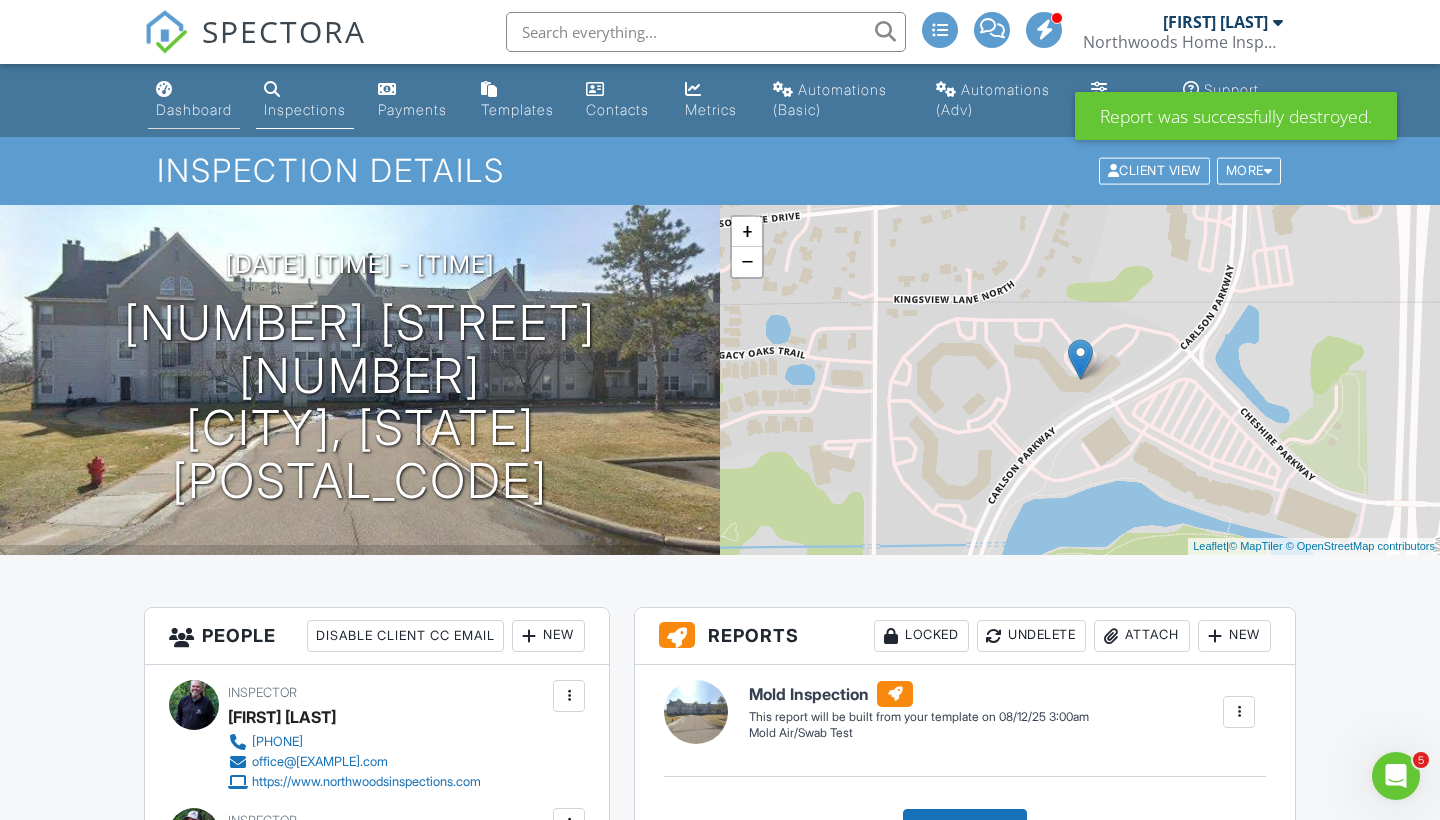 click on "Dashboard" at bounding box center [194, 109] 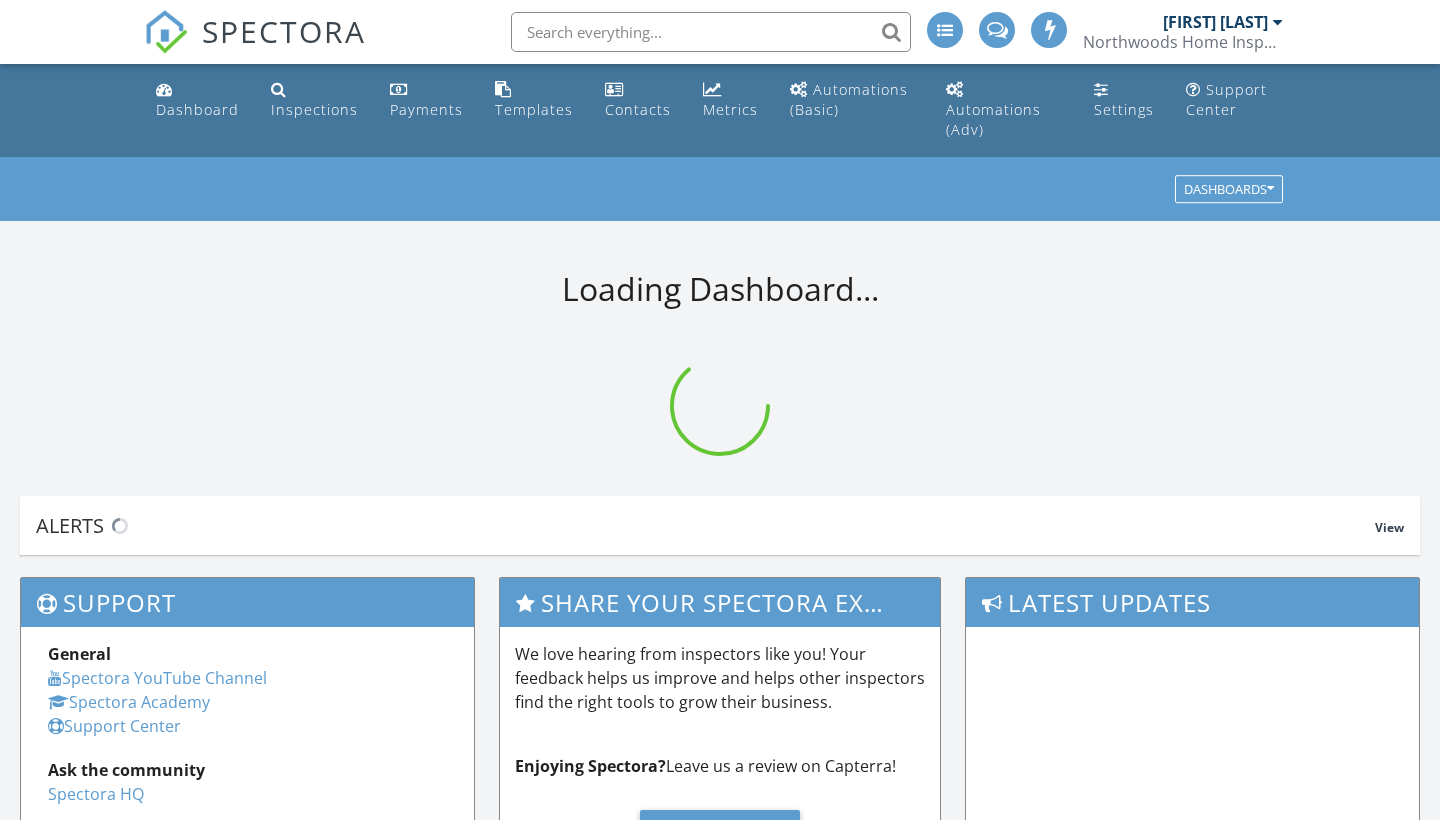 scroll, scrollTop: 0, scrollLeft: 0, axis: both 